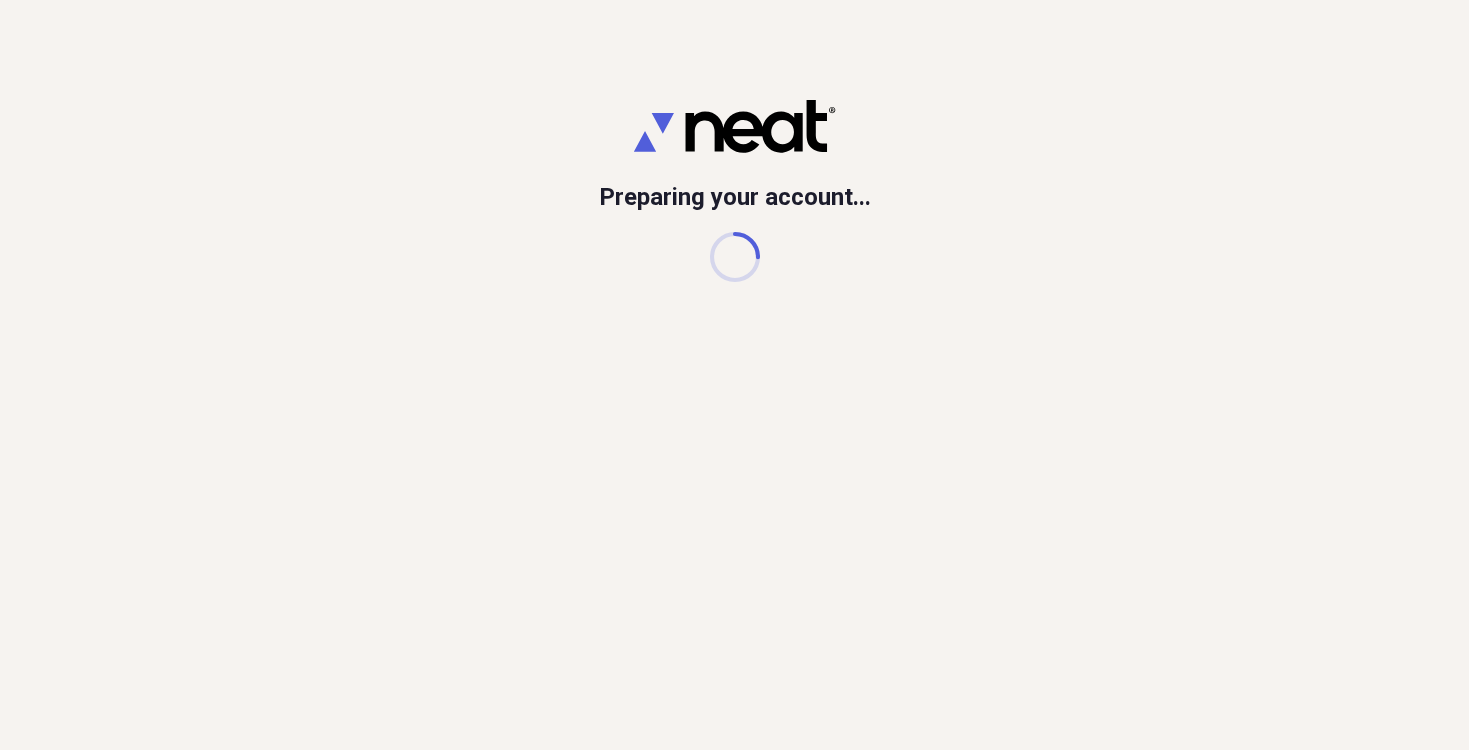 scroll, scrollTop: 0, scrollLeft: 0, axis: both 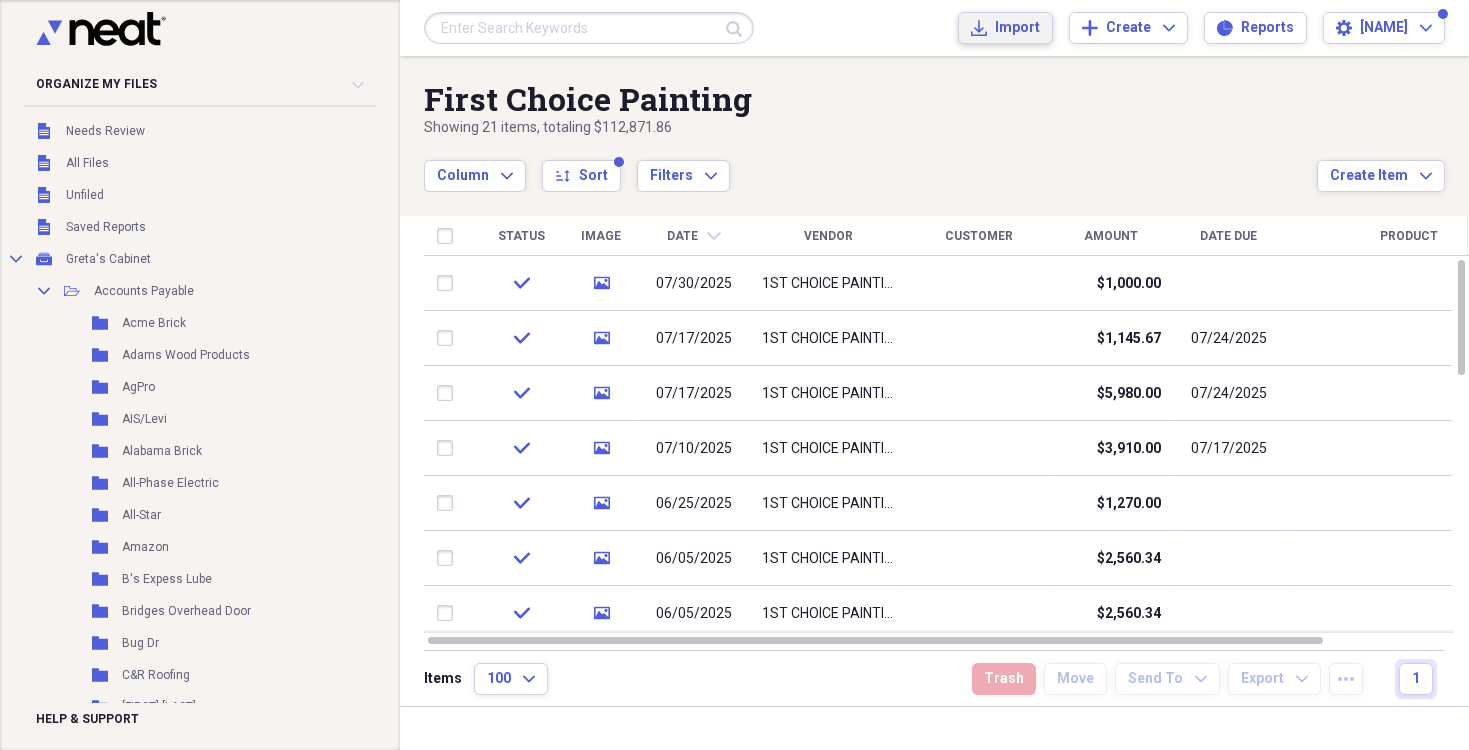 click on "Import Import" at bounding box center [1005, 28] 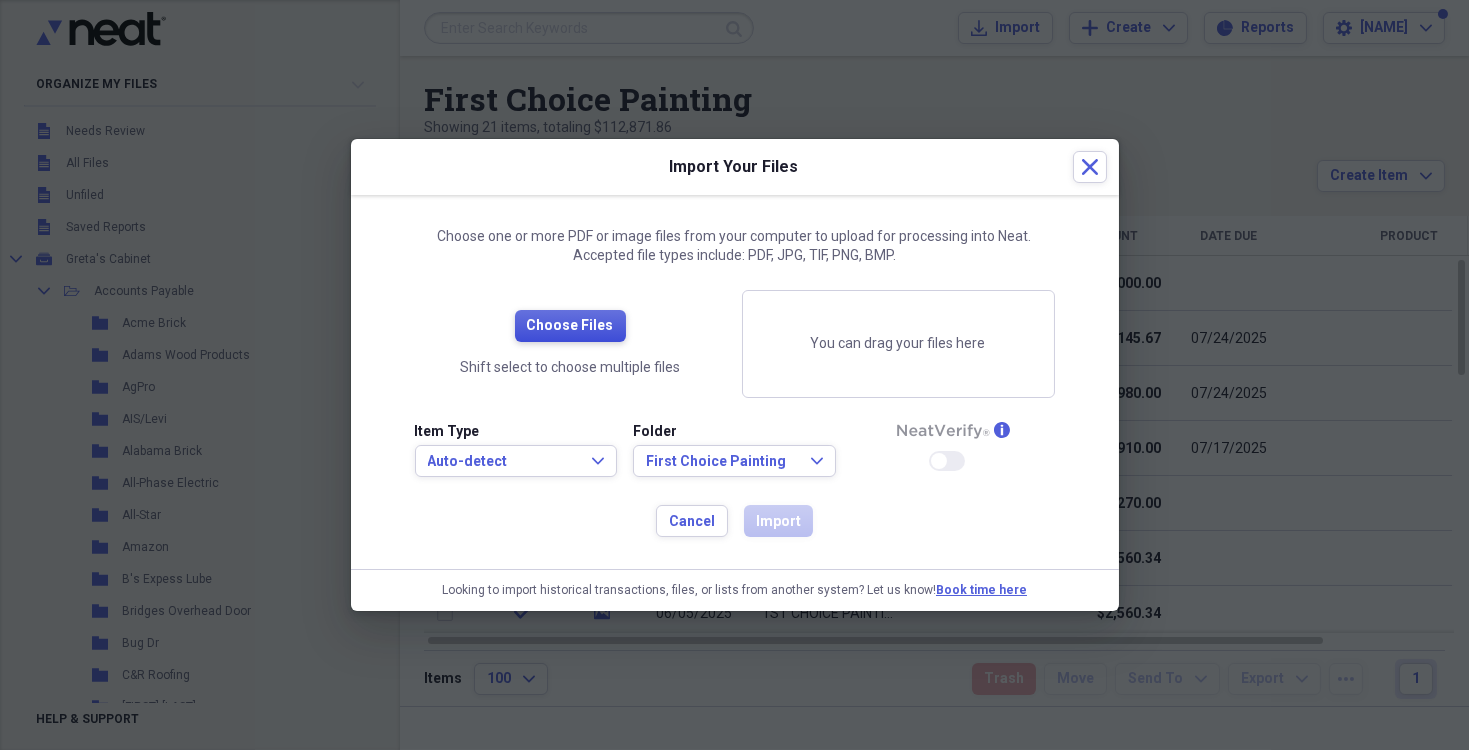 click on "Choose Files" at bounding box center [570, 326] 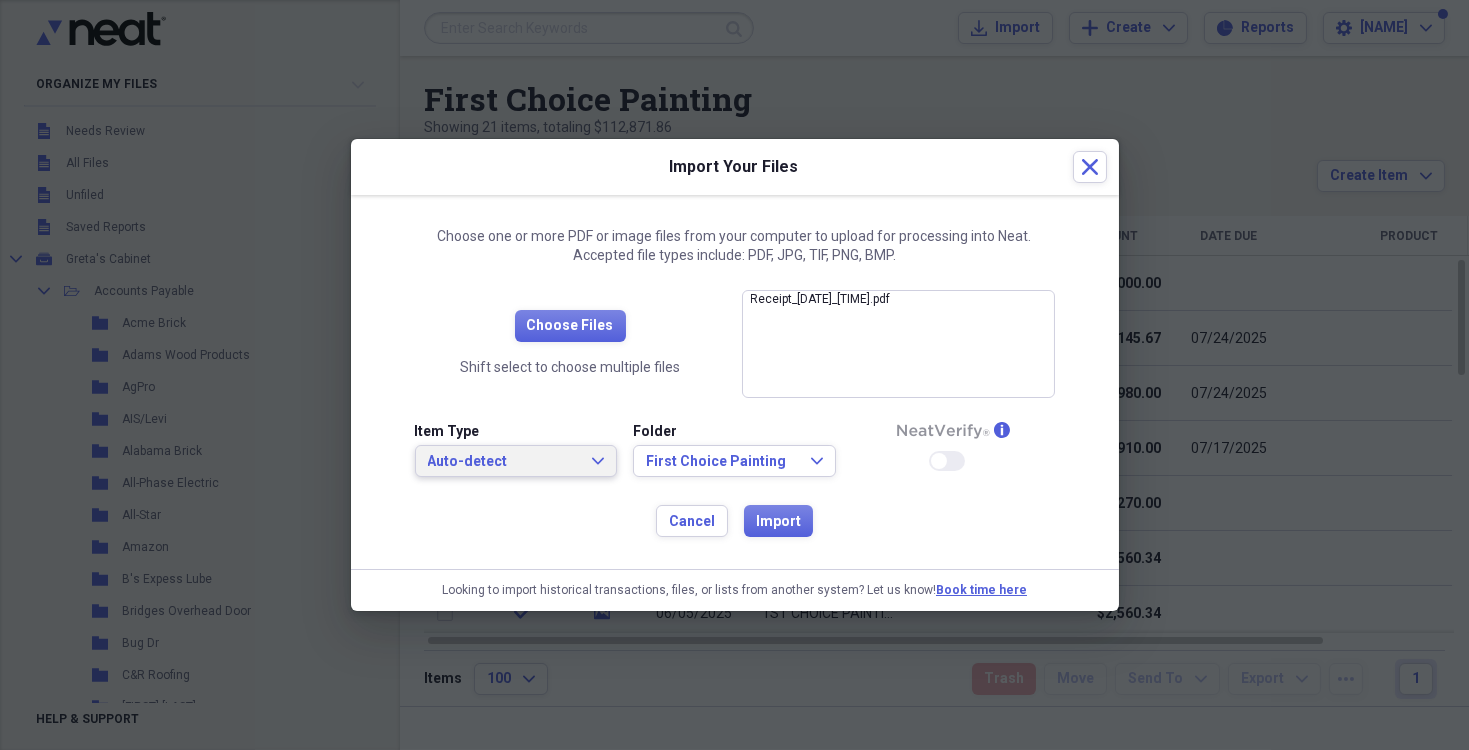 click on "Auto-detect Expand" at bounding box center [516, 461] 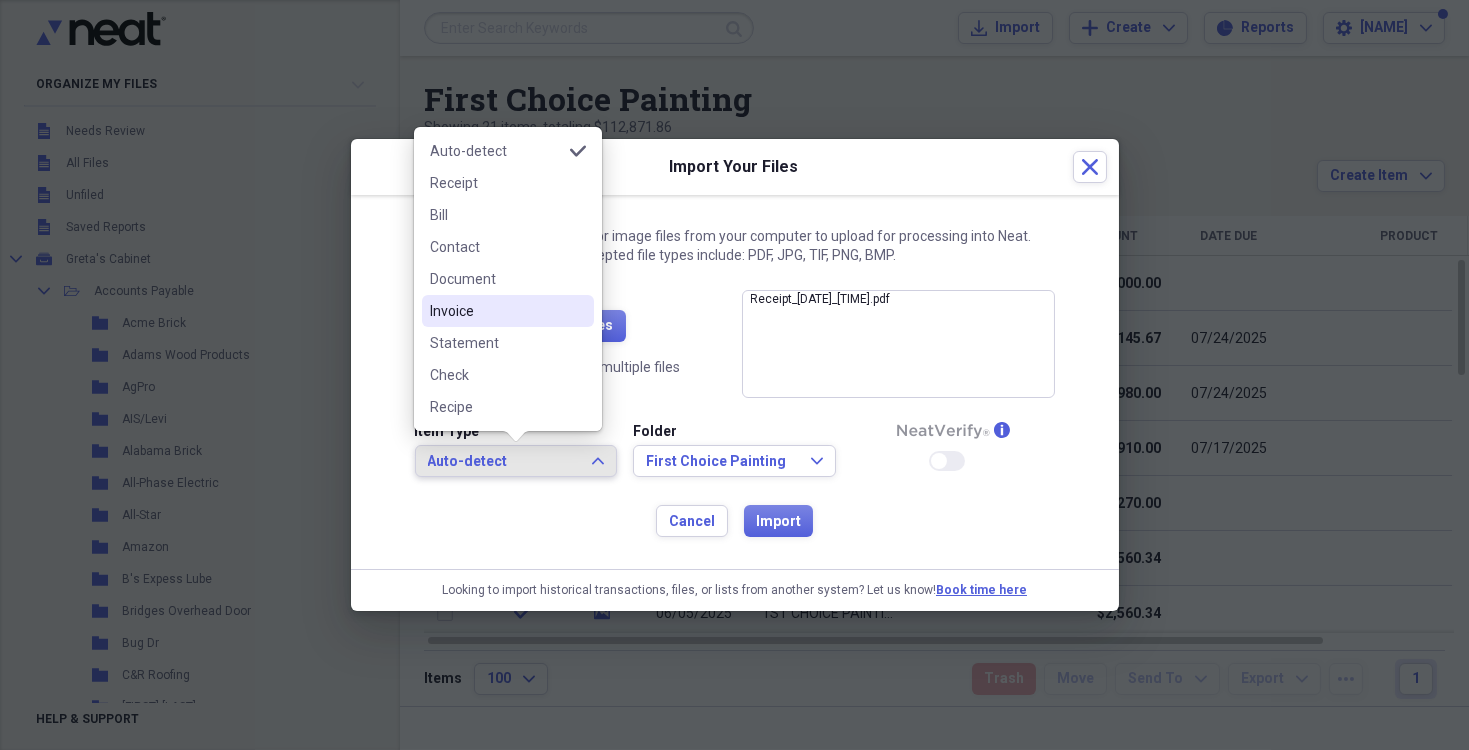 click on "Invoice" at bounding box center (496, 311) 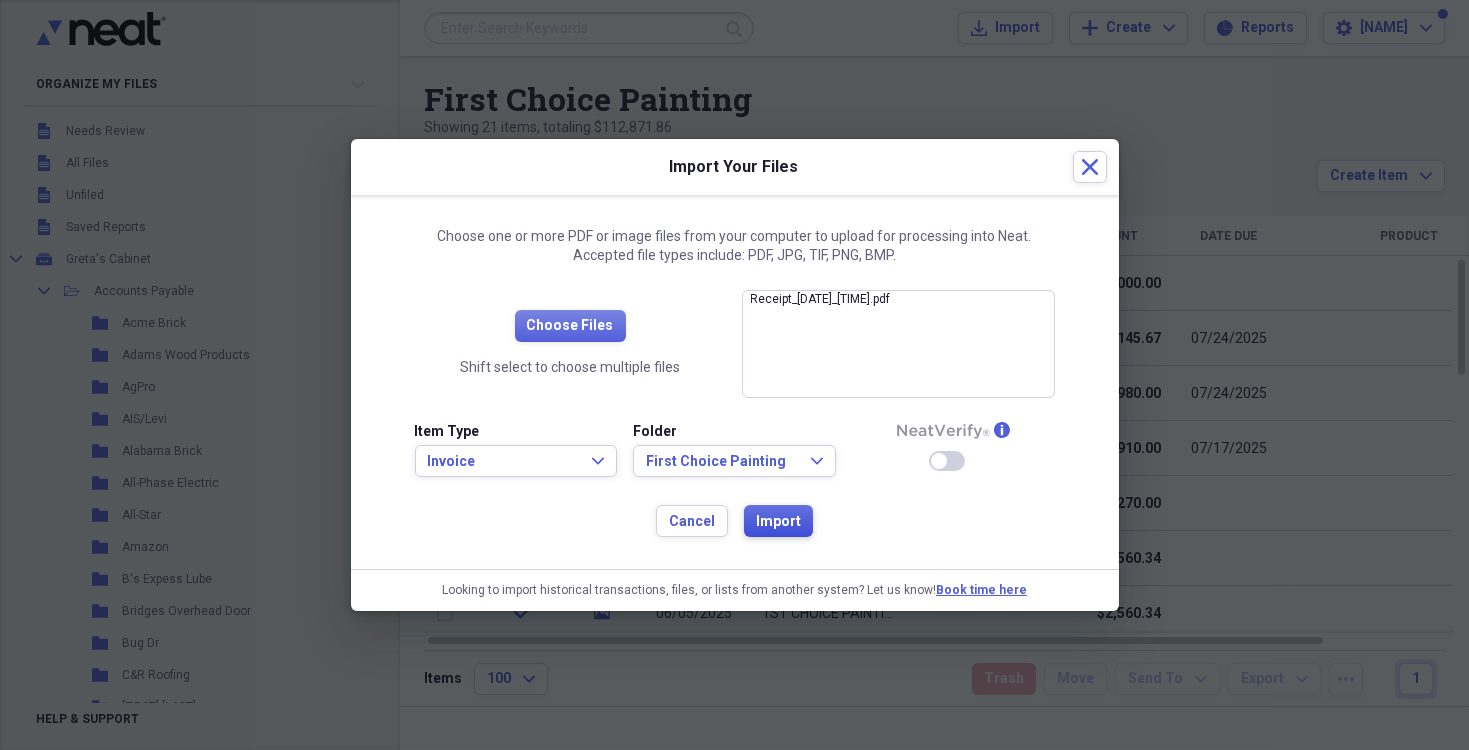 click on "Import" at bounding box center [778, 522] 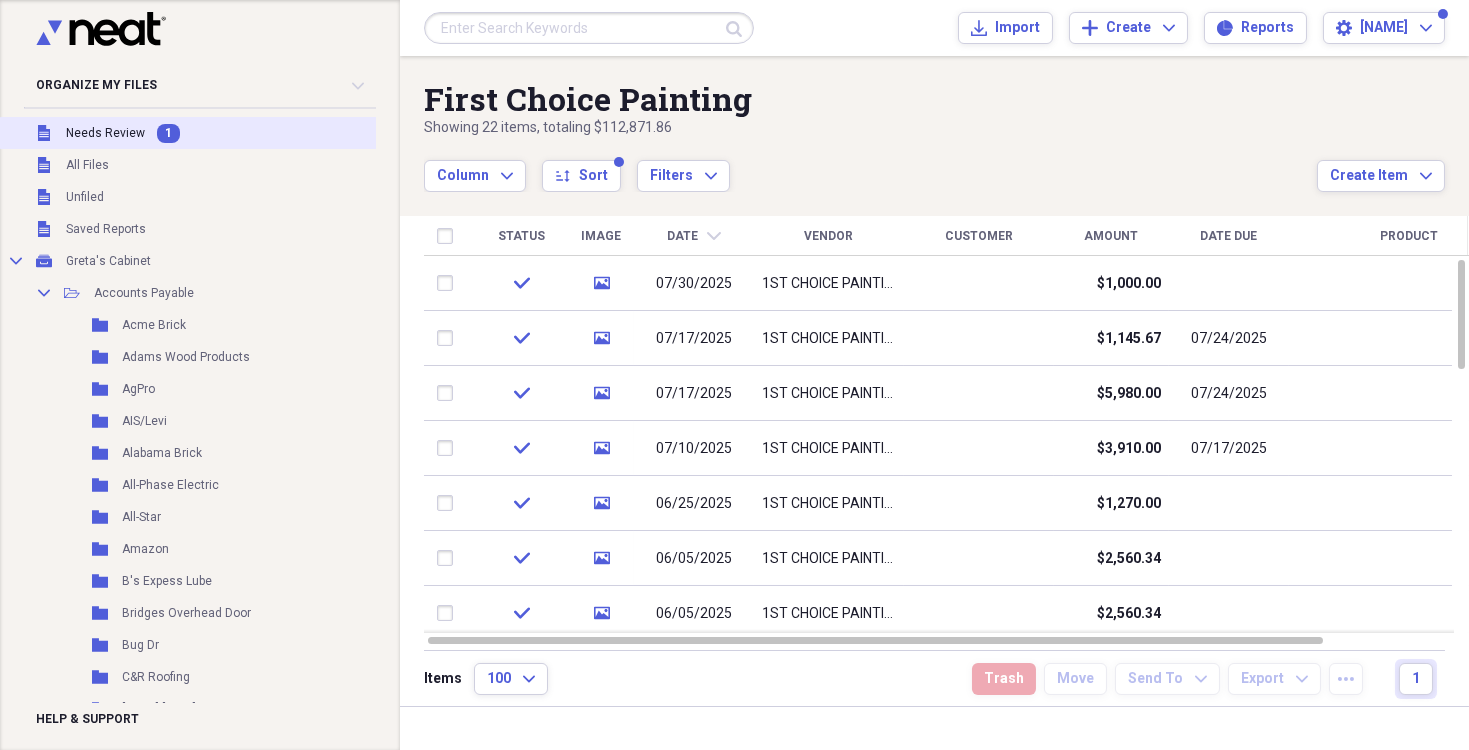 click on "Needs Review" at bounding box center (105, 133) 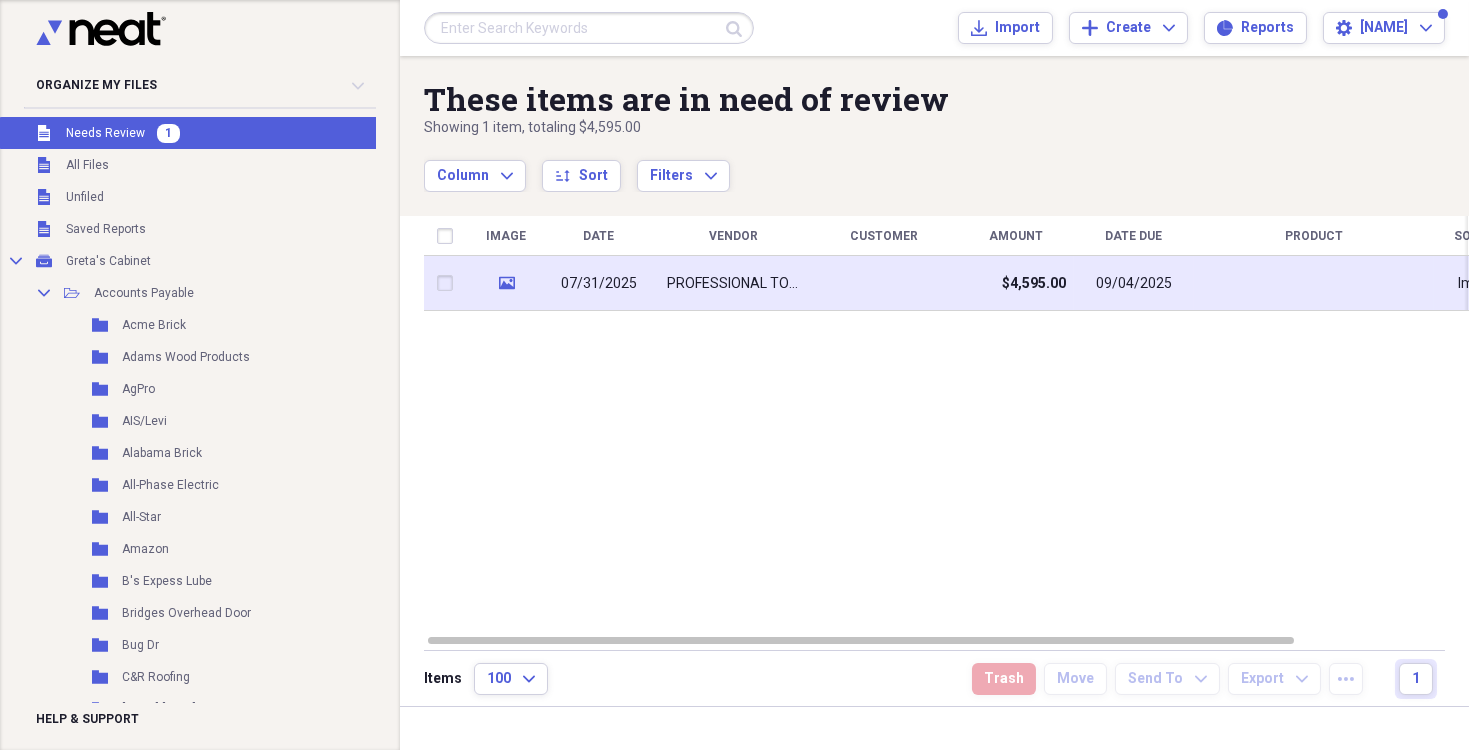 click on "PROFESSIONAL TOUCH PAINTING" at bounding box center (734, 284) 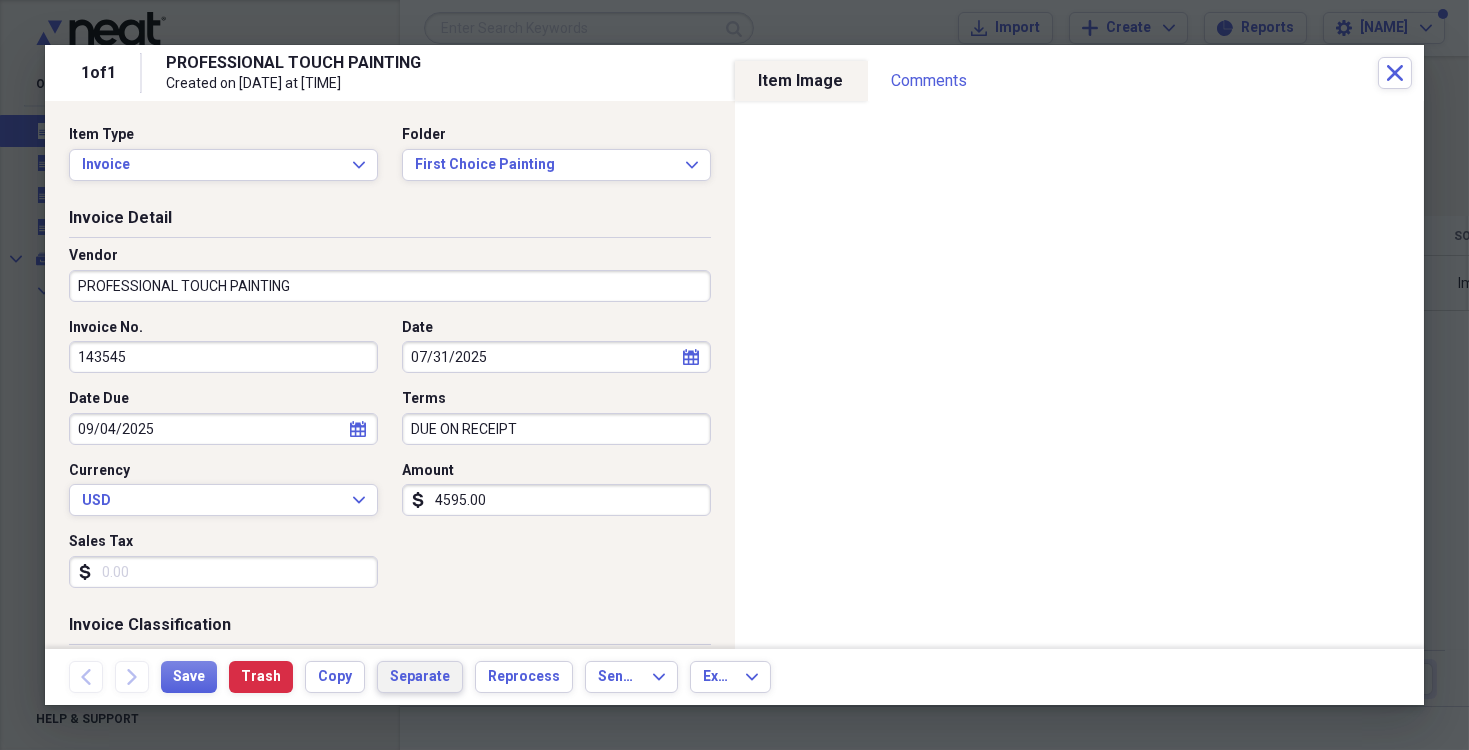 click on "Separate" at bounding box center (420, 677) 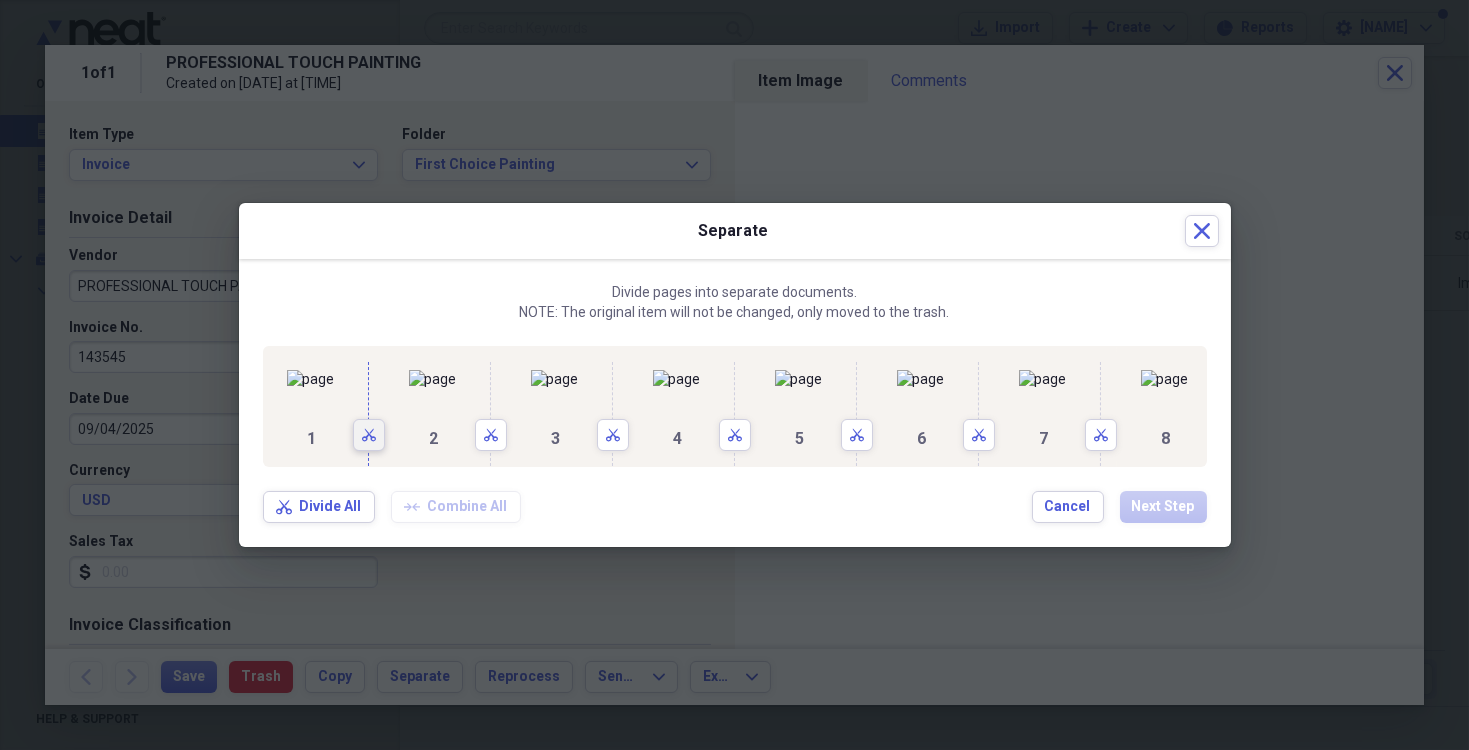 click on "Scissors" at bounding box center [369, 435] 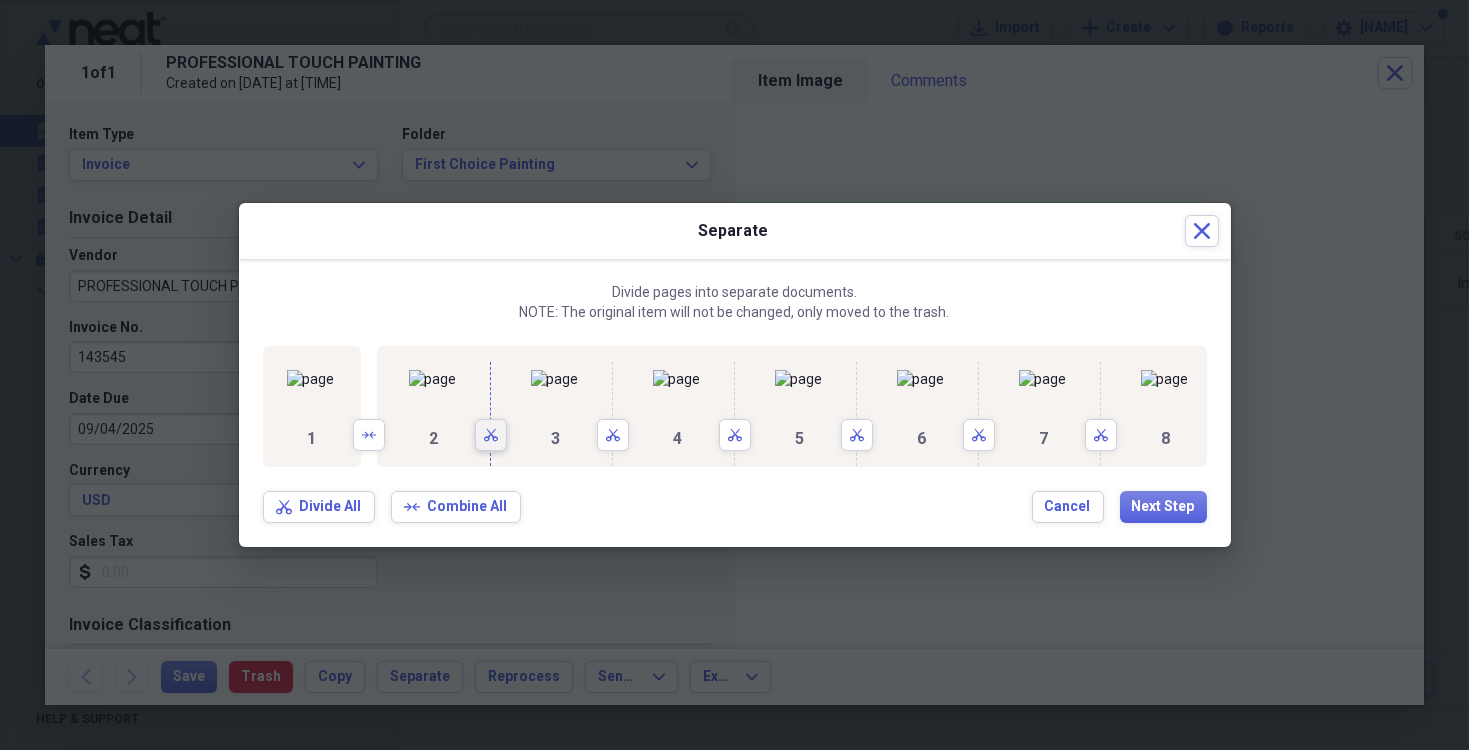 click on "Scissors" at bounding box center [491, 435] 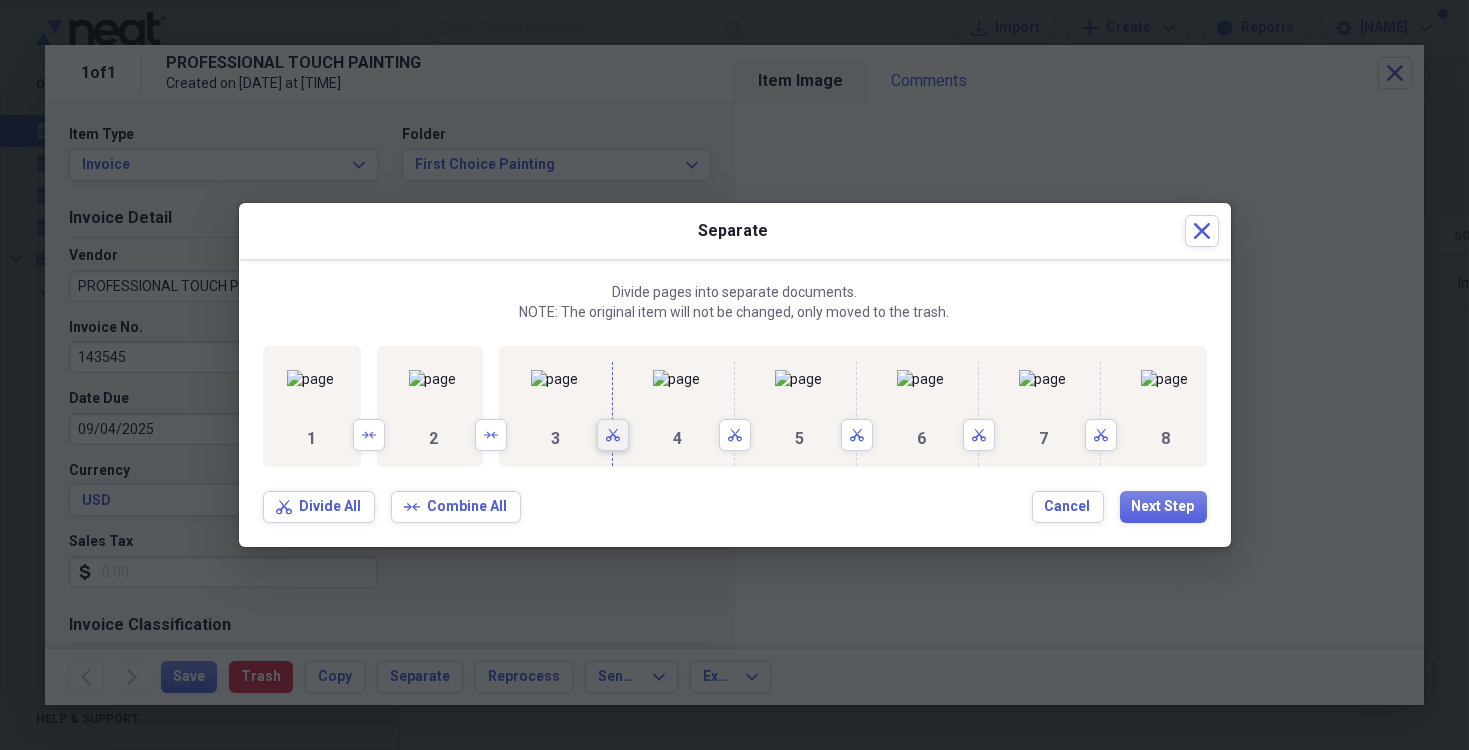 click on "Scissors" at bounding box center [613, 435] 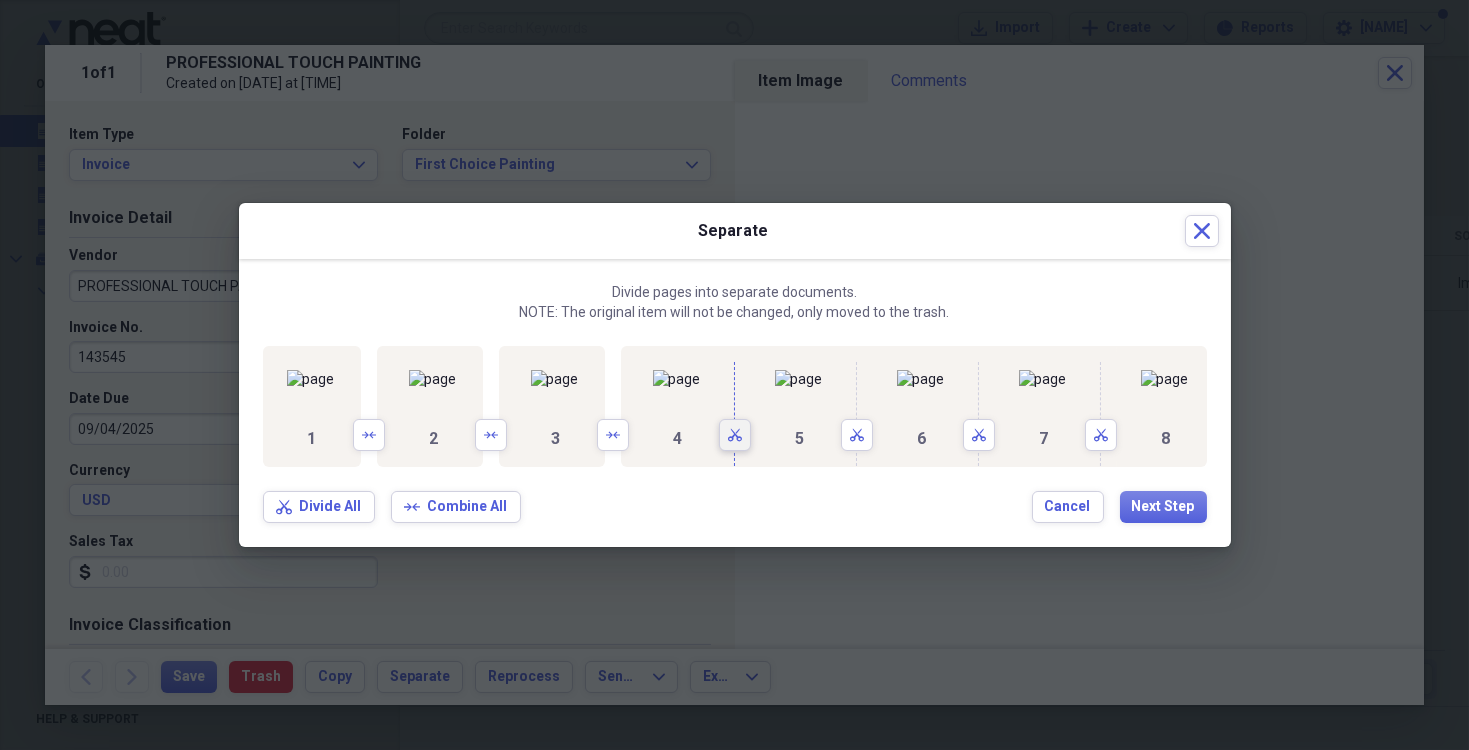 click on "Scissors" 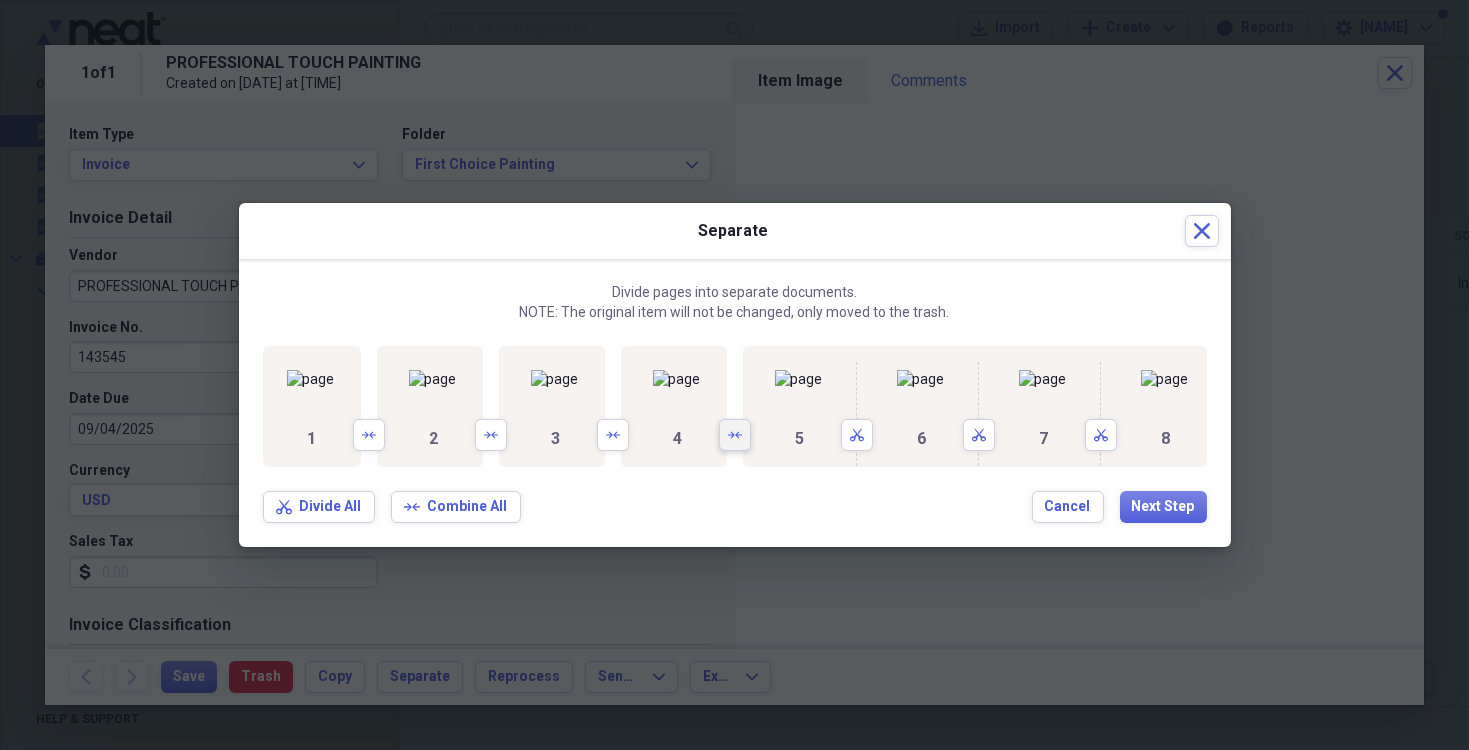 scroll, scrollTop: 0, scrollLeft: 426, axis: horizontal 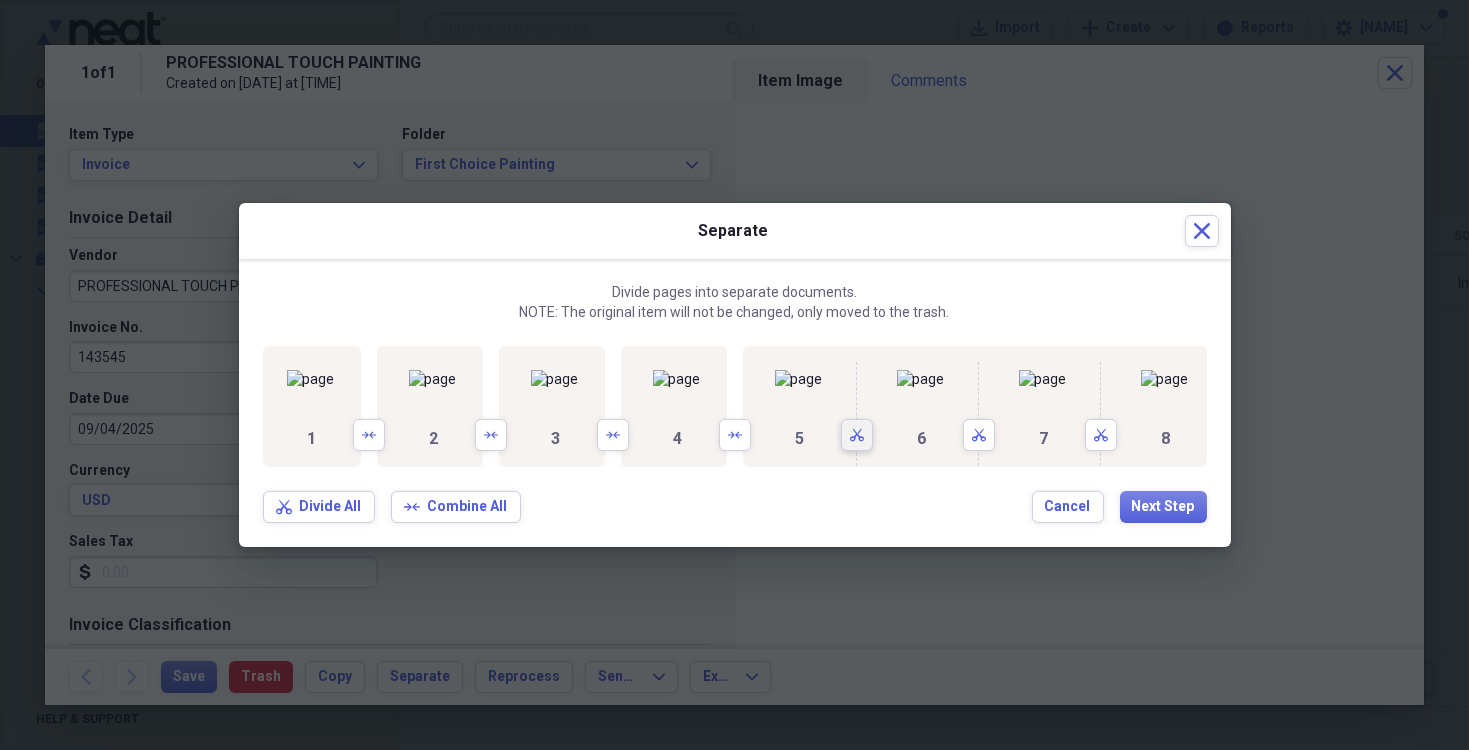drag, startPoint x: 952, startPoint y: 501, endPoint x: 1111, endPoint y: 511, distance: 159.31415 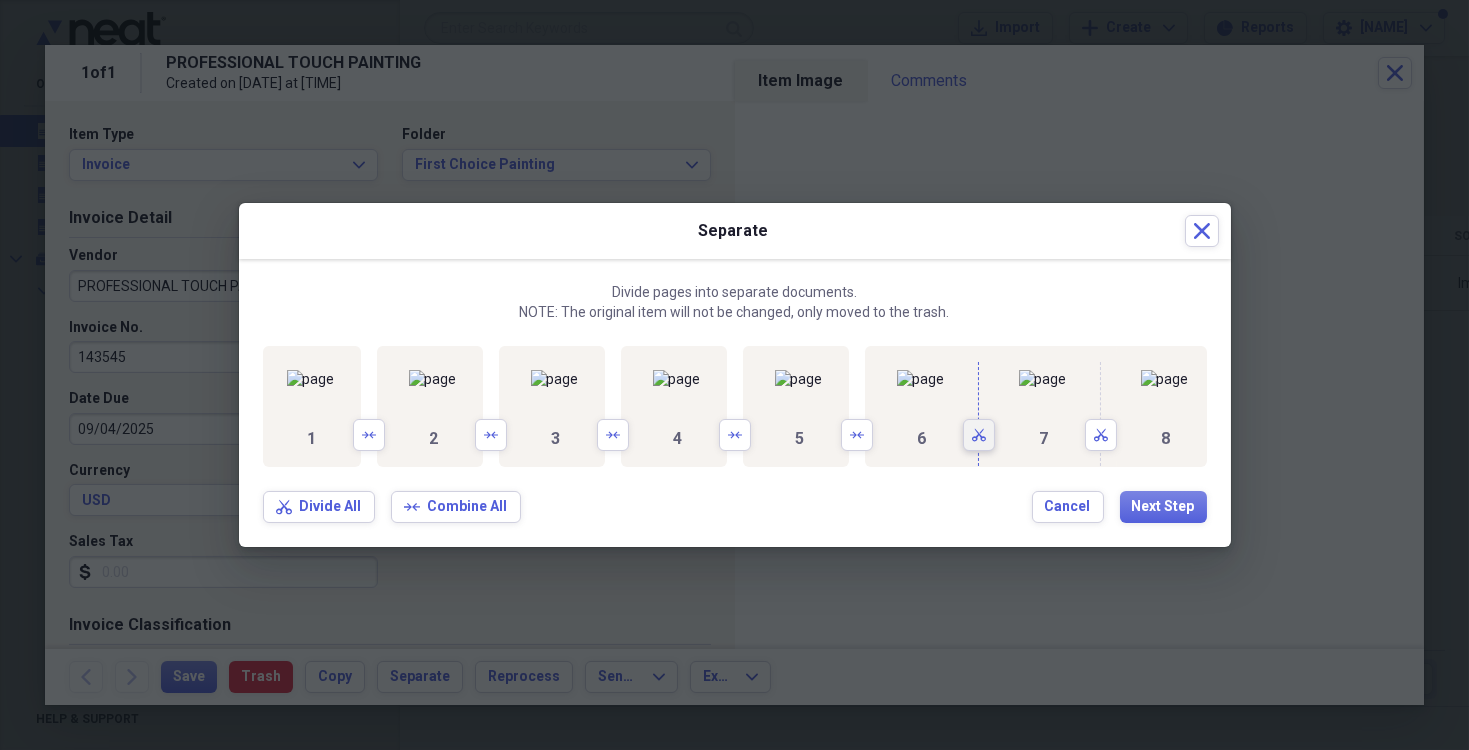 click on "Scissors" 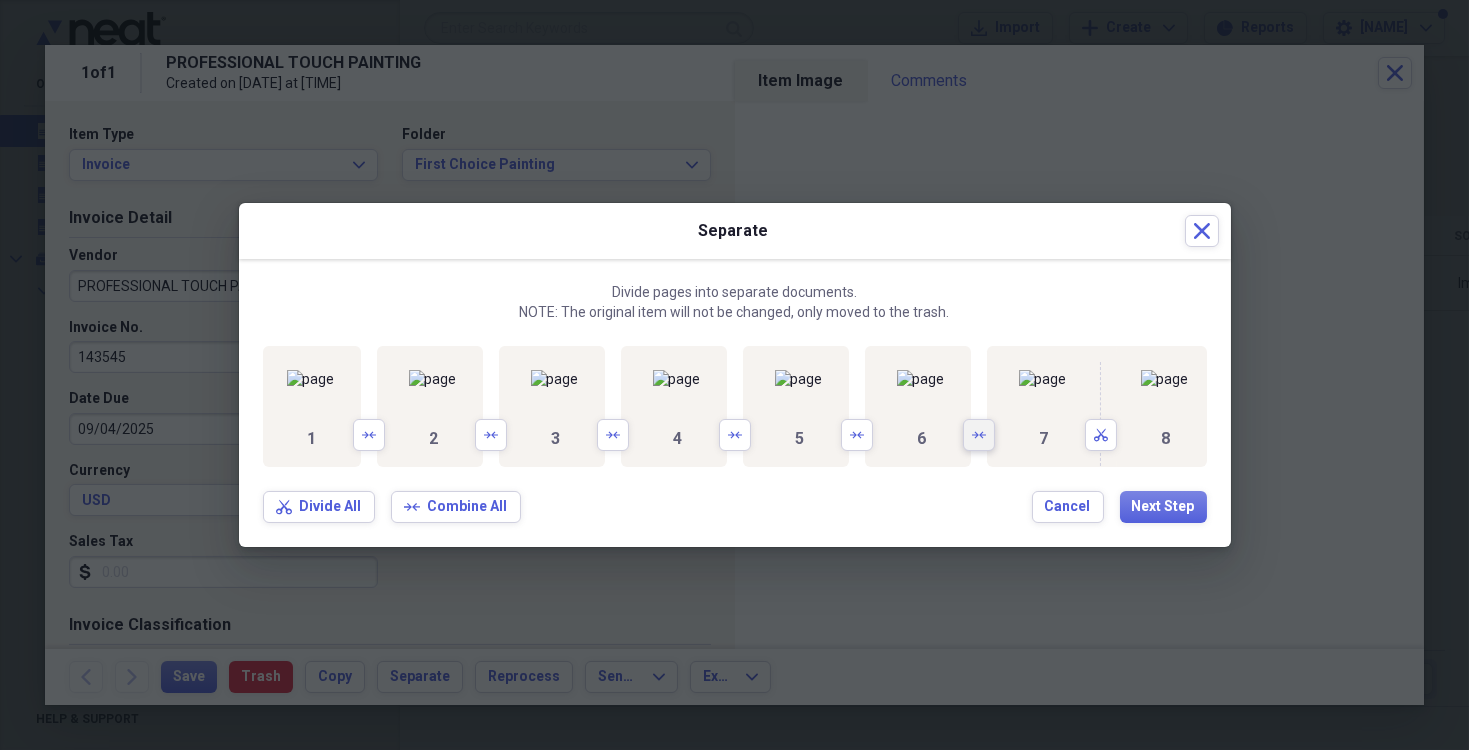 scroll, scrollTop: 0, scrollLeft: 820, axis: horizontal 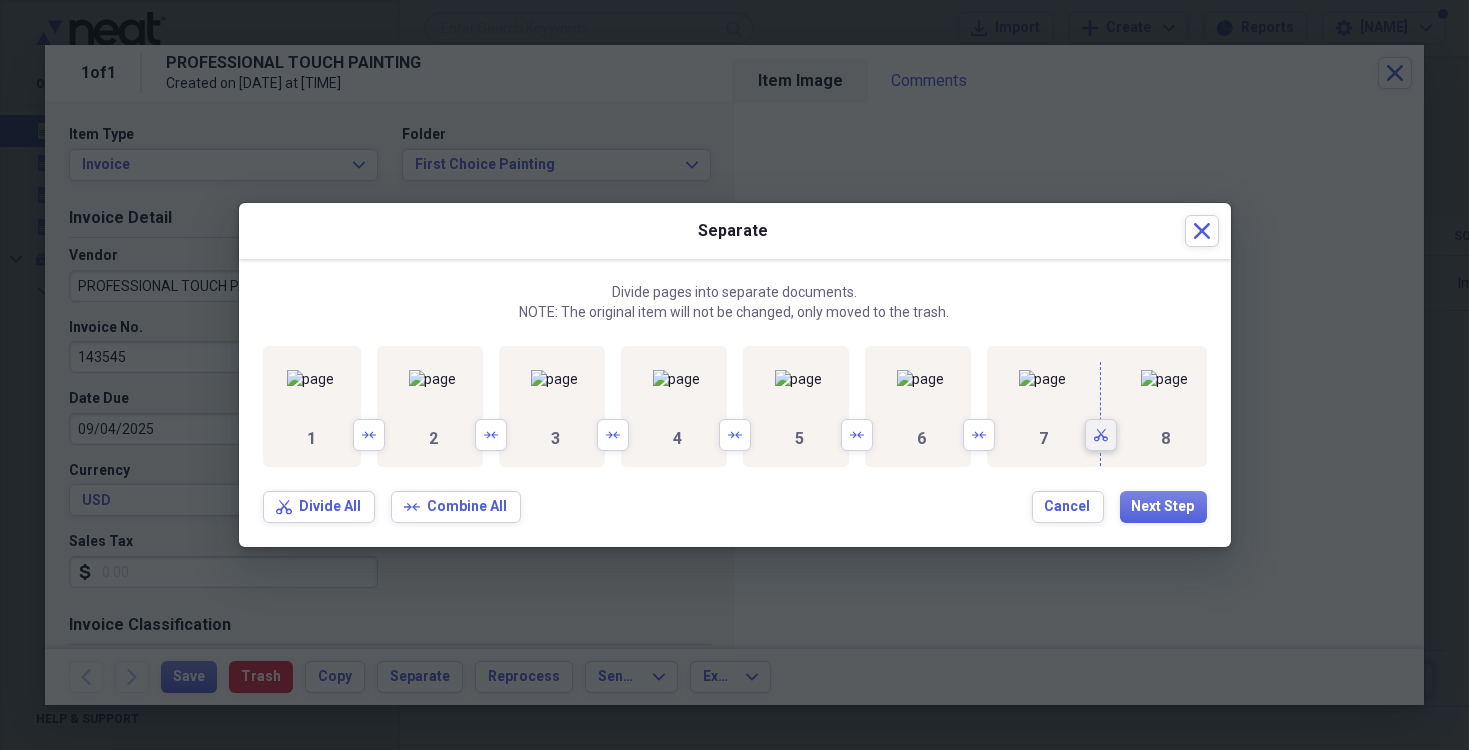 click on "Scissors" 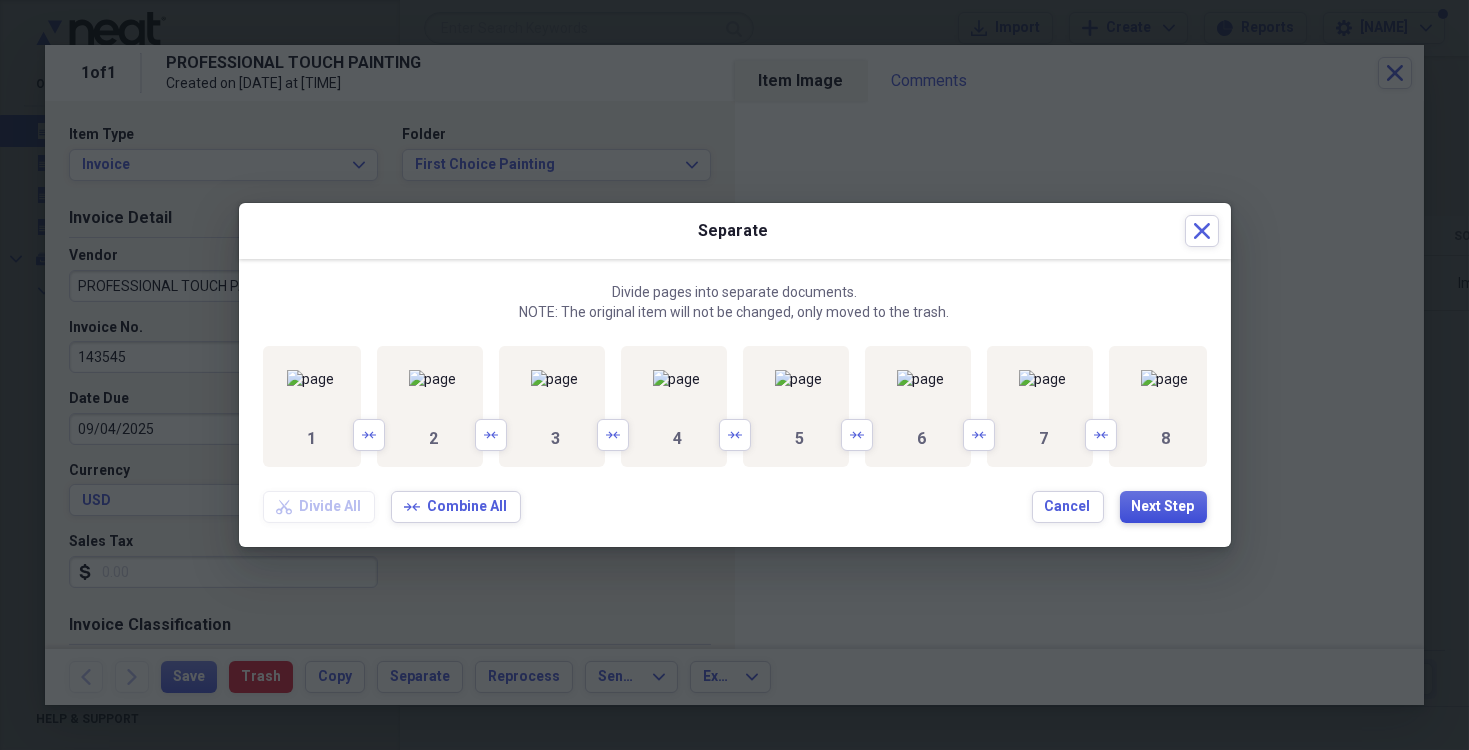 click on "Next Step" at bounding box center (1163, 507) 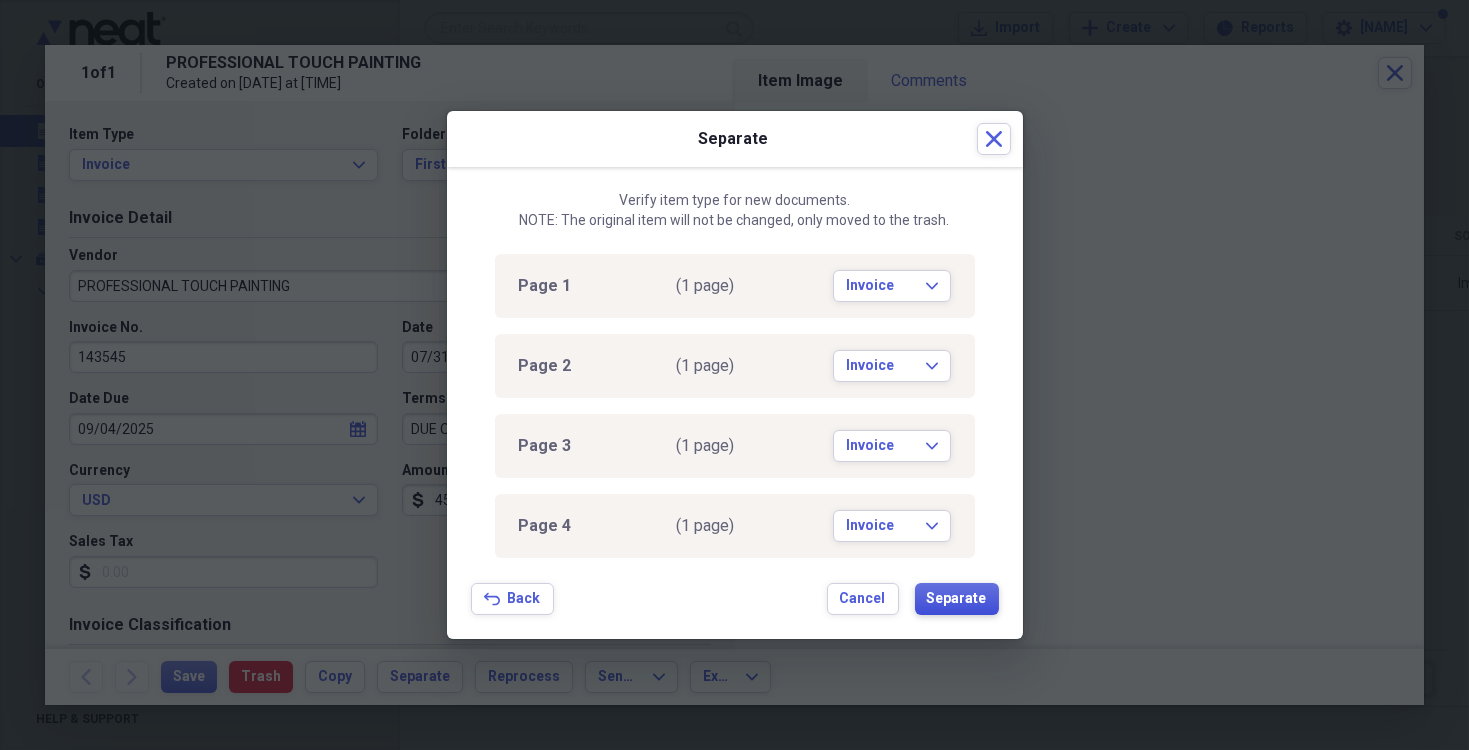 click on "Separate" at bounding box center (957, 599) 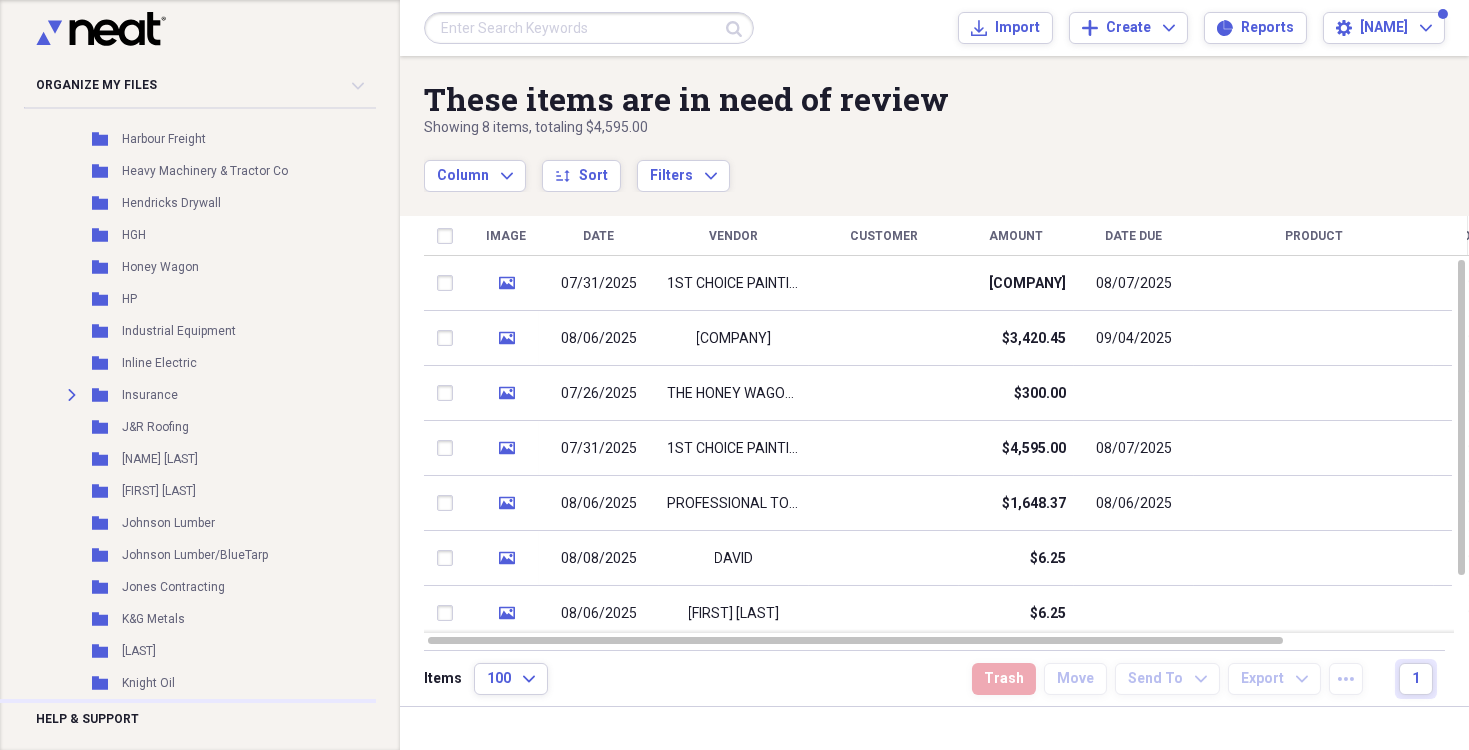 scroll, scrollTop: 900, scrollLeft: 0, axis: vertical 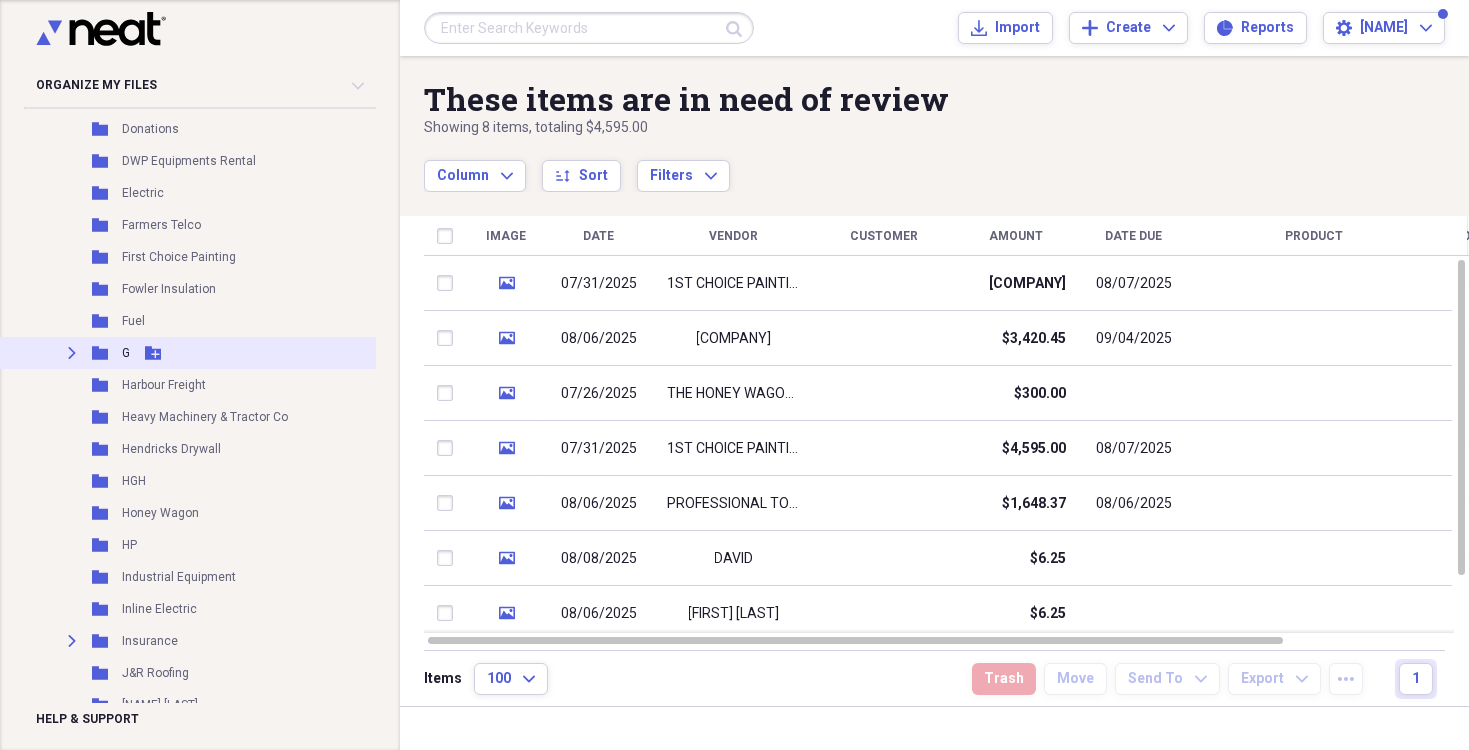 click 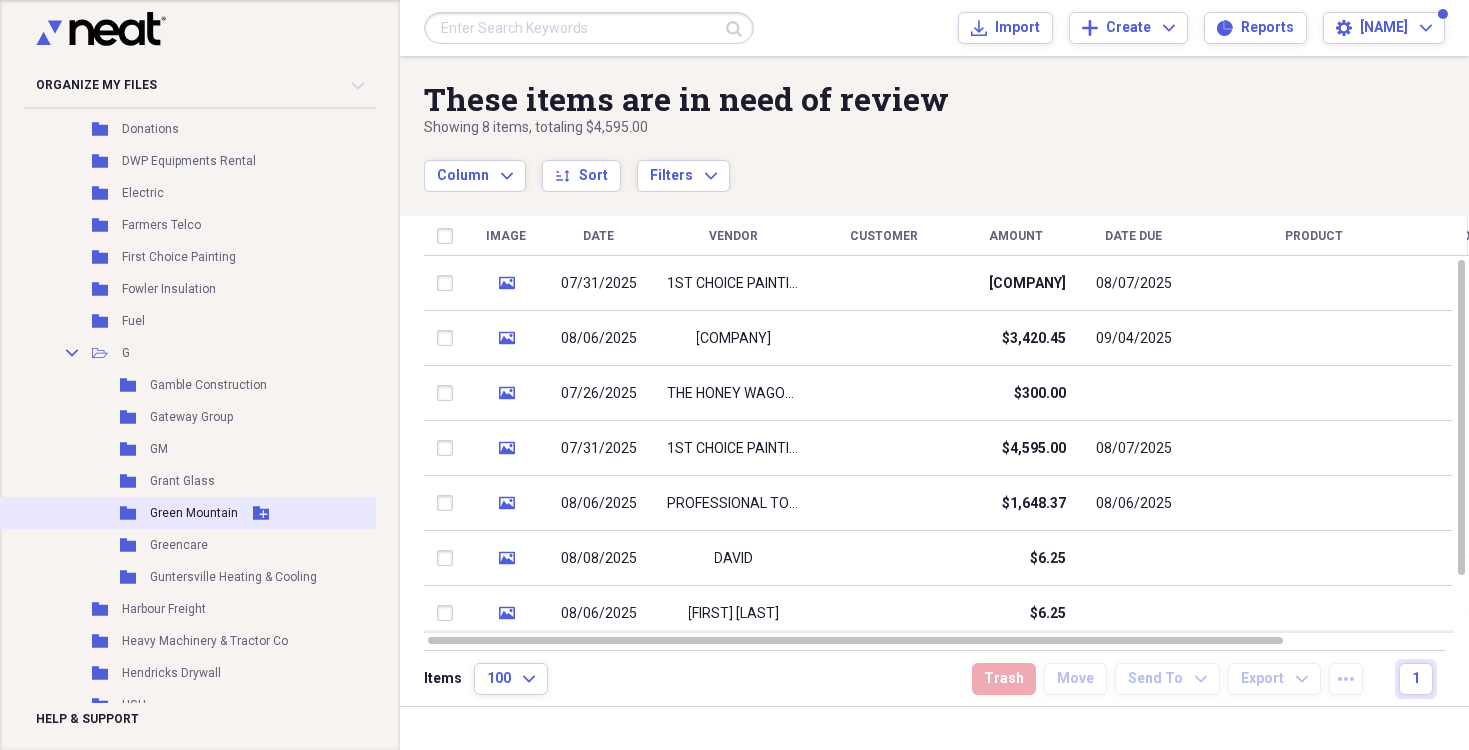 click on "Green Mountain" at bounding box center [194, 513] 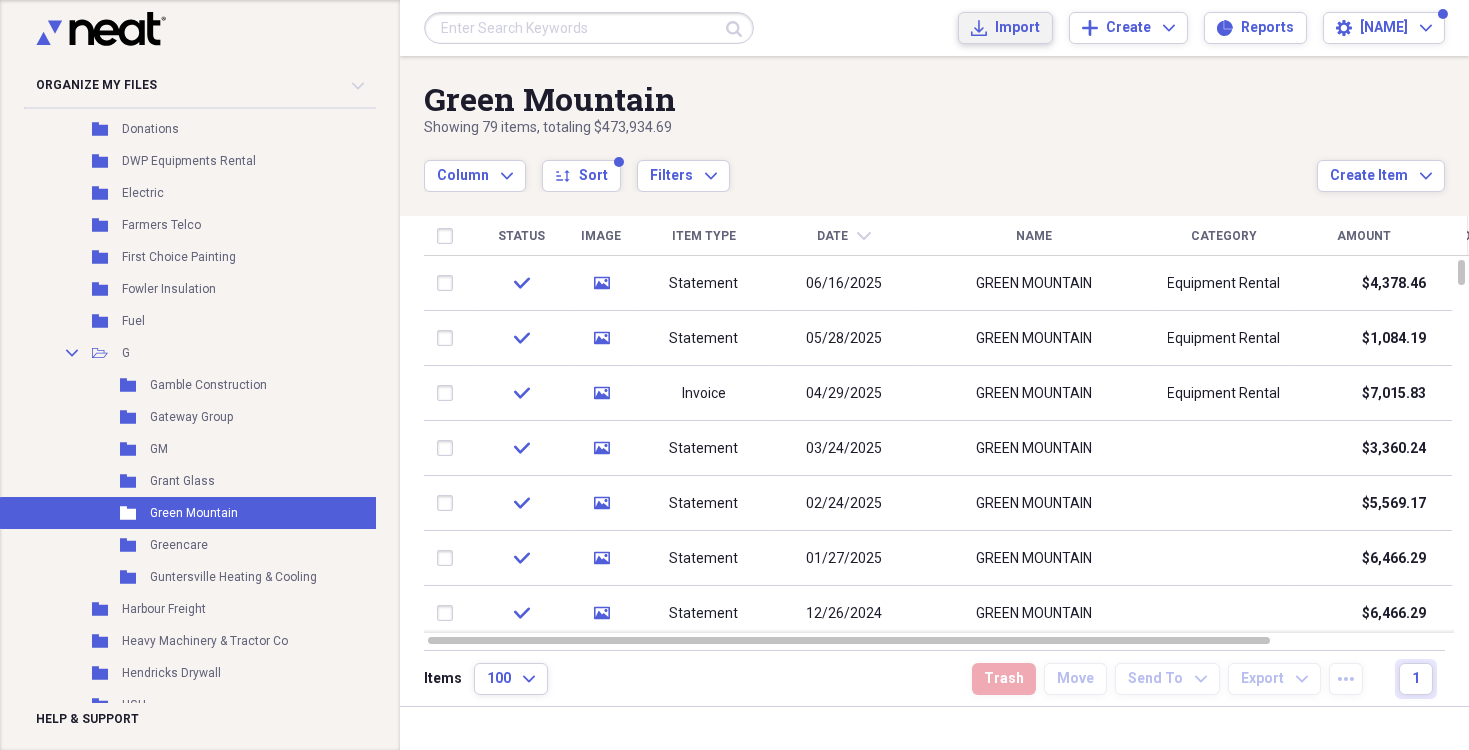 click on "Import" at bounding box center [1017, 28] 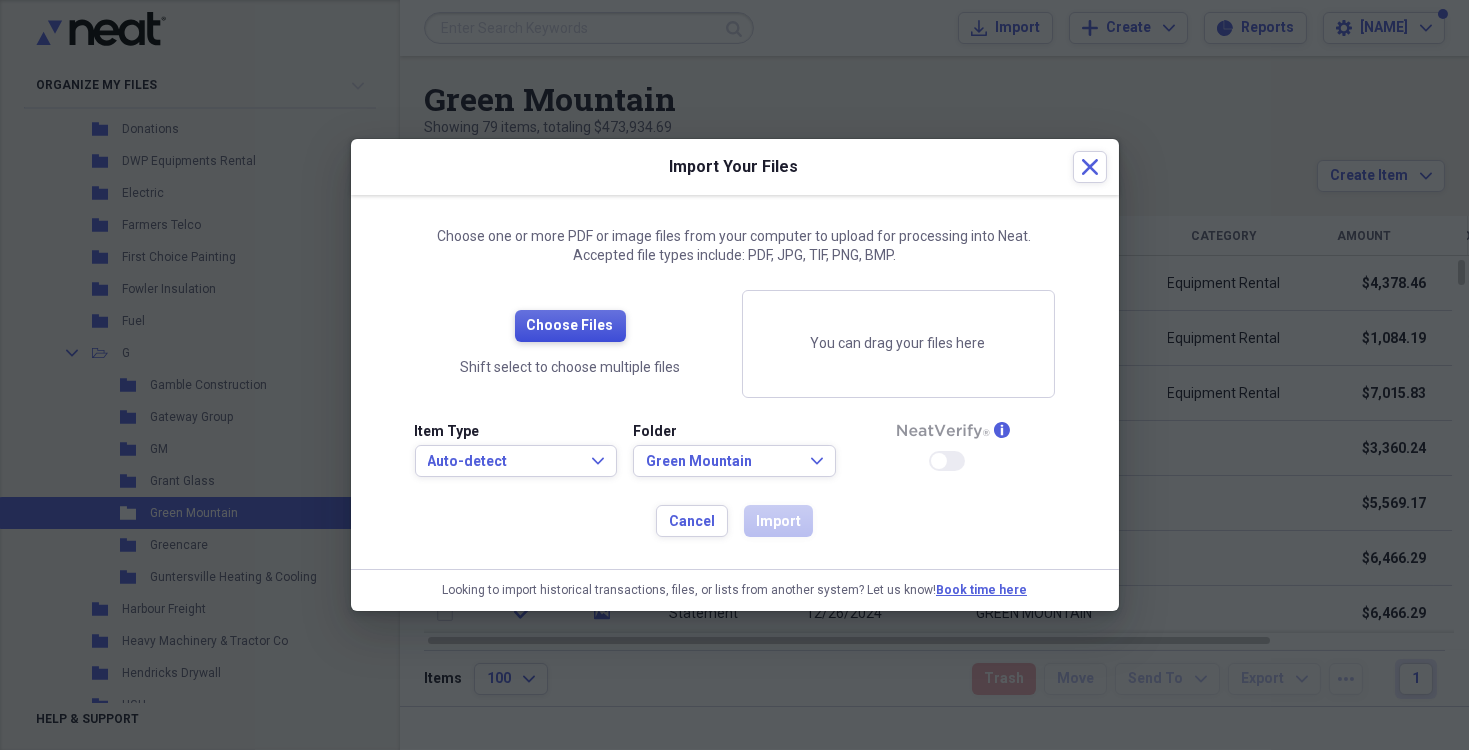 click on "Choose Files" at bounding box center [570, 326] 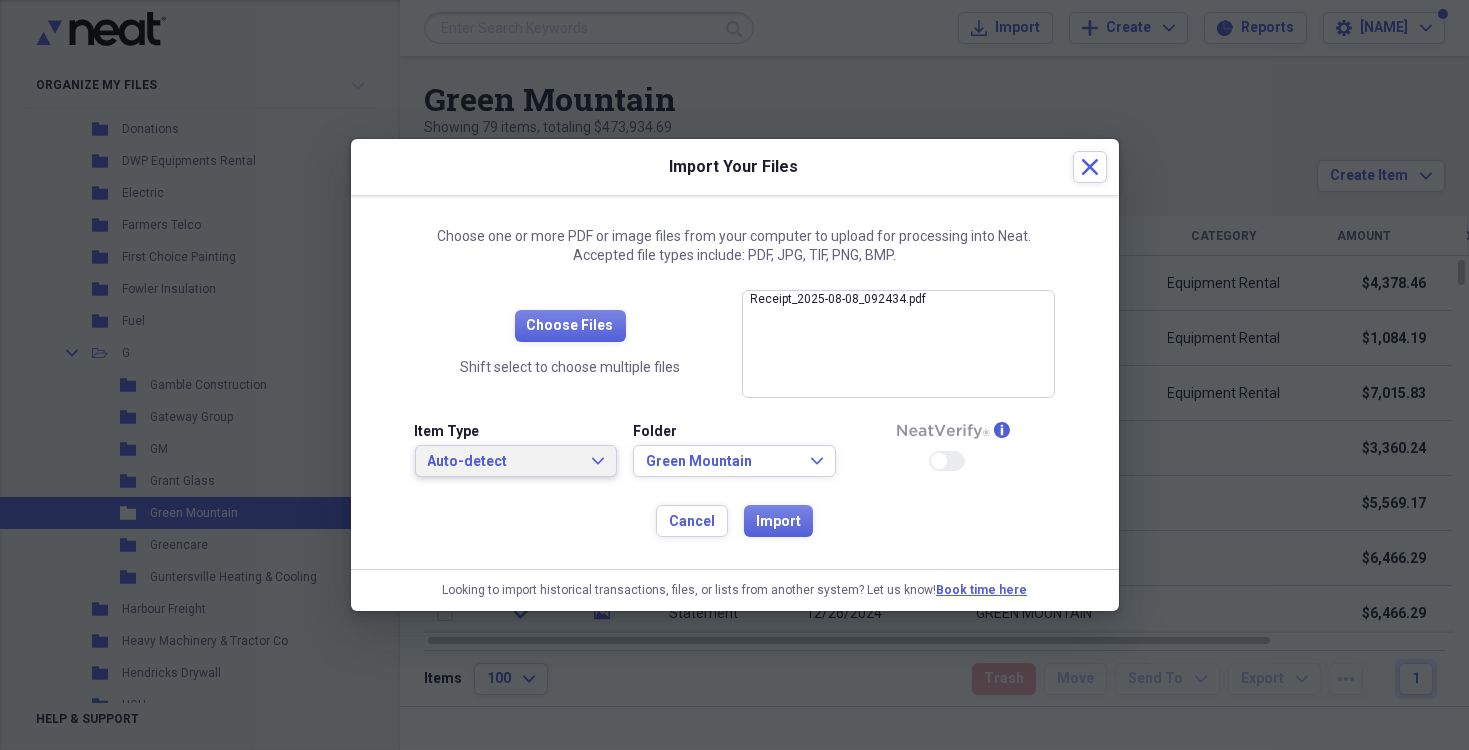 click on "Auto-detect Expand" at bounding box center (516, 462) 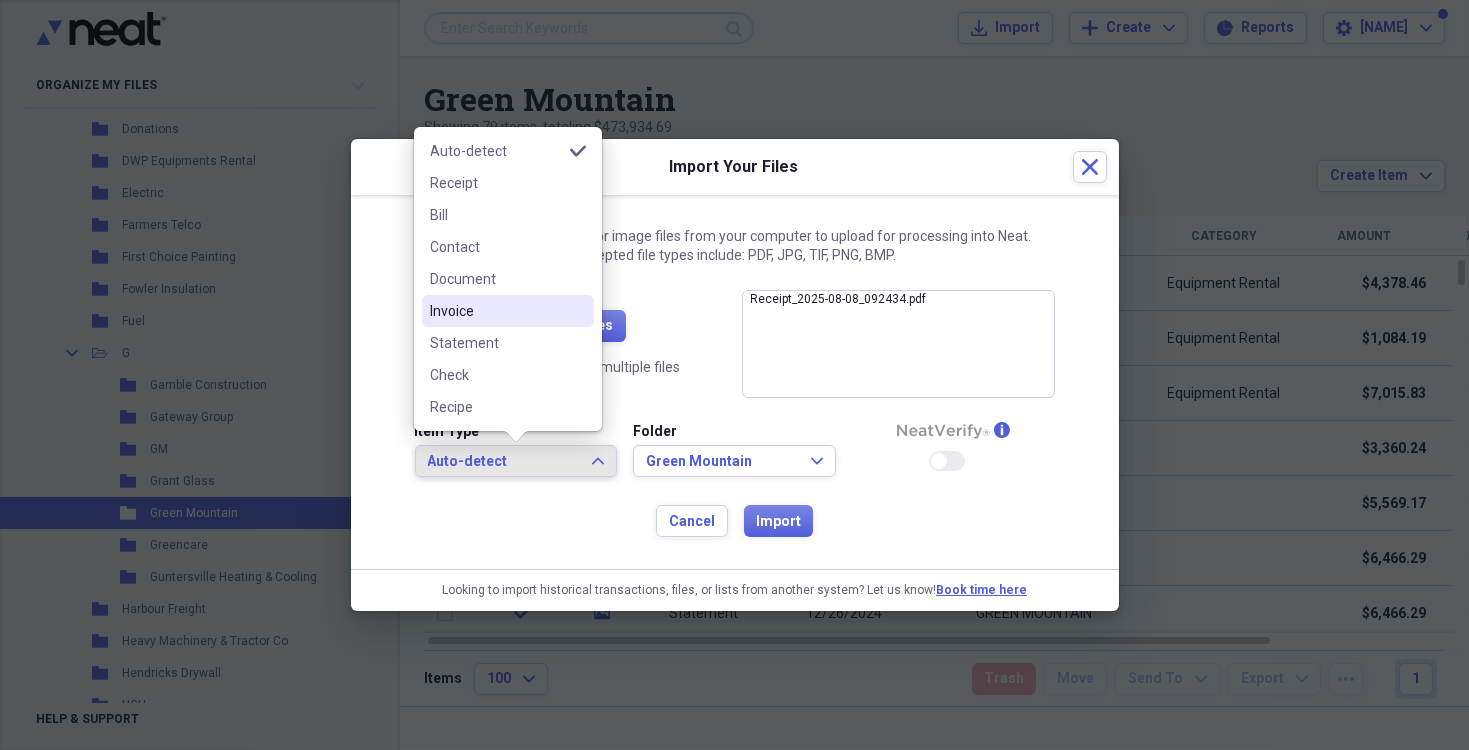 click on "Invoice" at bounding box center (496, 311) 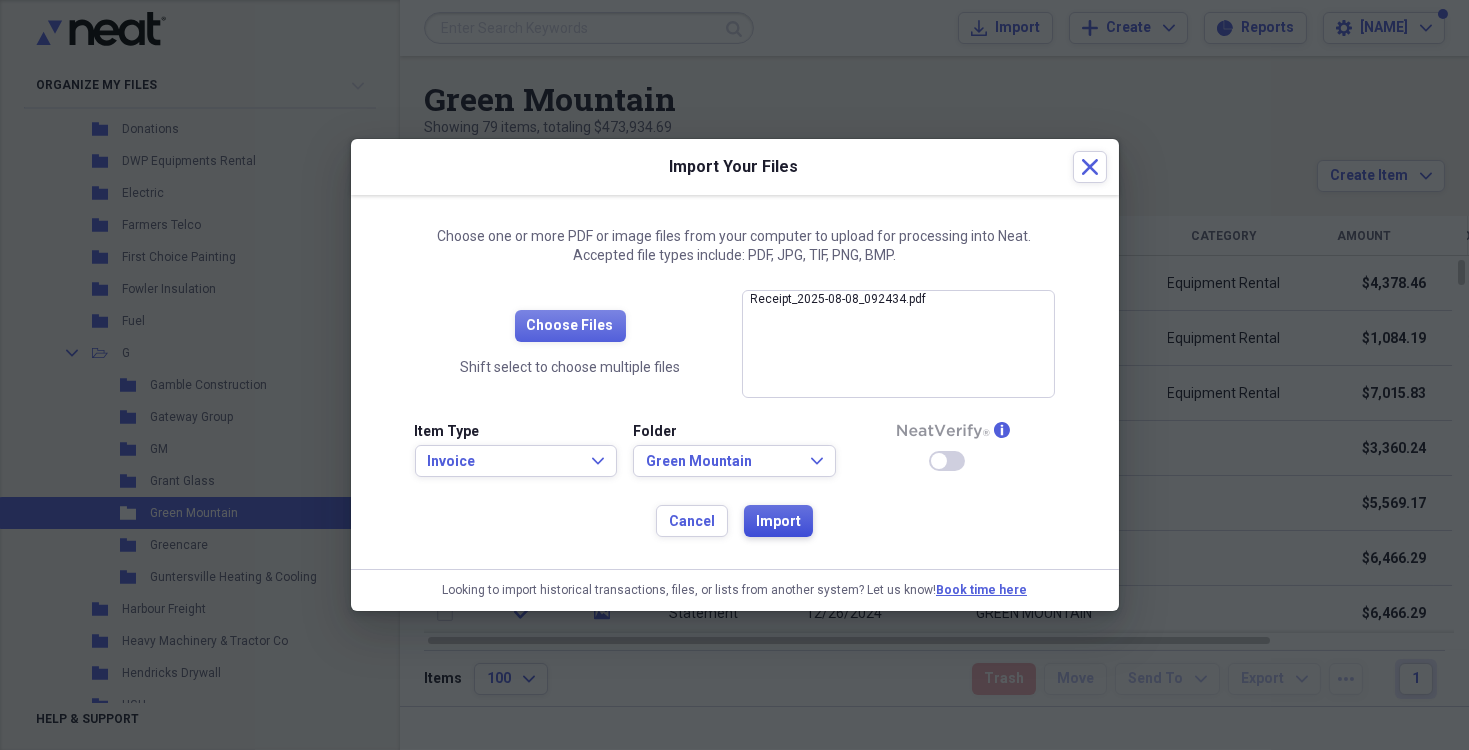 click on "Import" at bounding box center (778, 522) 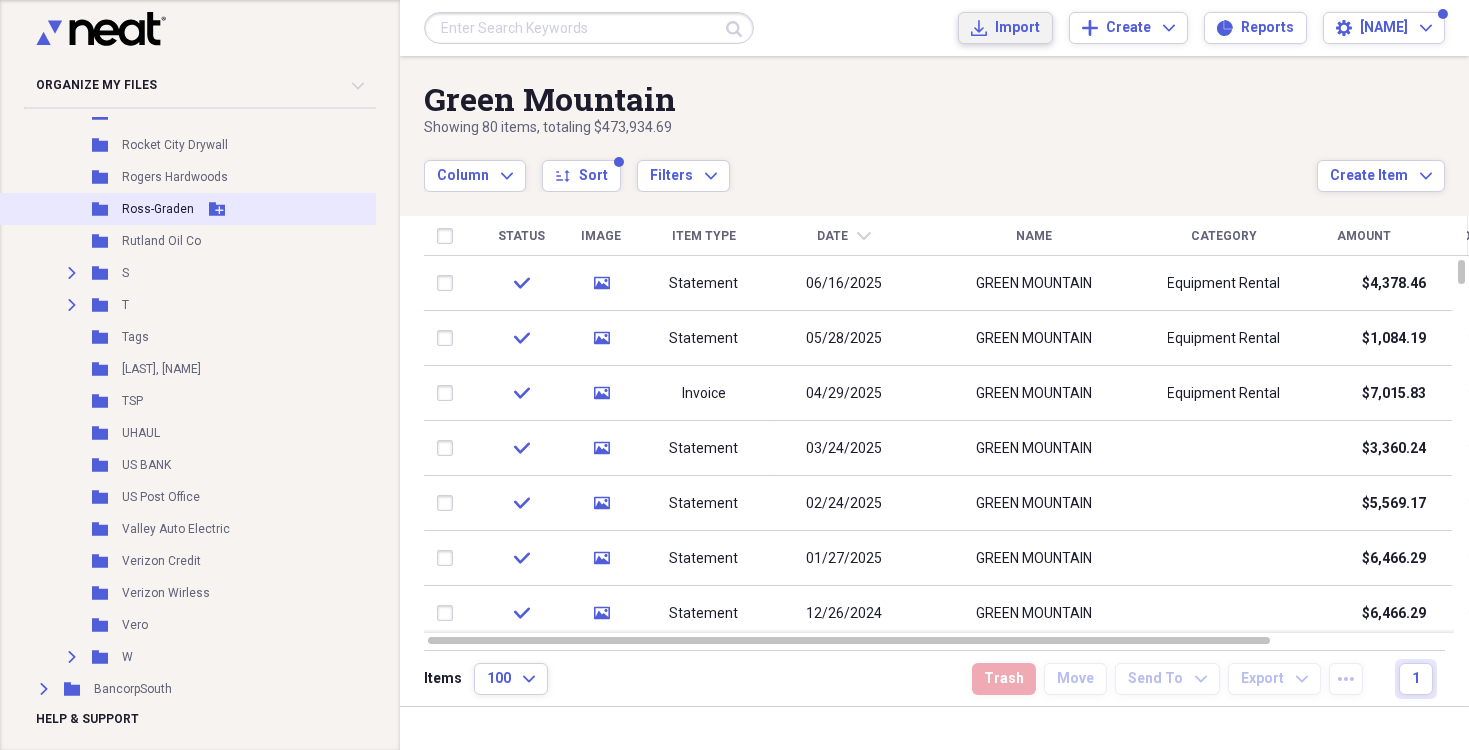 scroll, scrollTop: 3000, scrollLeft: 0, axis: vertical 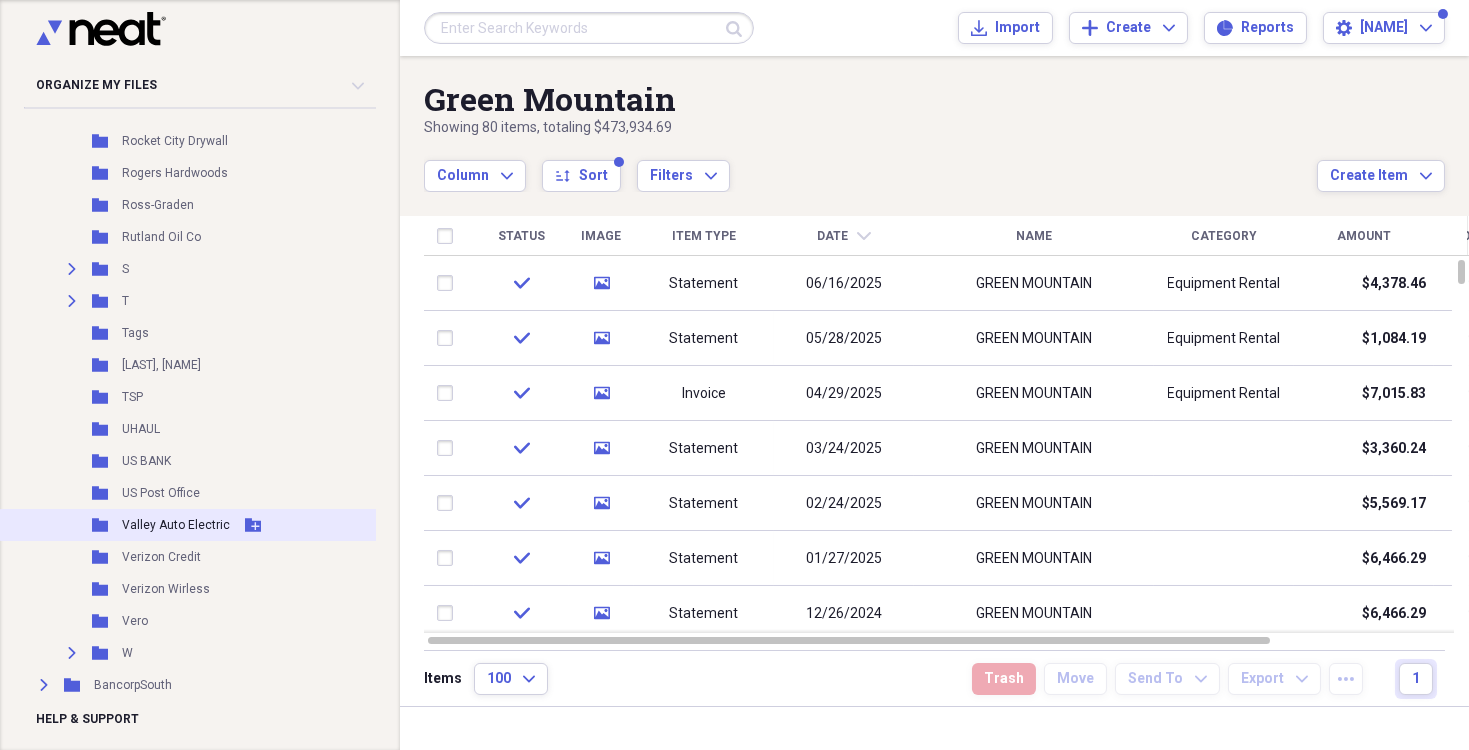 click on "Valley Auto Electric" at bounding box center (176, 525) 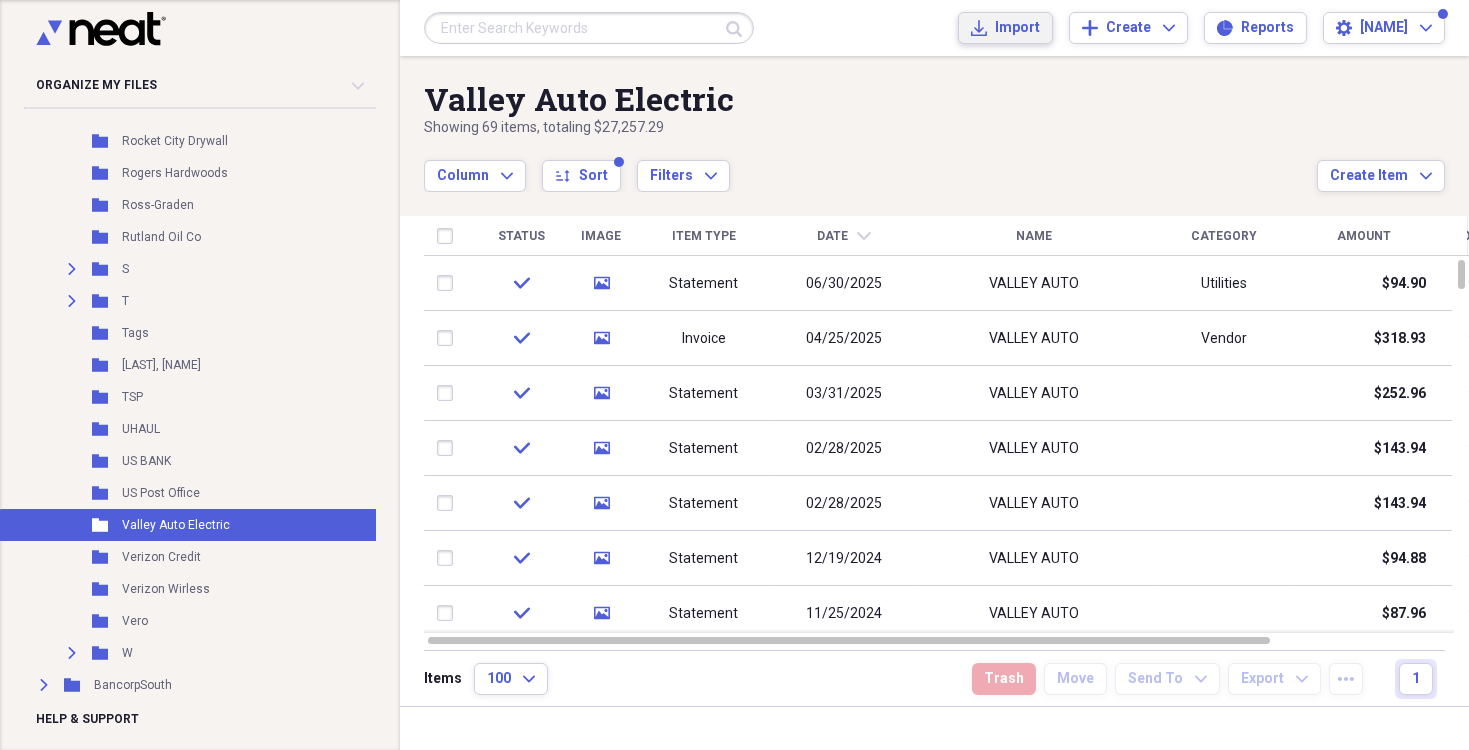 click on "Import" at bounding box center (1017, 28) 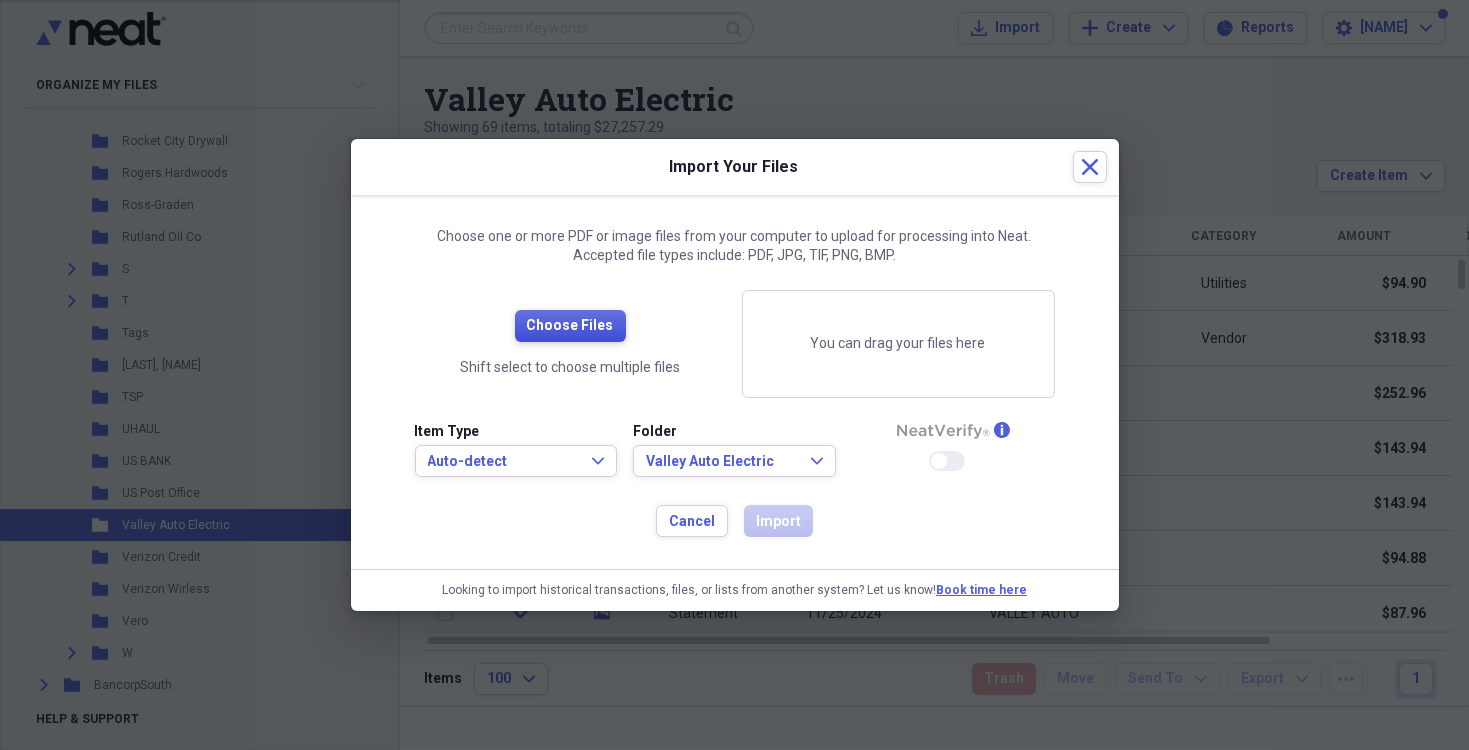 click on "Choose Files" at bounding box center [570, 326] 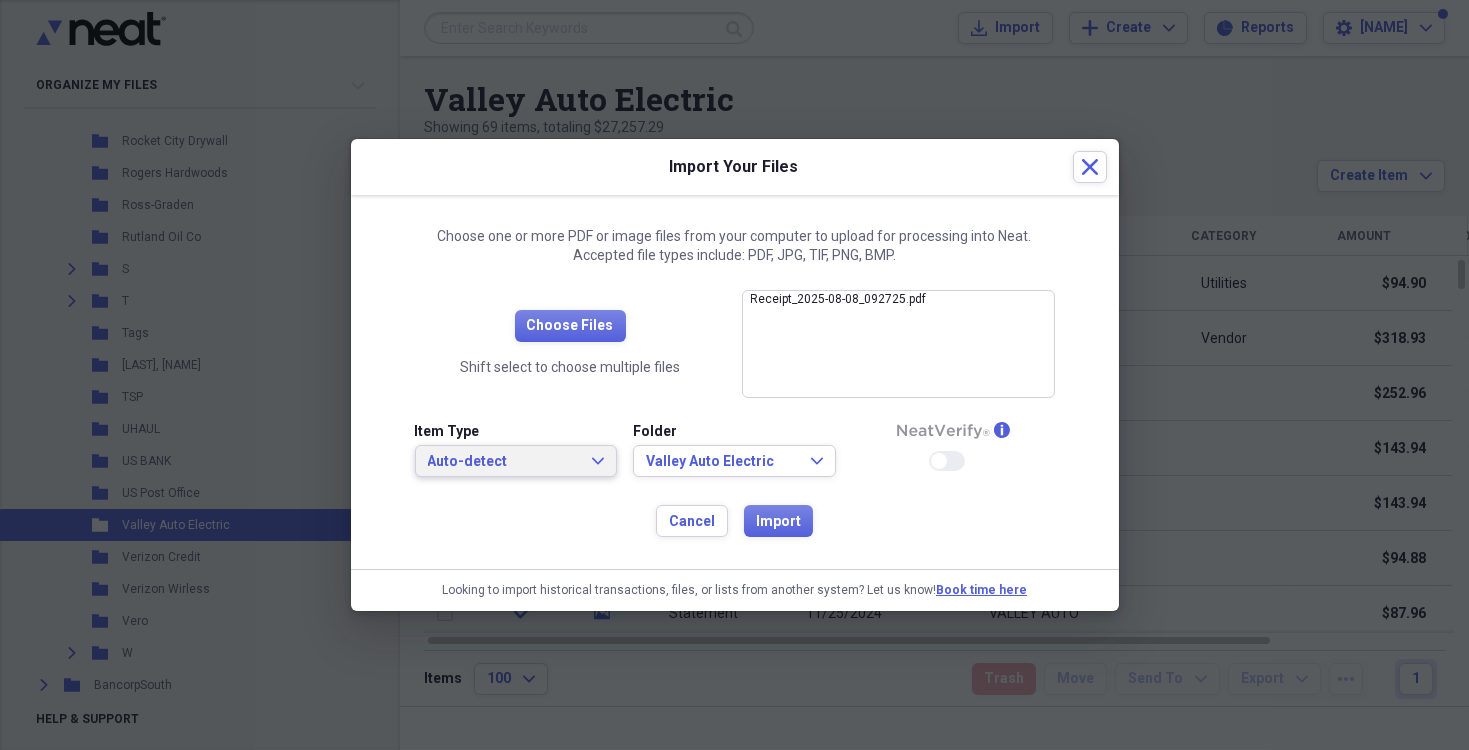 click on "Expand" 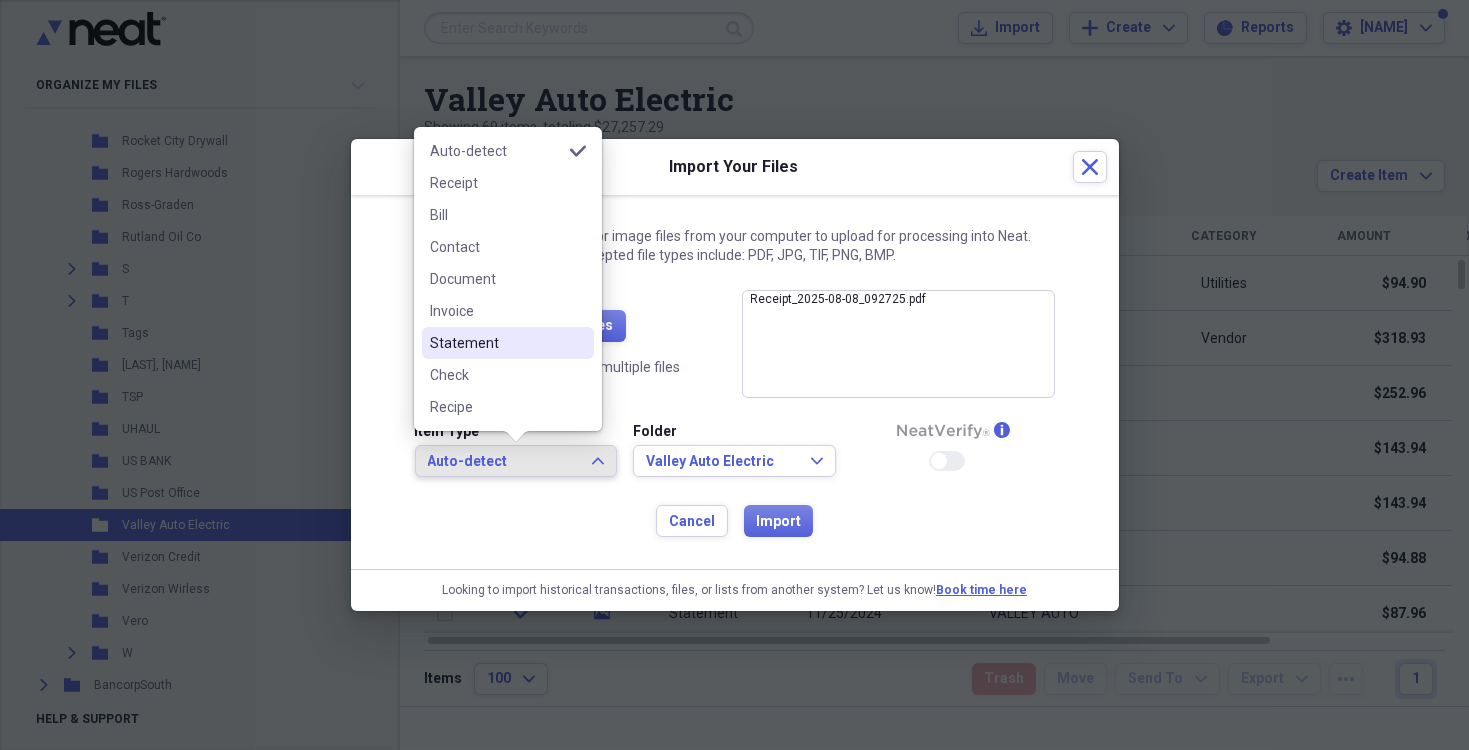 click on "Statement" at bounding box center [508, 343] 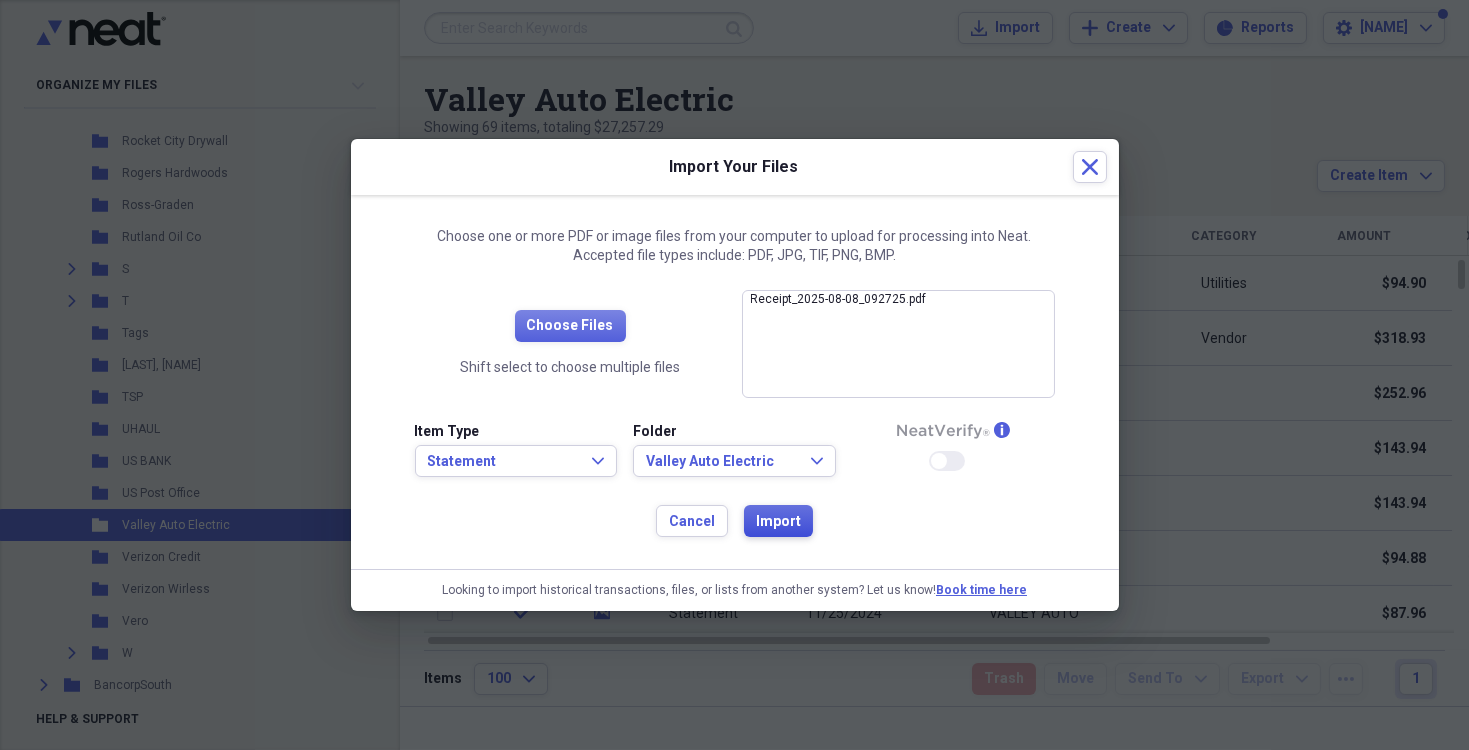 click on "Import" at bounding box center (778, 522) 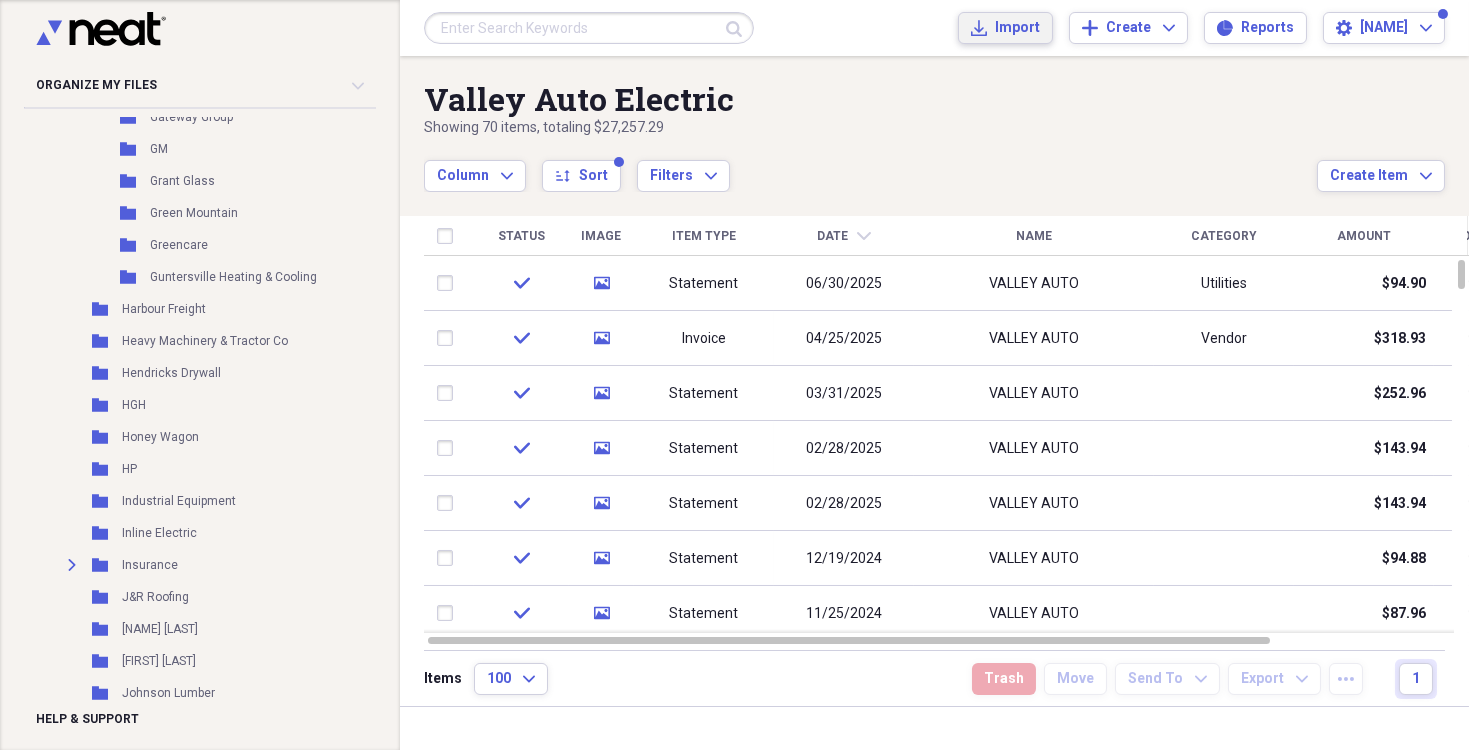 scroll, scrollTop: 900, scrollLeft: 0, axis: vertical 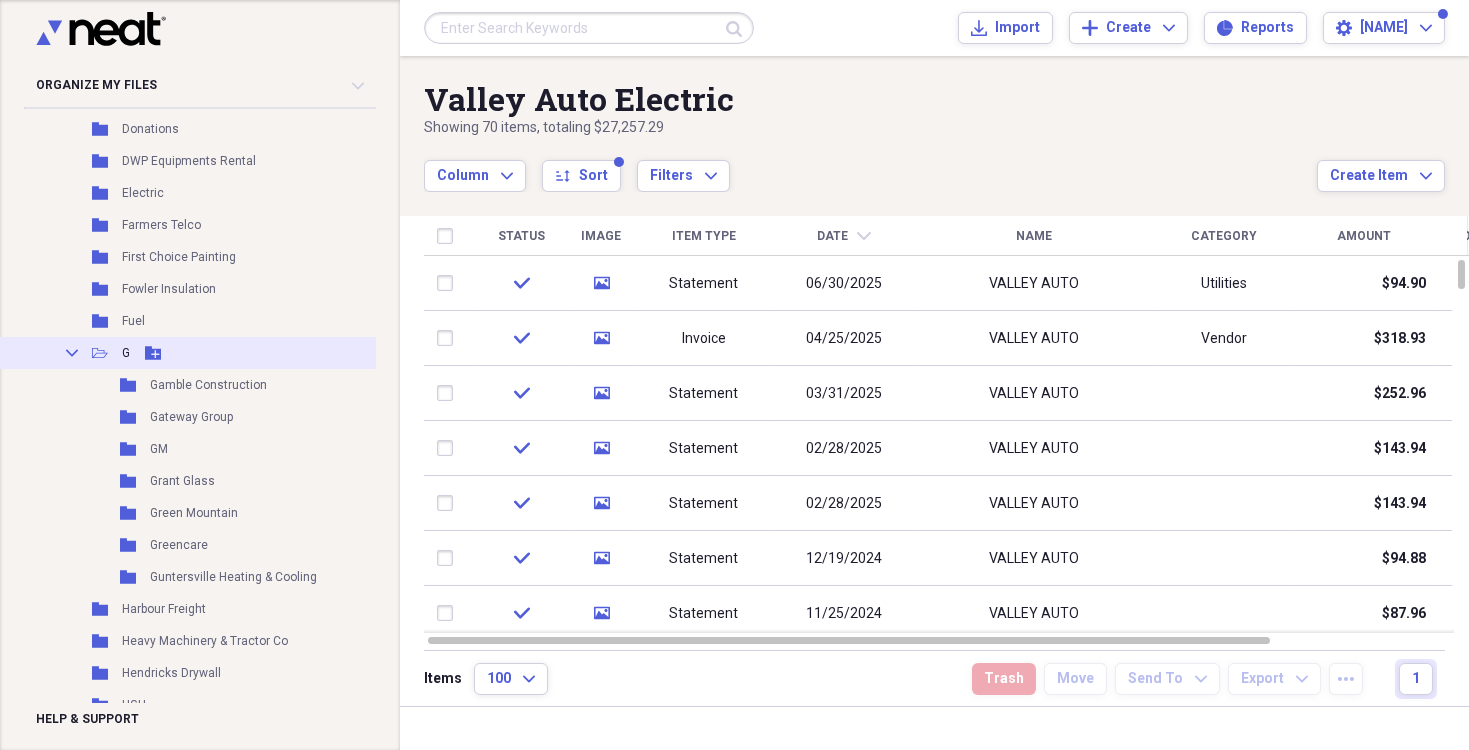 click on "Collapse" 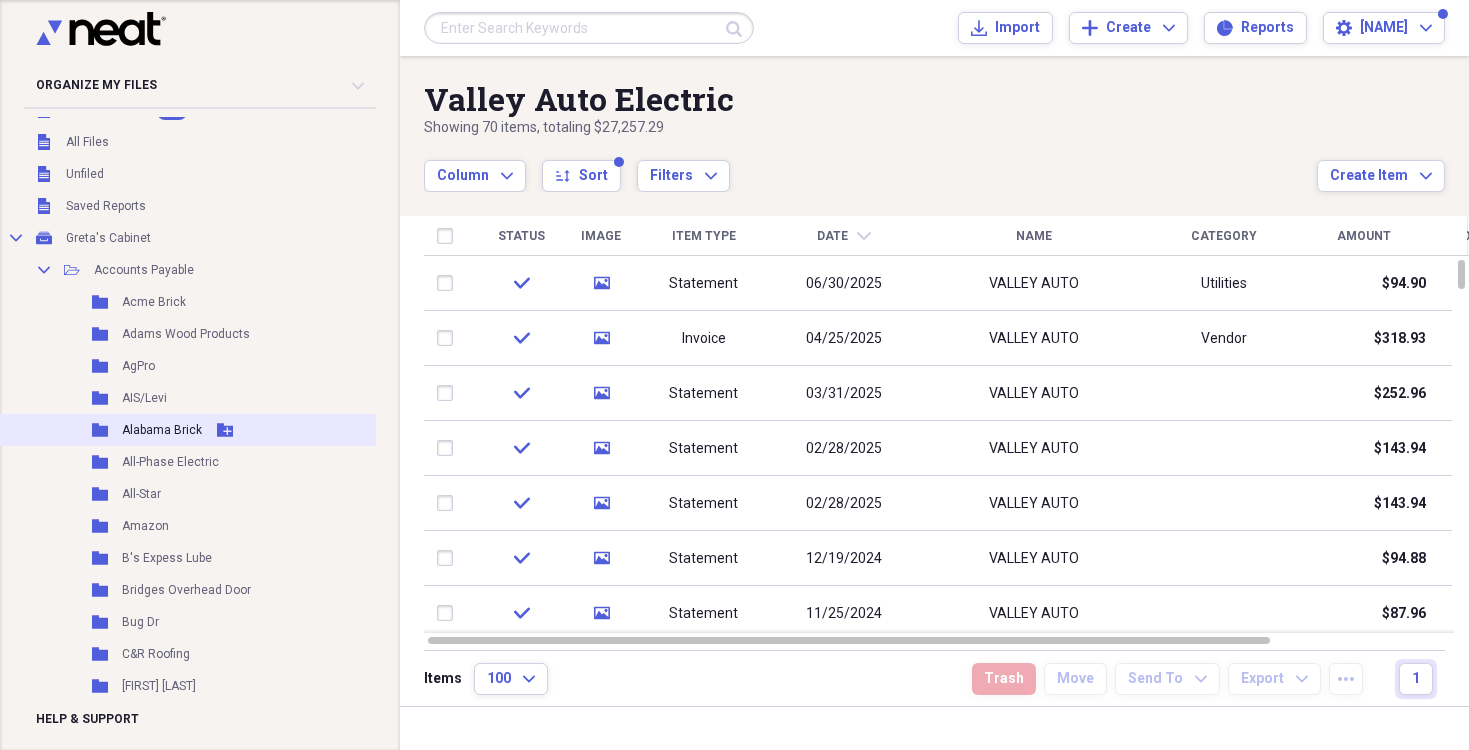 scroll, scrollTop: 0, scrollLeft: 0, axis: both 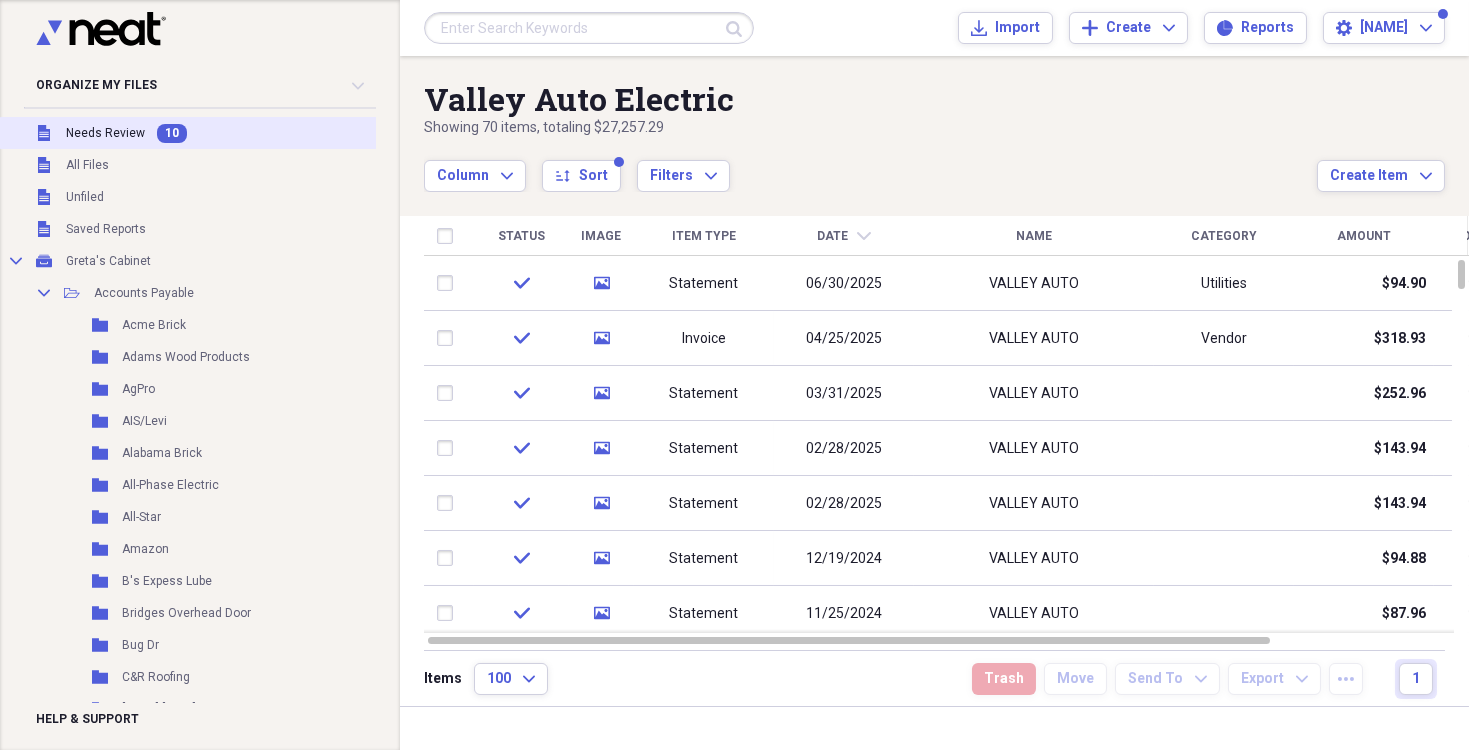 click on "Needs Review" at bounding box center (105, 133) 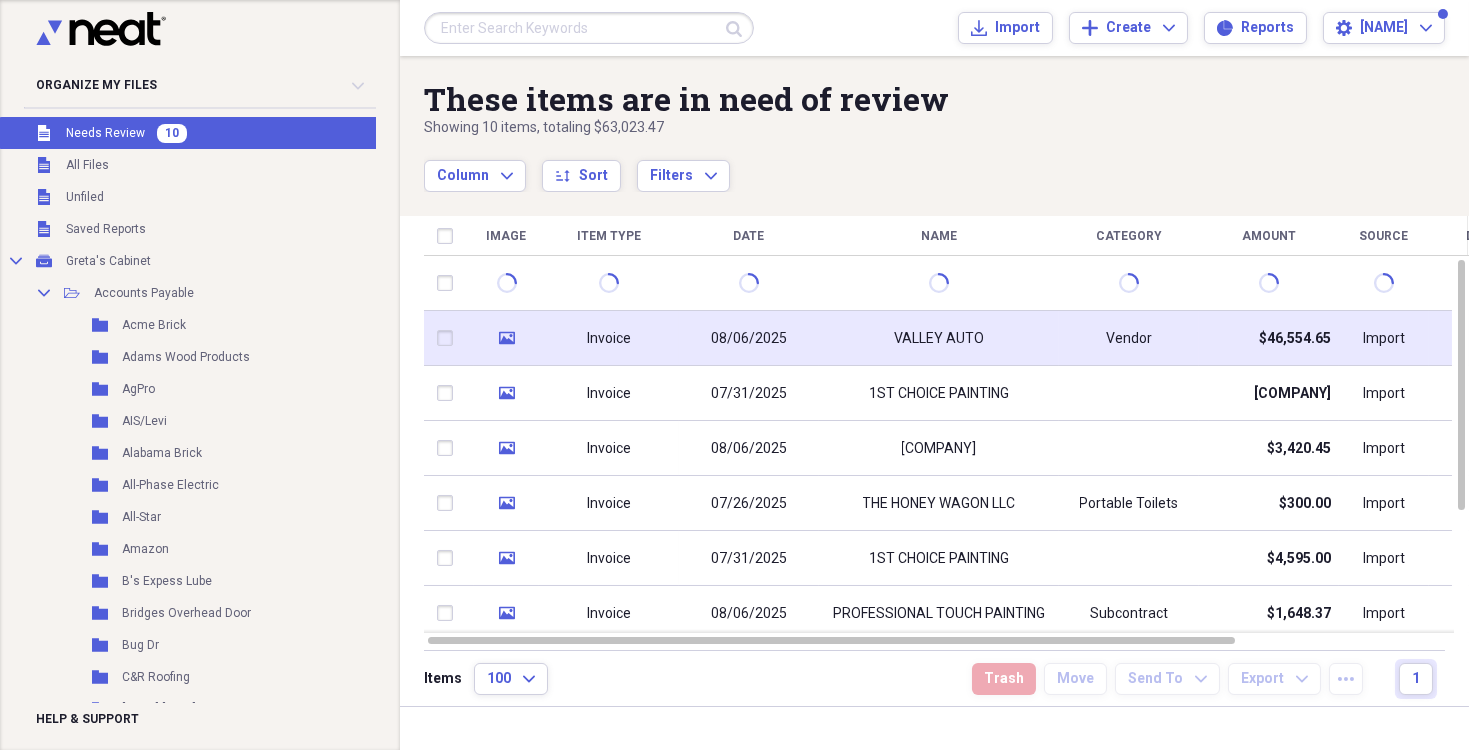 click on "Invoice" at bounding box center [609, 338] 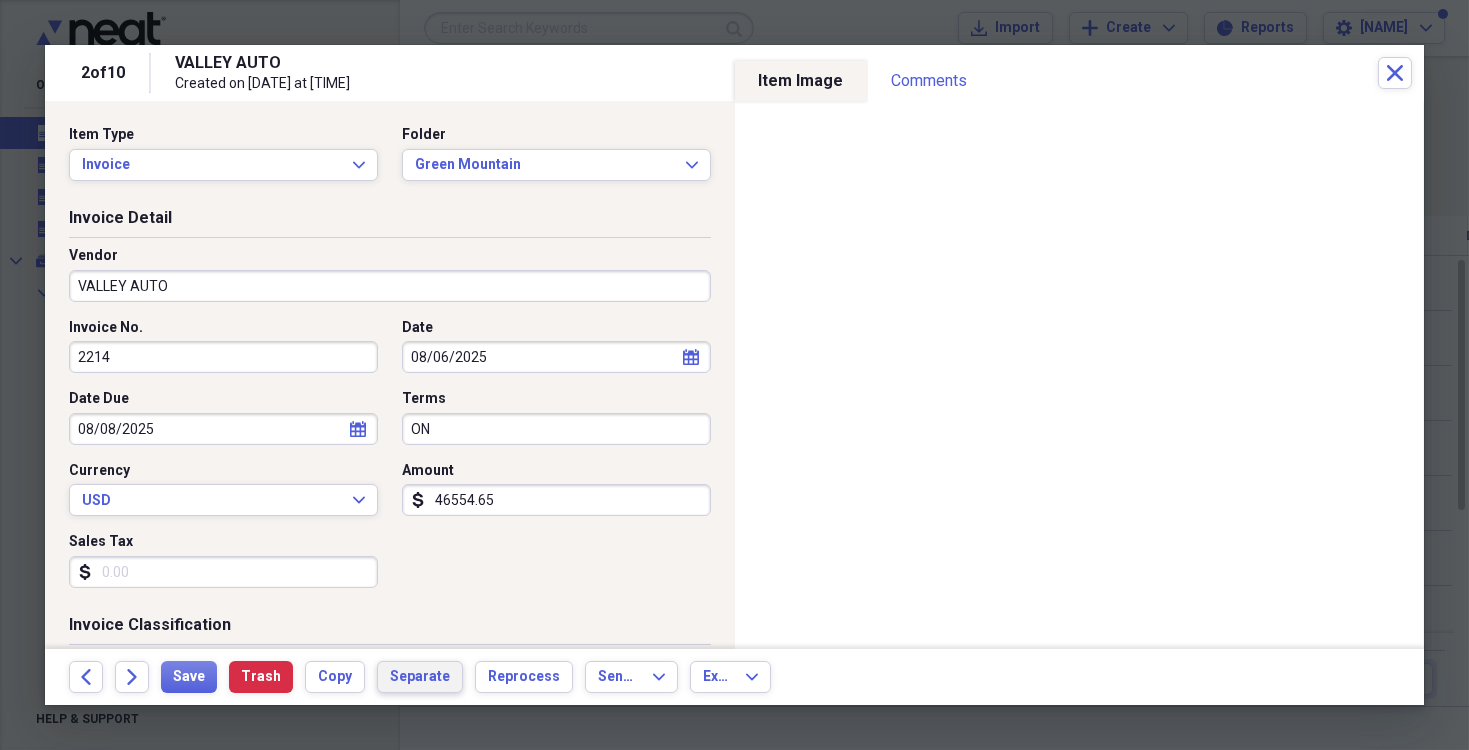 click on "Separate" at bounding box center [420, 677] 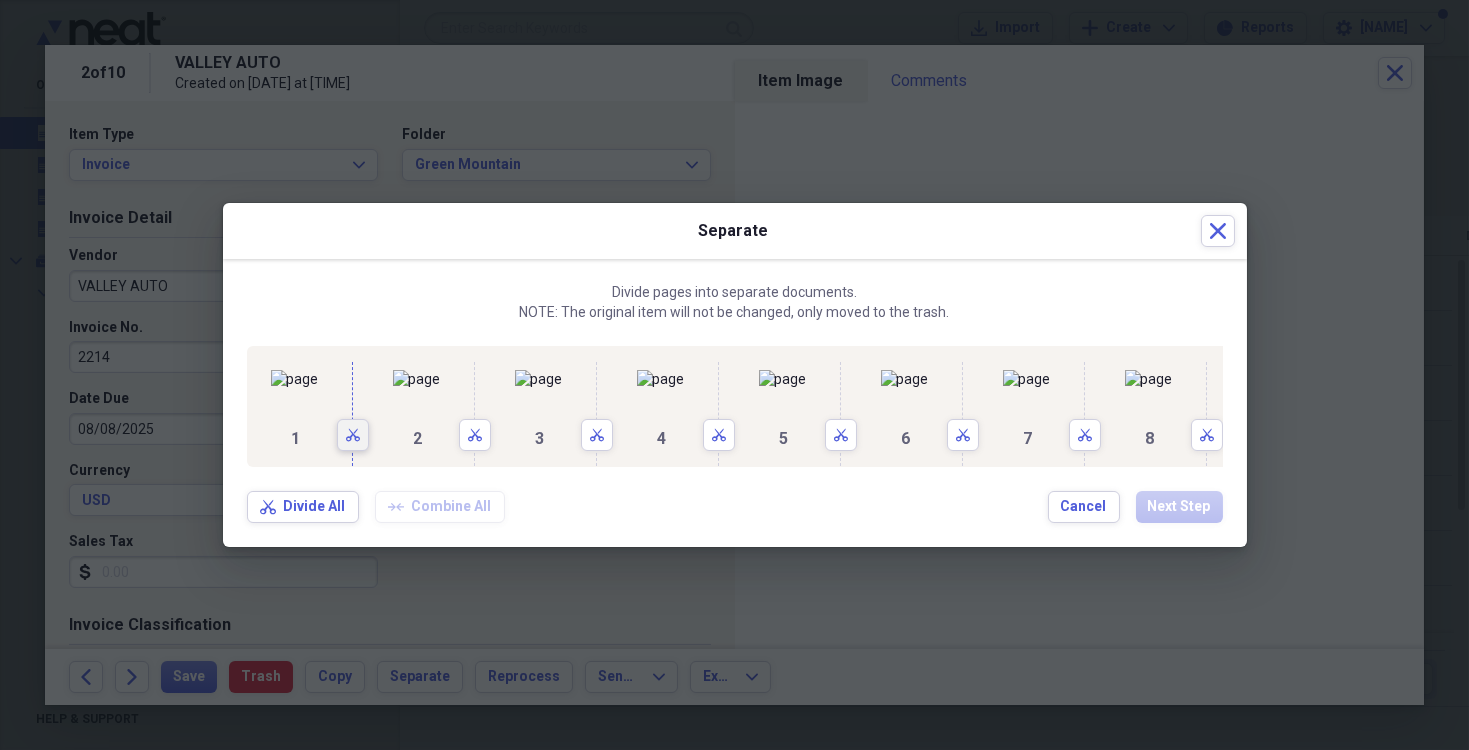 click 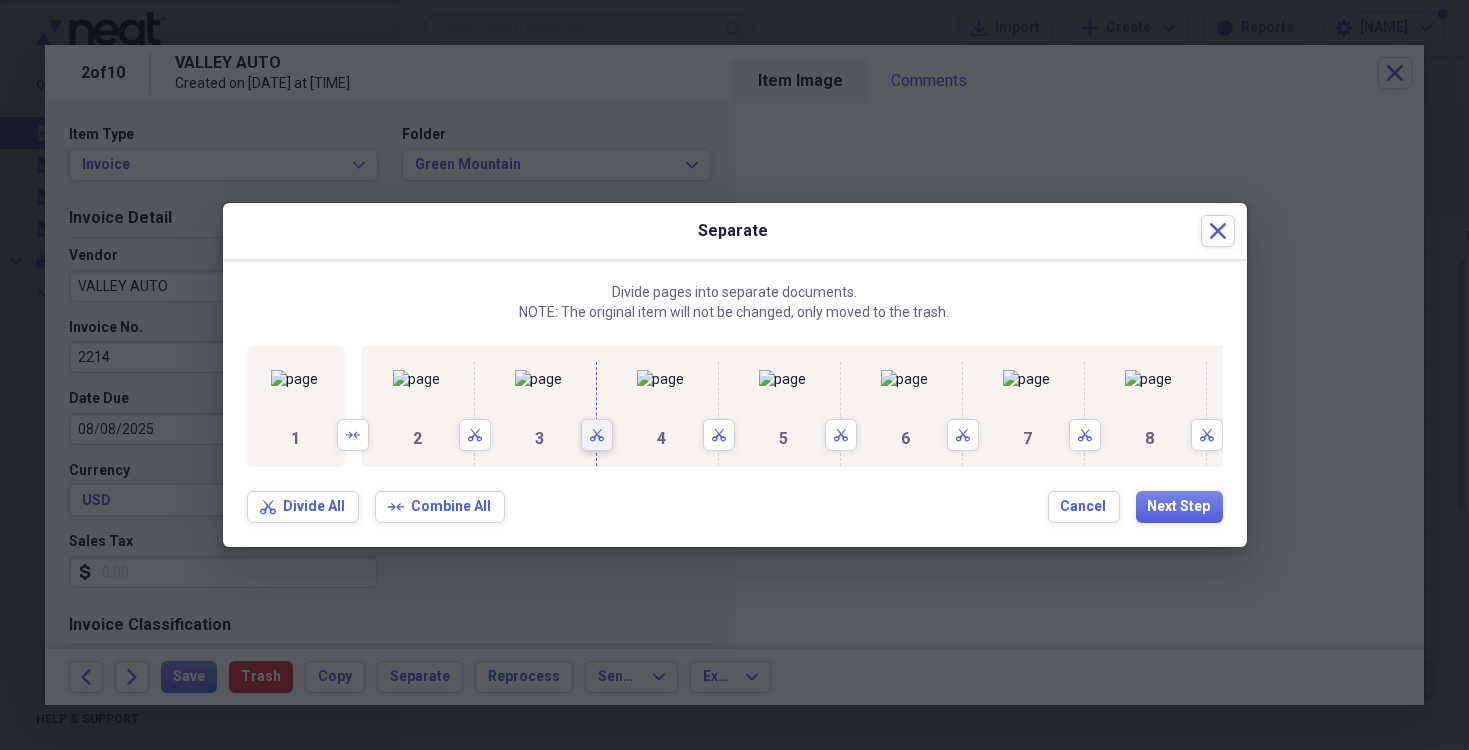 click on "Scissors" 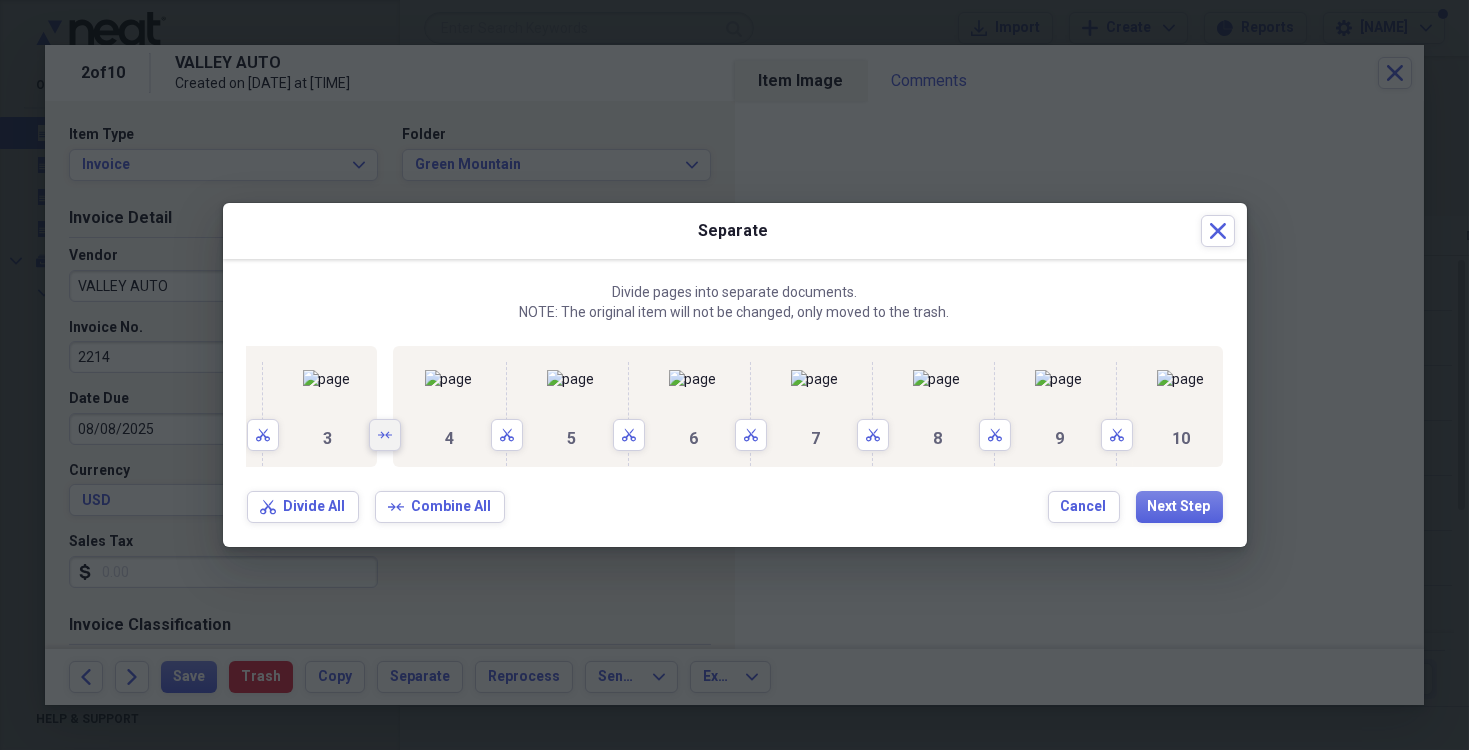 scroll, scrollTop: 0, scrollLeft: 346, axis: horizontal 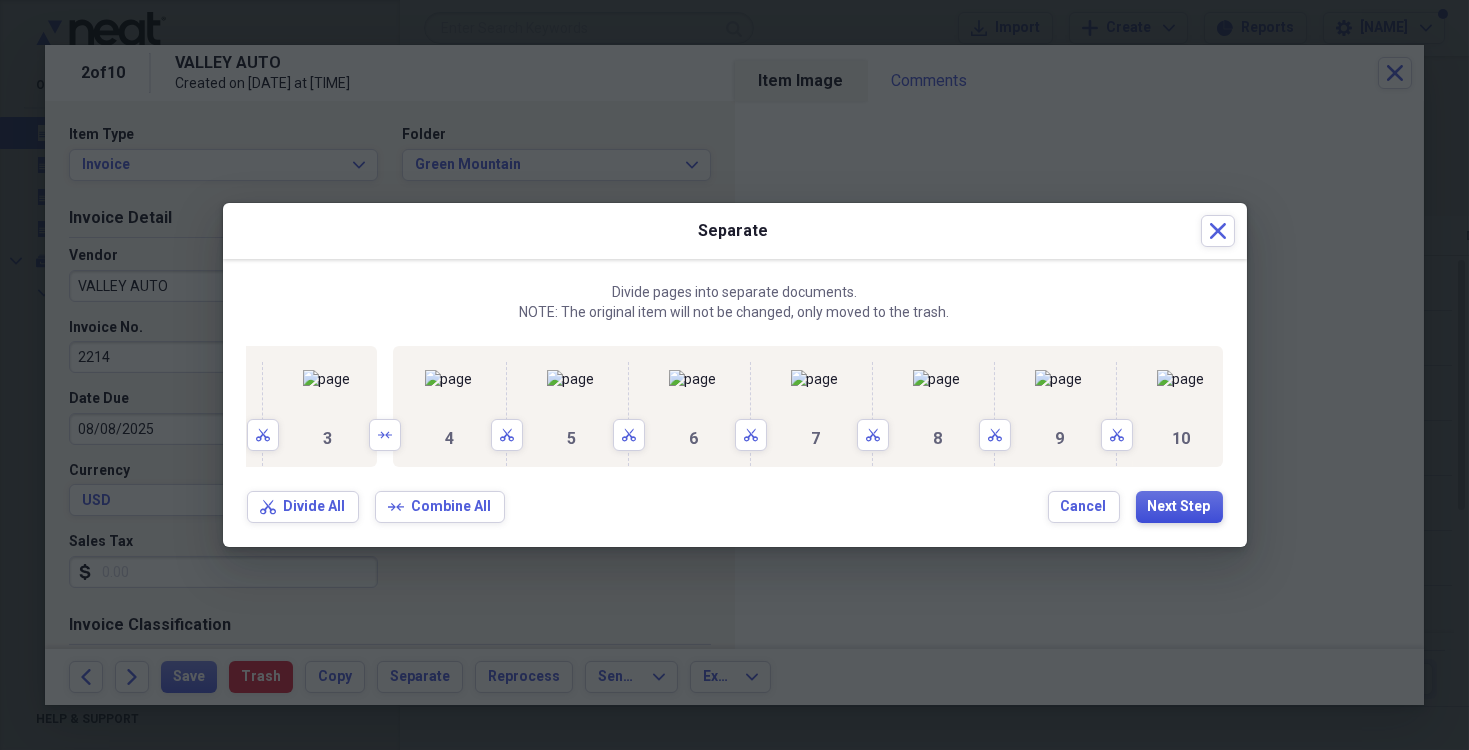 click on "Next Step" at bounding box center [1179, 507] 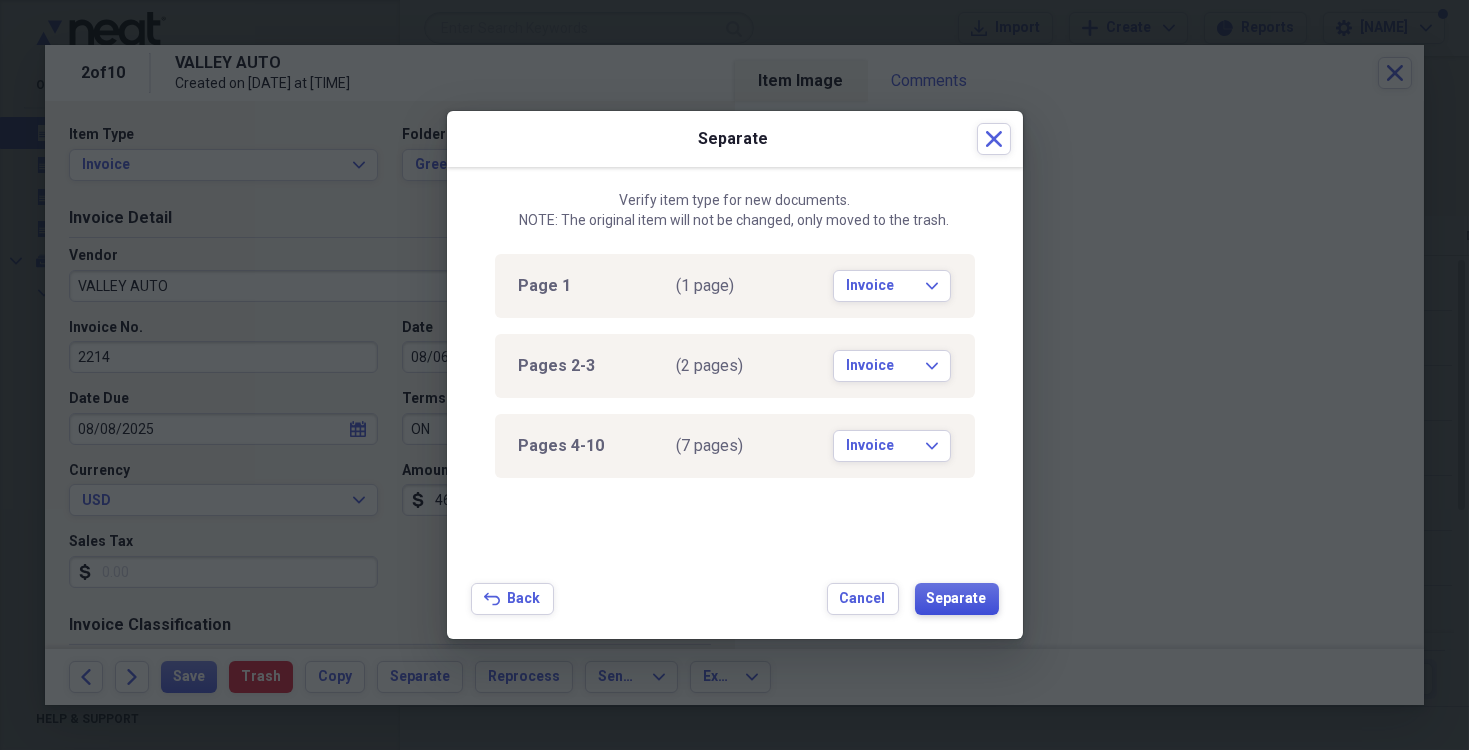 click on "Separate" at bounding box center (957, 599) 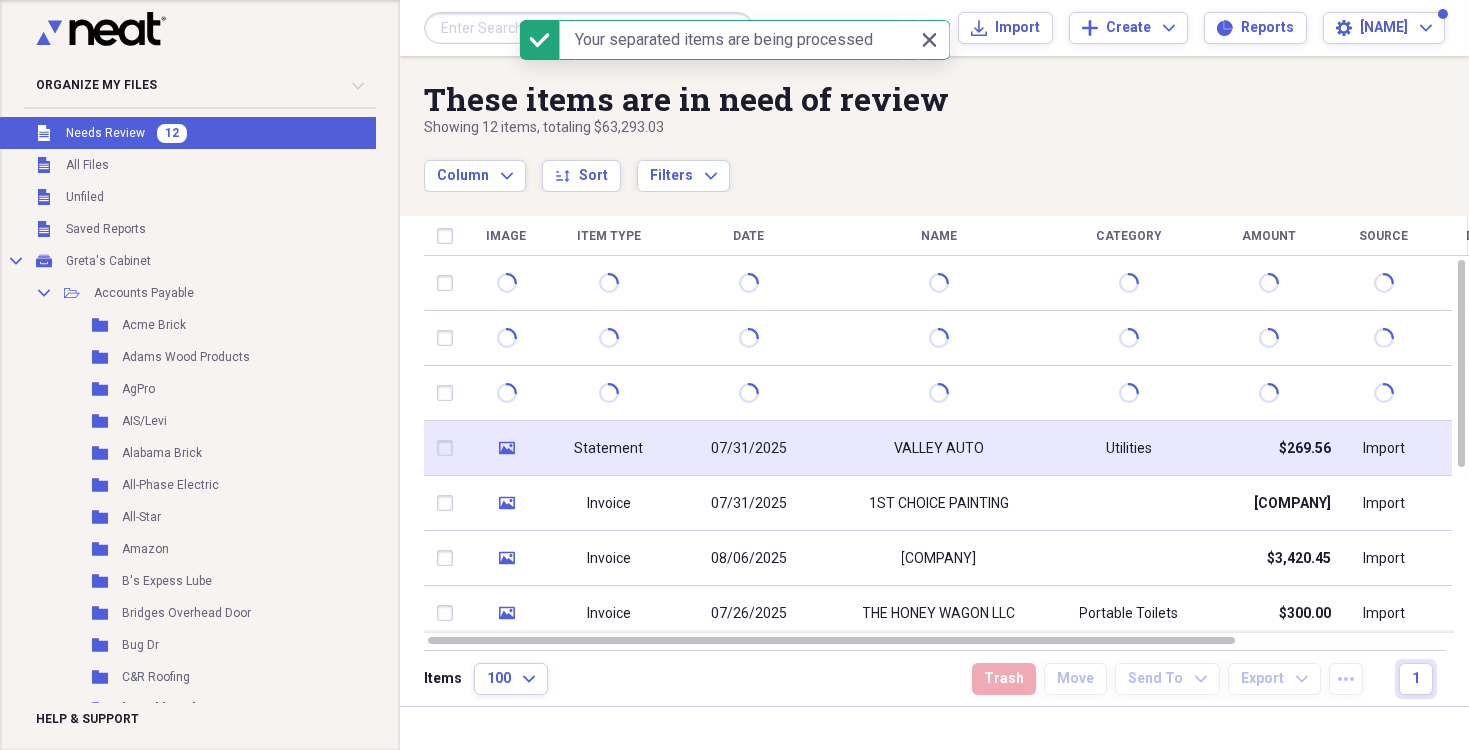 click on "Statement" at bounding box center (609, 448) 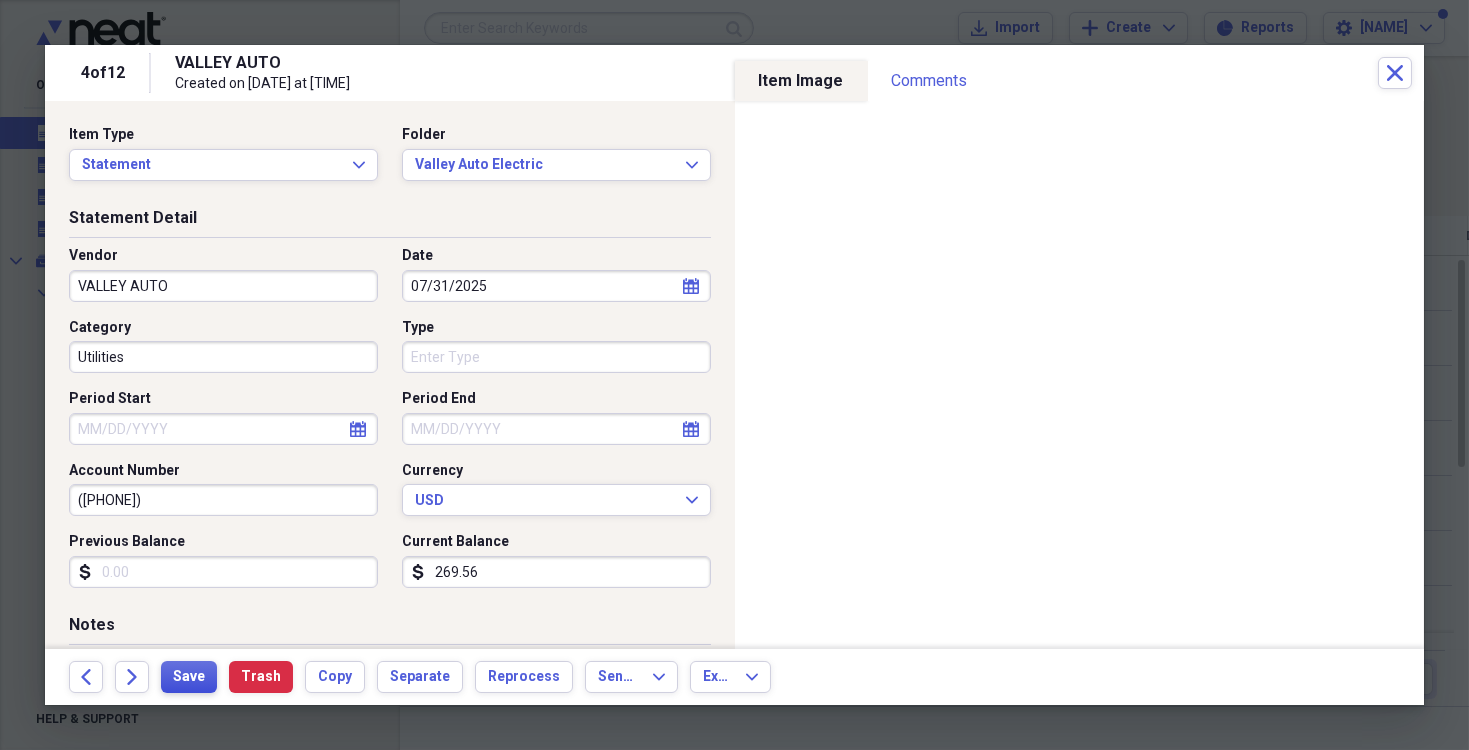 click on "Save" at bounding box center (189, 677) 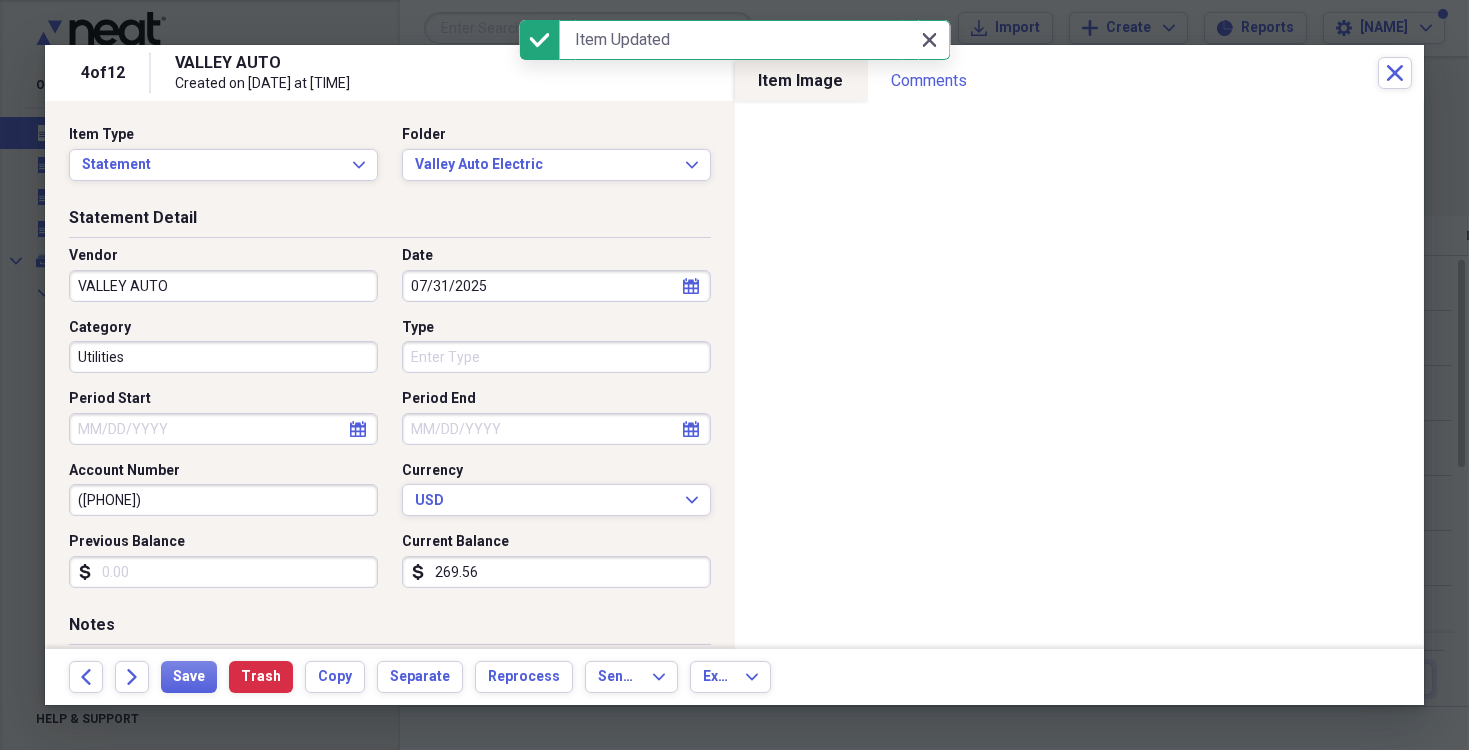 click on "Close" 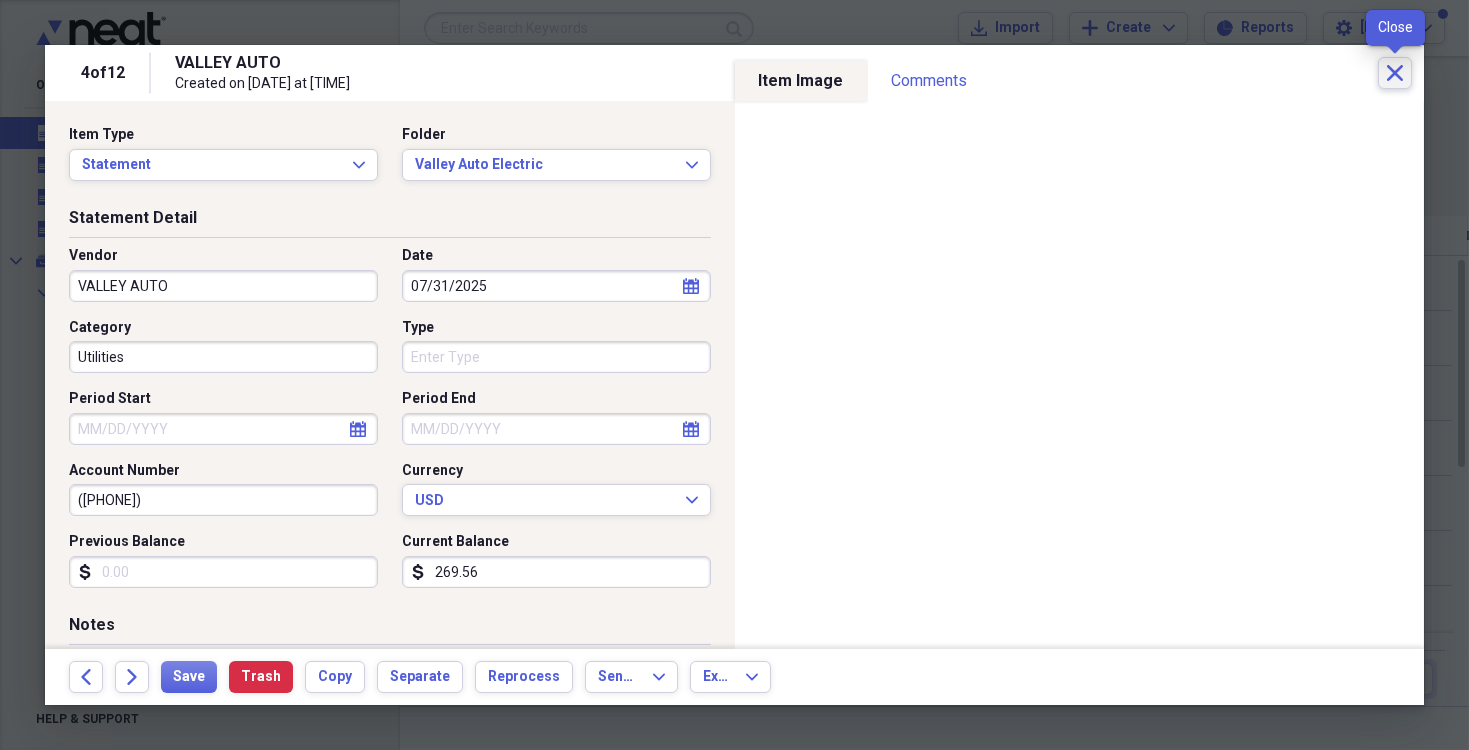click on "Close" 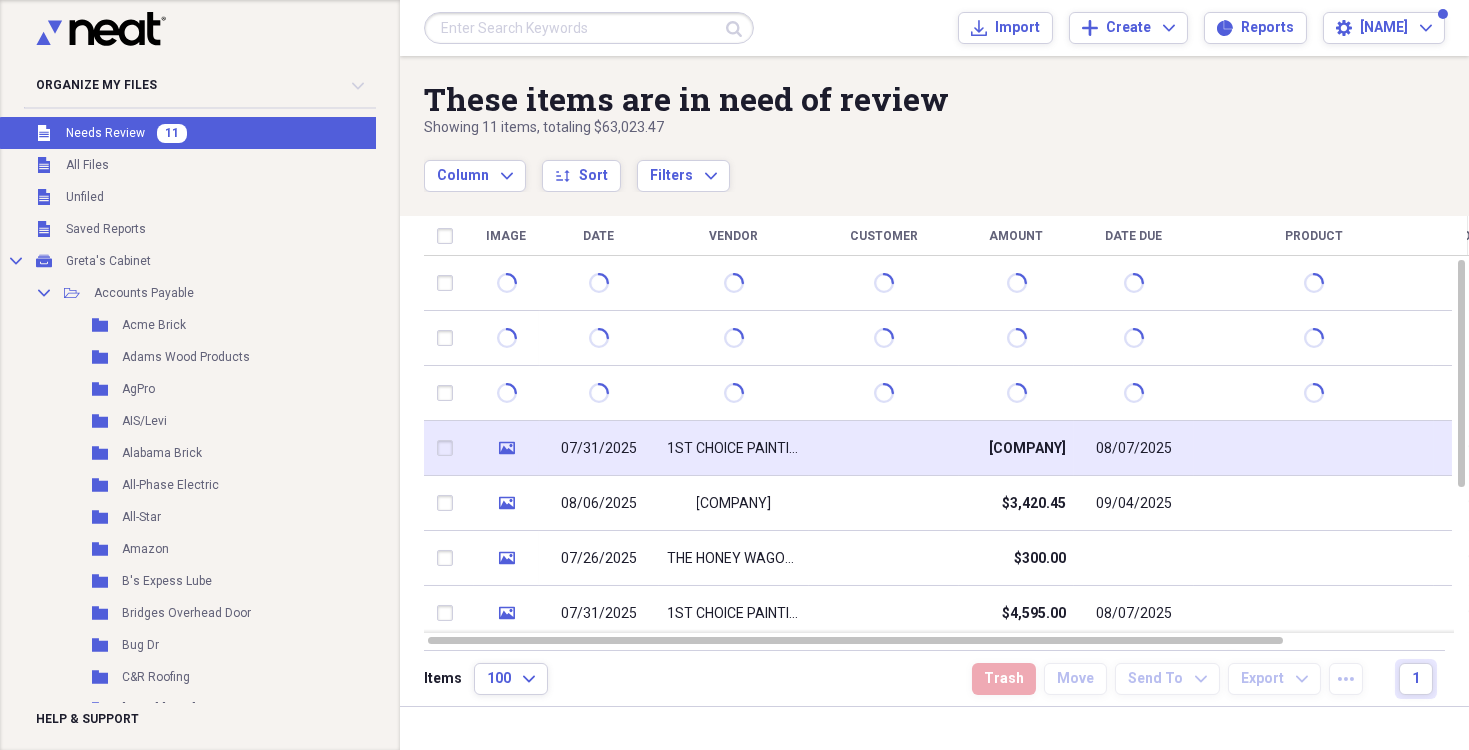 click on "1ST CHOICE PAINTING" at bounding box center (734, 448) 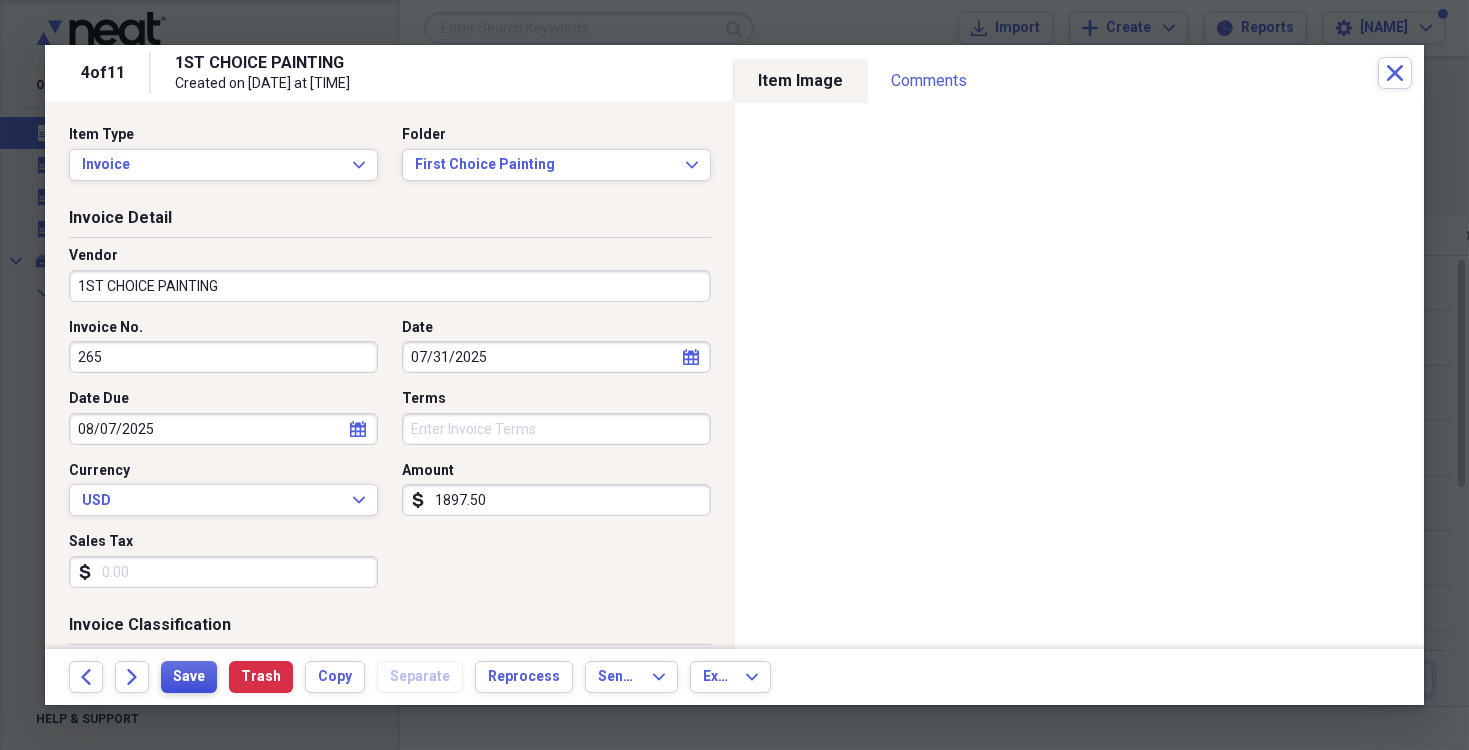 click on "Save" at bounding box center (189, 677) 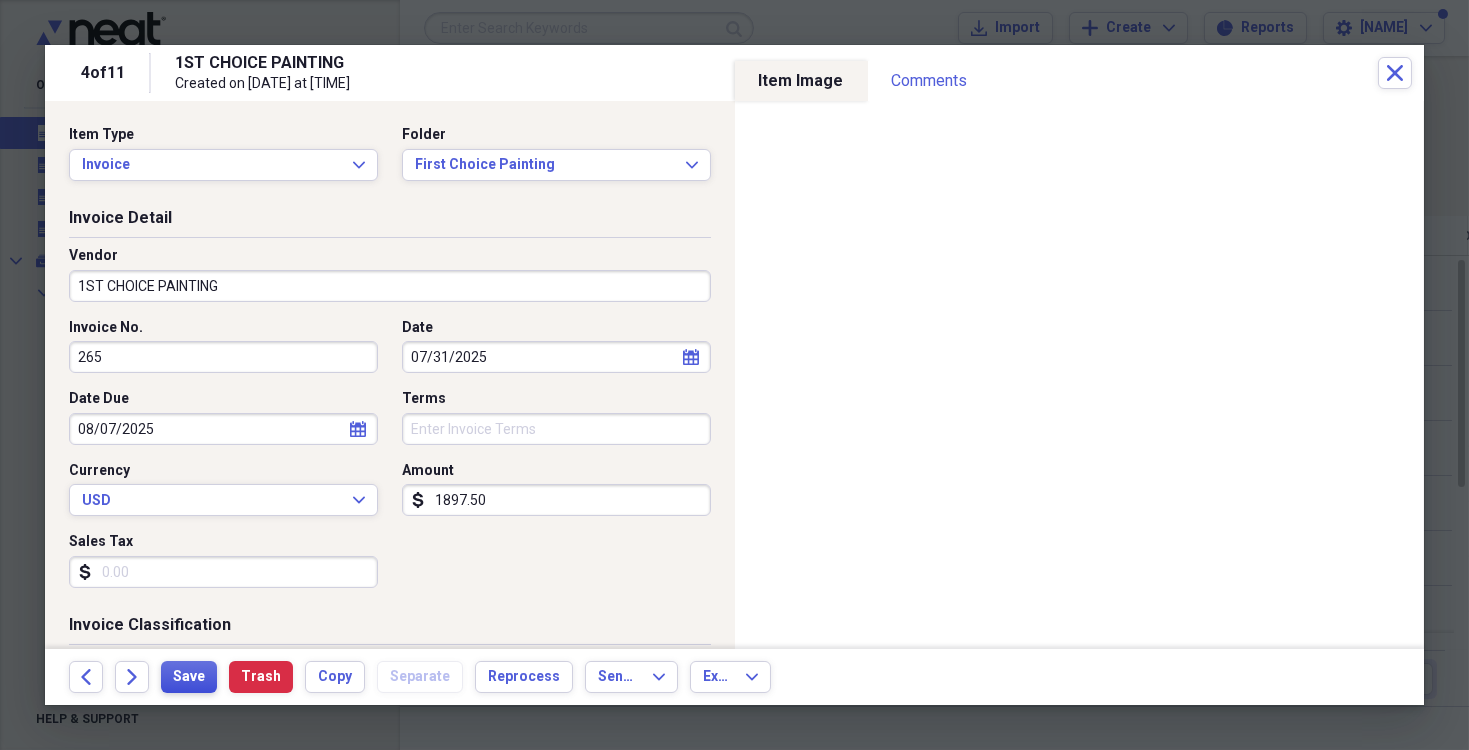 click on "Save" at bounding box center (189, 677) 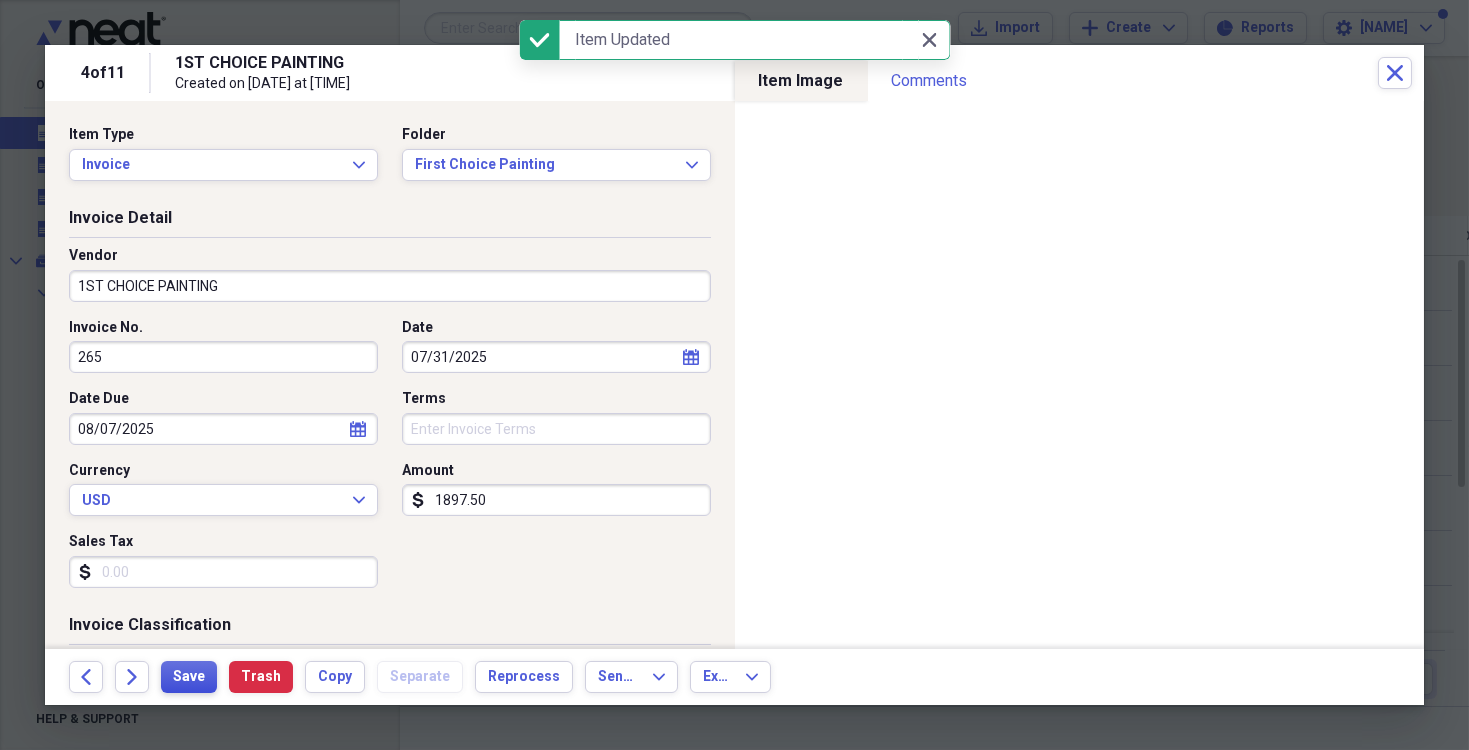 click on "Save" at bounding box center [189, 677] 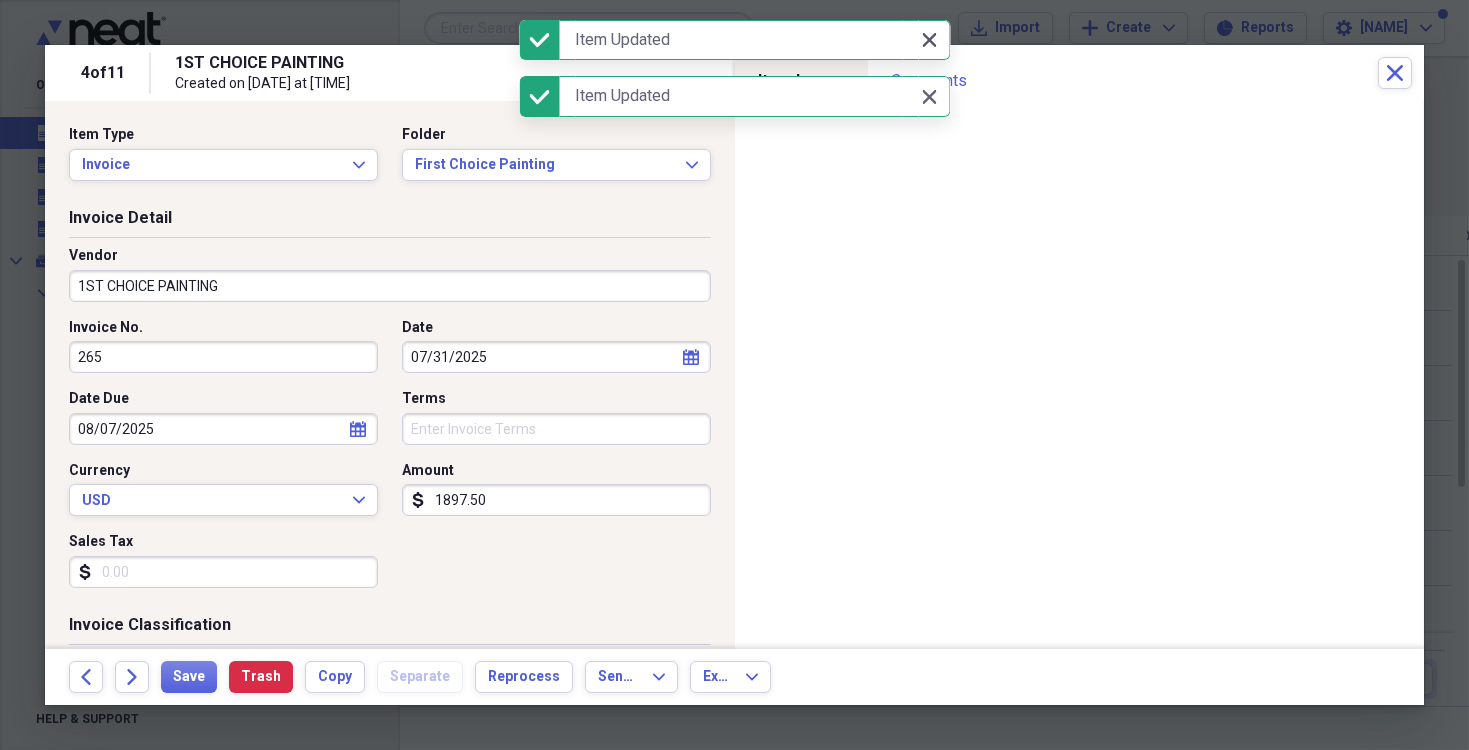 click on "Close" 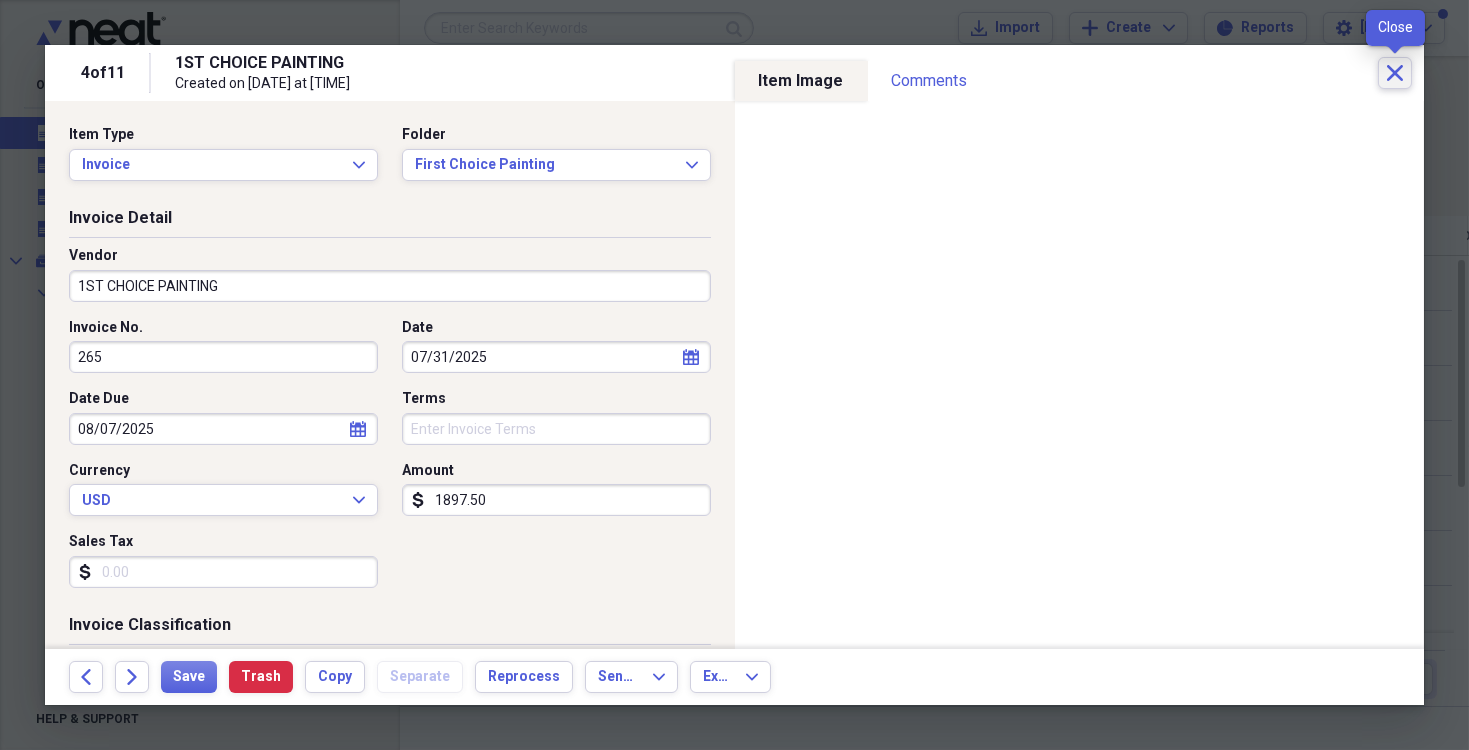 click on "Close" at bounding box center [1395, 73] 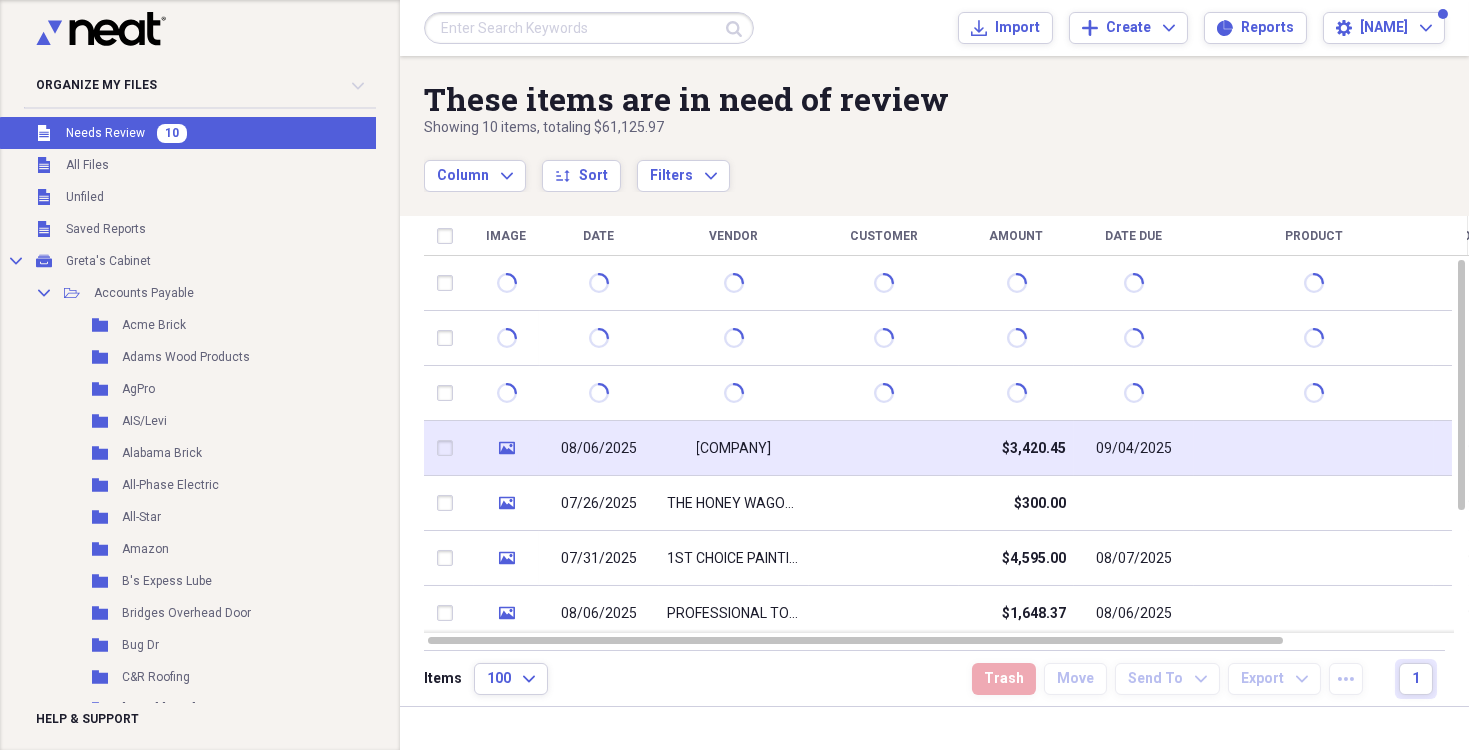 click on "[COMPANY]" at bounding box center [734, 449] 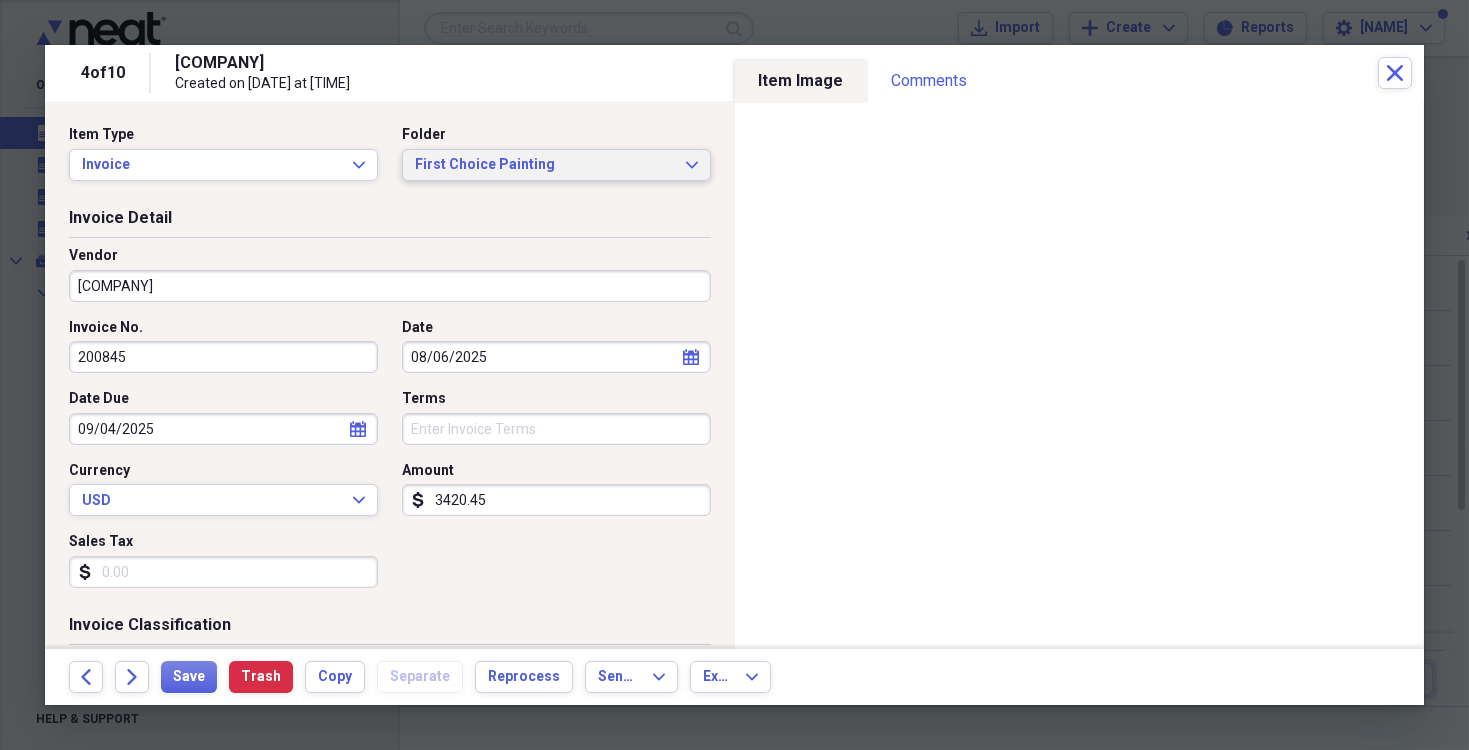 click on "Expand" 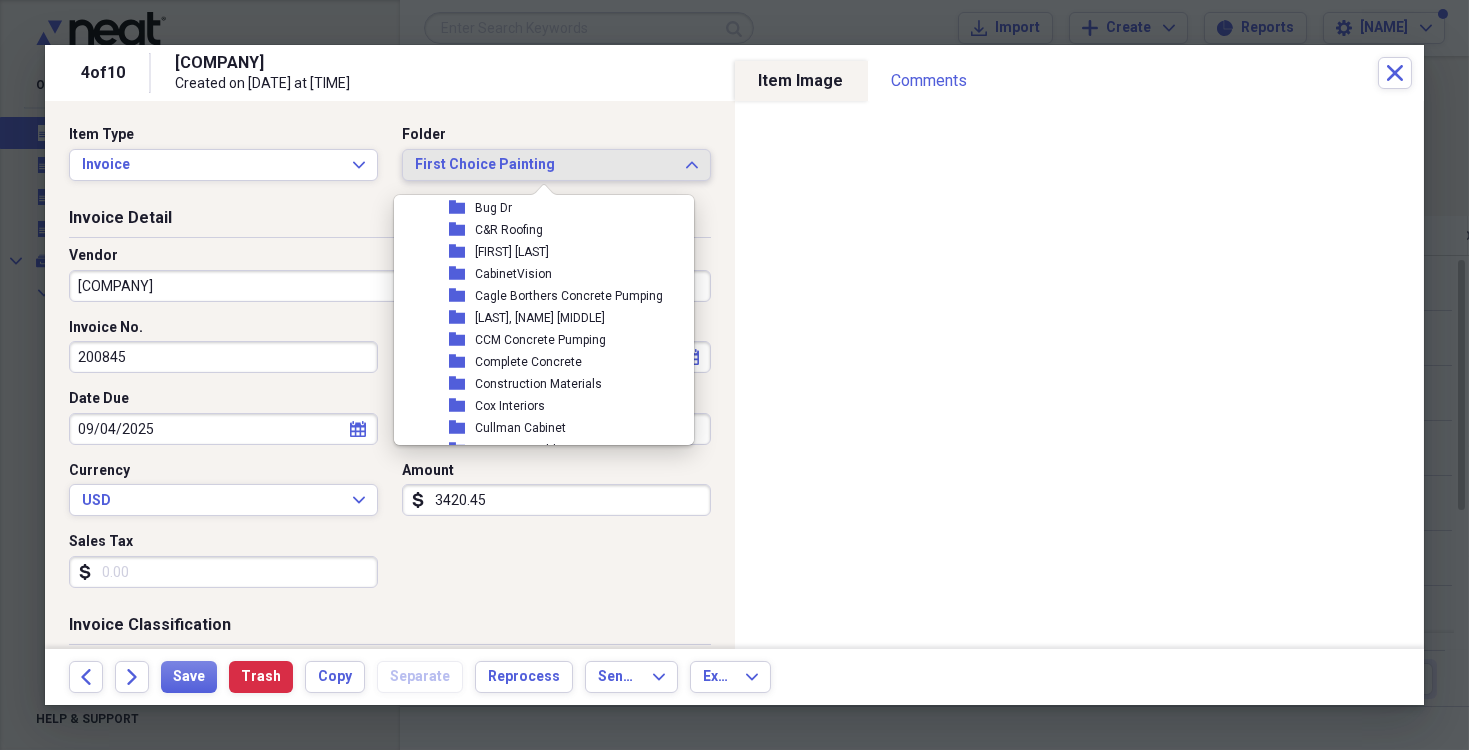 scroll, scrollTop: 300, scrollLeft: 0, axis: vertical 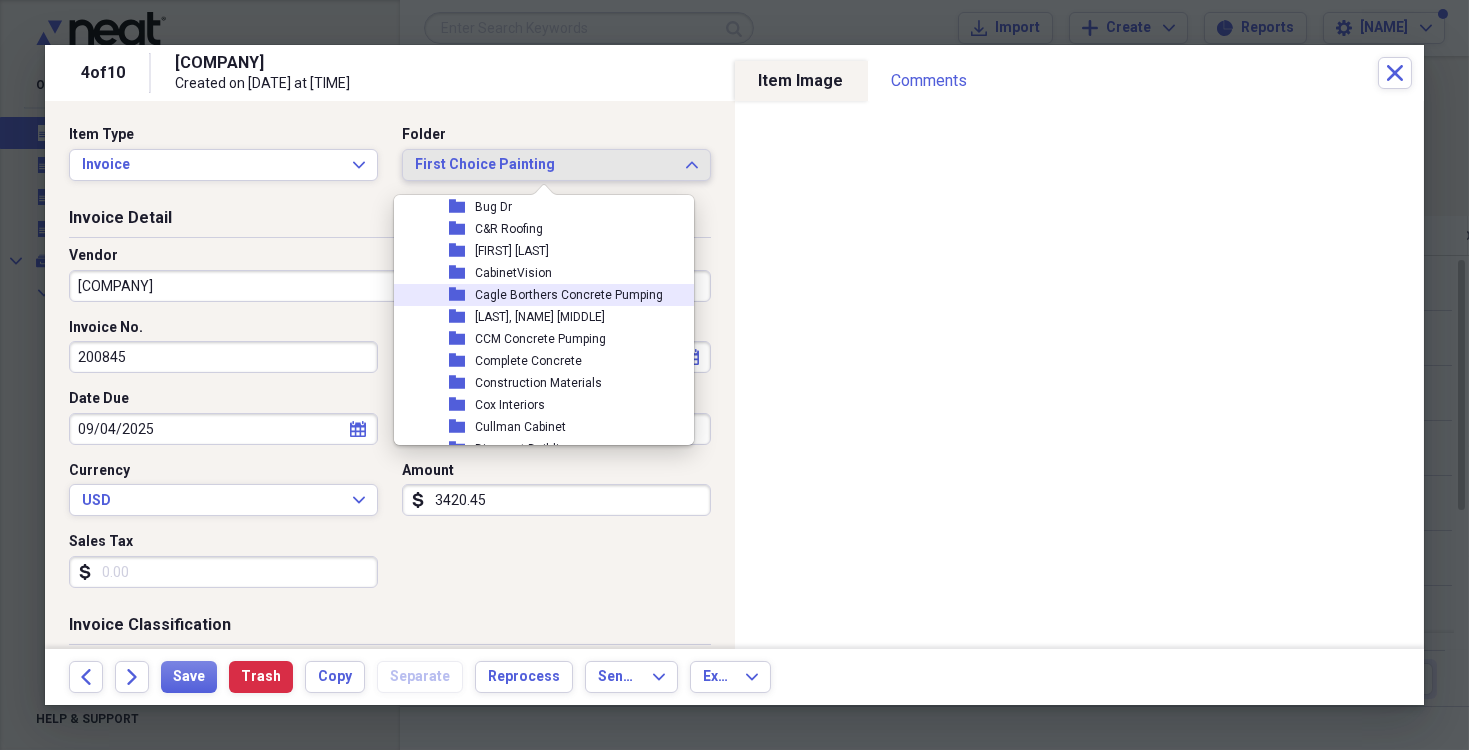 click on "Cagle Borthers Concrete Pumping" at bounding box center (569, 295) 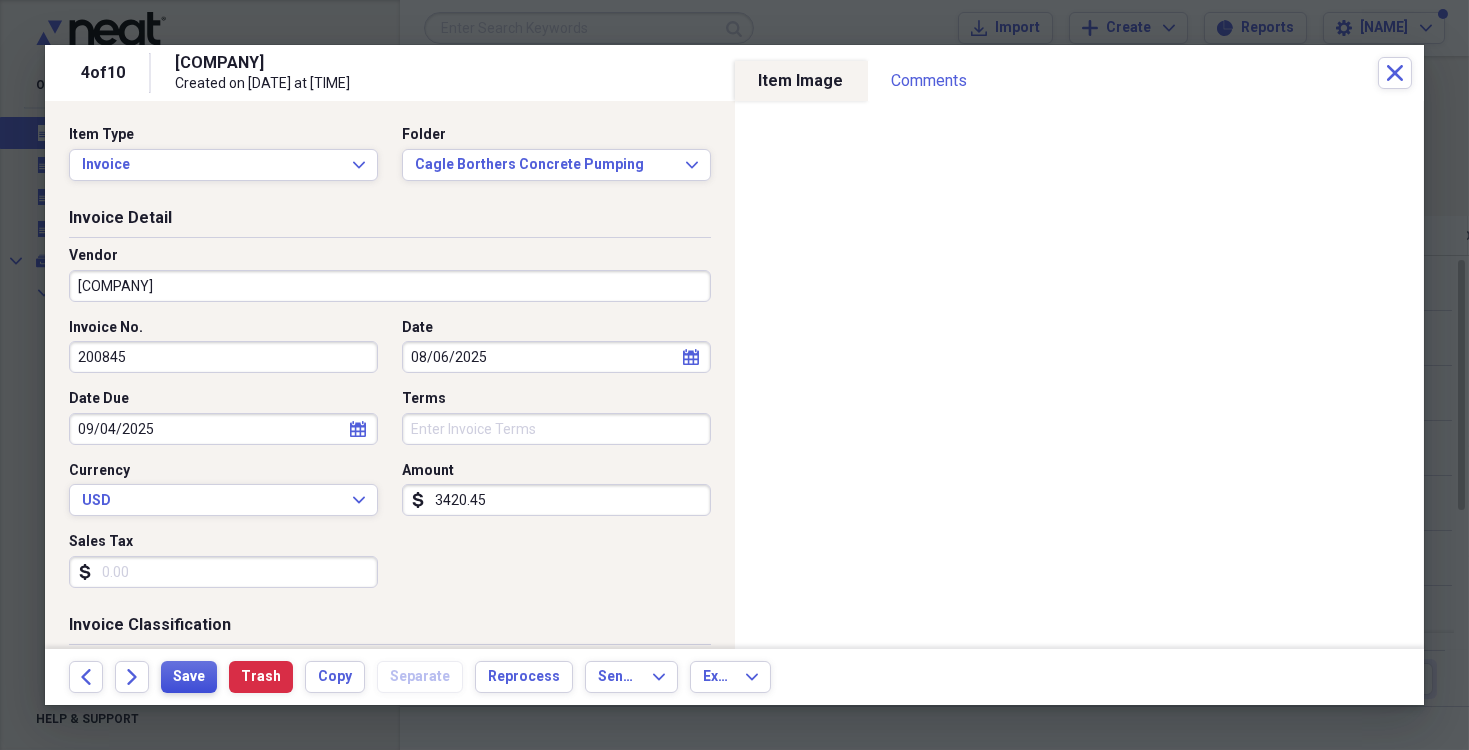 click on "Save" at bounding box center [189, 677] 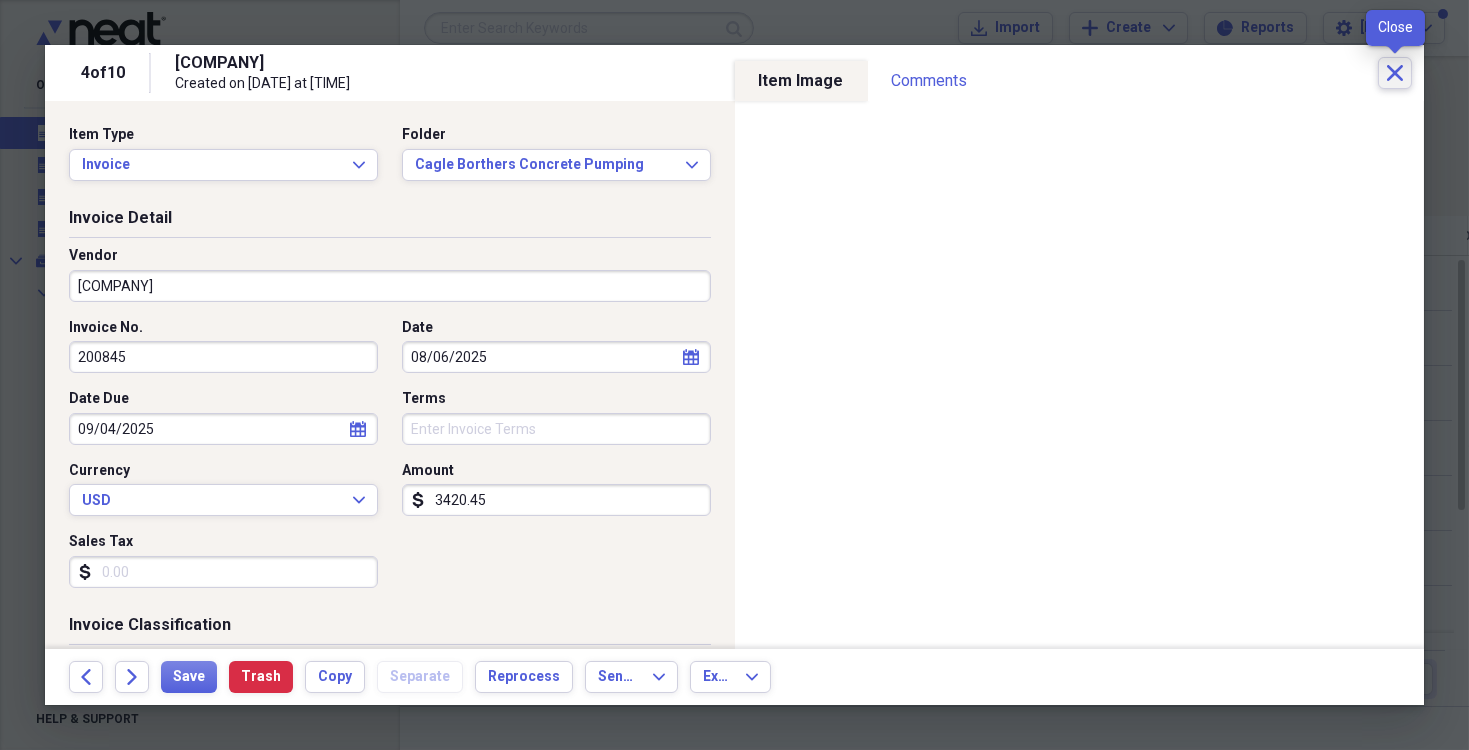 click on "Close" at bounding box center [1395, 73] 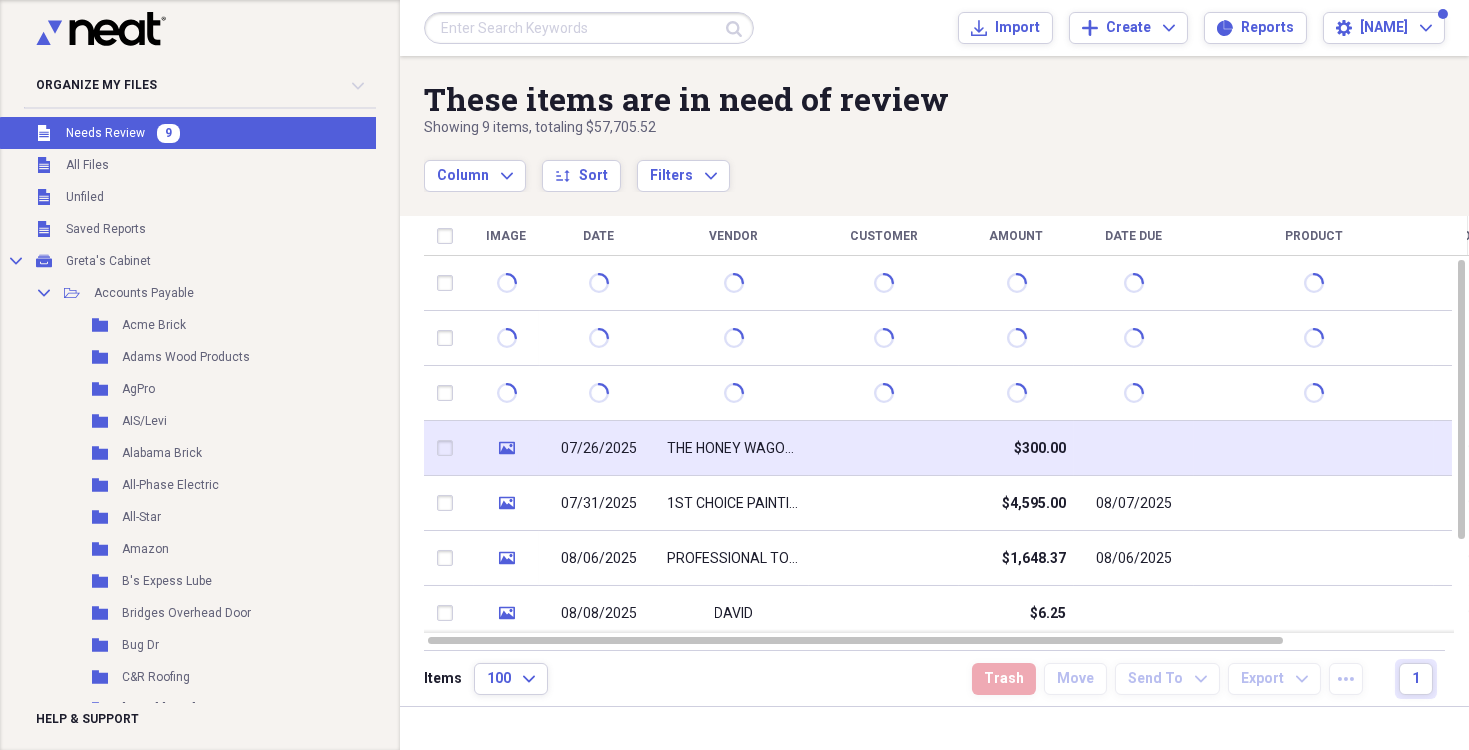 click on "THE HONEY WAGON LLC" at bounding box center (734, 449) 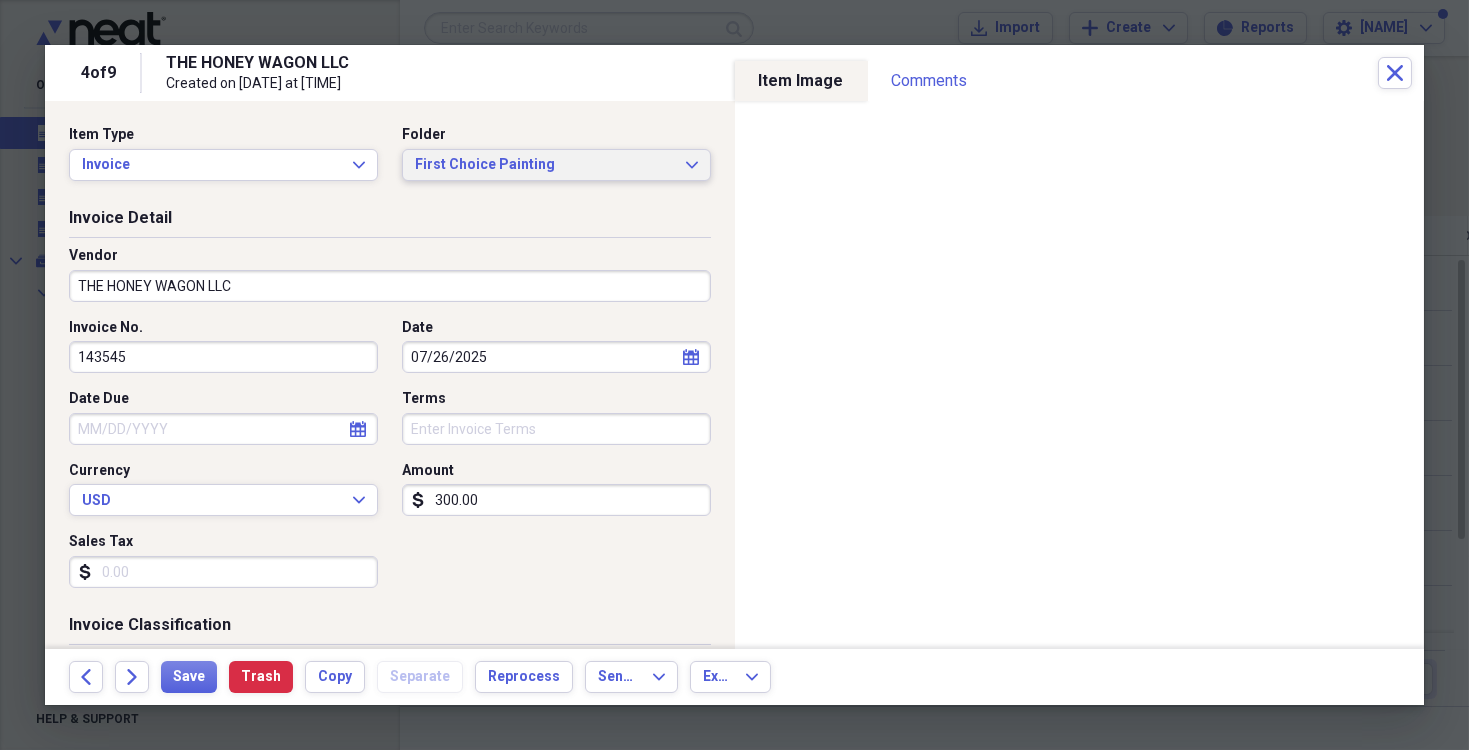 click on "Expand" 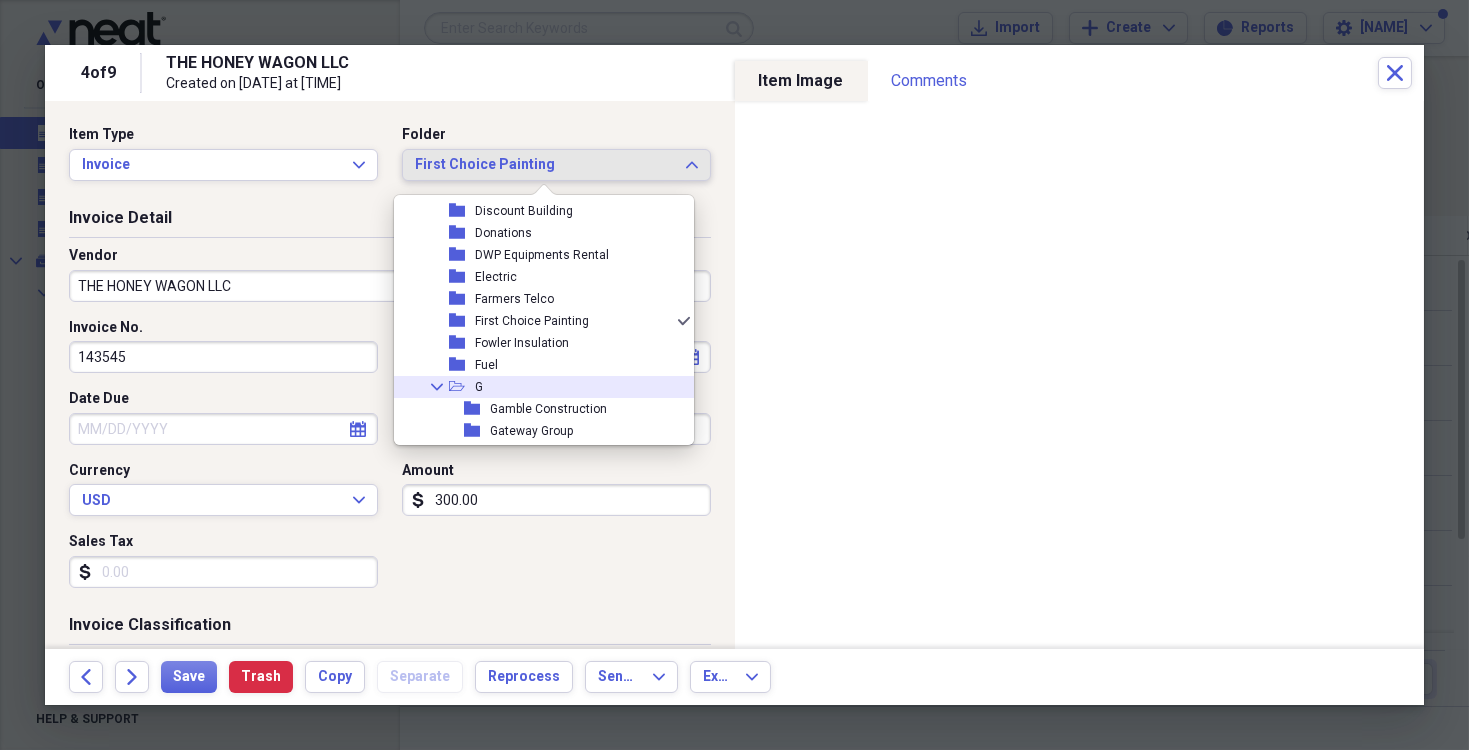 scroll, scrollTop: 838, scrollLeft: 0, axis: vertical 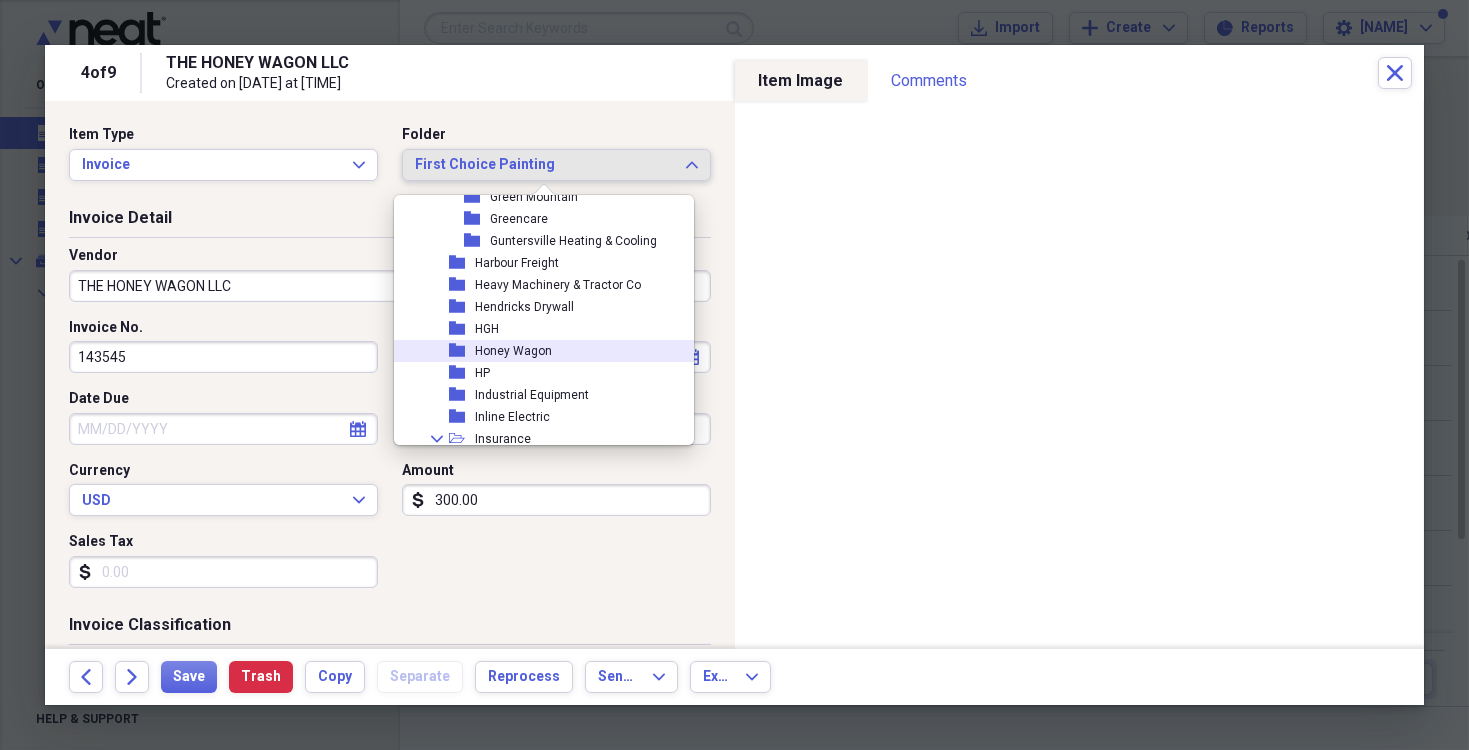 click on "Honey Wagon" at bounding box center (513, 351) 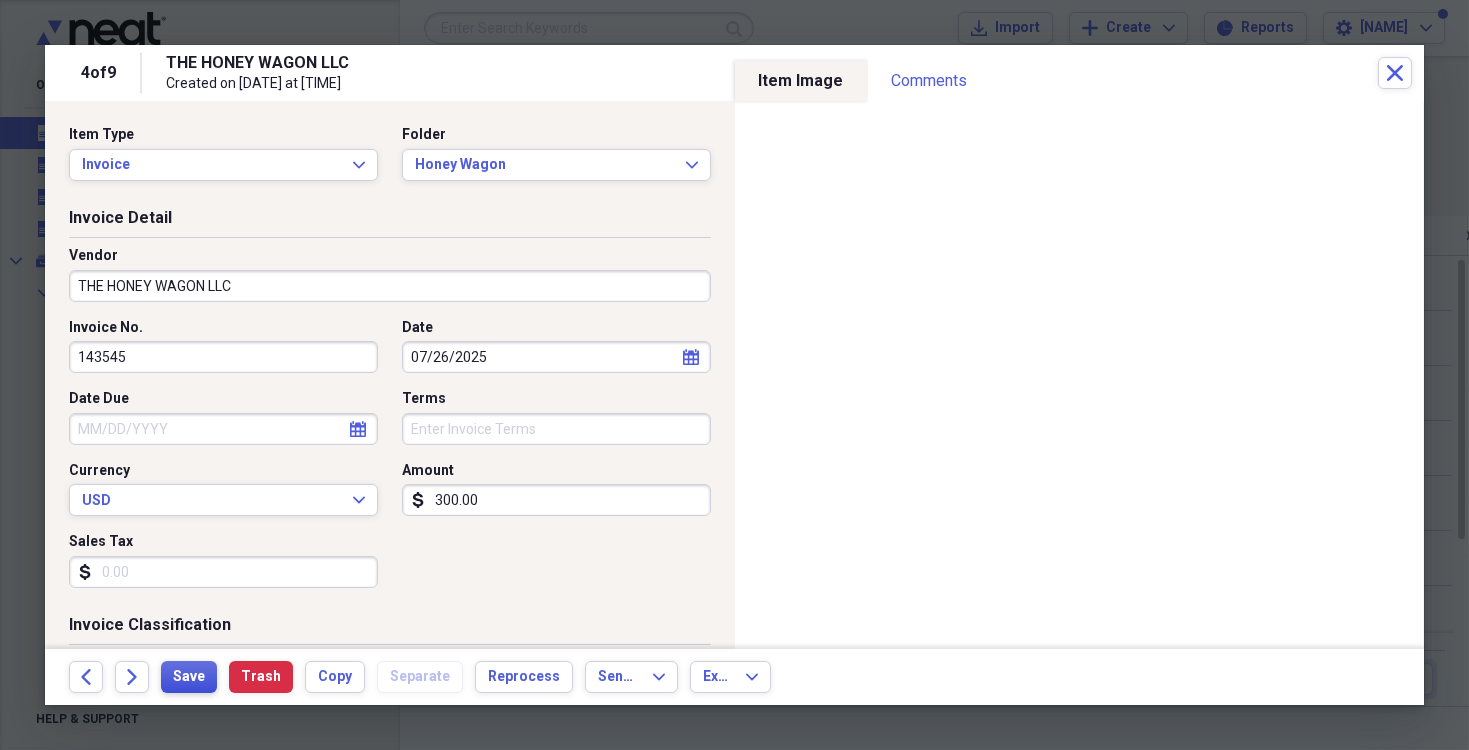 click on "Save" at bounding box center (189, 677) 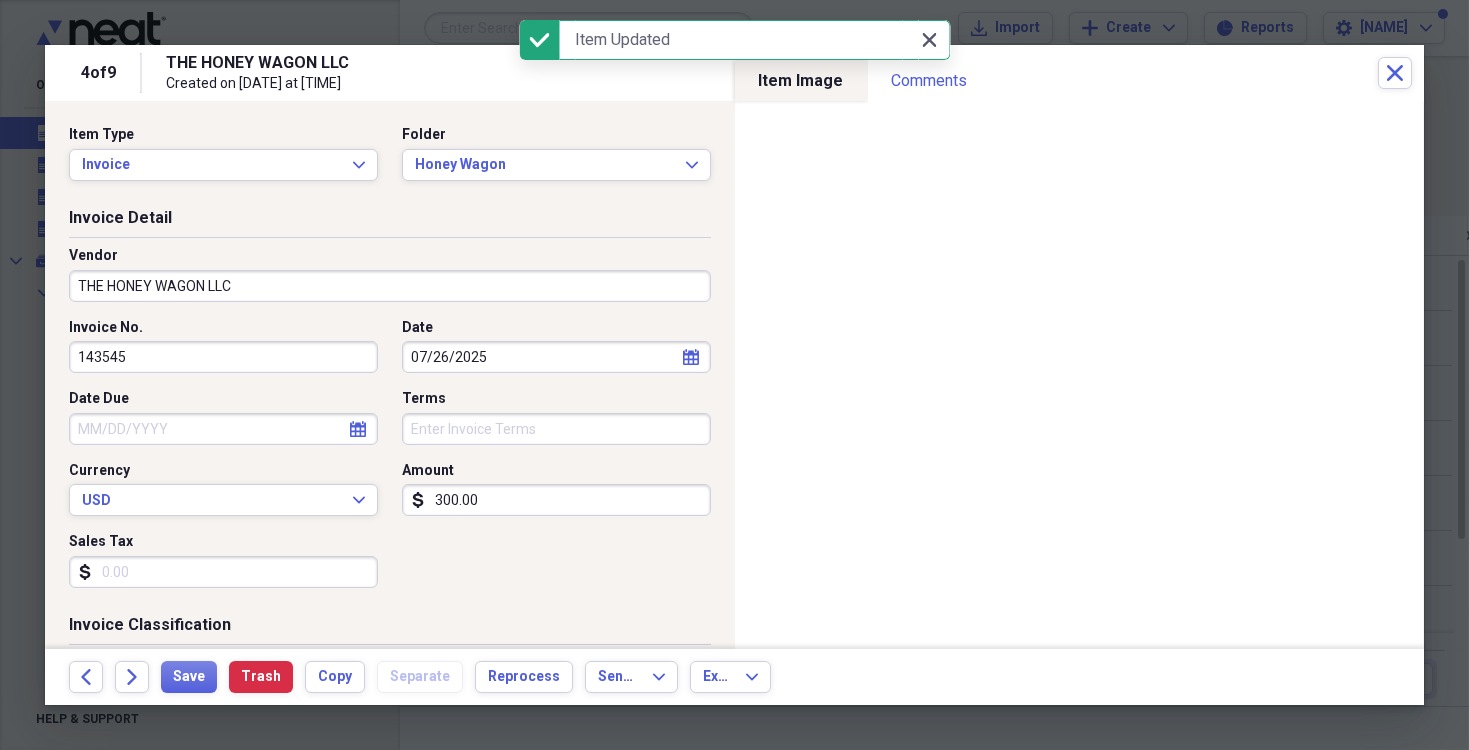 click on "Close Close" at bounding box center [930, 40] 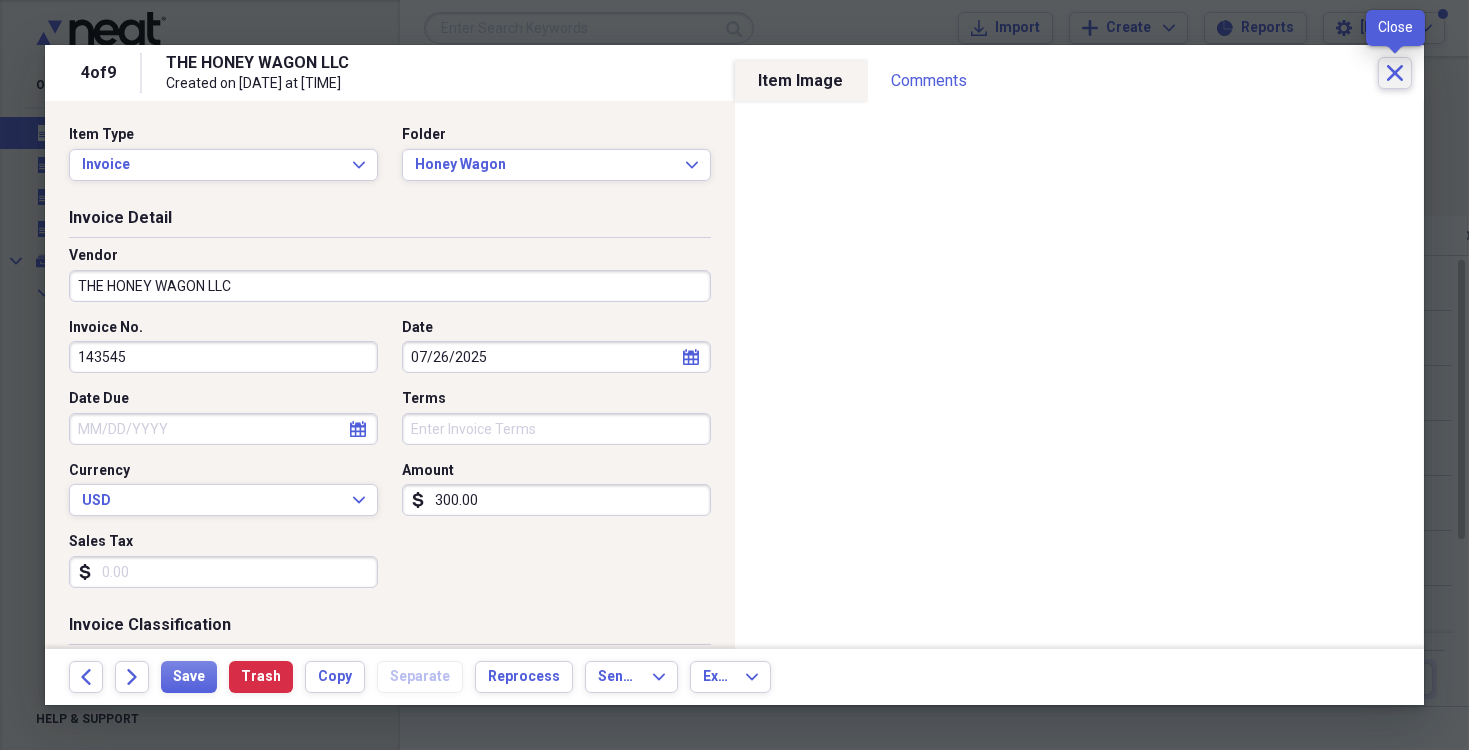 click on "Close" at bounding box center [1395, 73] 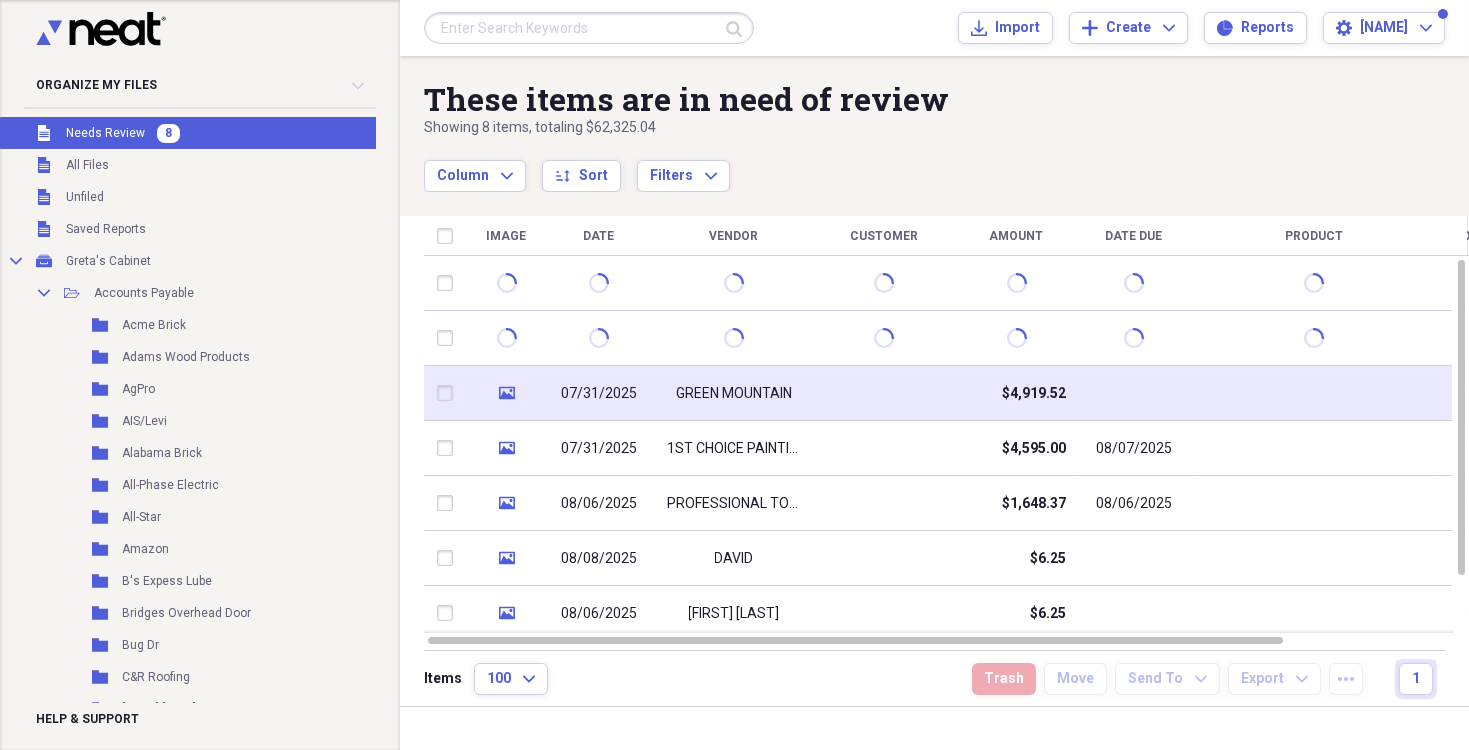 click on "GREEN MOUNTAIN" at bounding box center [734, 394] 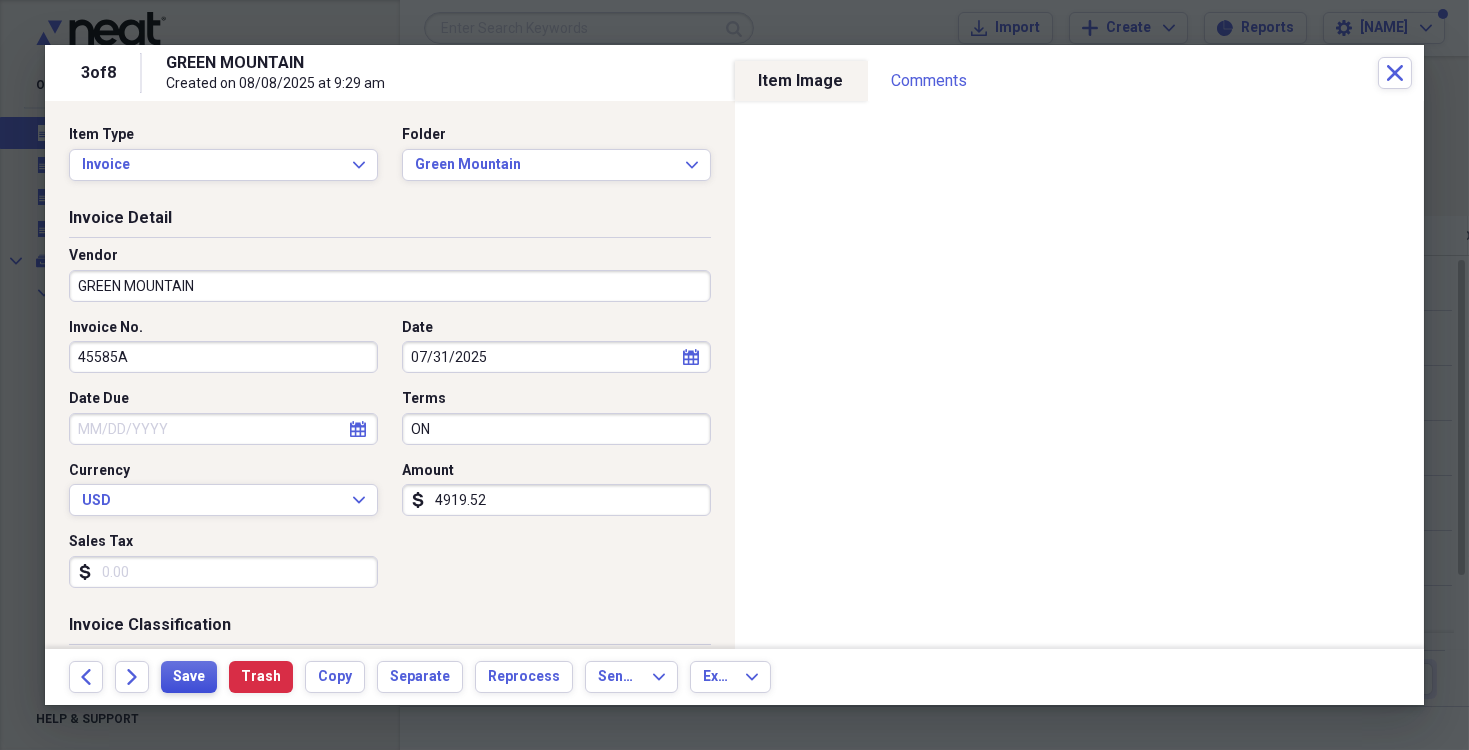 click on "Save" at bounding box center (189, 677) 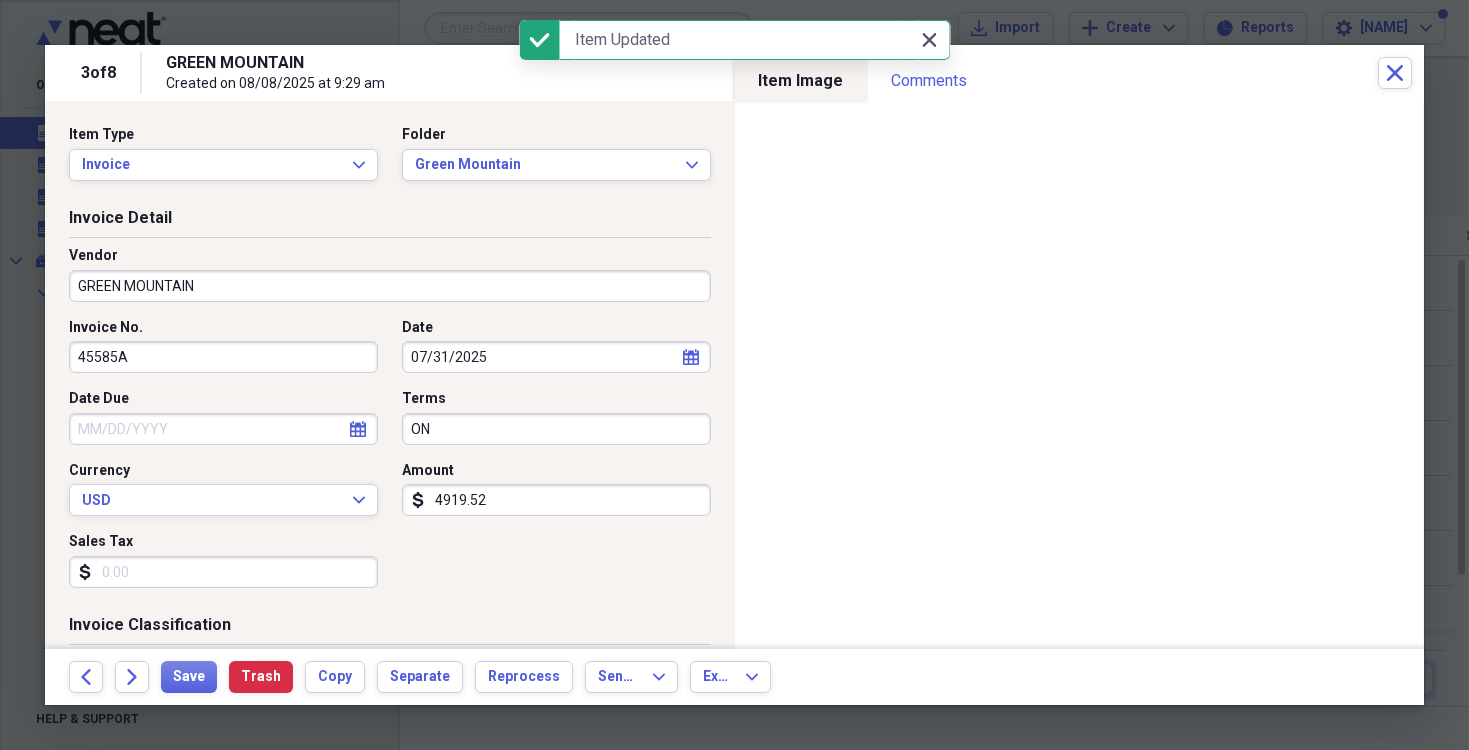 click on "Close Close" at bounding box center [930, 40] 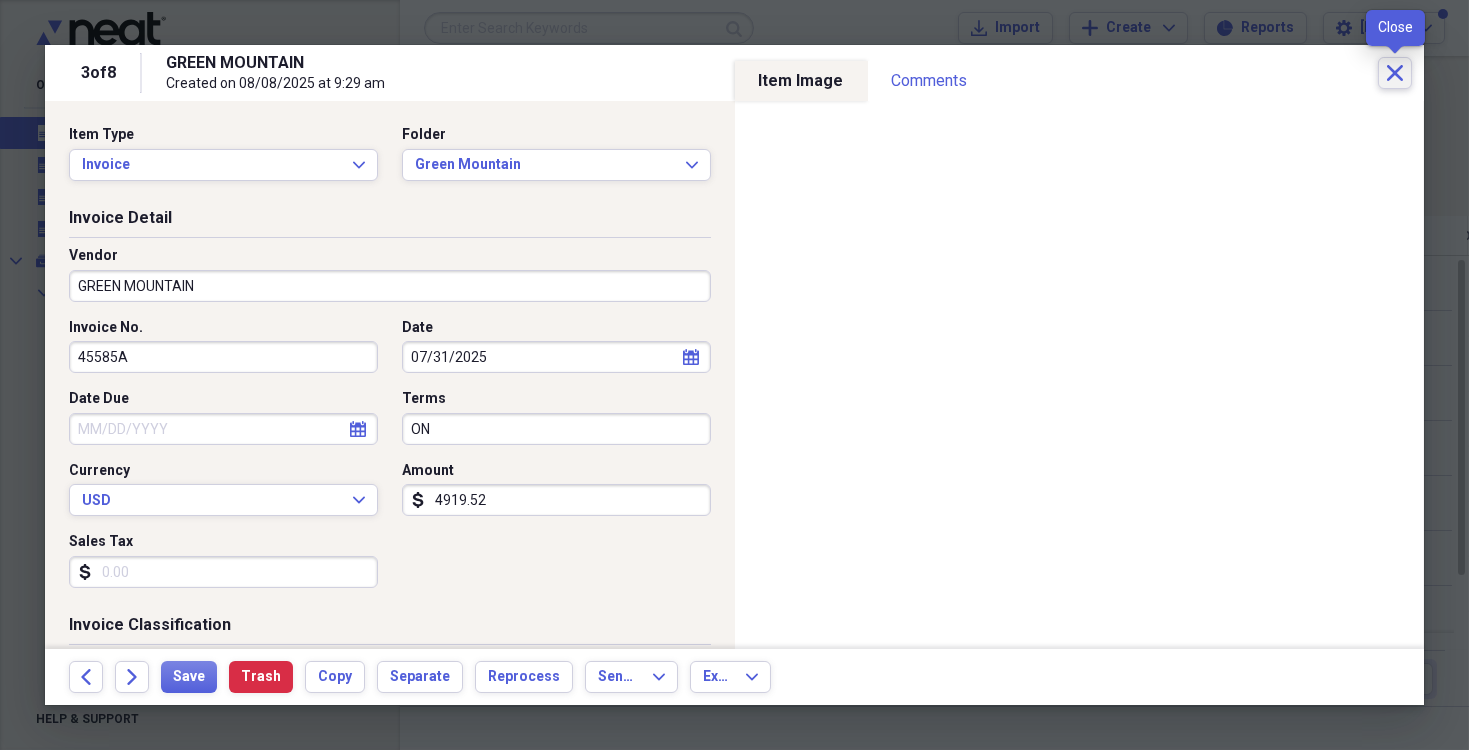 click 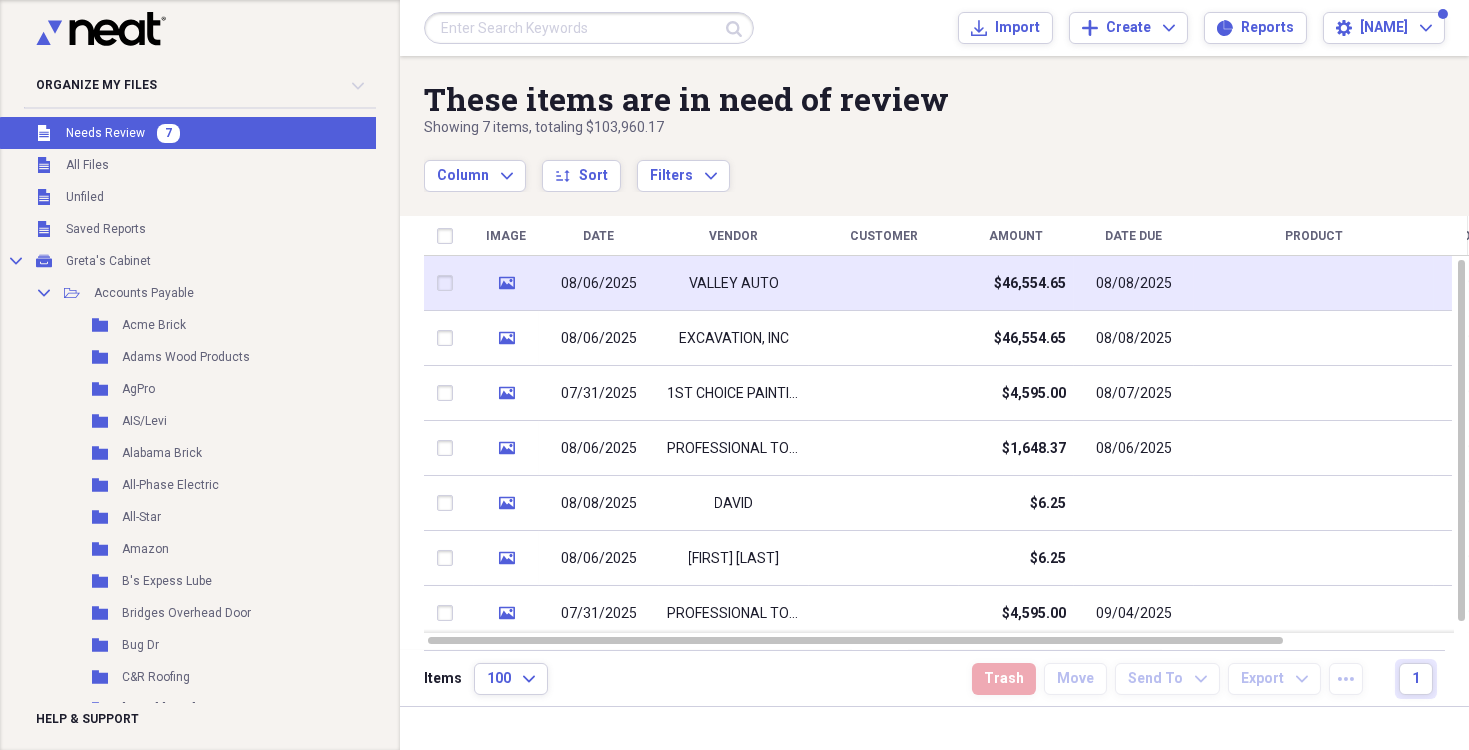 click at bounding box center [884, 283] 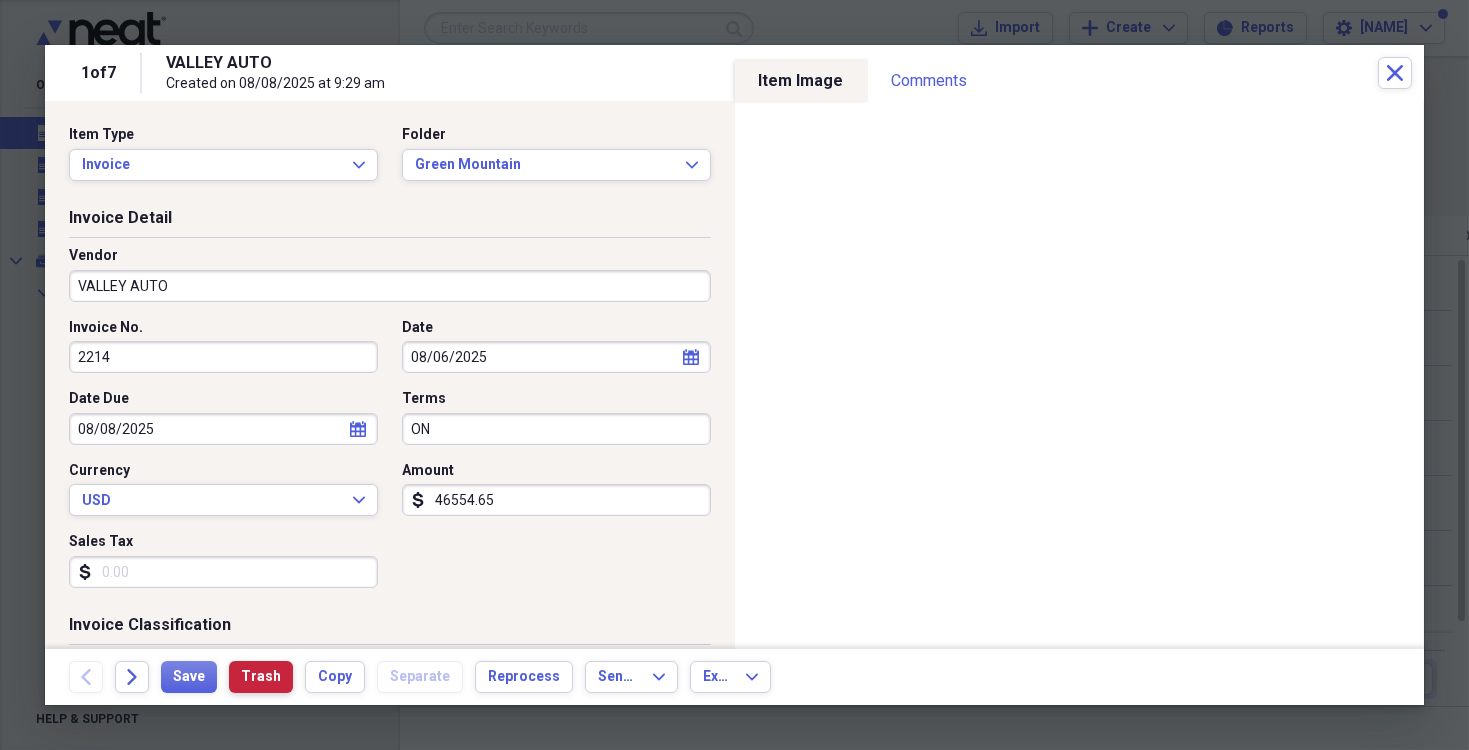 click on "Trash" at bounding box center [261, 677] 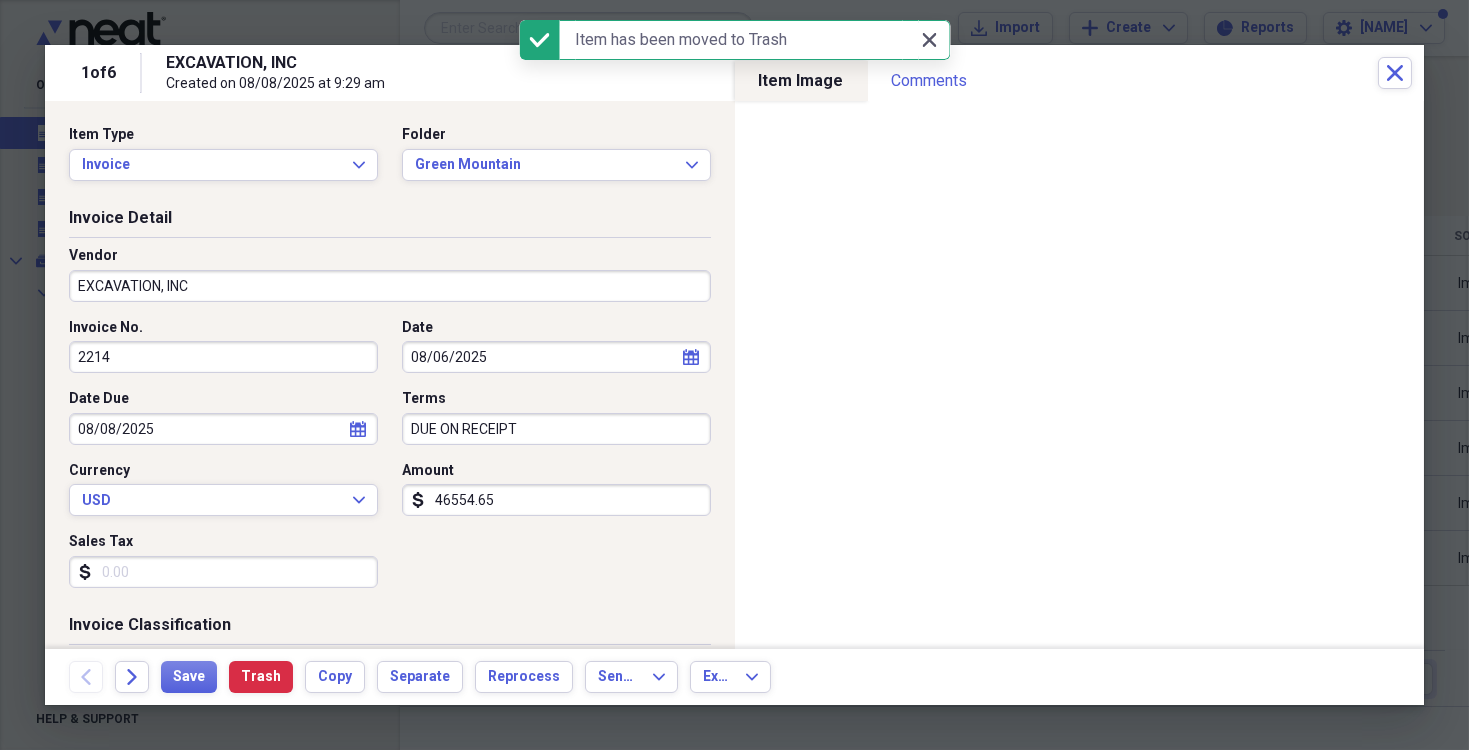 click 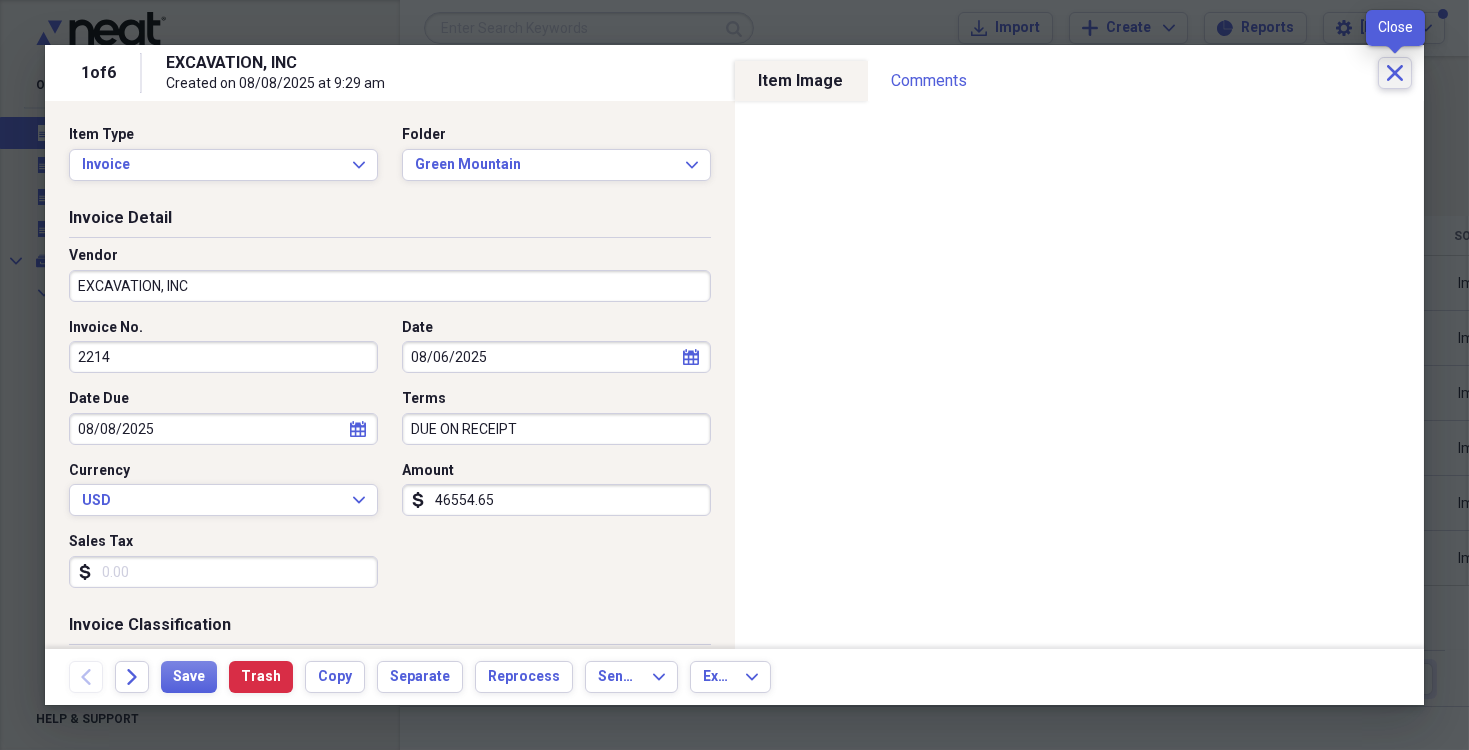click on "Close" 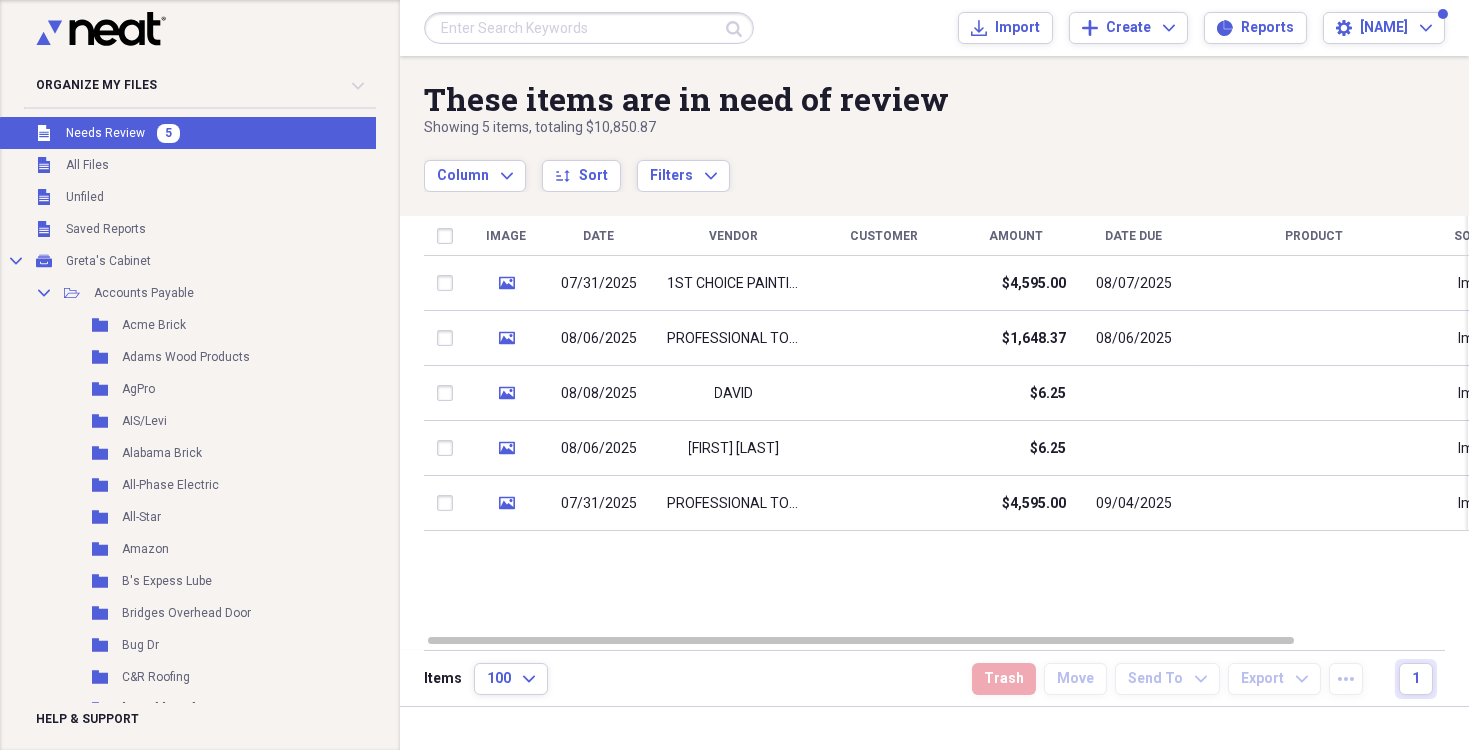 click on "Needs Review" at bounding box center [105, 133] 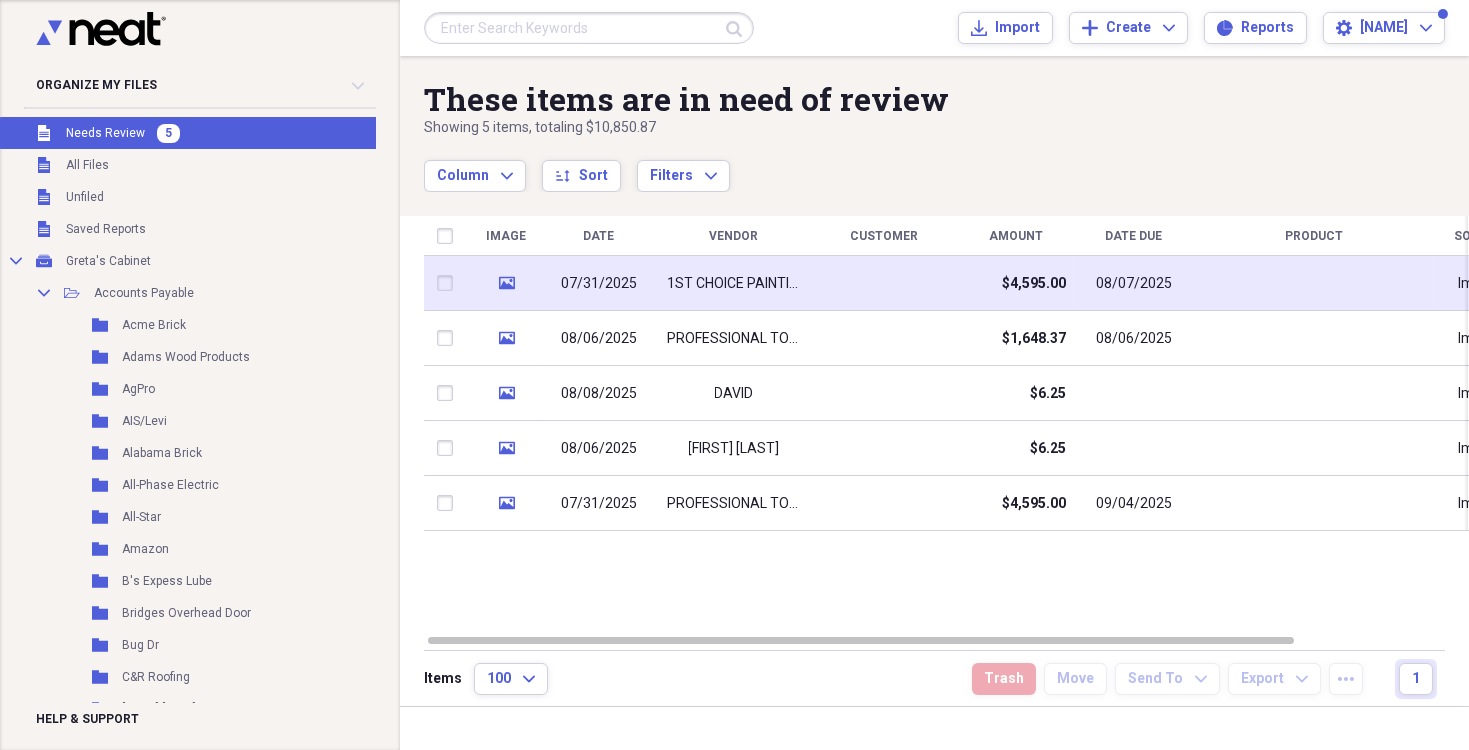 click on "1ST CHOICE PAINTING" at bounding box center [734, 284] 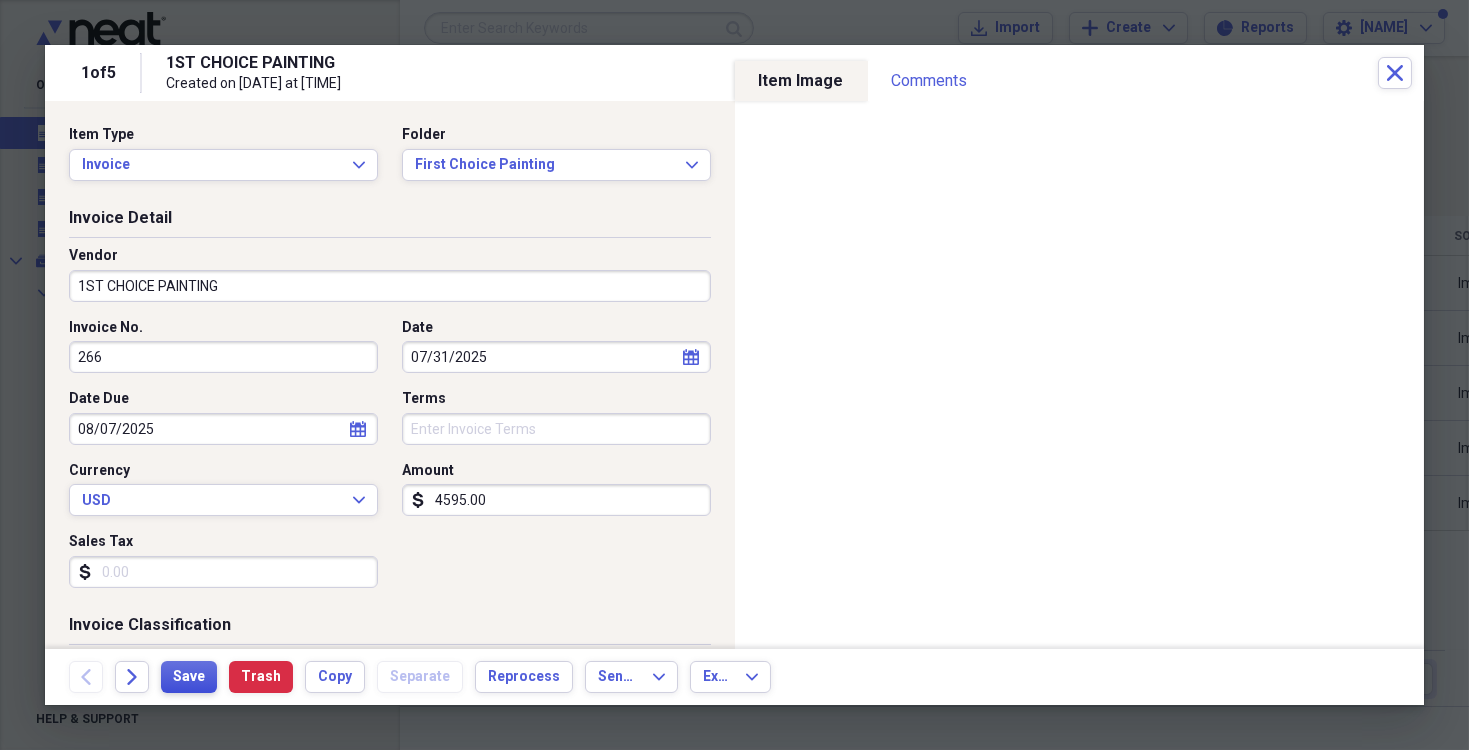 click on "Save" at bounding box center [189, 677] 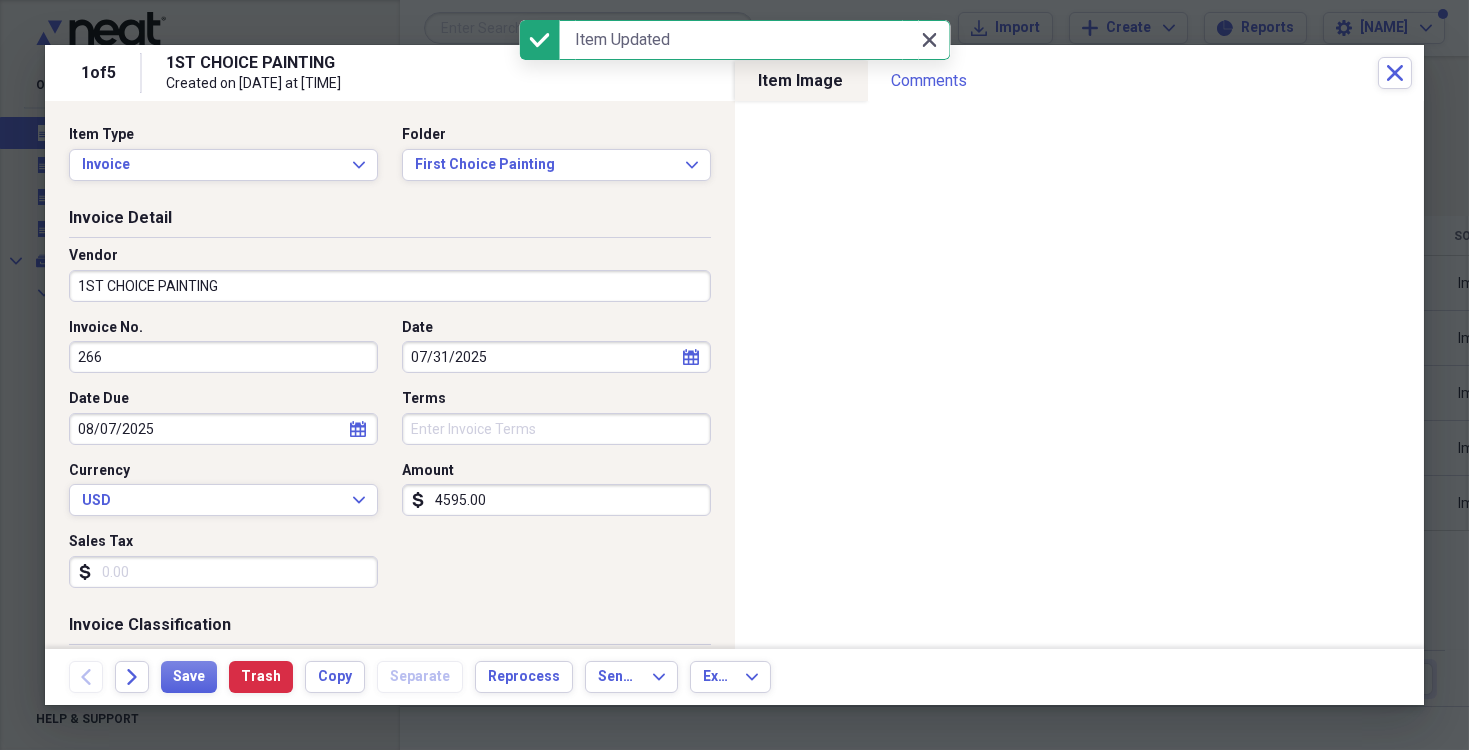 click on "Close Close" at bounding box center [930, 40] 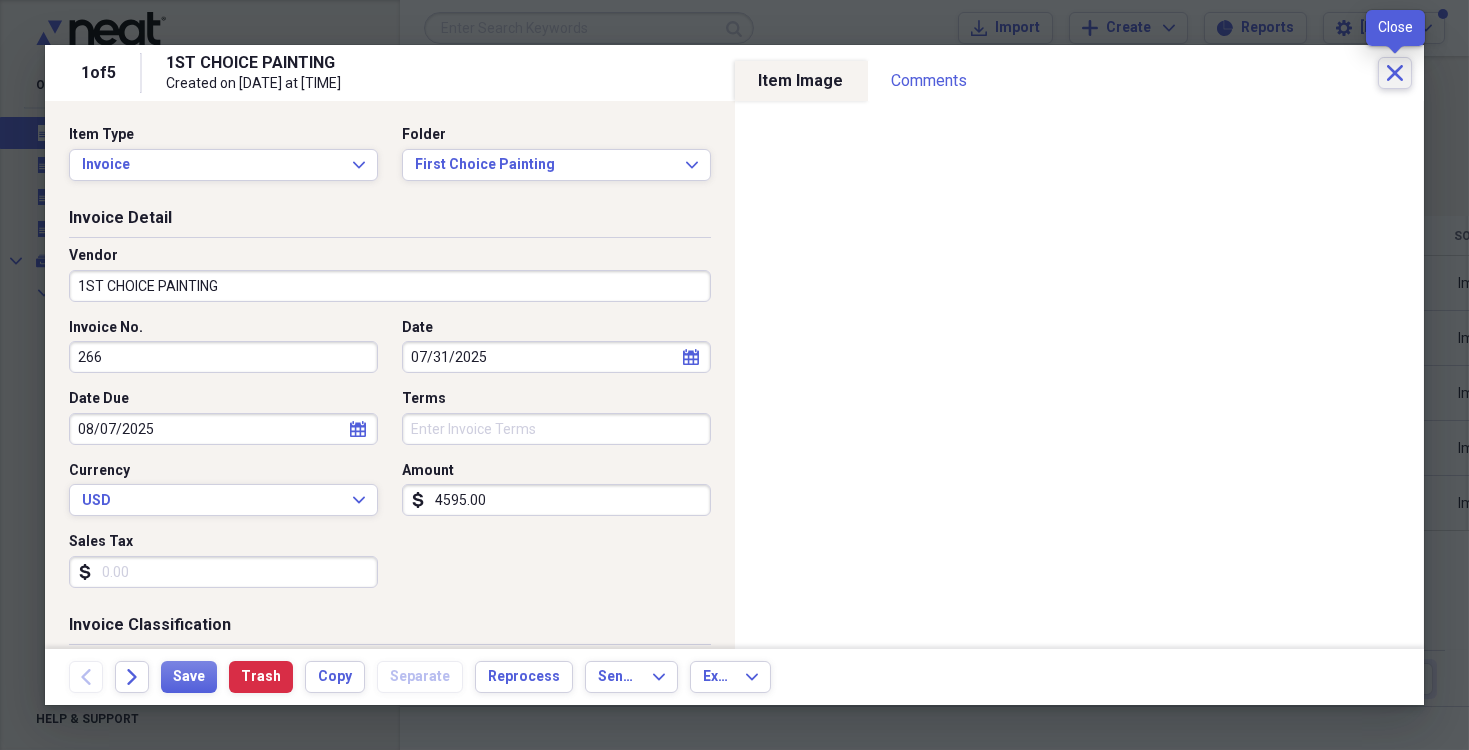 click on "Close" at bounding box center [1395, 73] 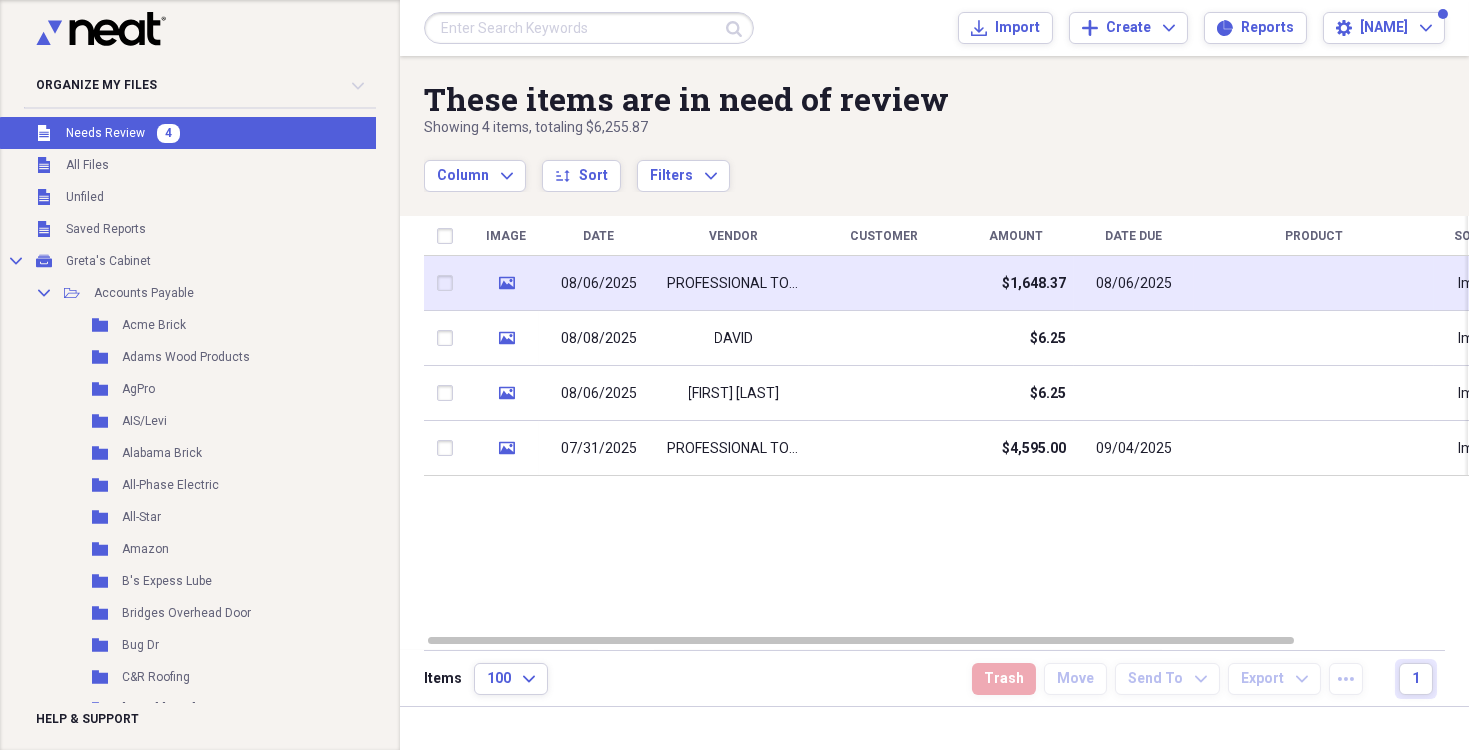 click on "PROFESSIONAL TOUCH PAINTING" at bounding box center (734, 283) 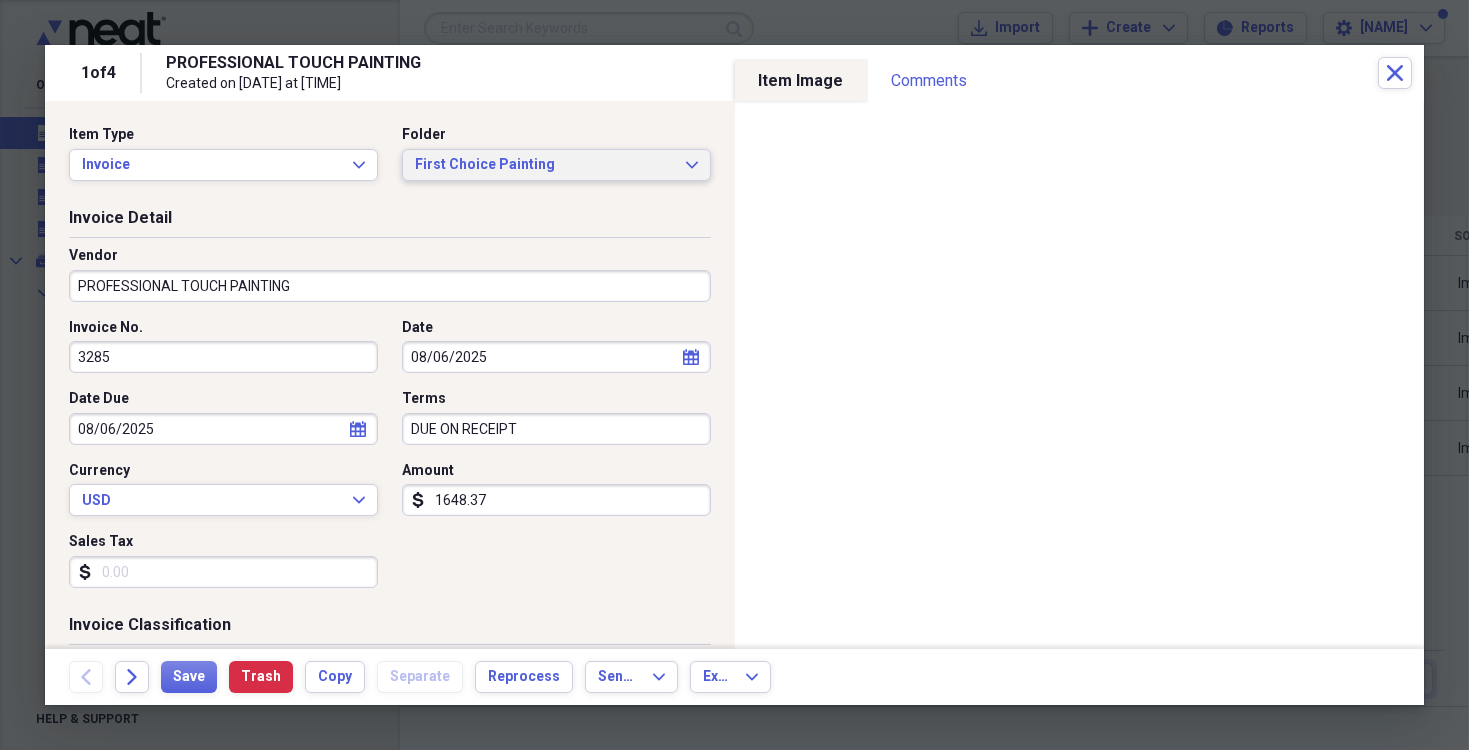 click on "First Choice Painting Expand" at bounding box center [556, 165] 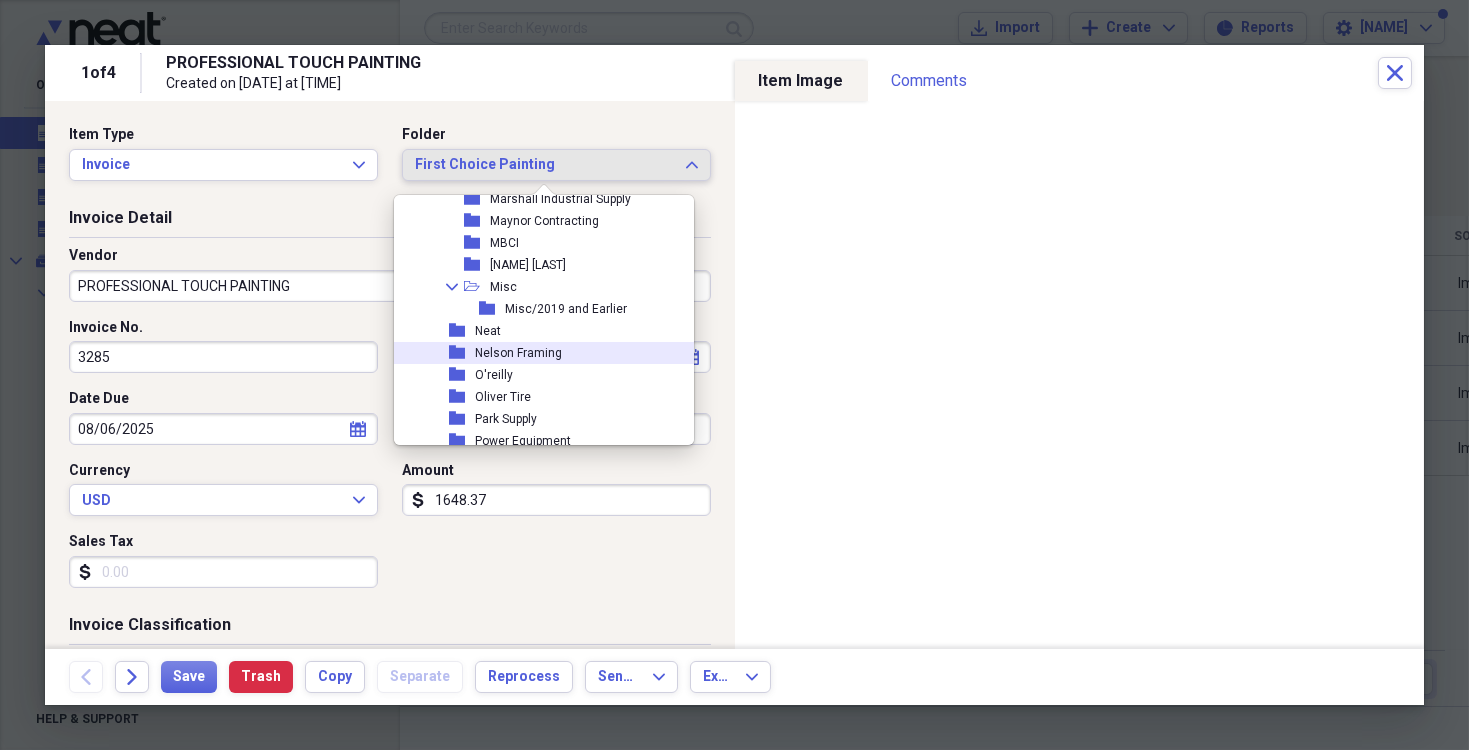 scroll, scrollTop: 2038, scrollLeft: 0, axis: vertical 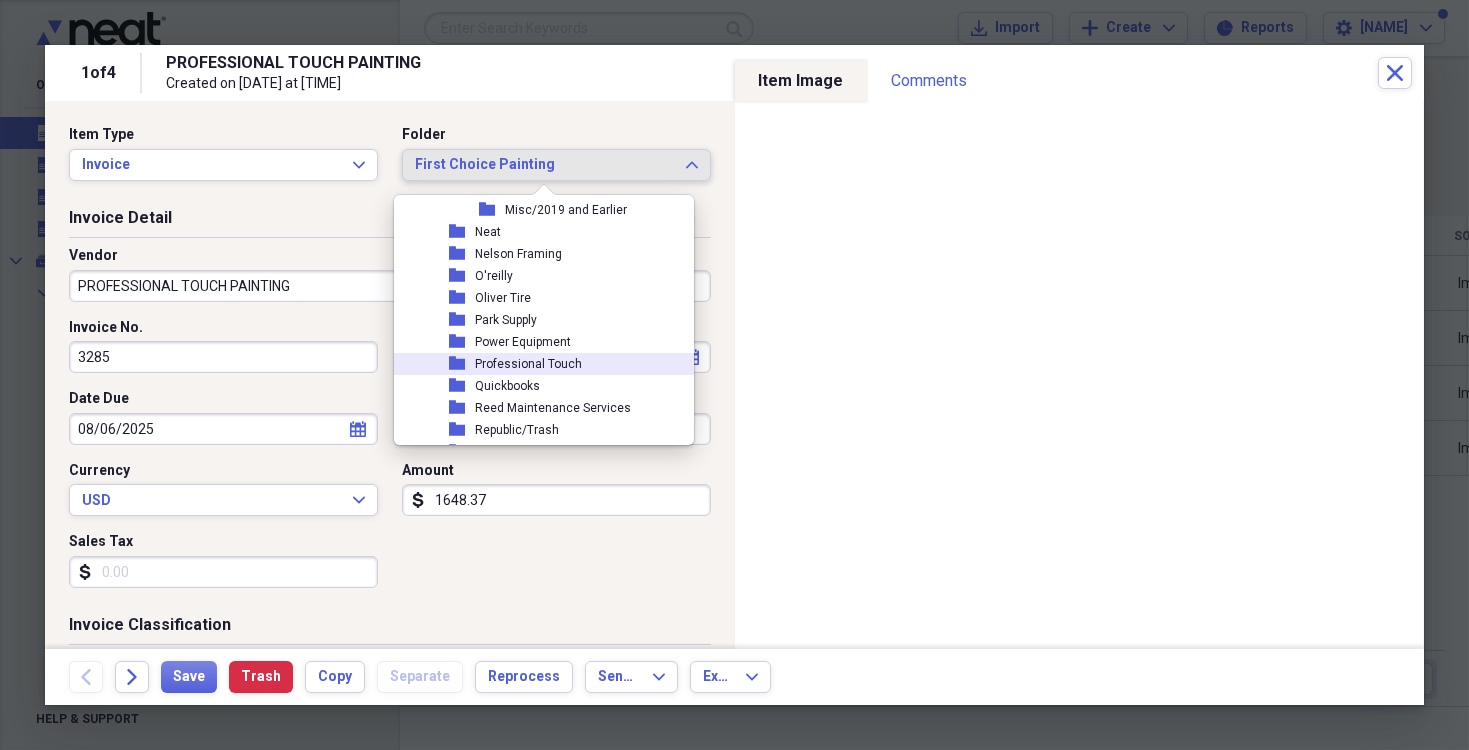 click on "Professional Touch" at bounding box center (528, 364) 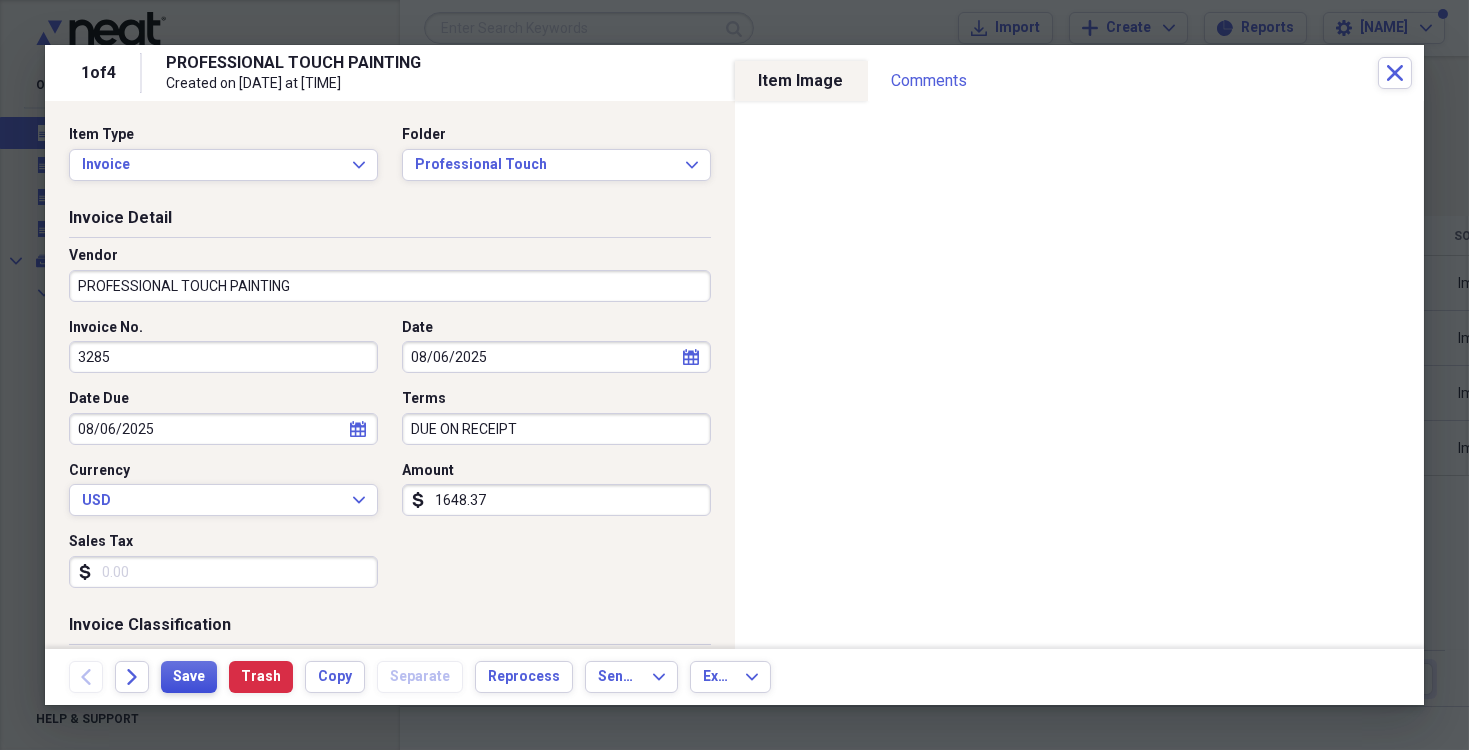 click on "Save" at bounding box center (189, 677) 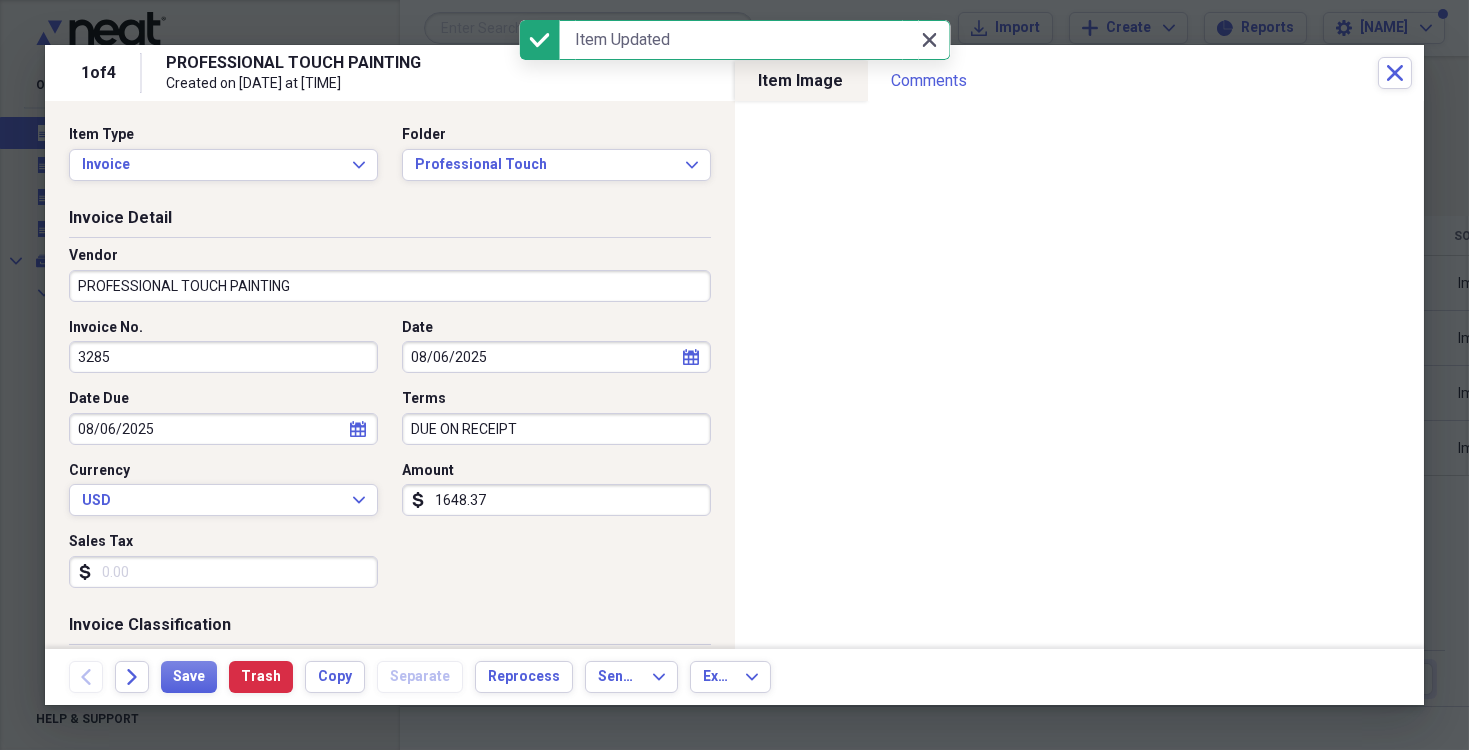 click on "Close" 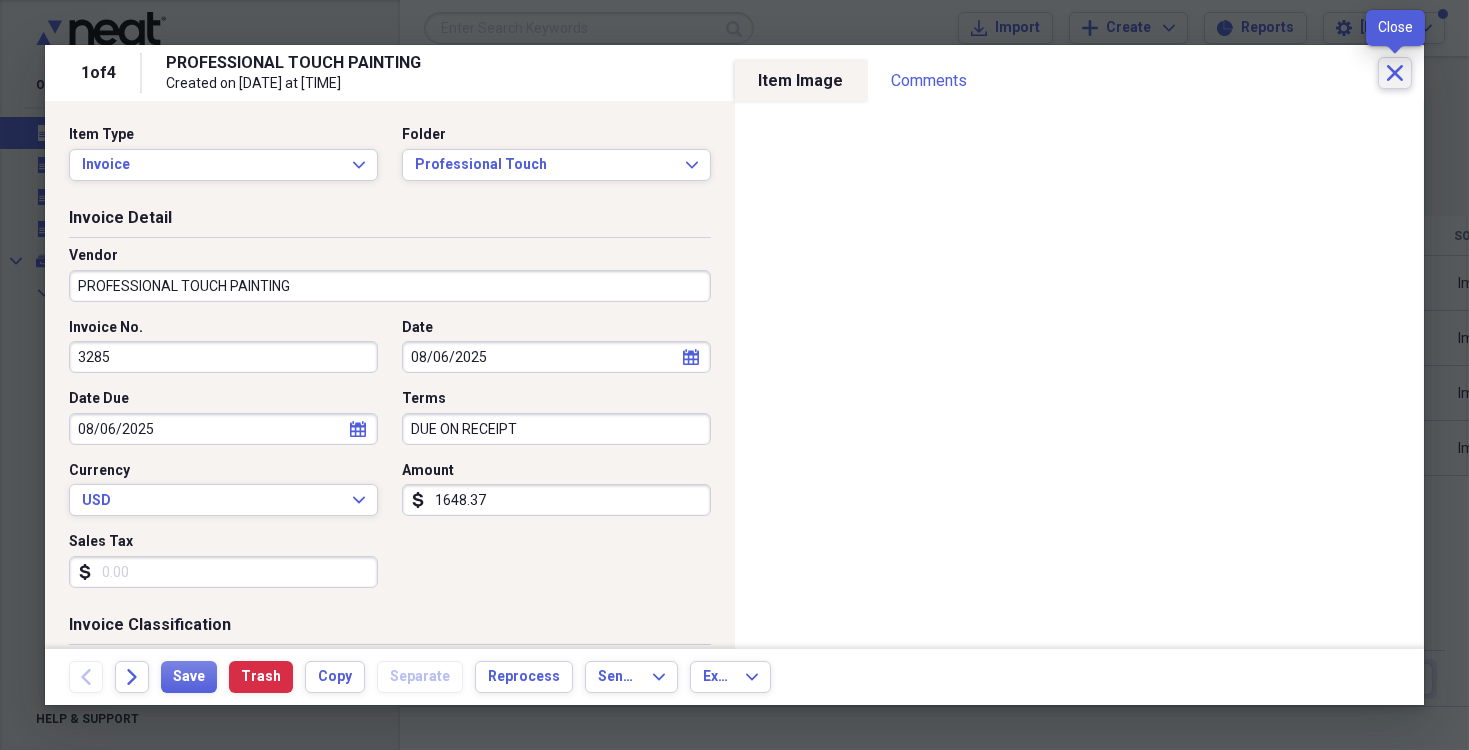click 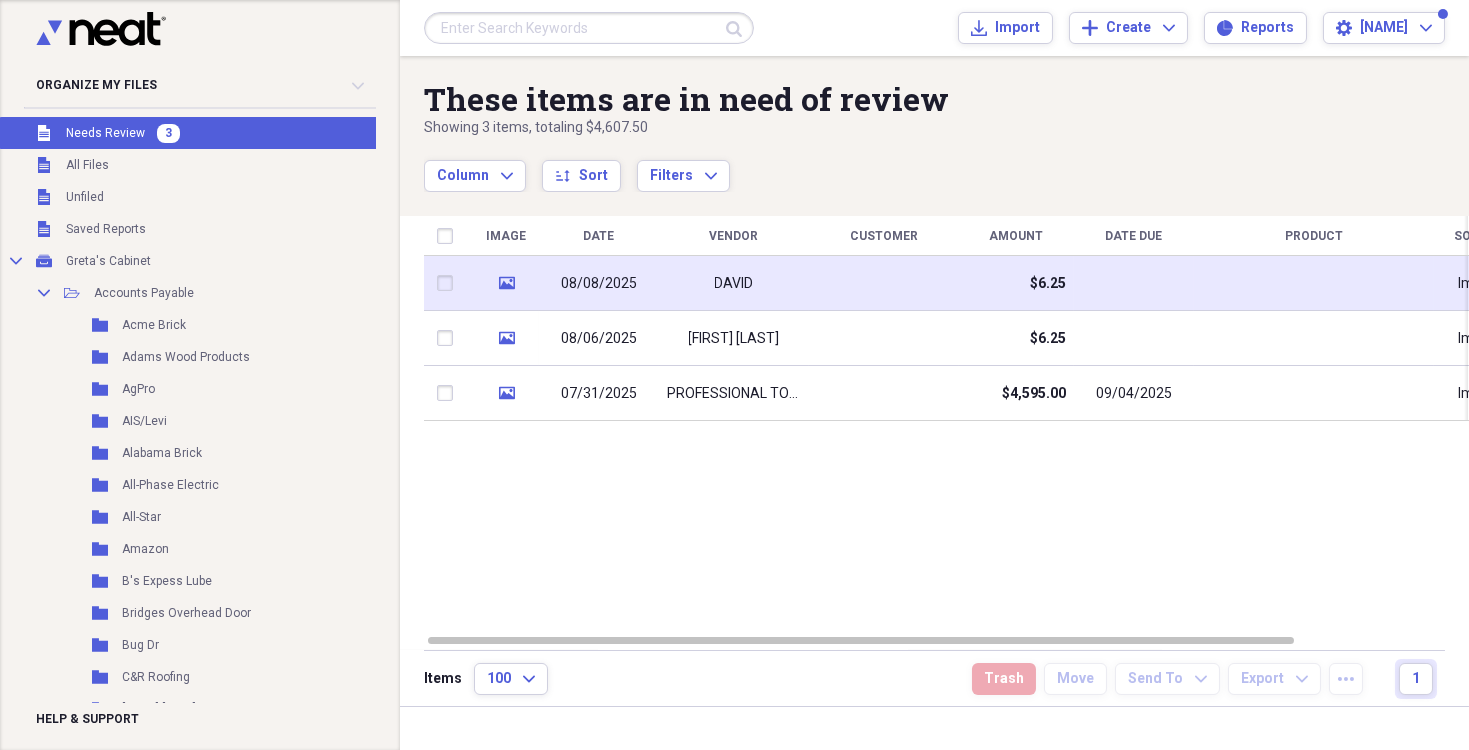 click on "DAVID" at bounding box center [734, 283] 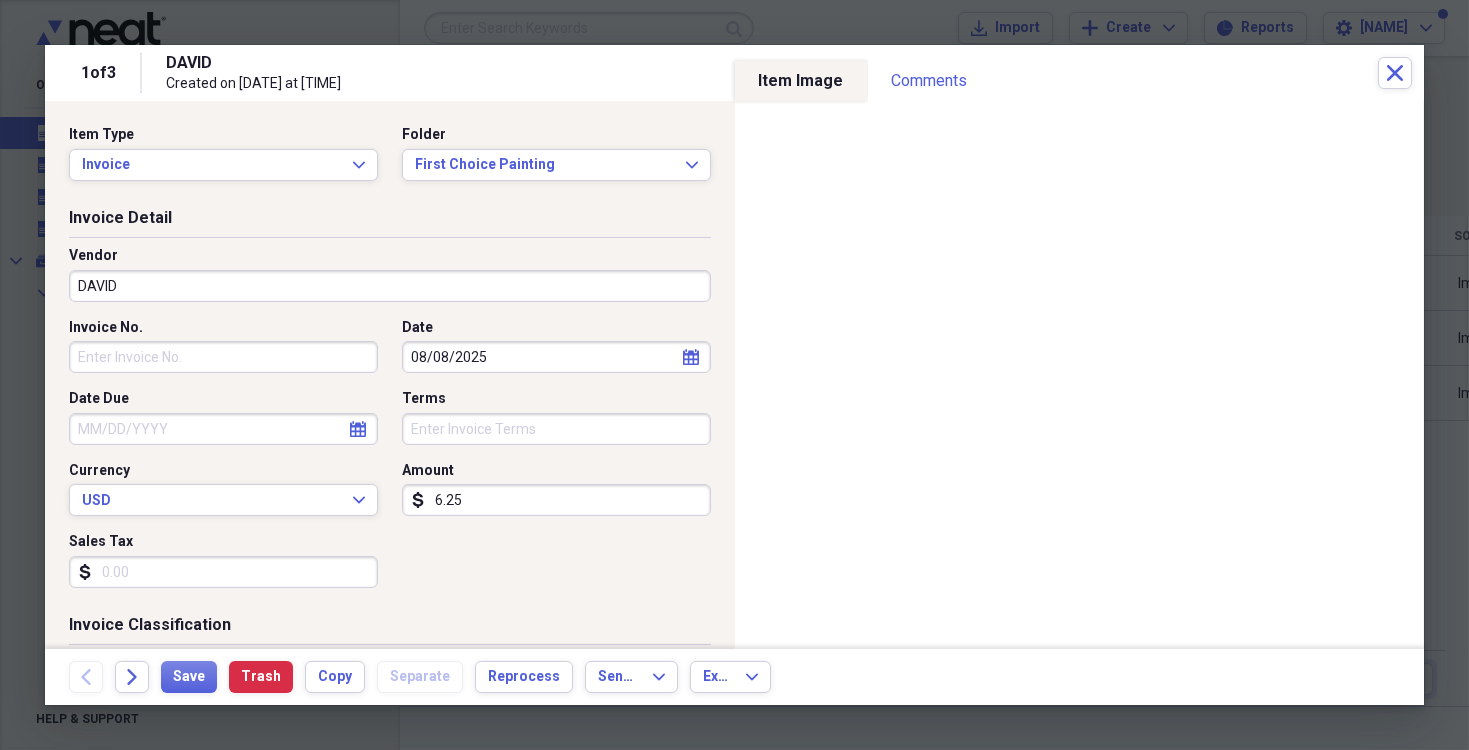 click on "DAVID" at bounding box center (390, 286) 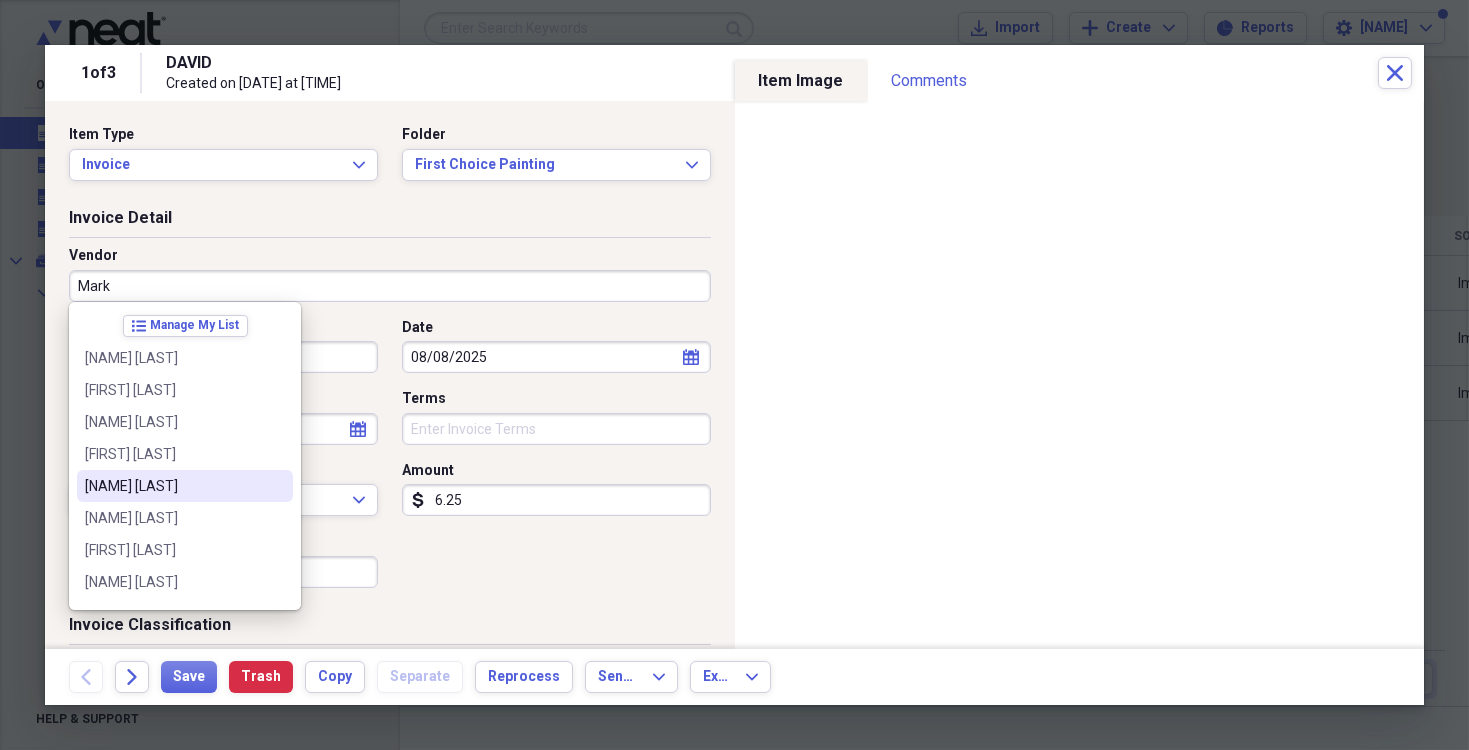 click on "[NAME] [LAST]" at bounding box center [185, 486] 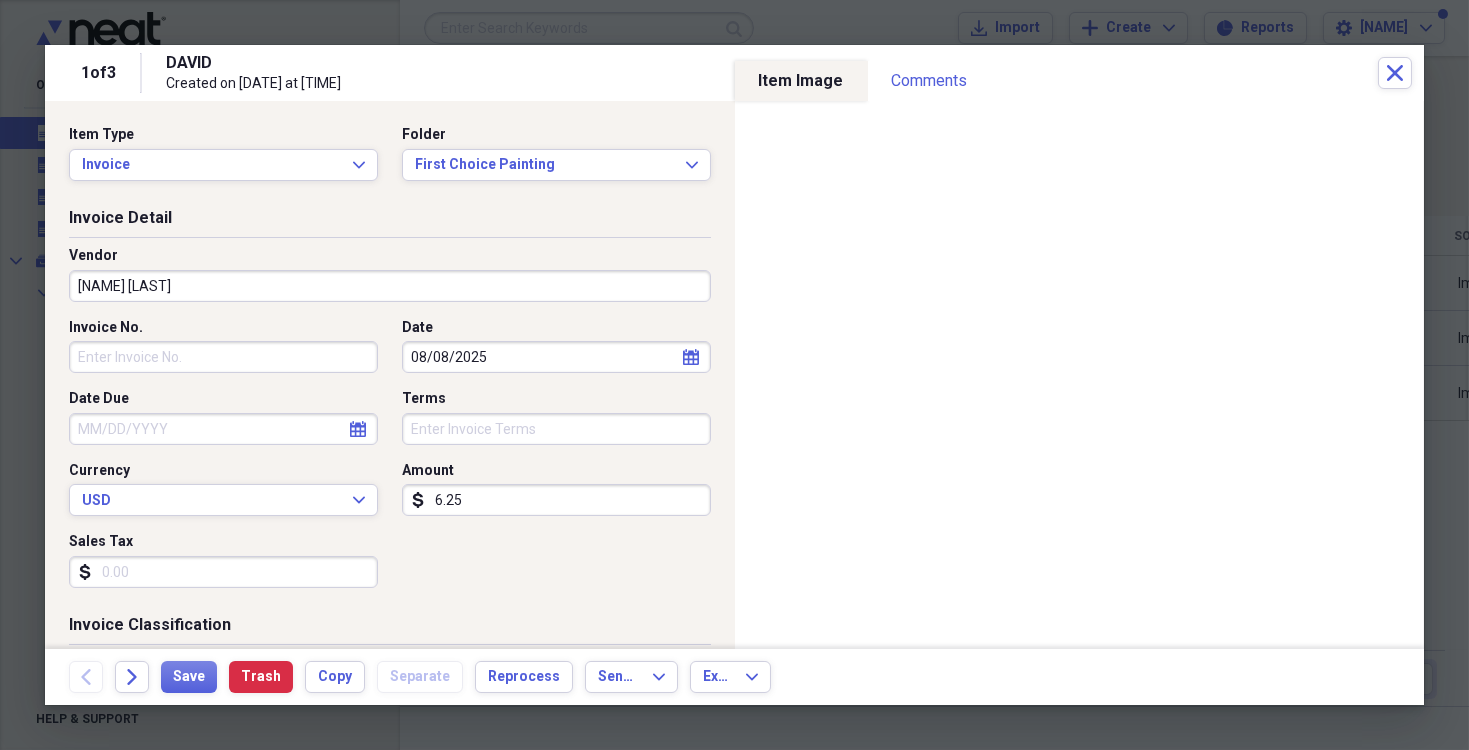 click on "6.25" at bounding box center (556, 500) 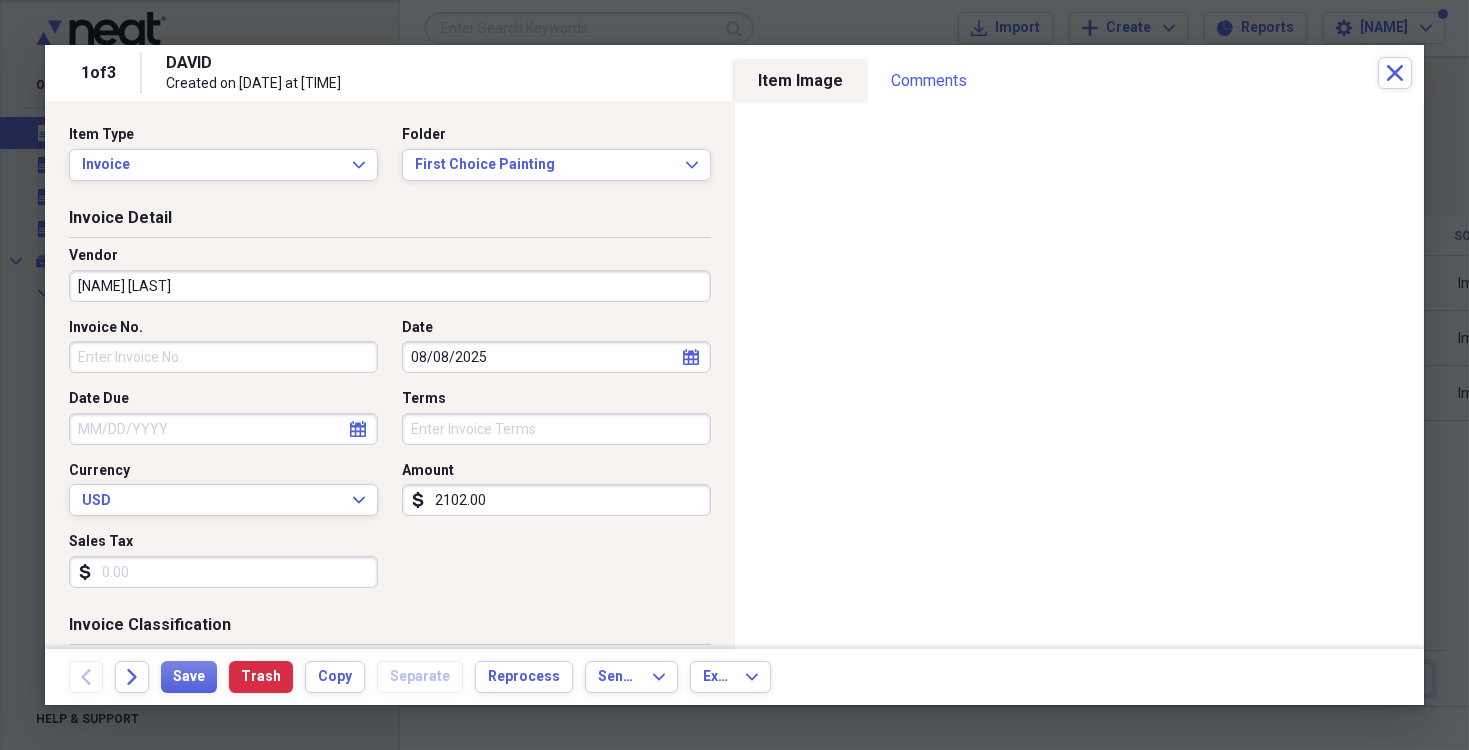 type on "2102.00" 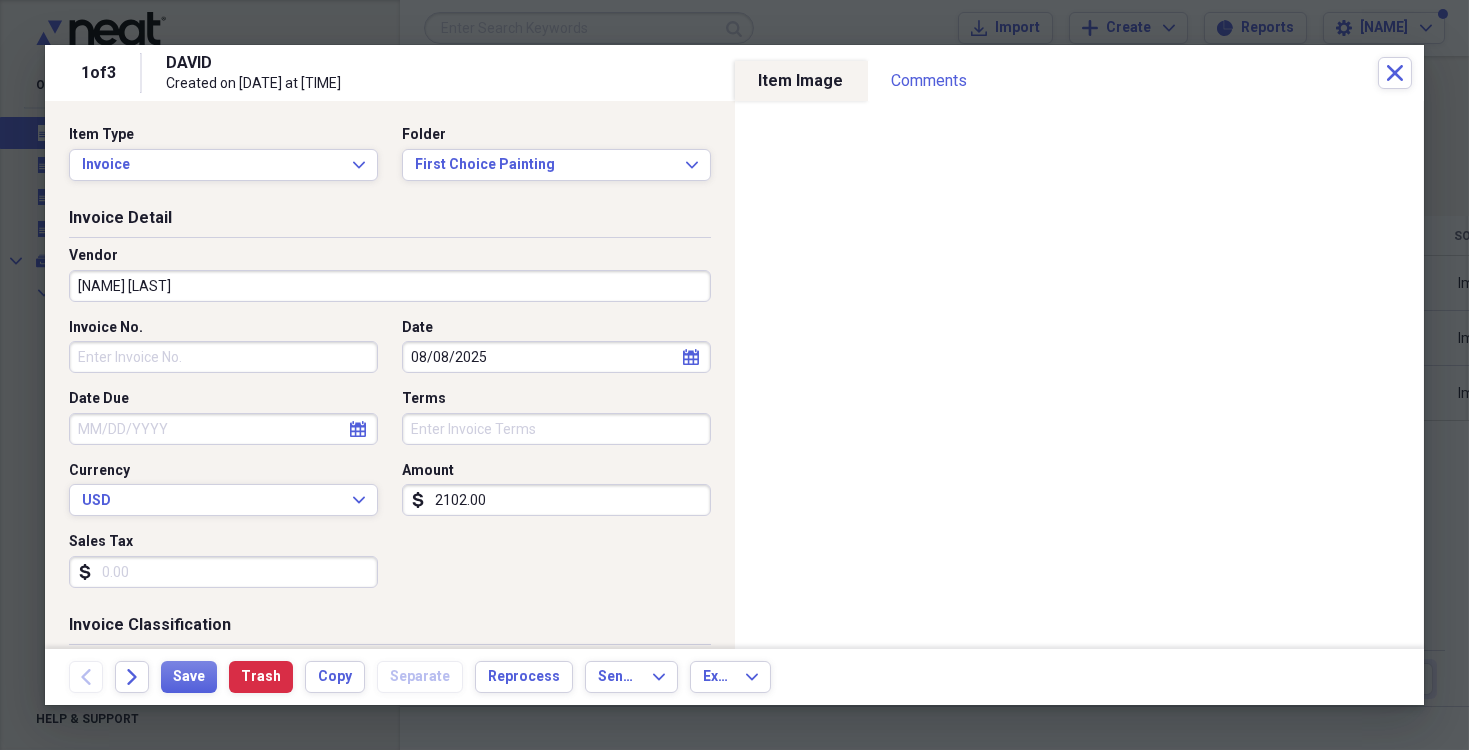 click on "Invoice No." at bounding box center [223, 357] 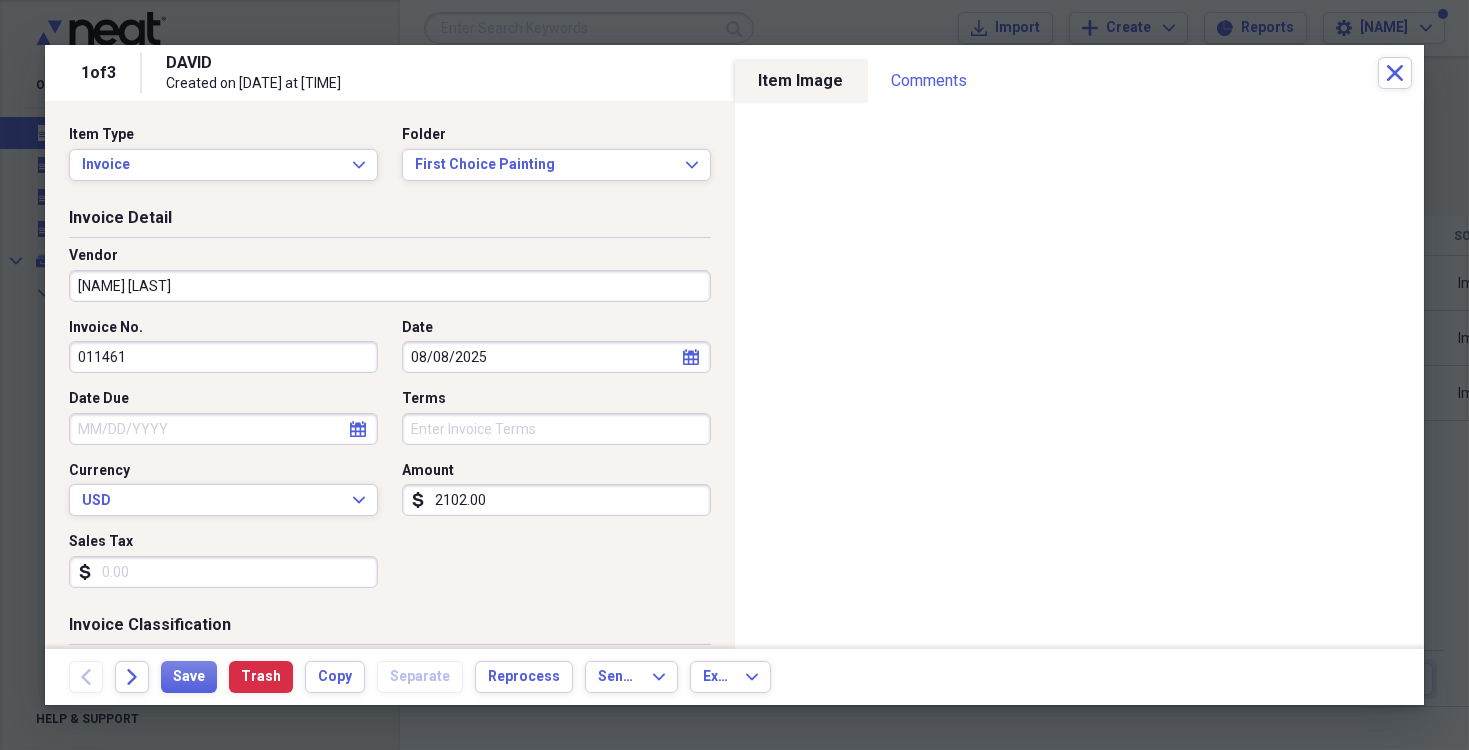 type on "011461" 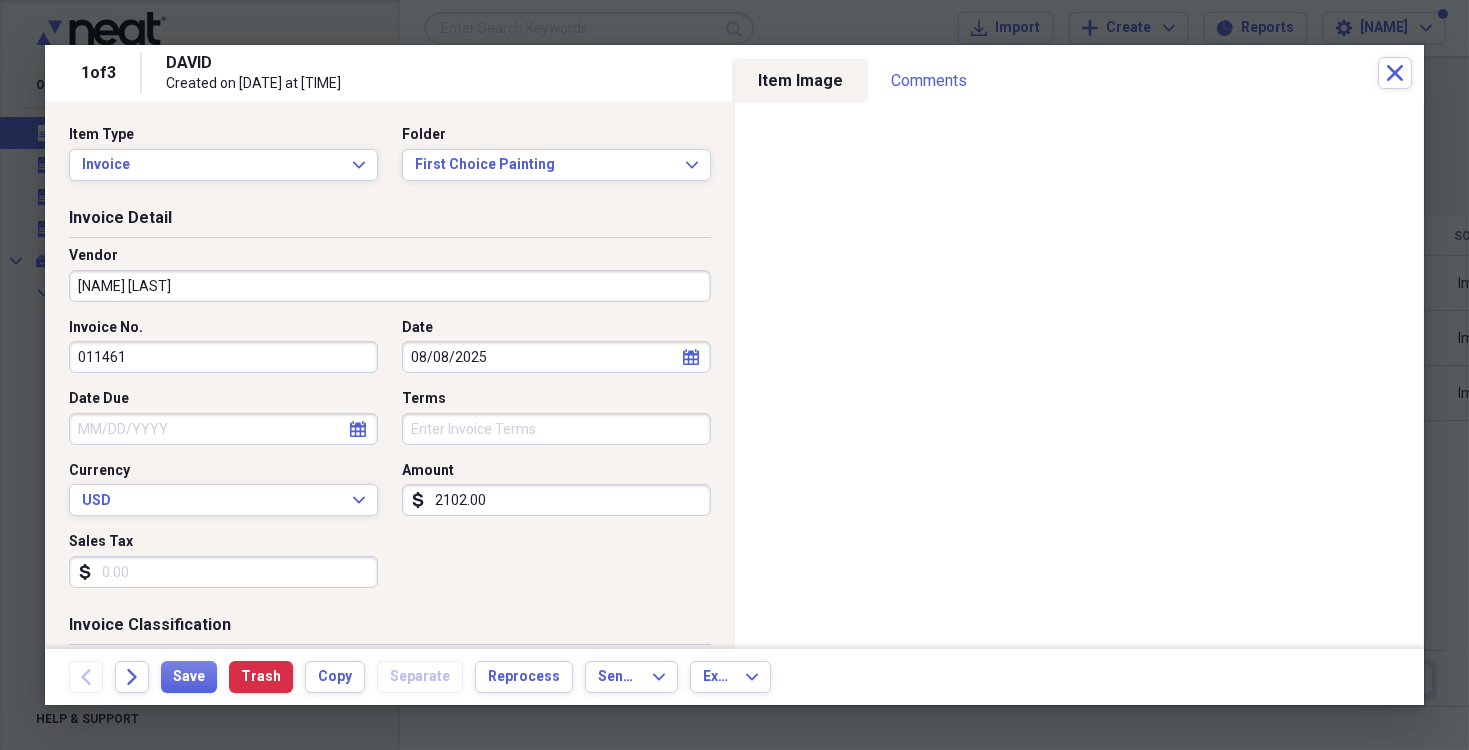select on "7" 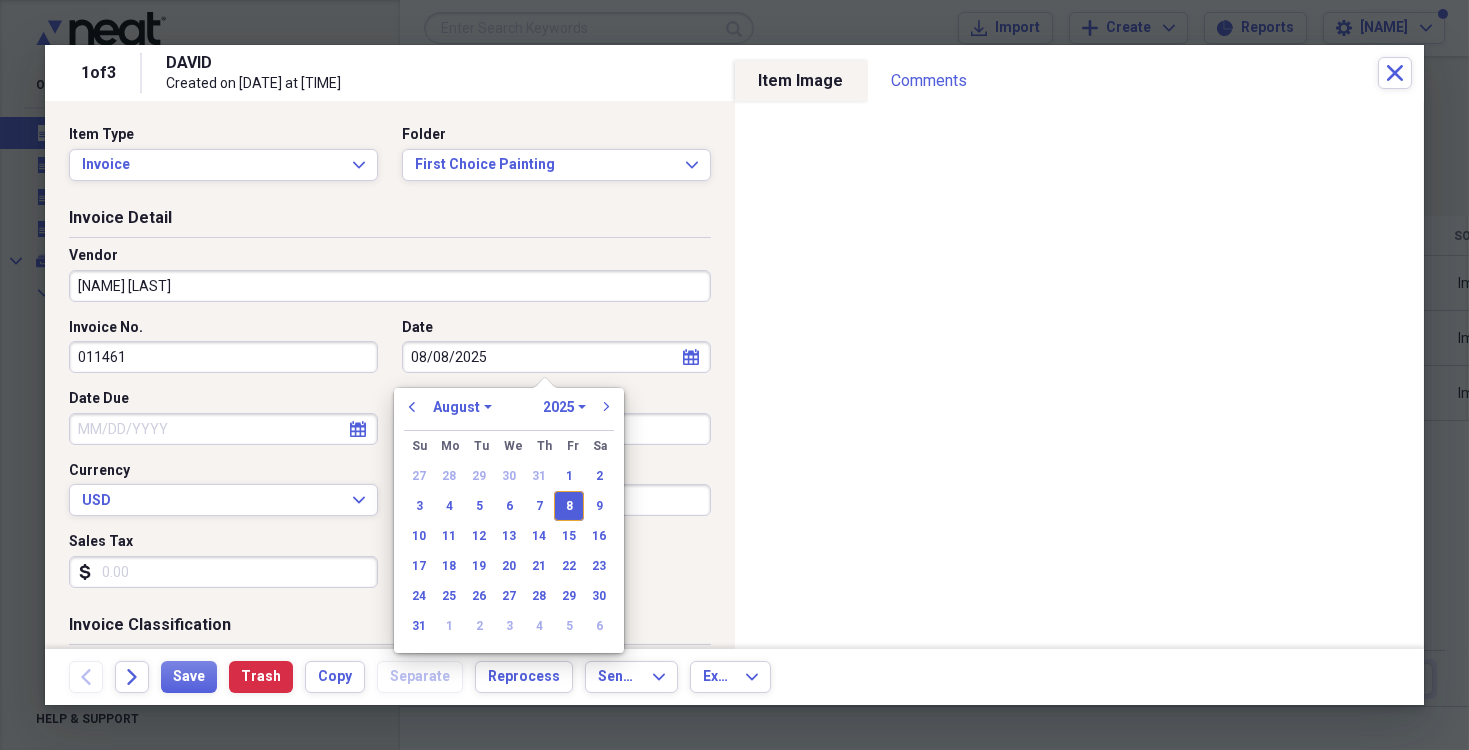 click on "8" at bounding box center [569, 506] 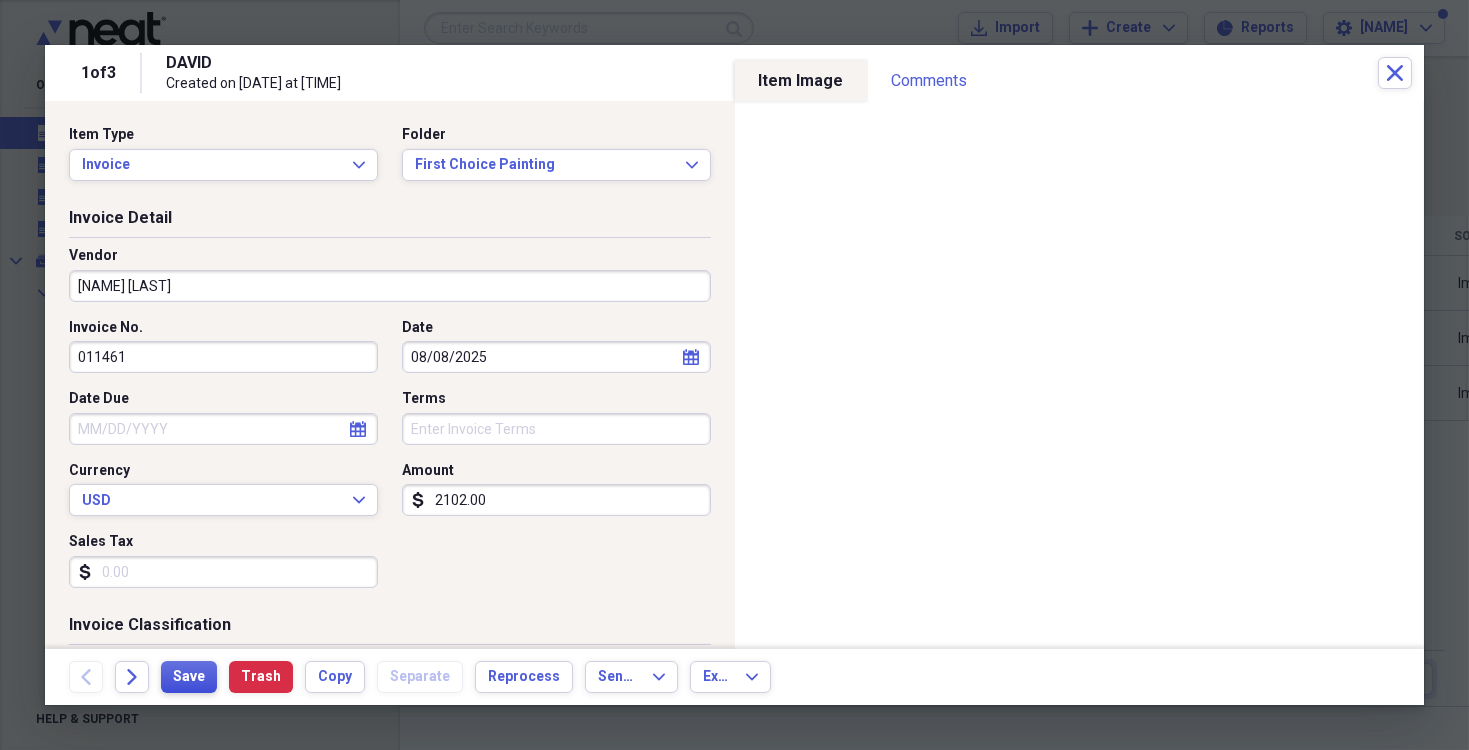 click on "Save" at bounding box center (189, 677) 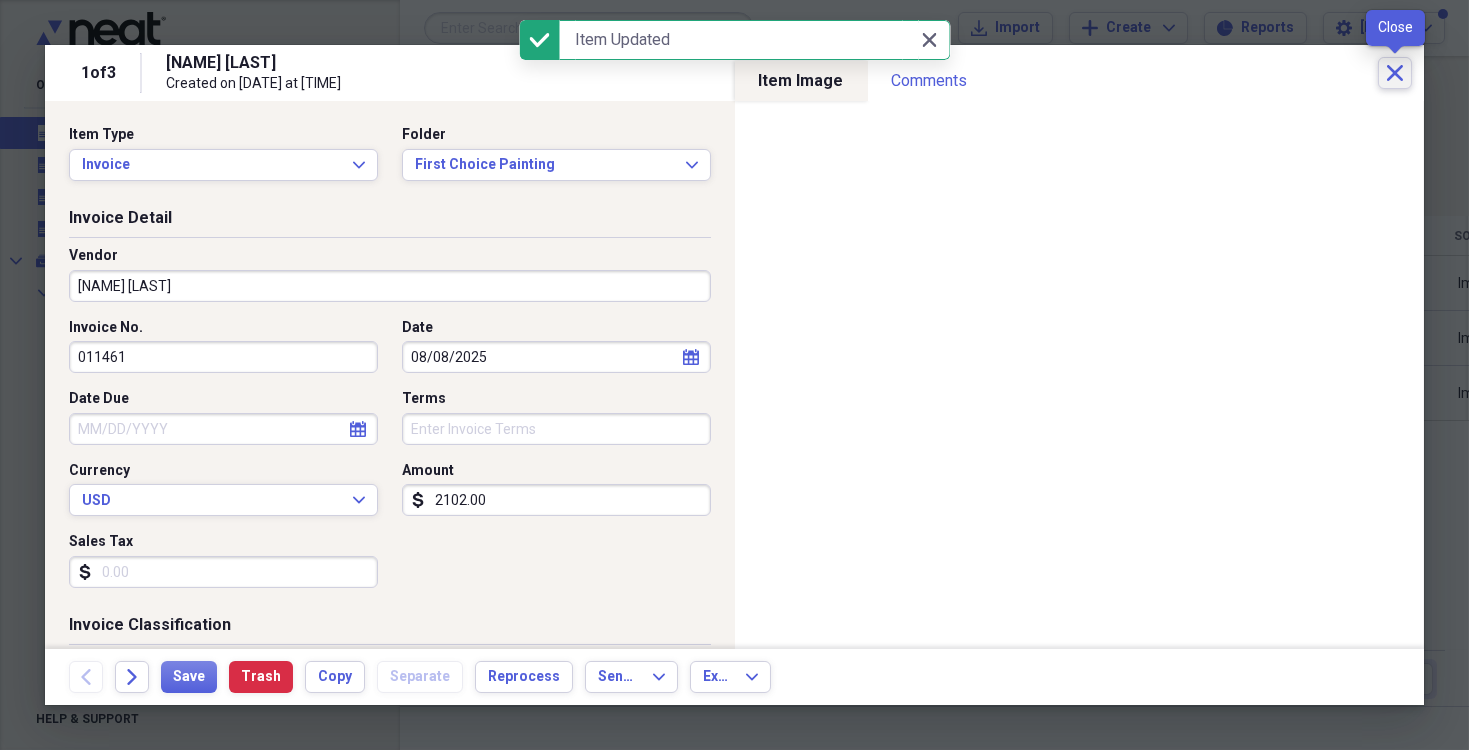 click on "Close" 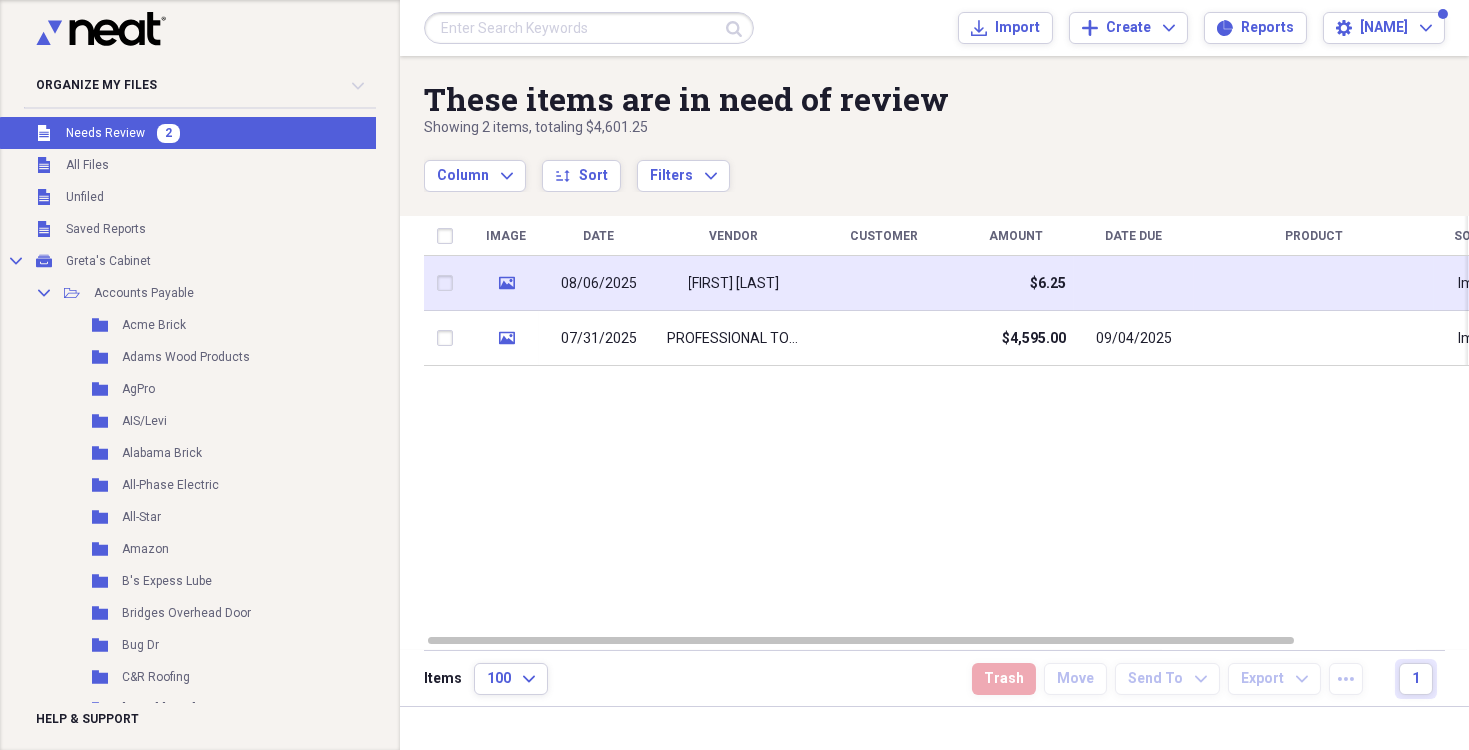 click on "[FIRST] [LAST]" at bounding box center [734, 284] 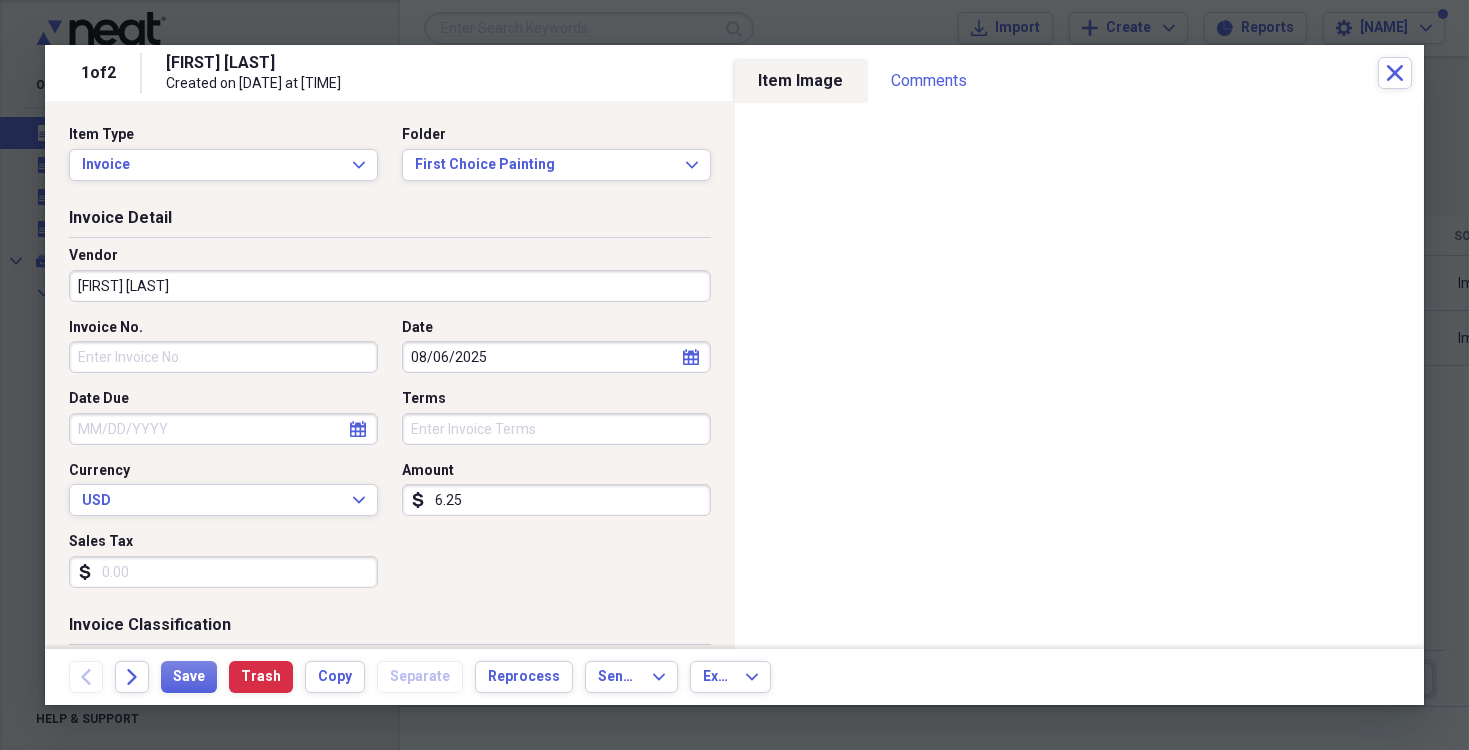 click on "6.25" at bounding box center (556, 500) 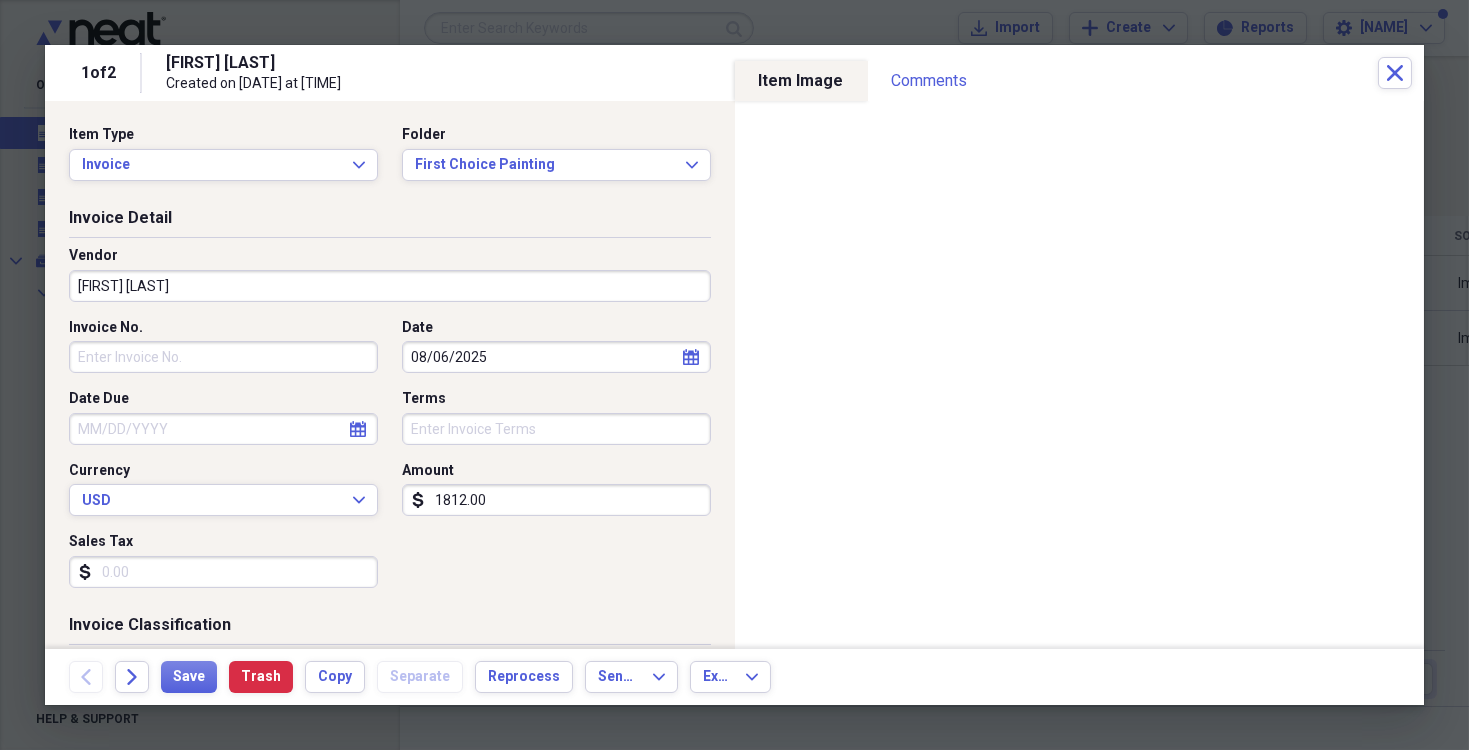 type on "1812.00" 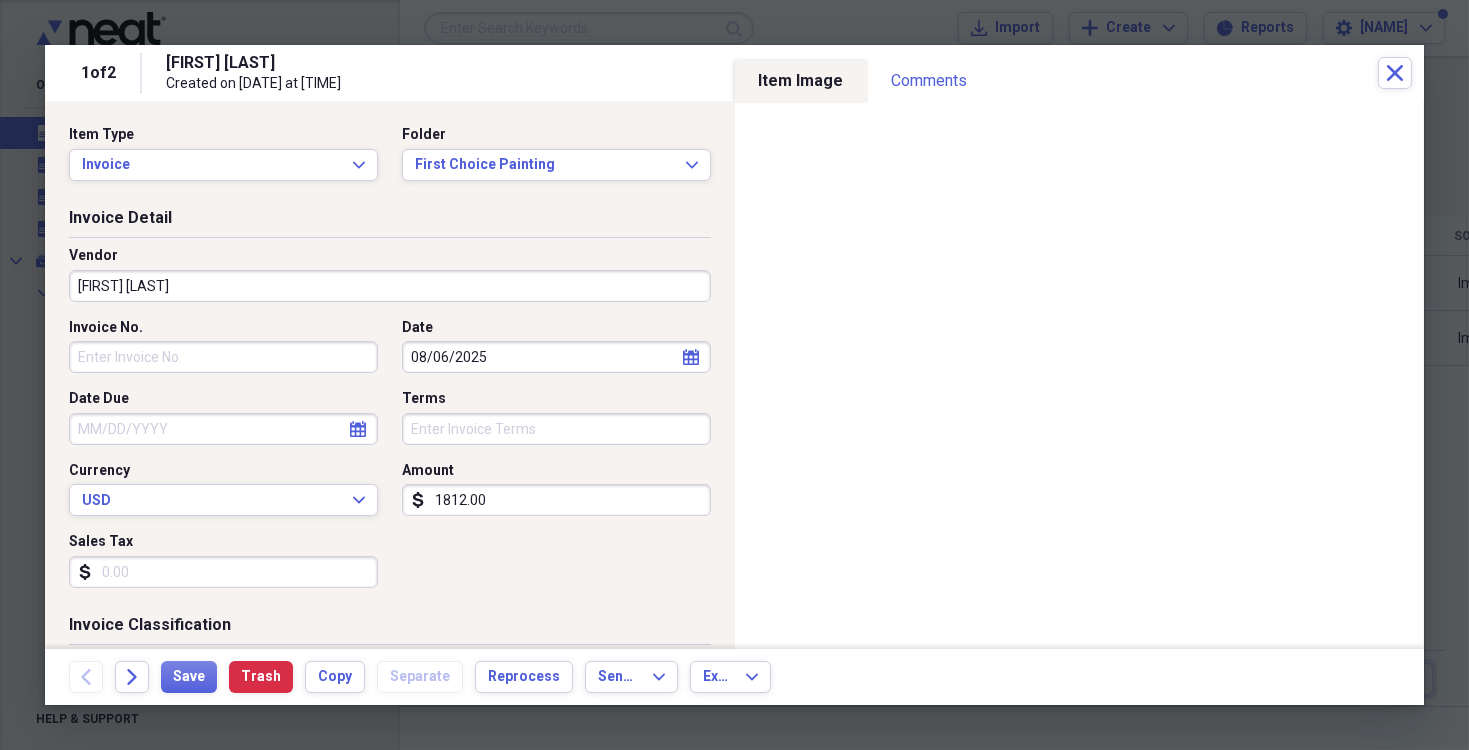 click on "Invoice No." at bounding box center [223, 357] 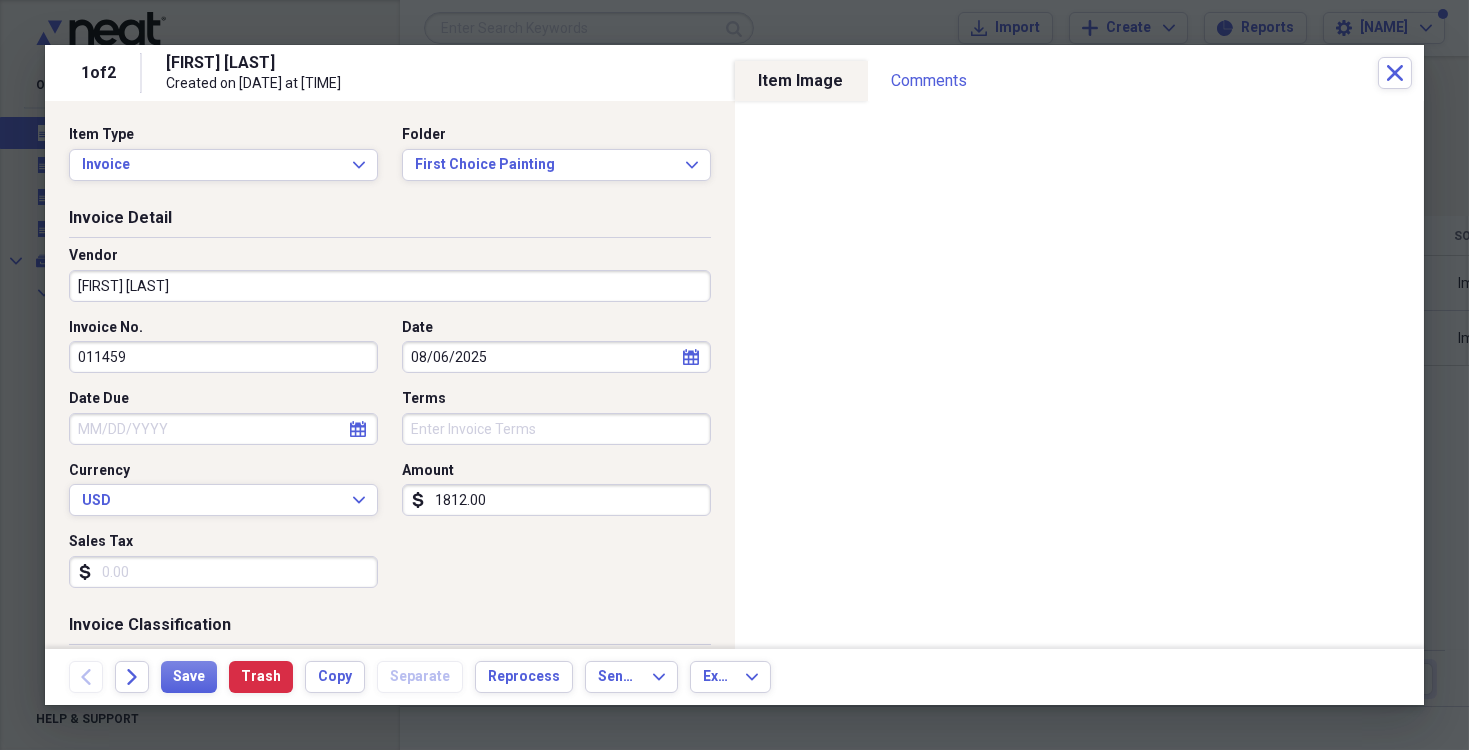 type on "011459" 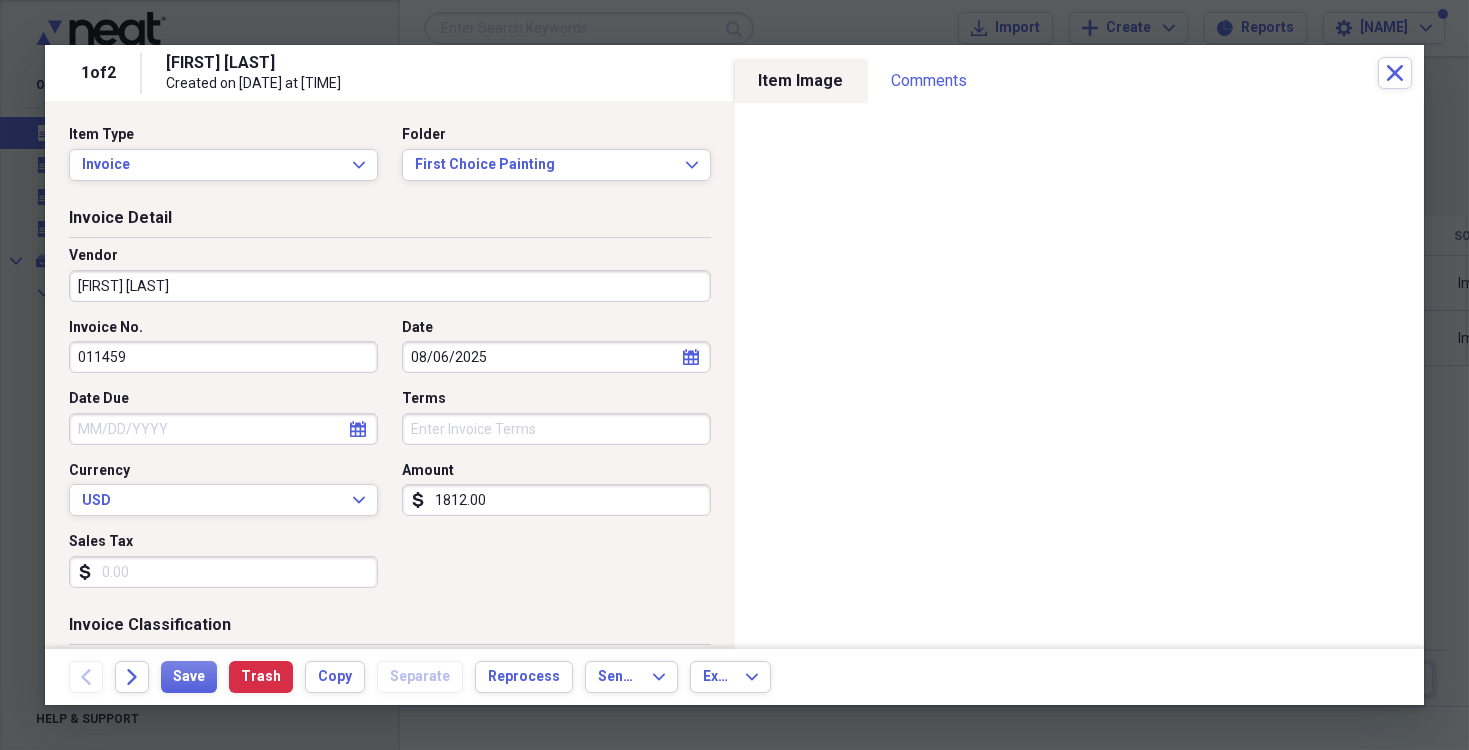 select on "7" 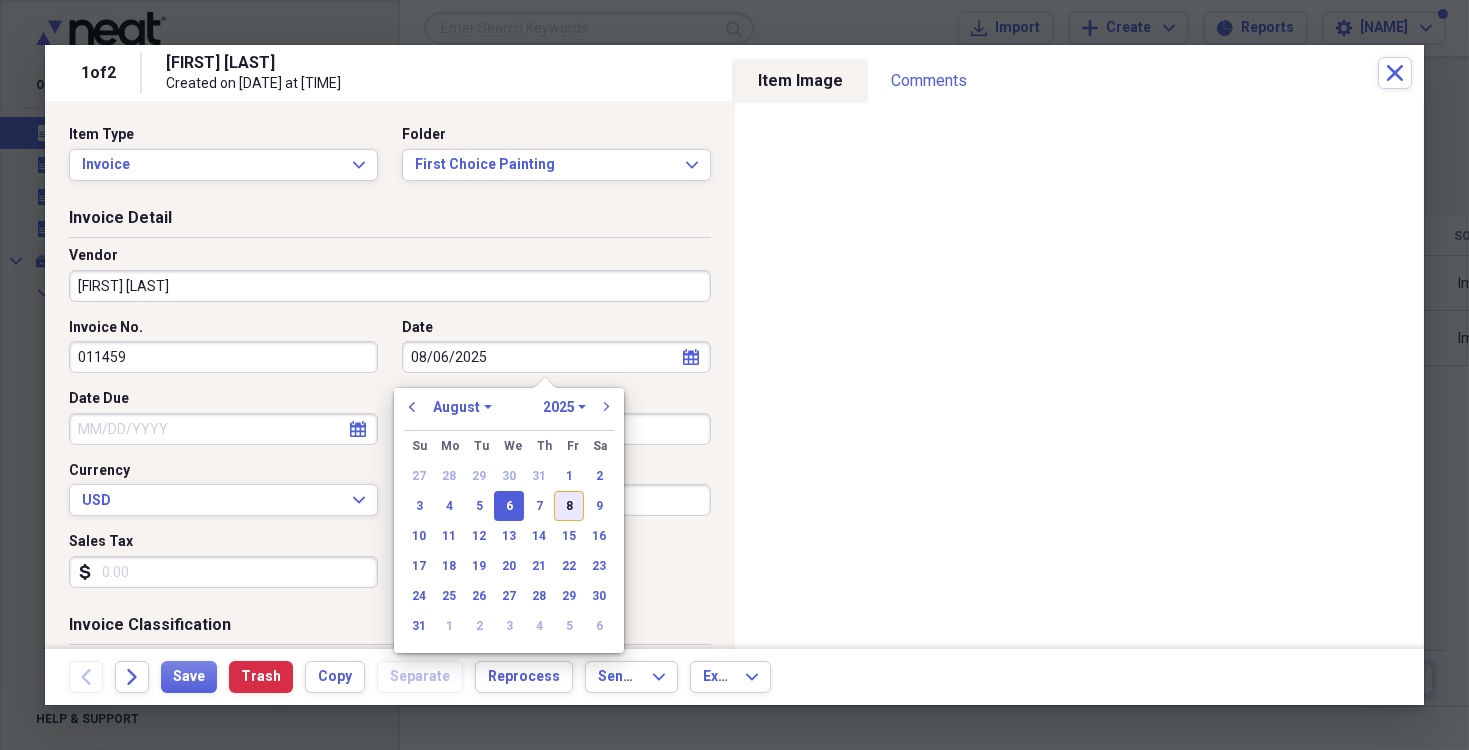 click on "8" at bounding box center (569, 506) 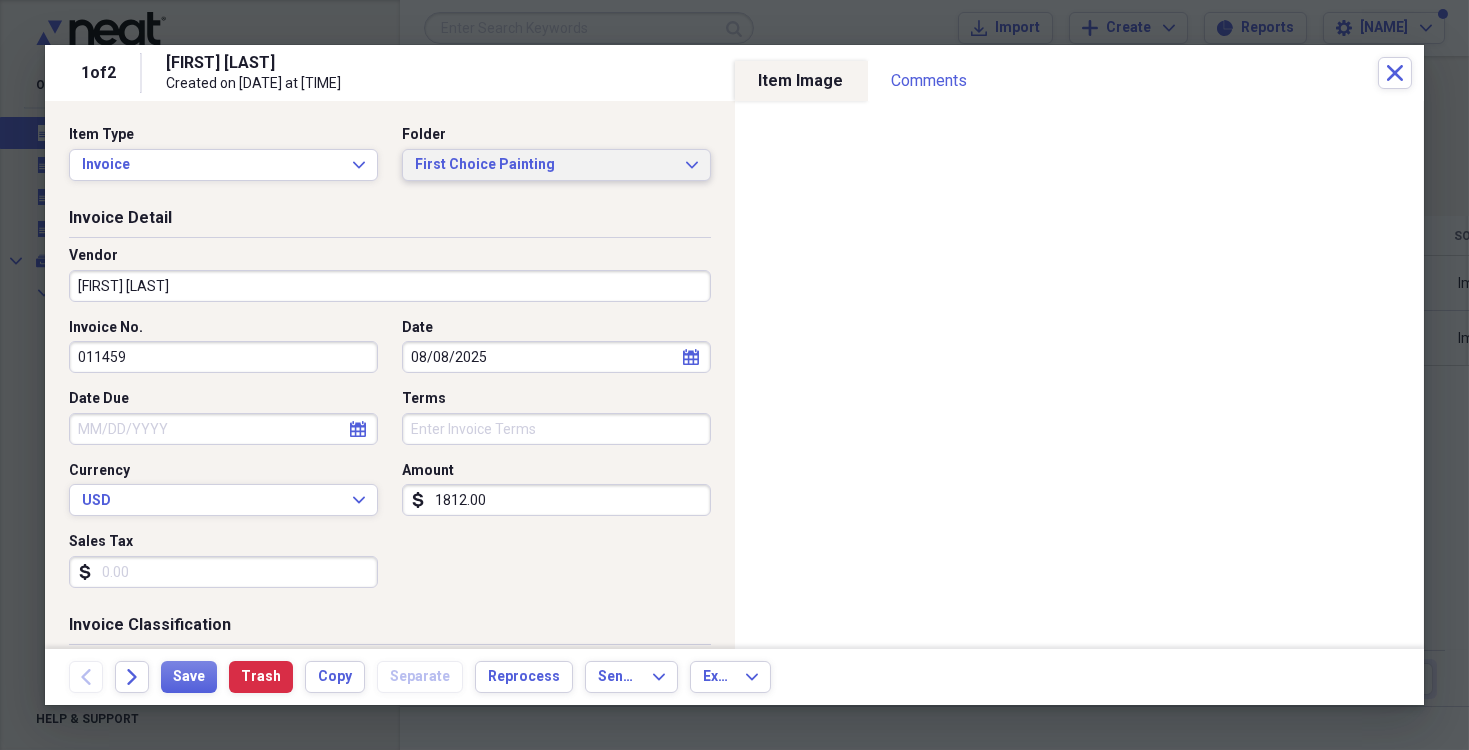 click on "First Choice Painting Expand" at bounding box center (556, 165) 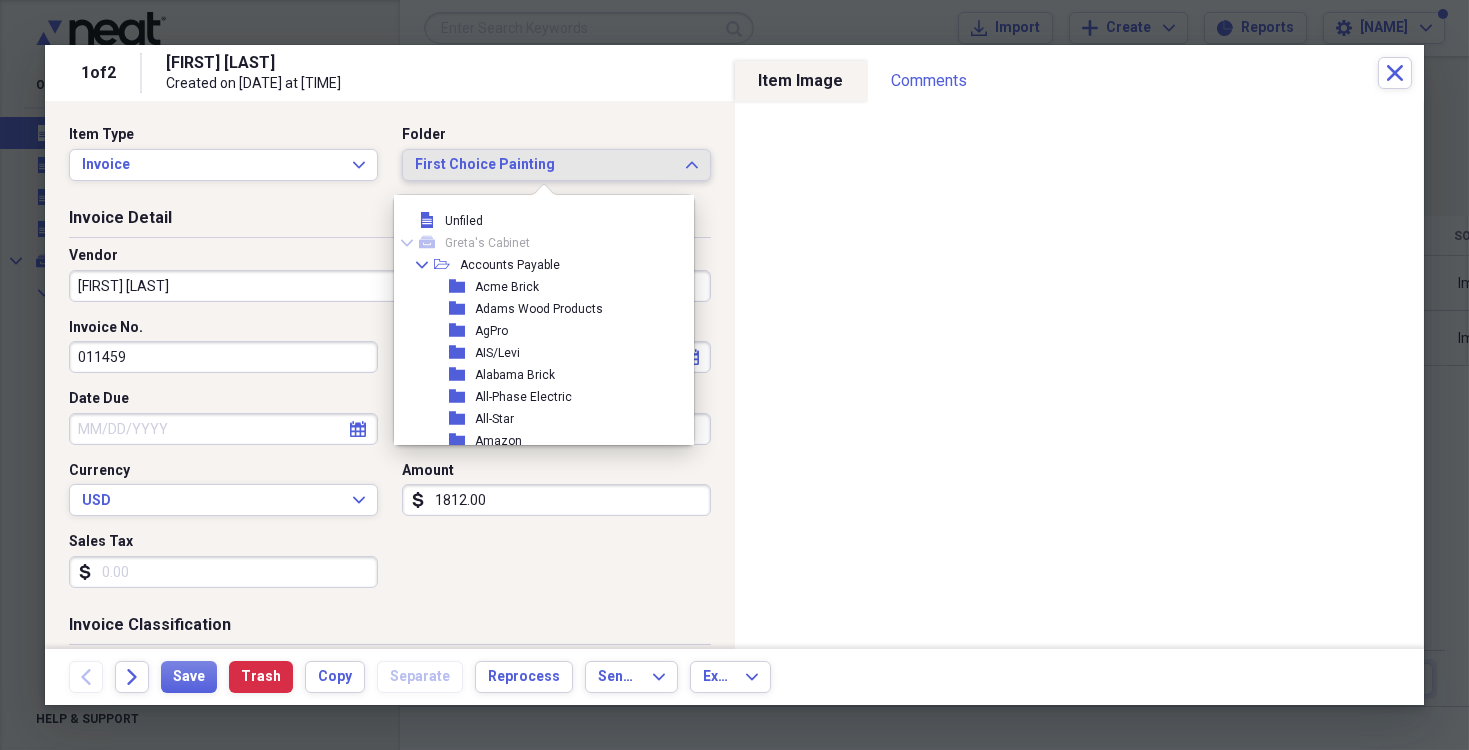scroll, scrollTop: 538, scrollLeft: 0, axis: vertical 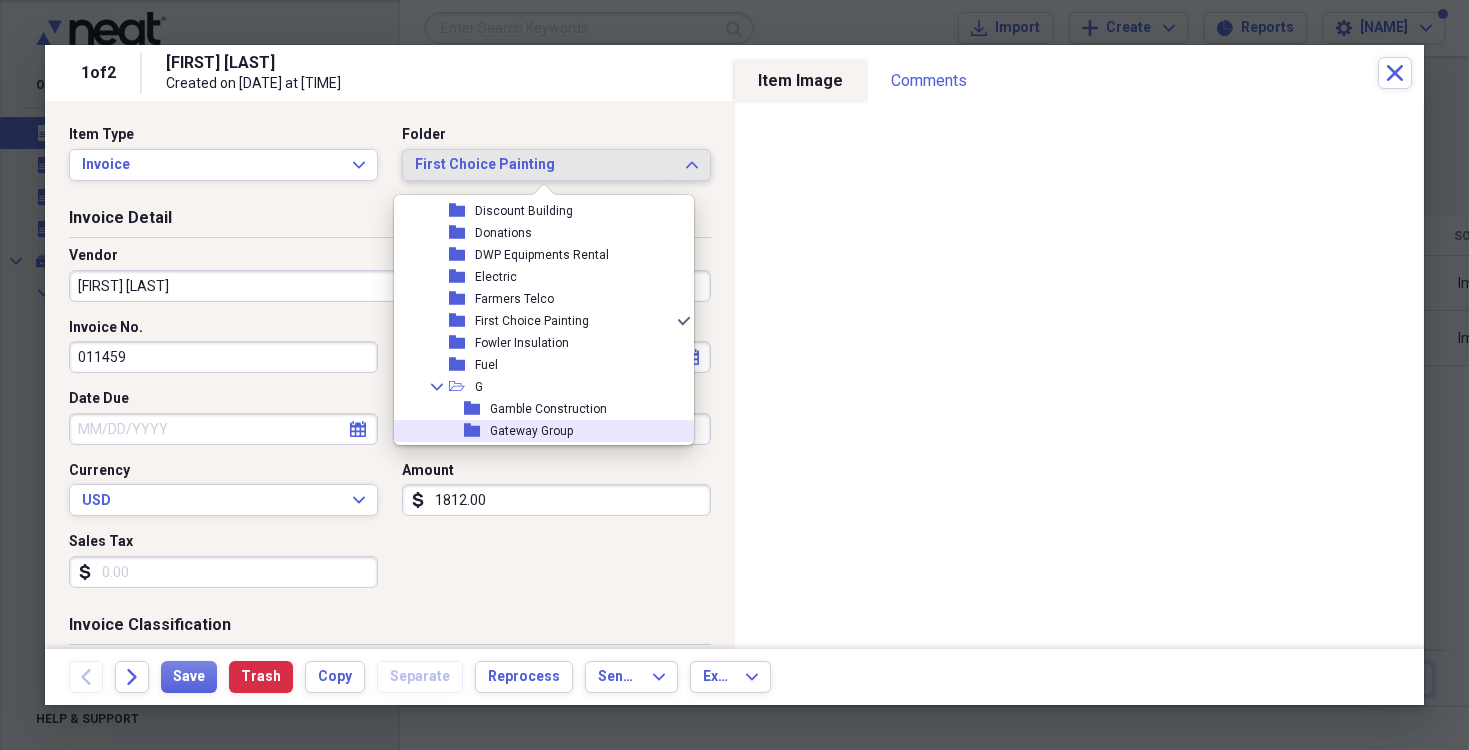 click on "folder [COMPANY]" at bounding box center (536, 431) 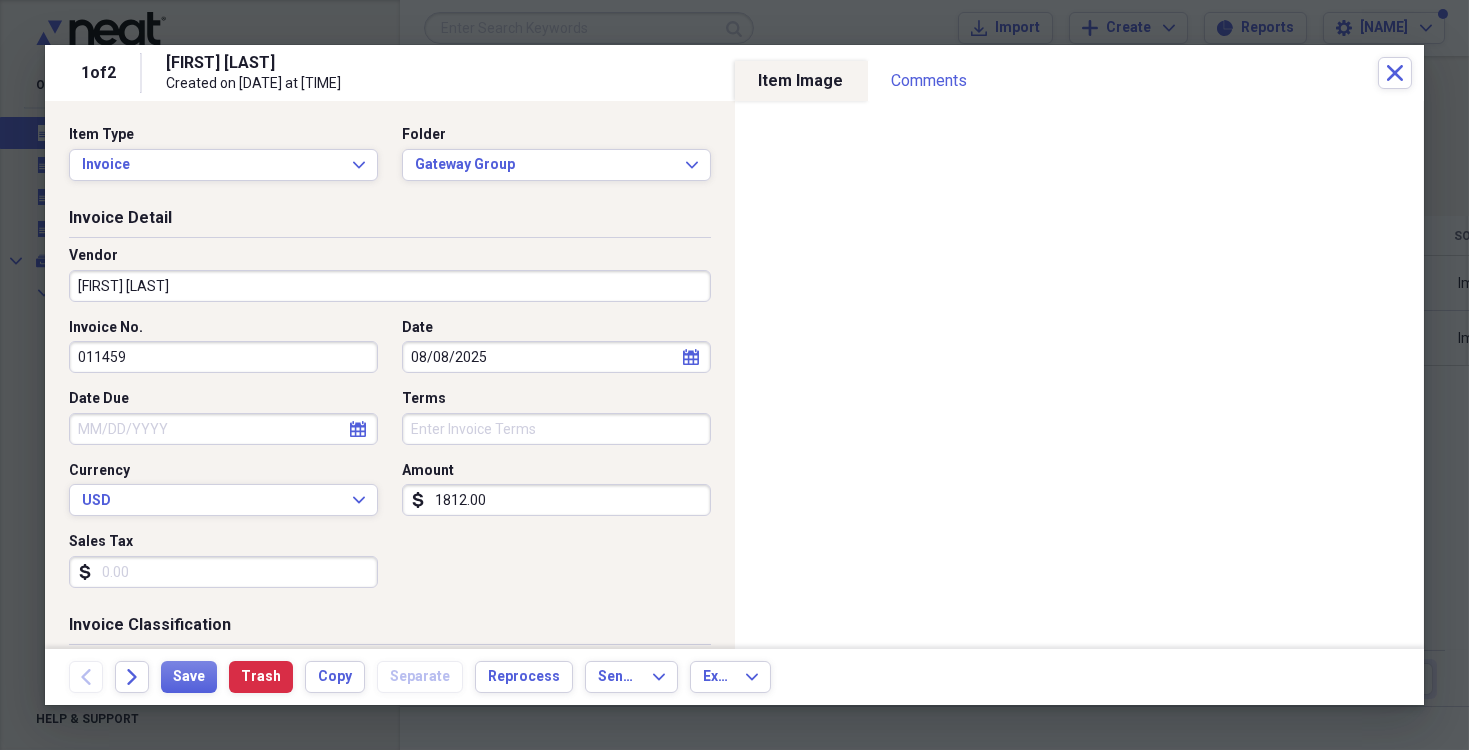 click on "Terms" at bounding box center [556, 429] 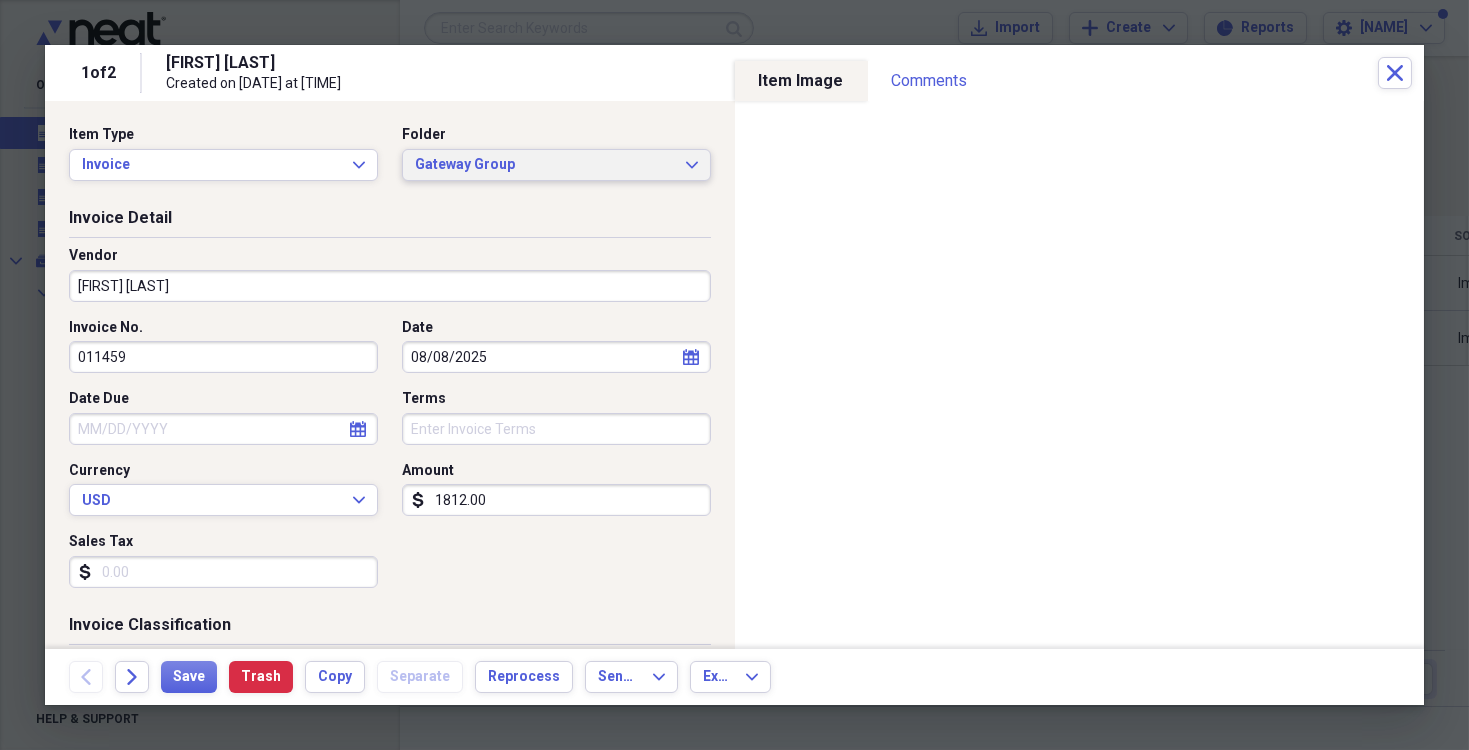 click on "Expand" 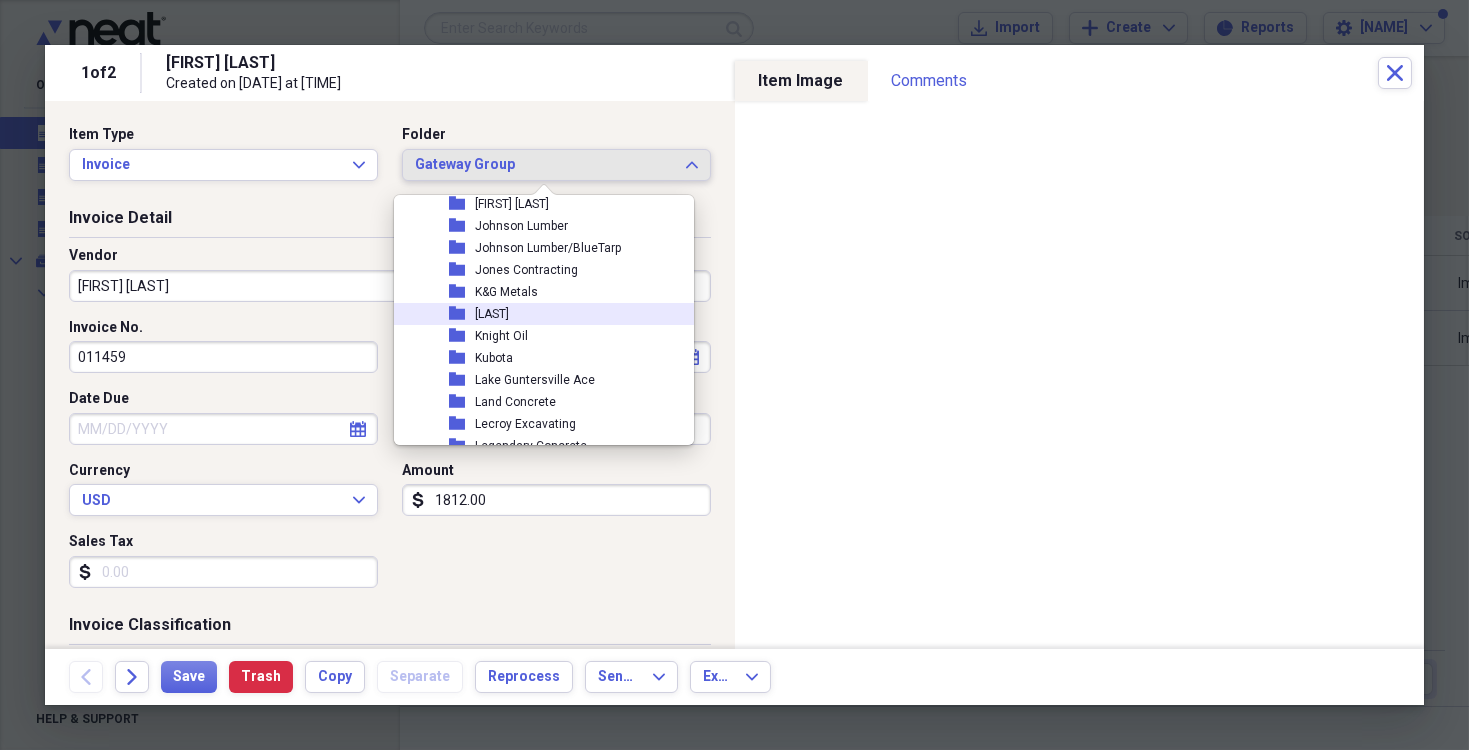 scroll, scrollTop: 1549, scrollLeft: 0, axis: vertical 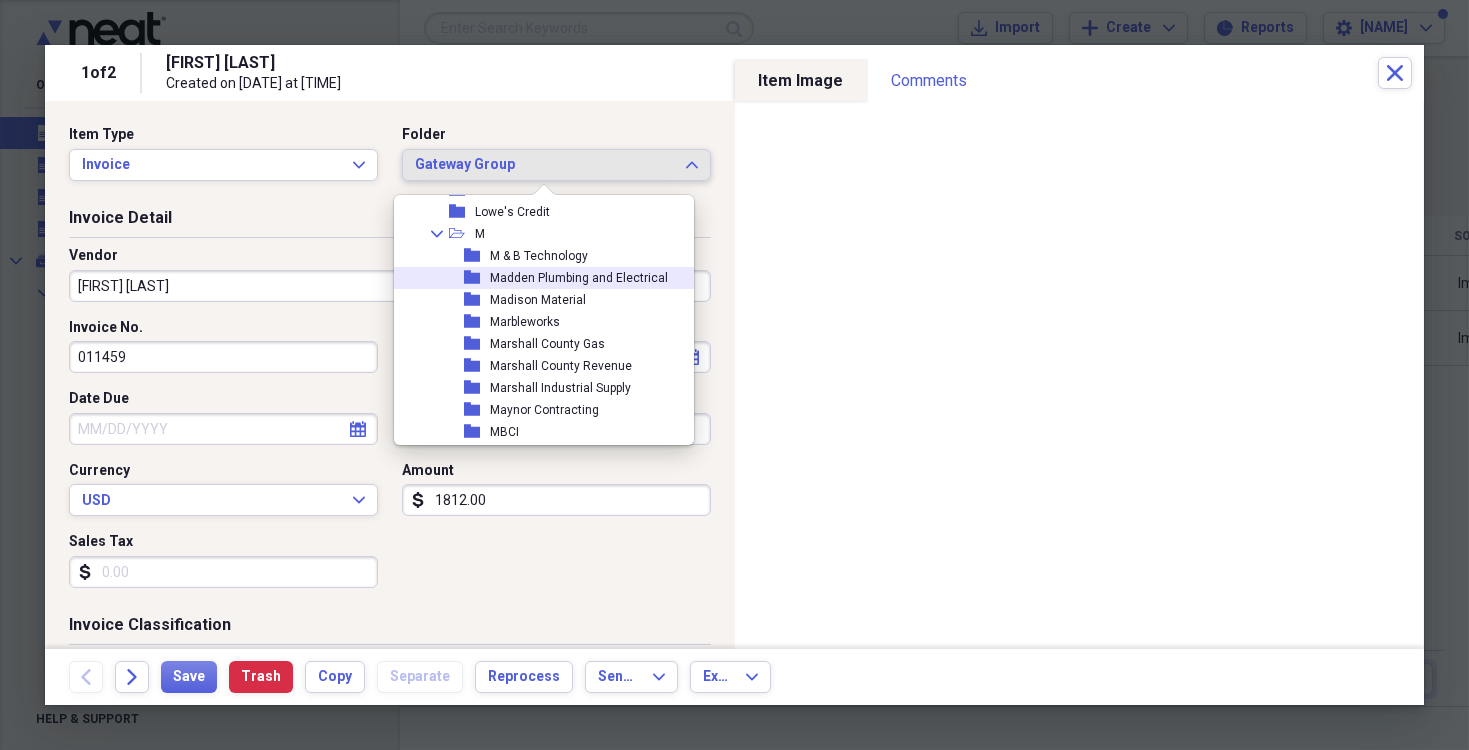 click on "Madden Plumbing and Electrical" at bounding box center (579, 278) 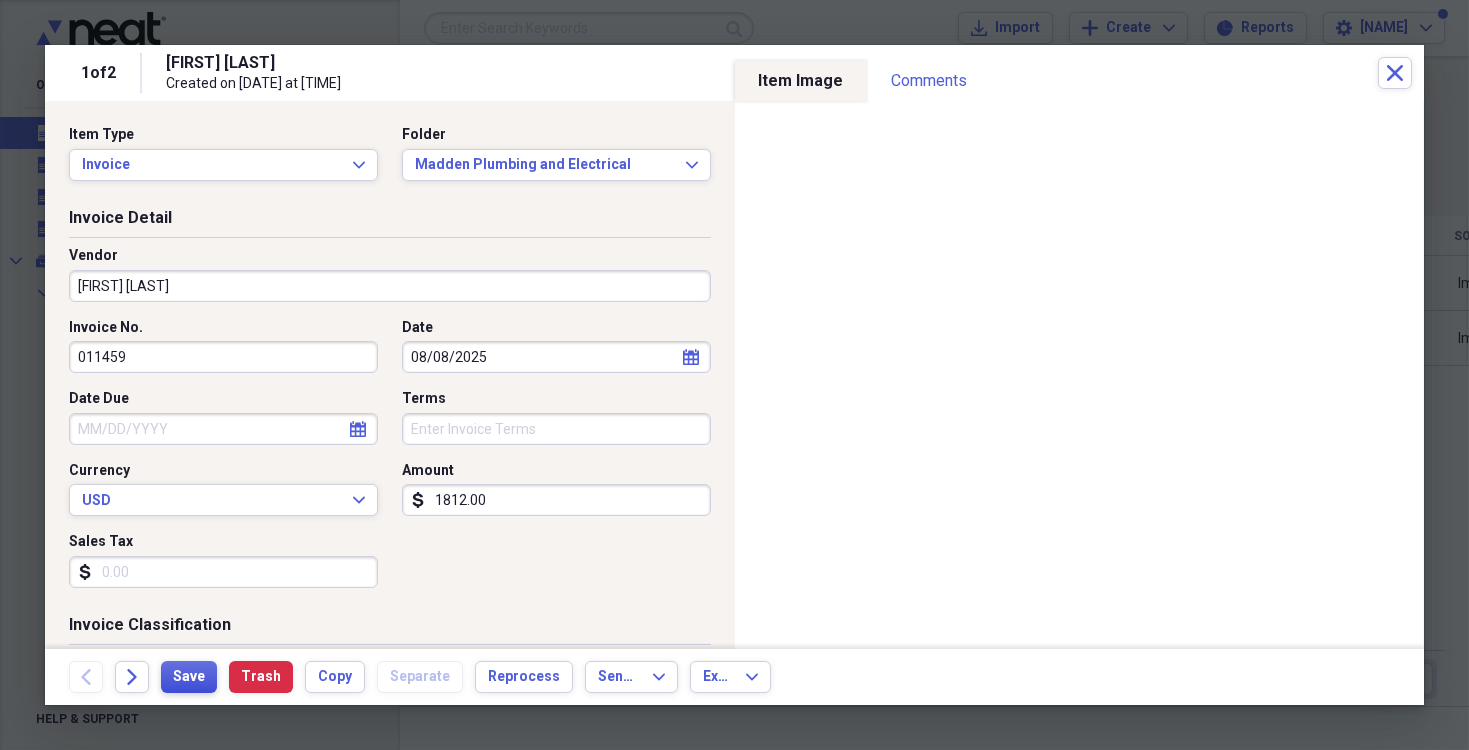 click on "Save" at bounding box center (189, 677) 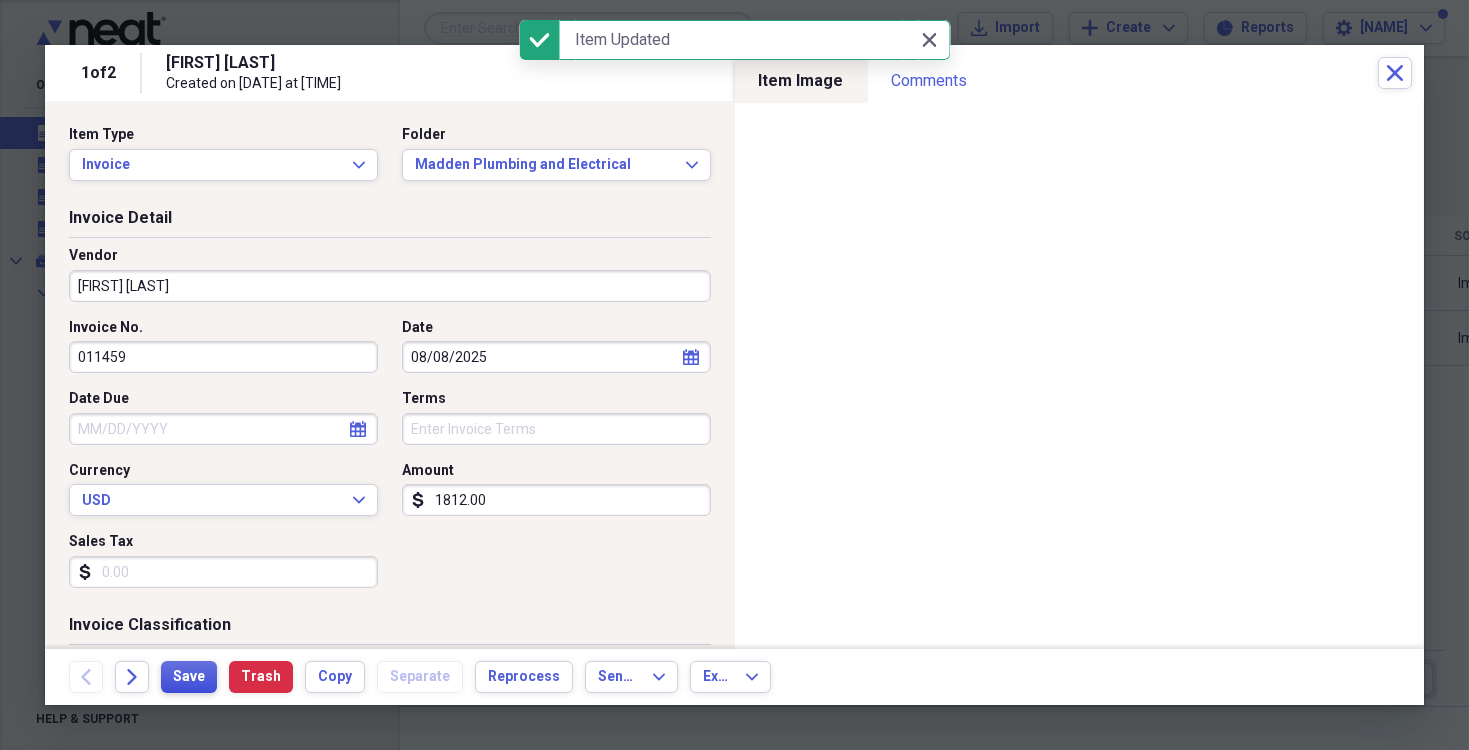 click on "Save" at bounding box center [189, 677] 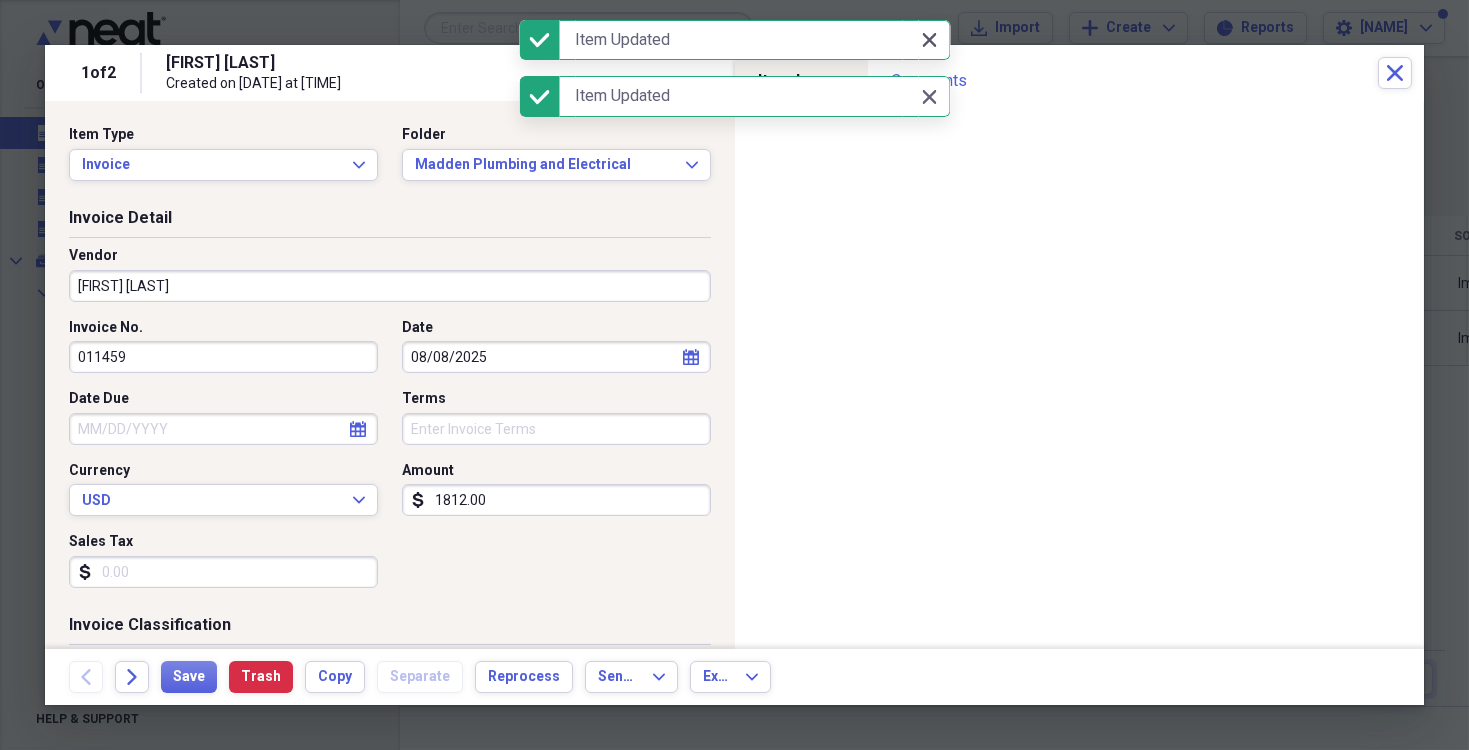 click 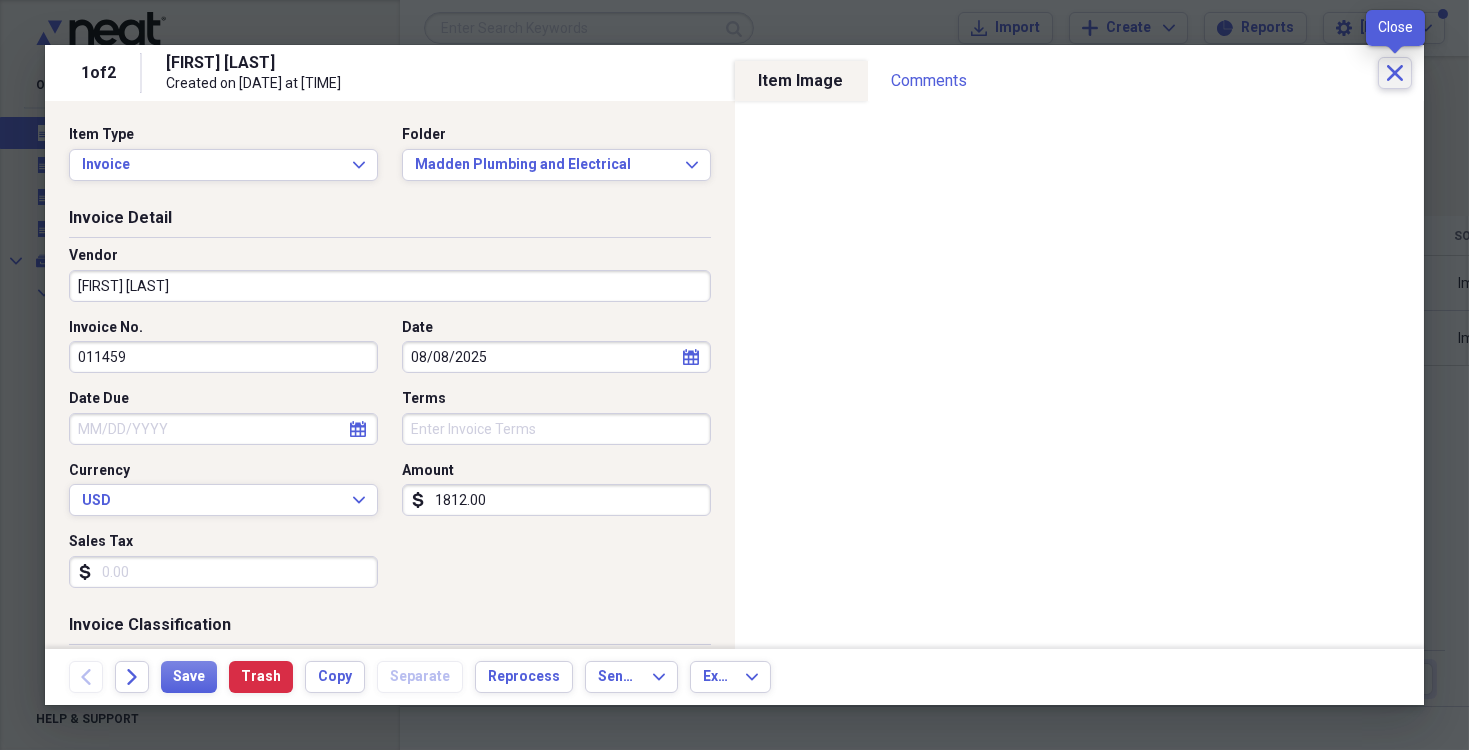 click on "Close" at bounding box center (1395, 73) 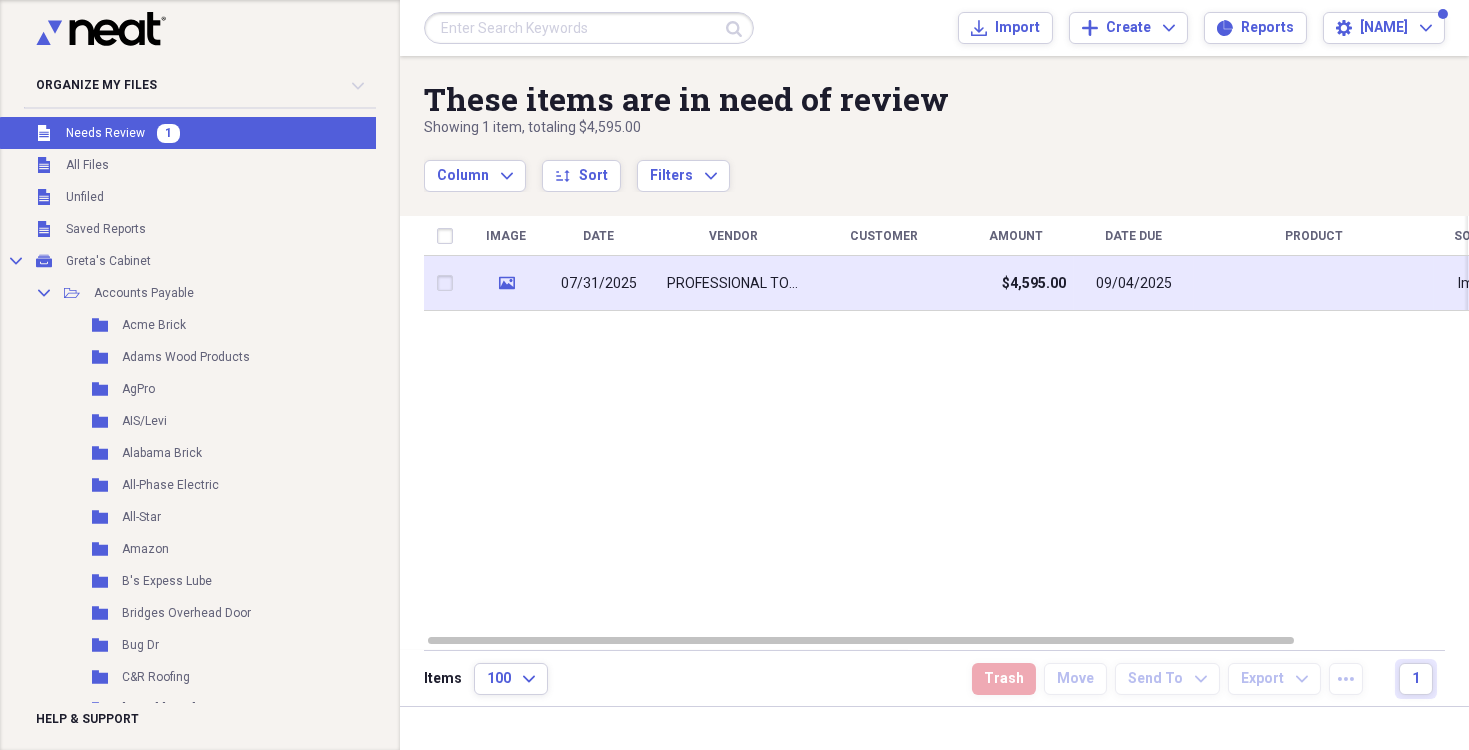 click on "PROFESSIONAL TOUCH PAINTING" at bounding box center (734, 284) 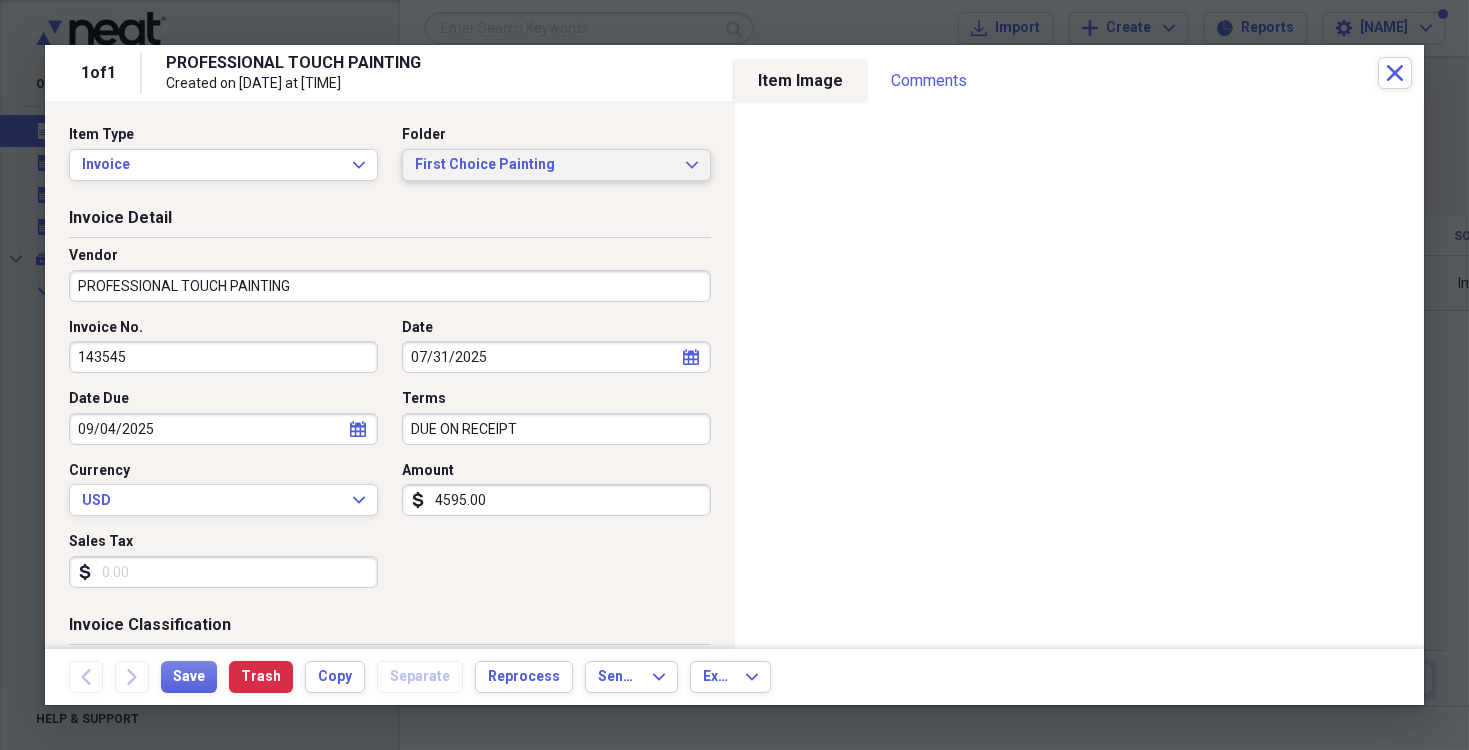 click on "Expand" 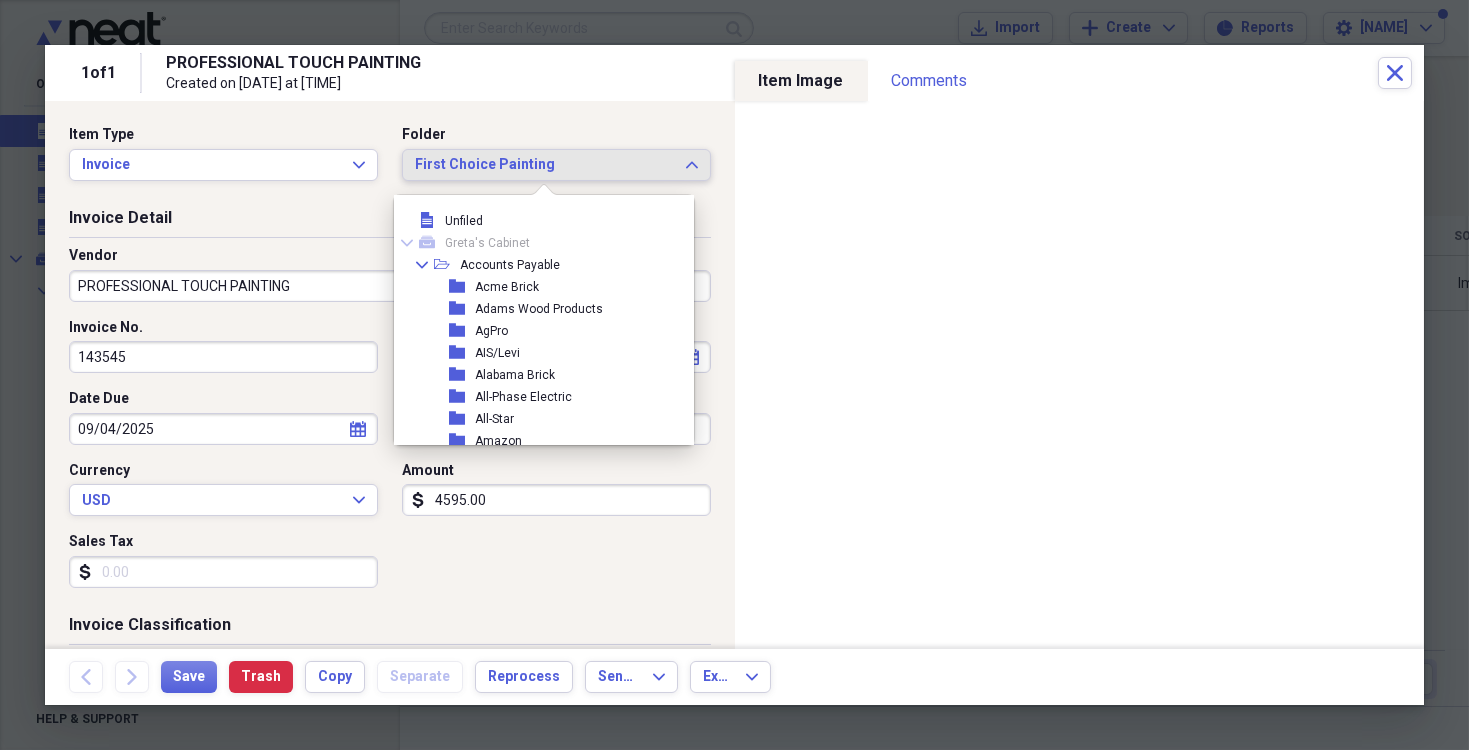 scroll, scrollTop: 538, scrollLeft: 0, axis: vertical 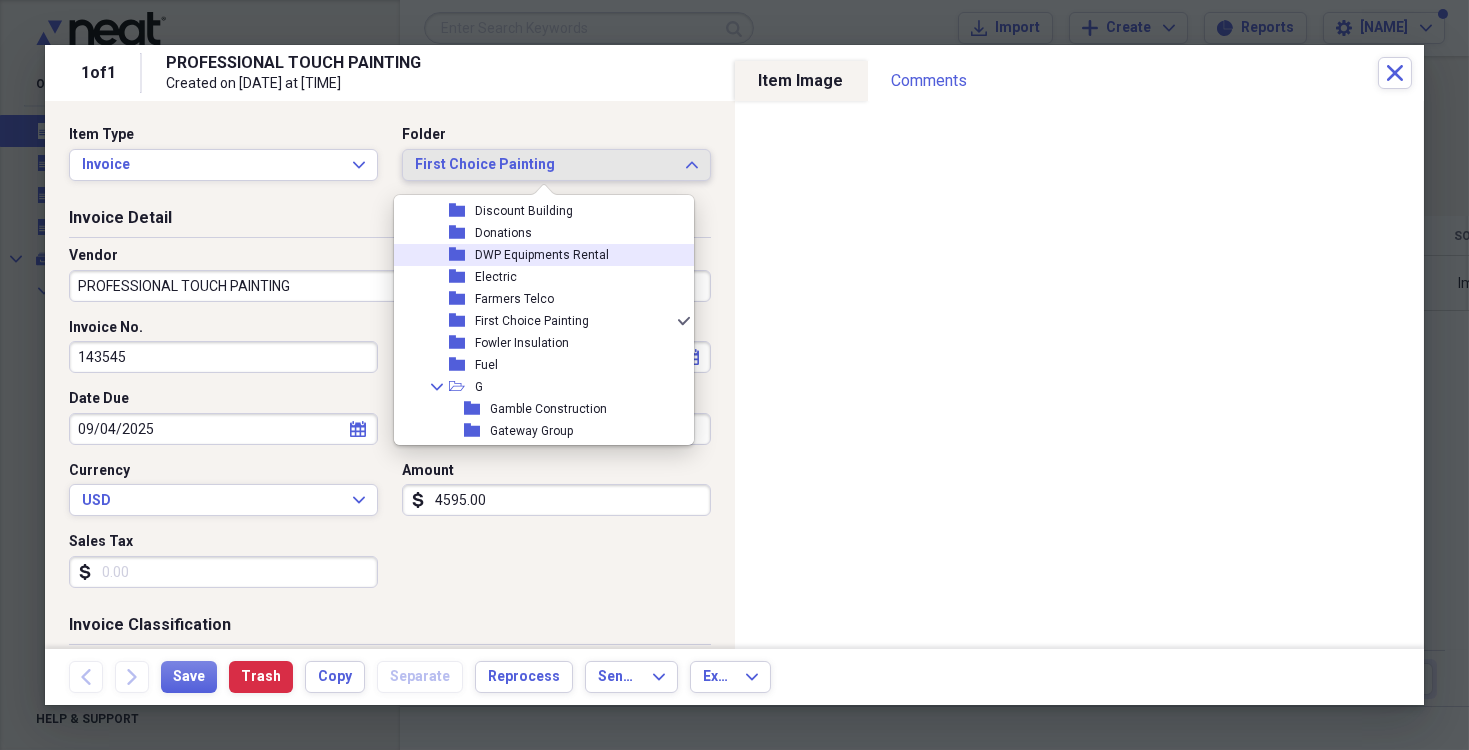 click on "DWP Equipments Rental" at bounding box center (542, 255) 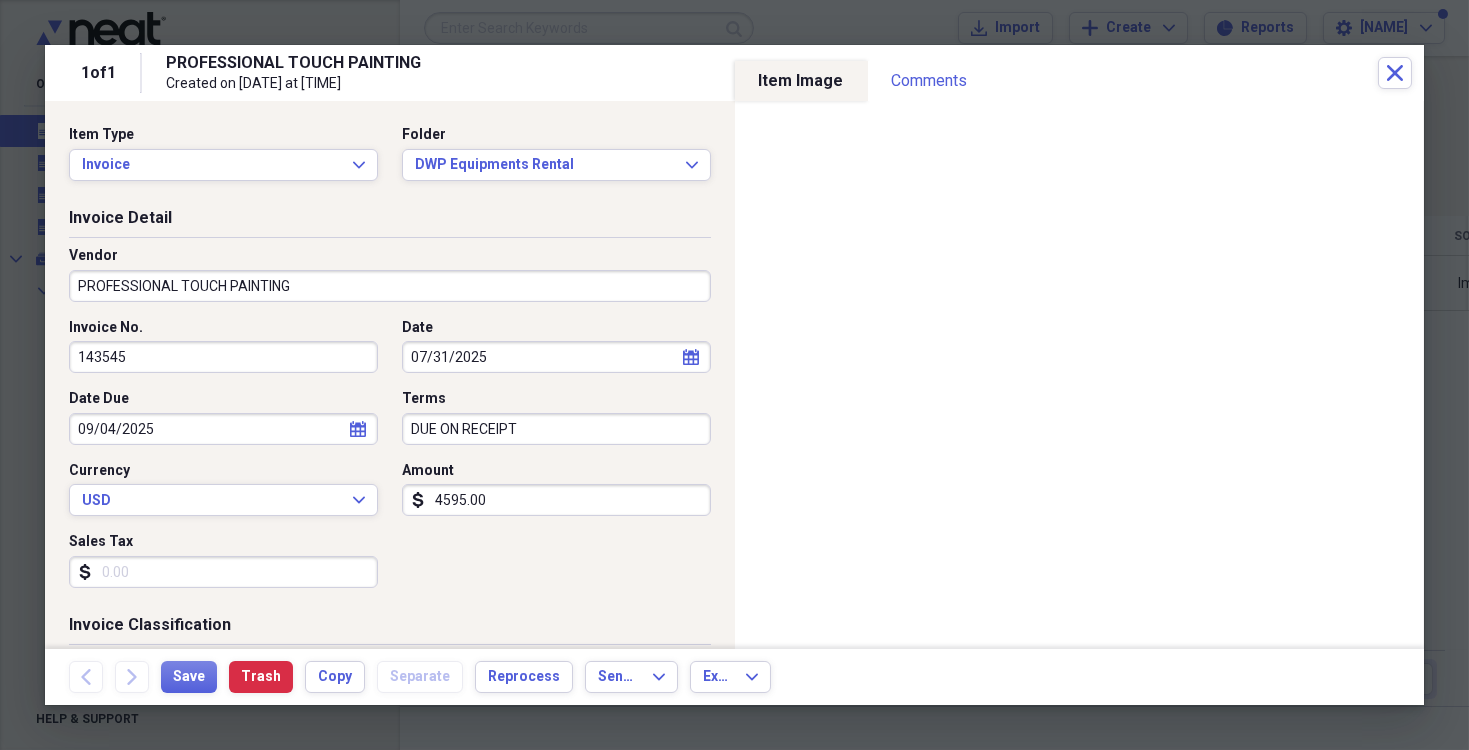 click on "4595.00" at bounding box center [556, 500] 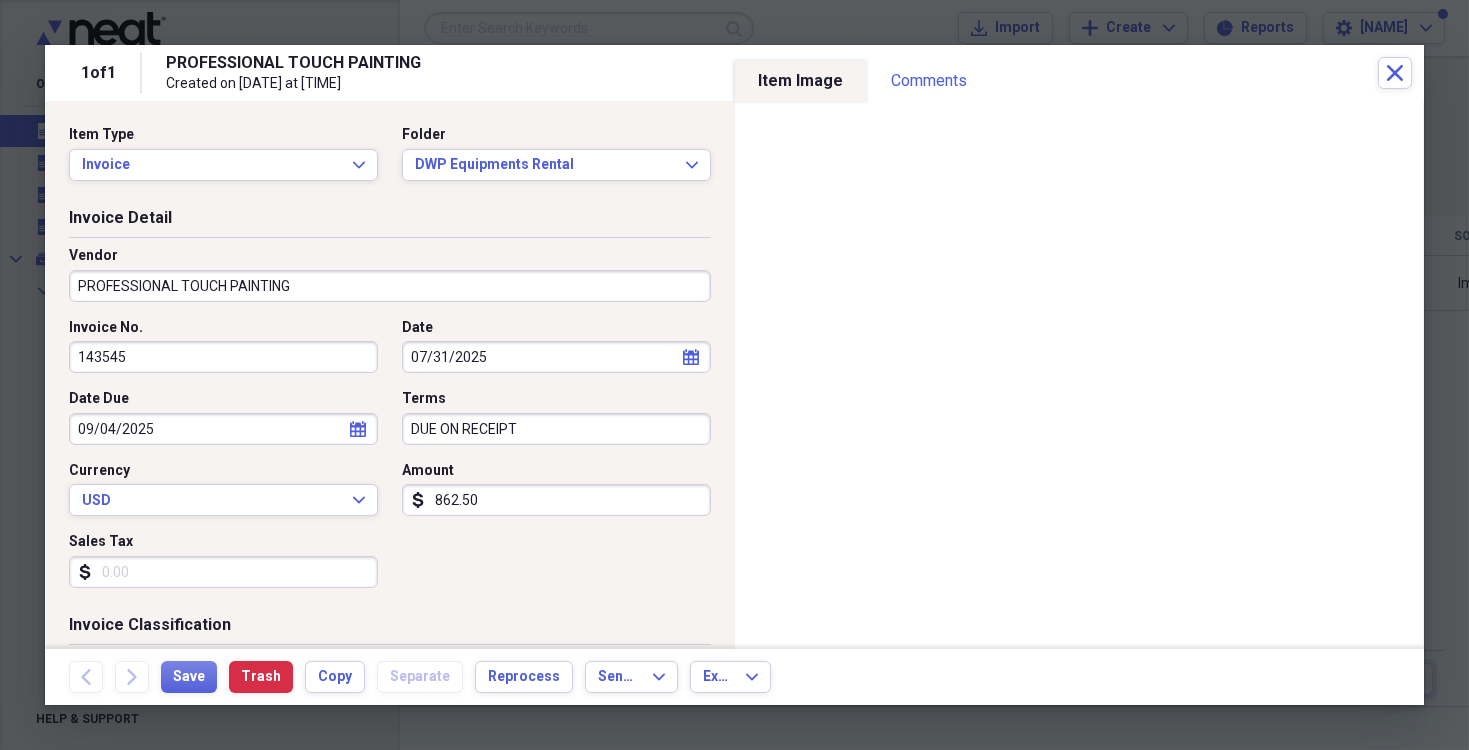 type on "862.50" 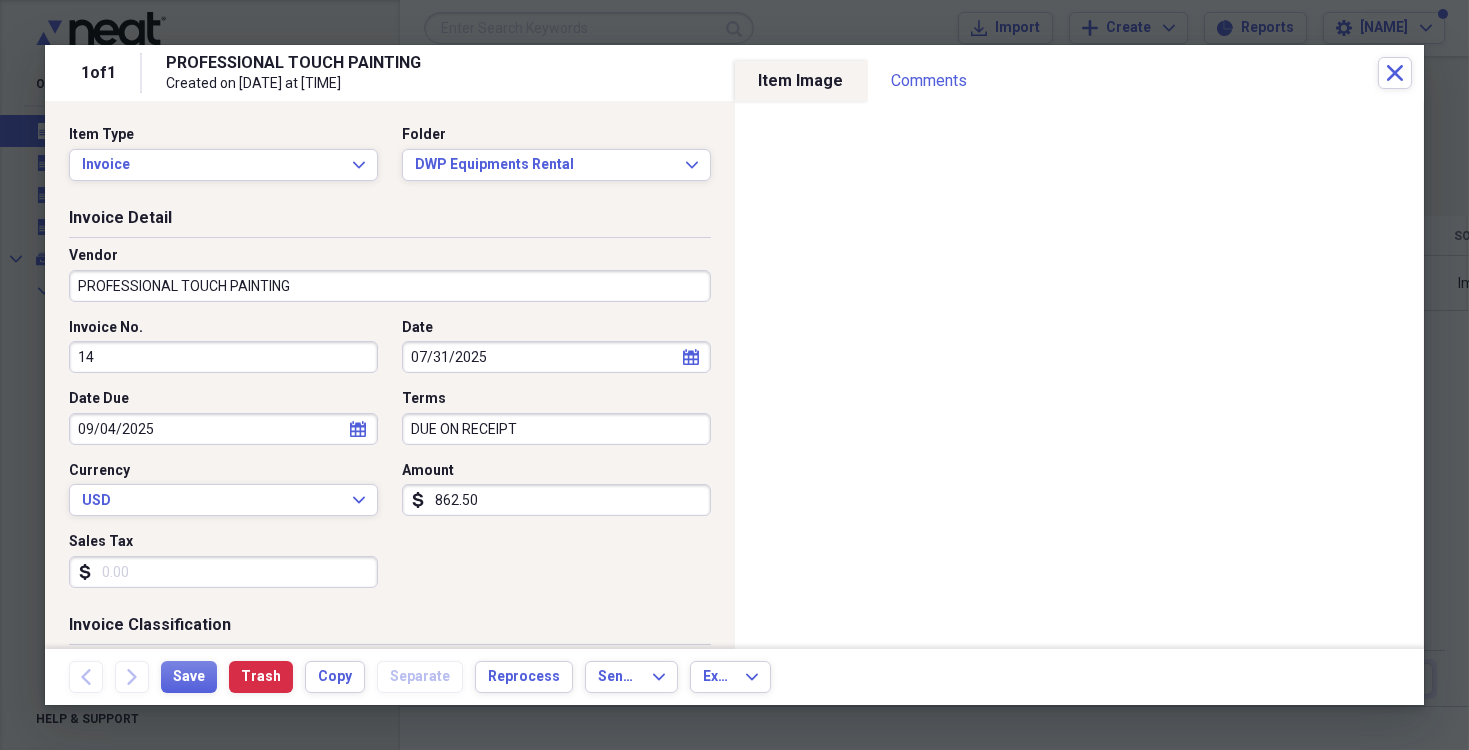 type on "1" 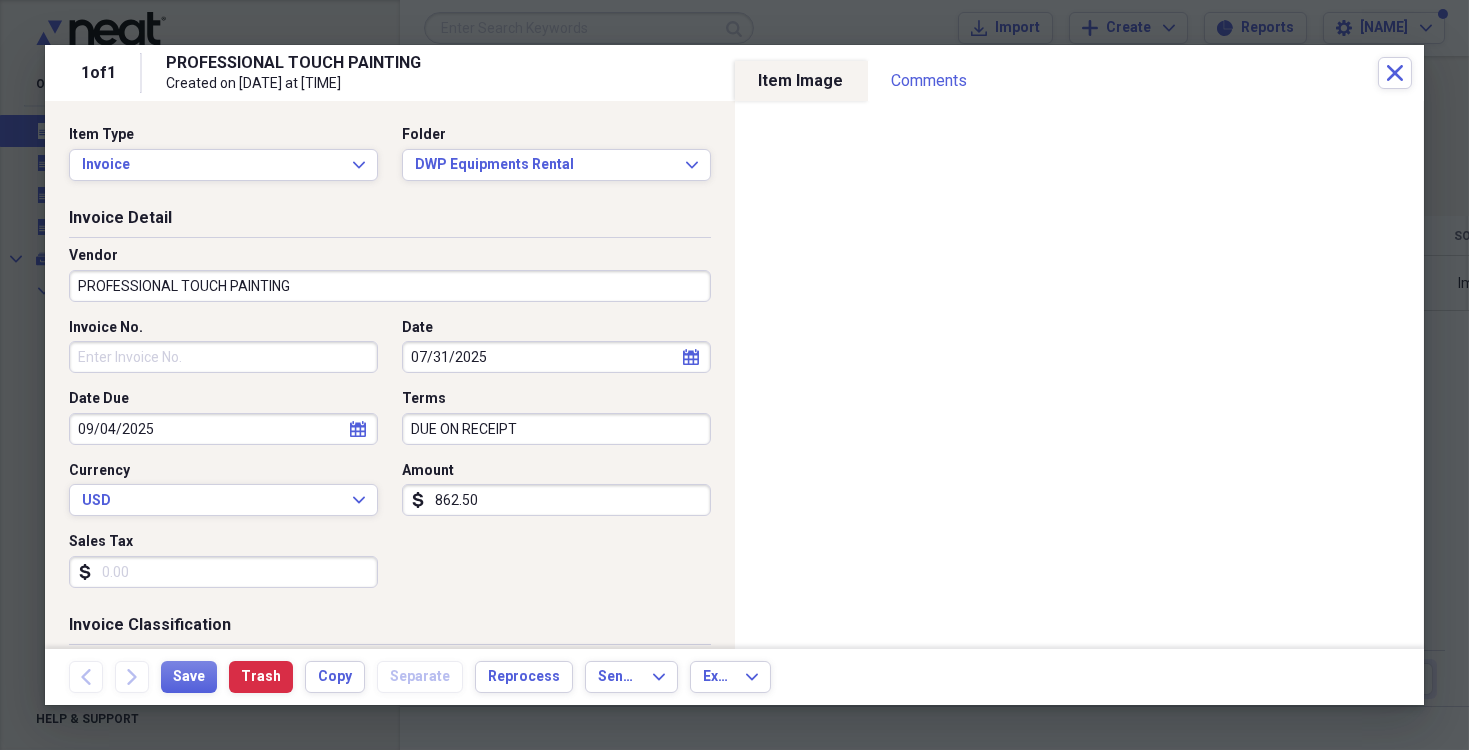 type 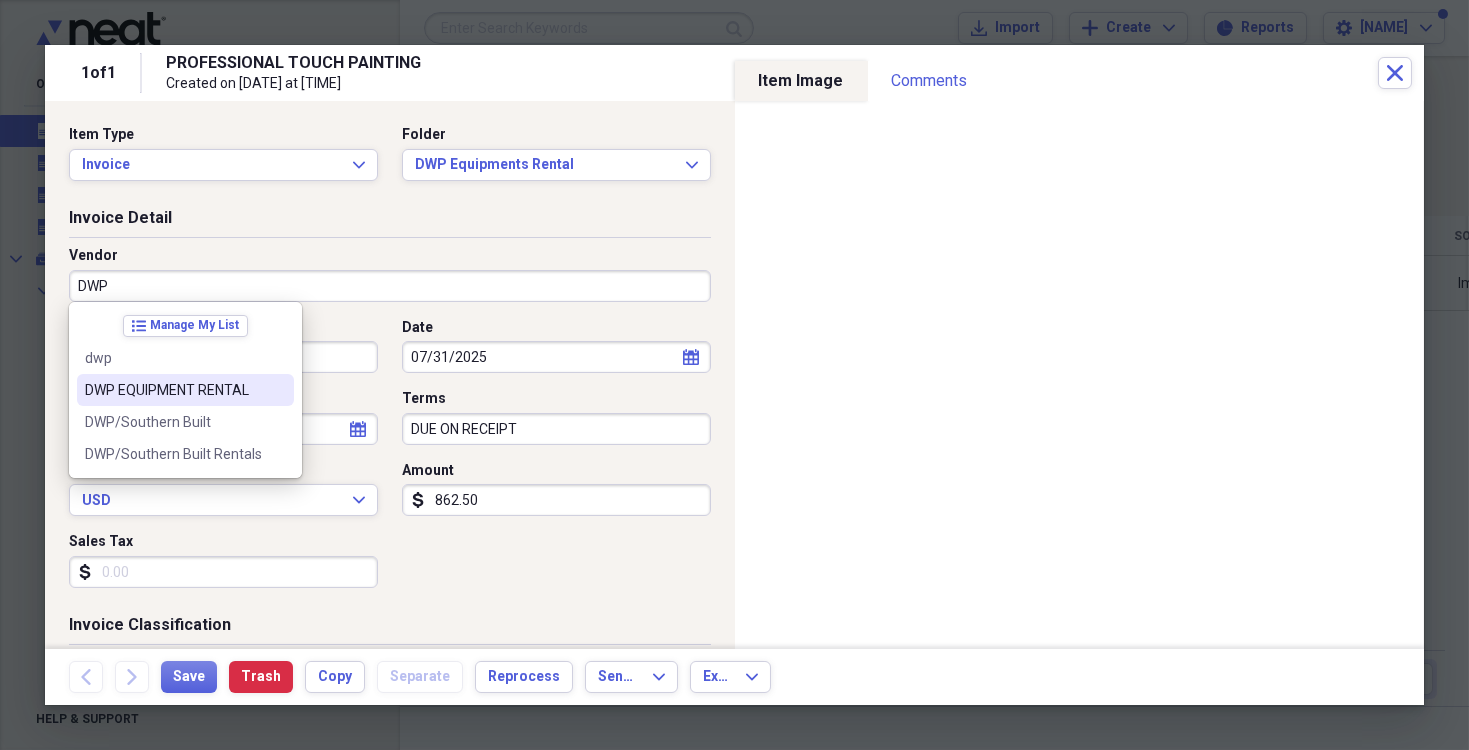 click on "DWP EQUIPMENT RENTAL" at bounding box center [173, 390] 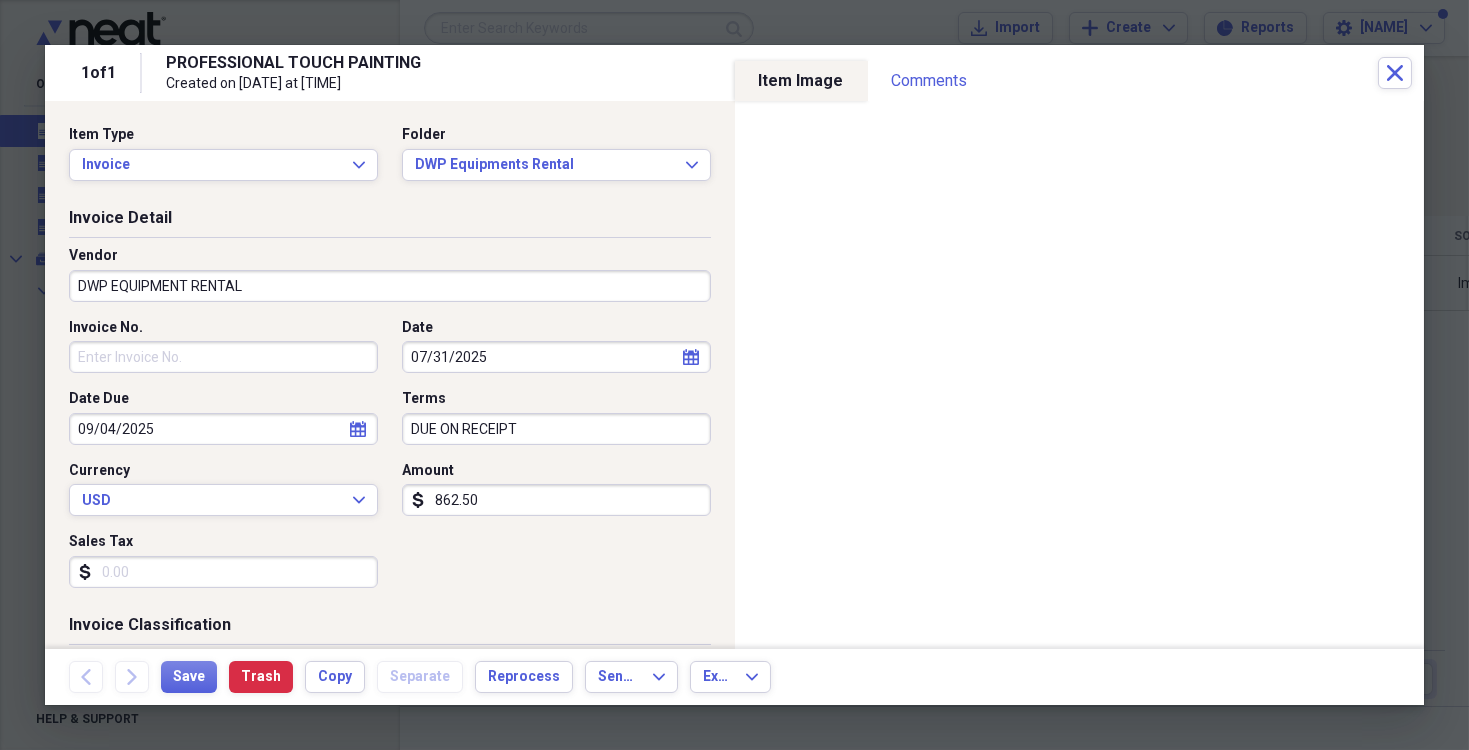 type on "Equipment Rental" 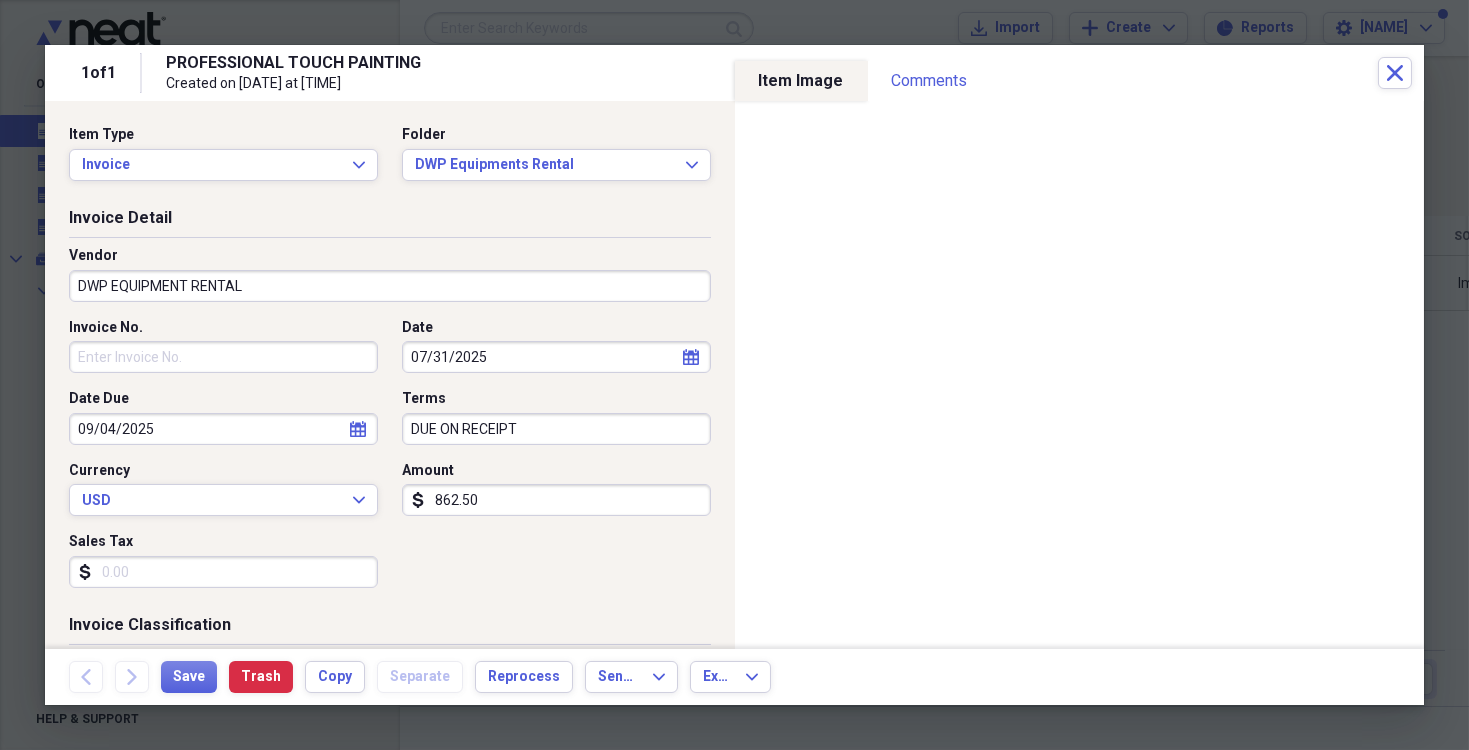 click 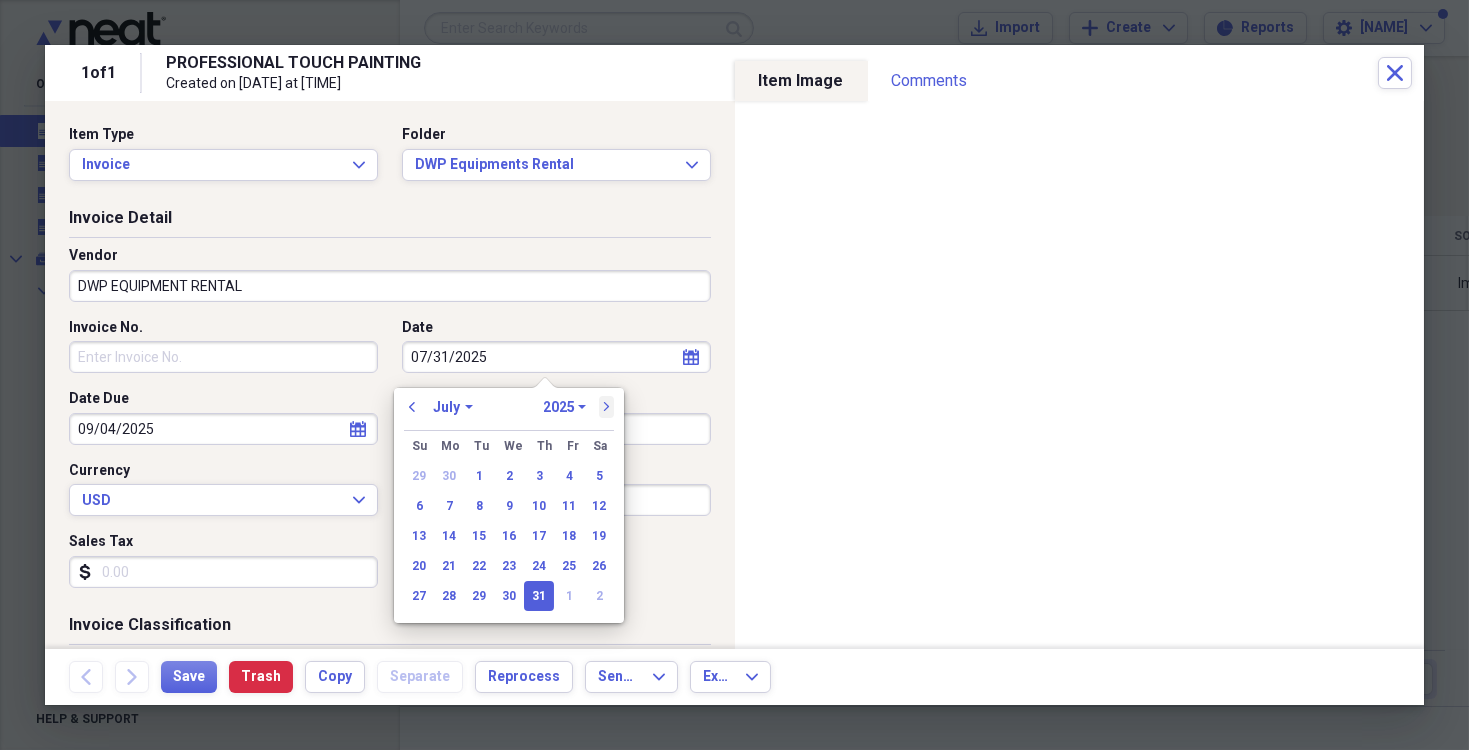 click on "next" at bounding box center (607, 407) 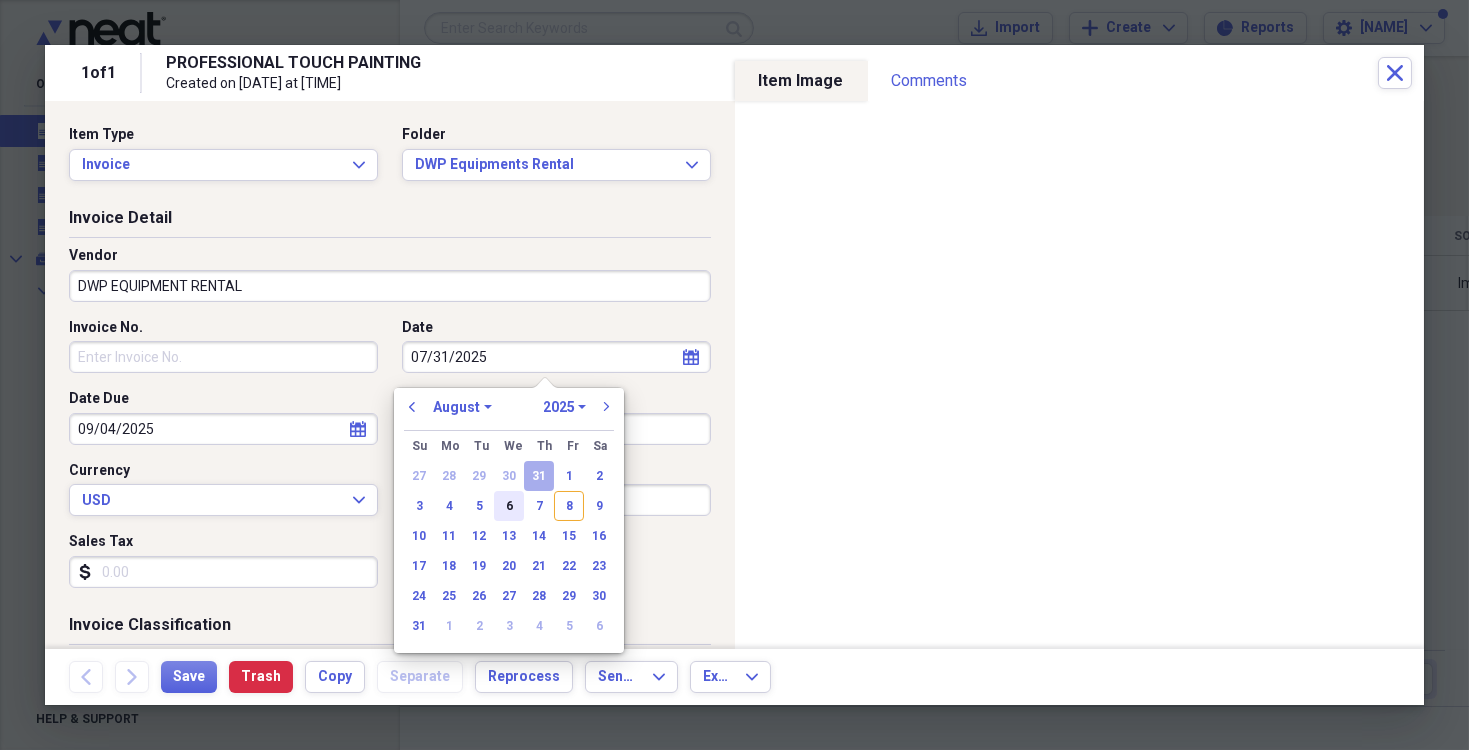 click on "6" at bounding box center (509, 506) 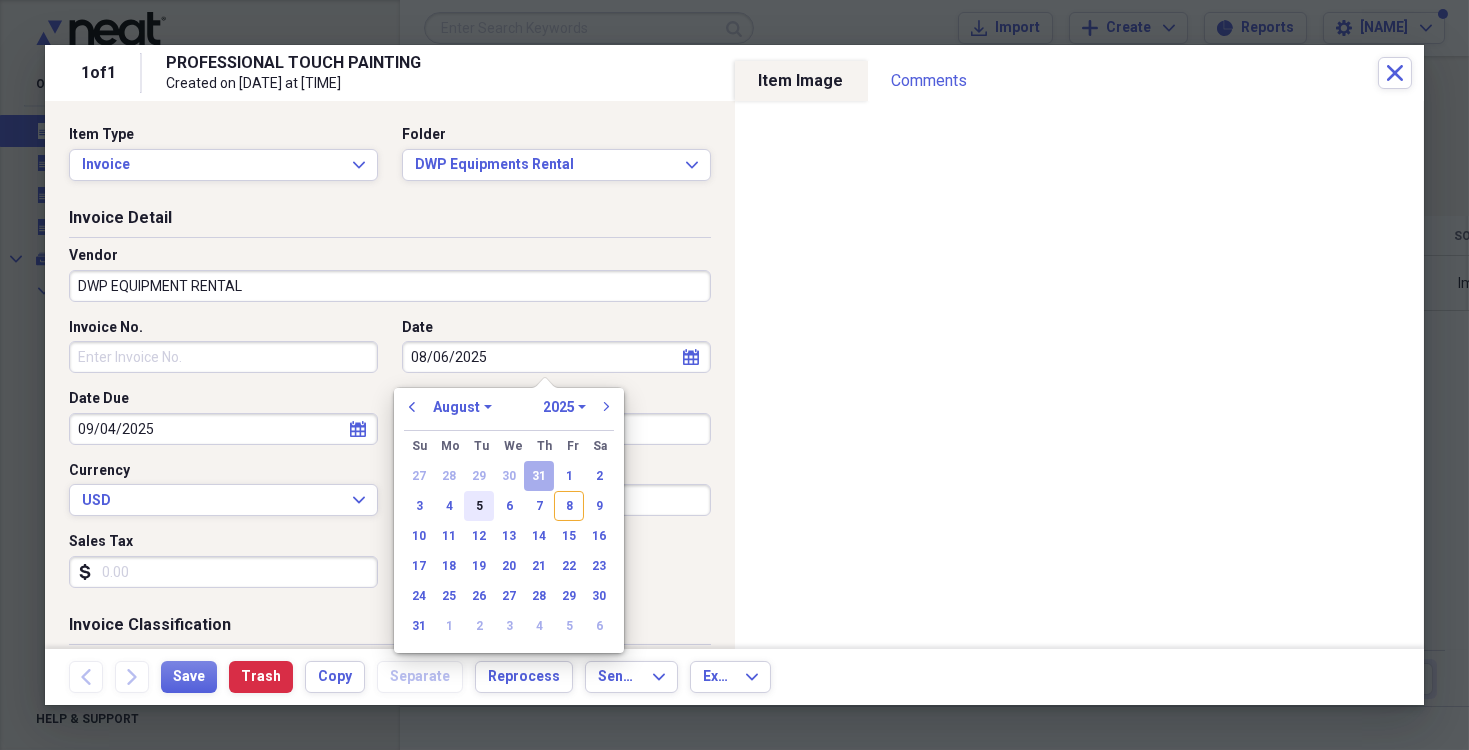 type on "08/06/2025" 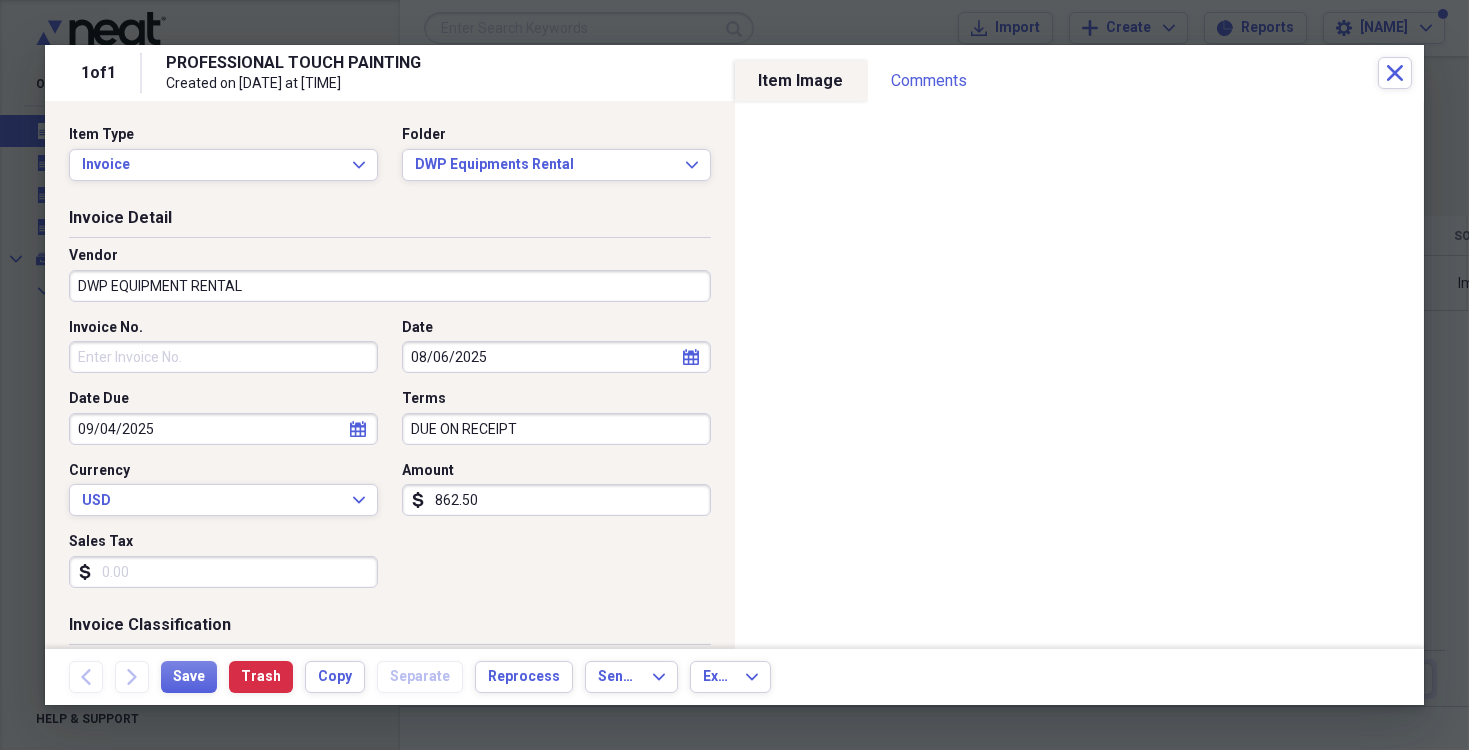 click on "Invoice No." at bounding box center (223, 357) 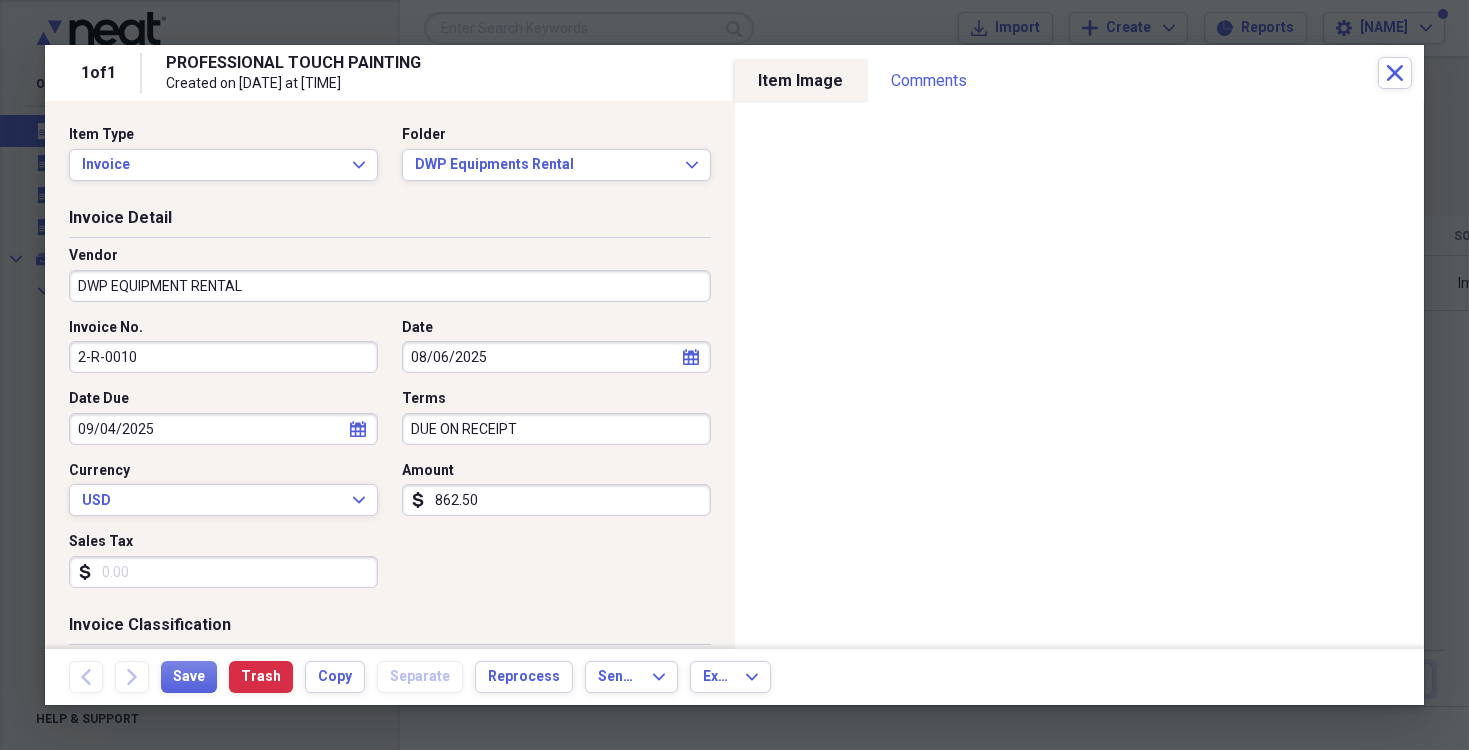 type on "2-R-0010" 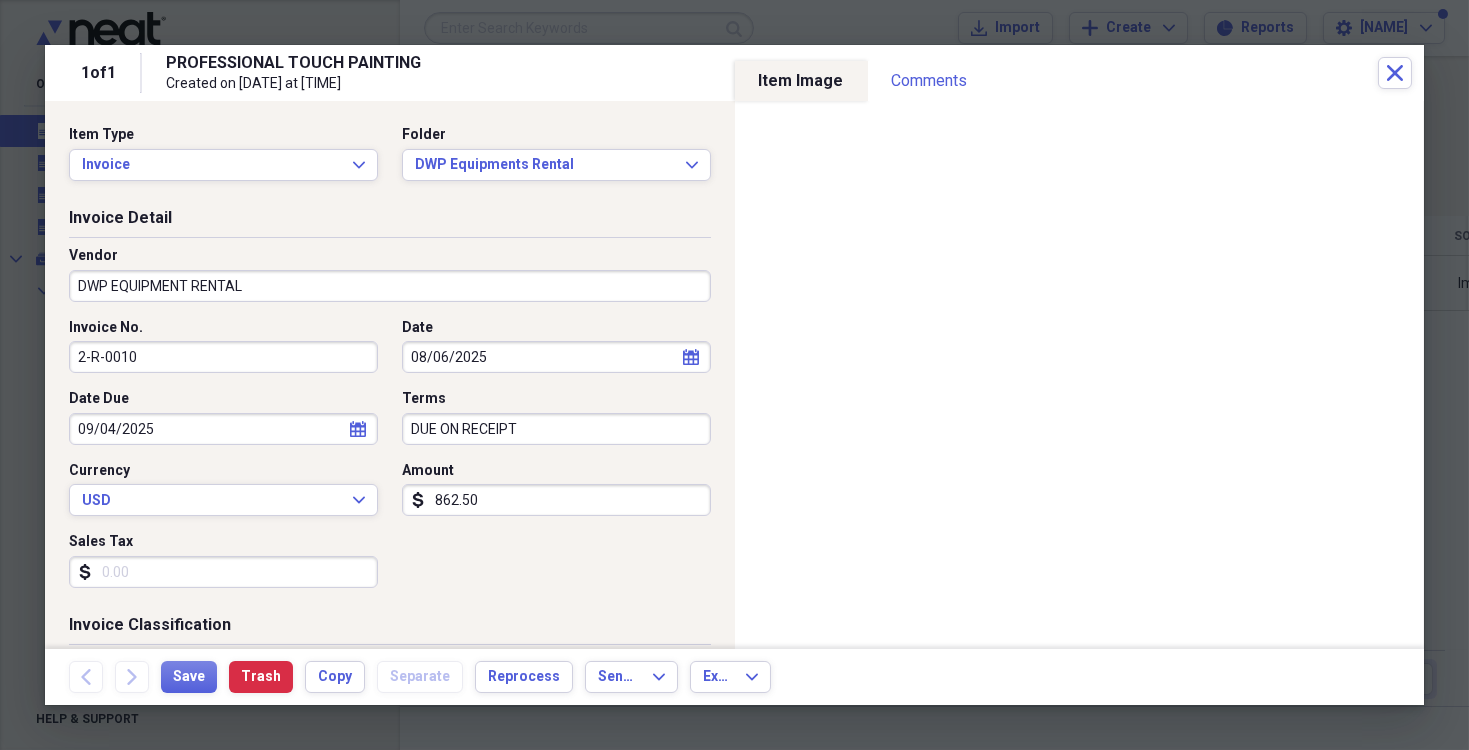 select on "7" 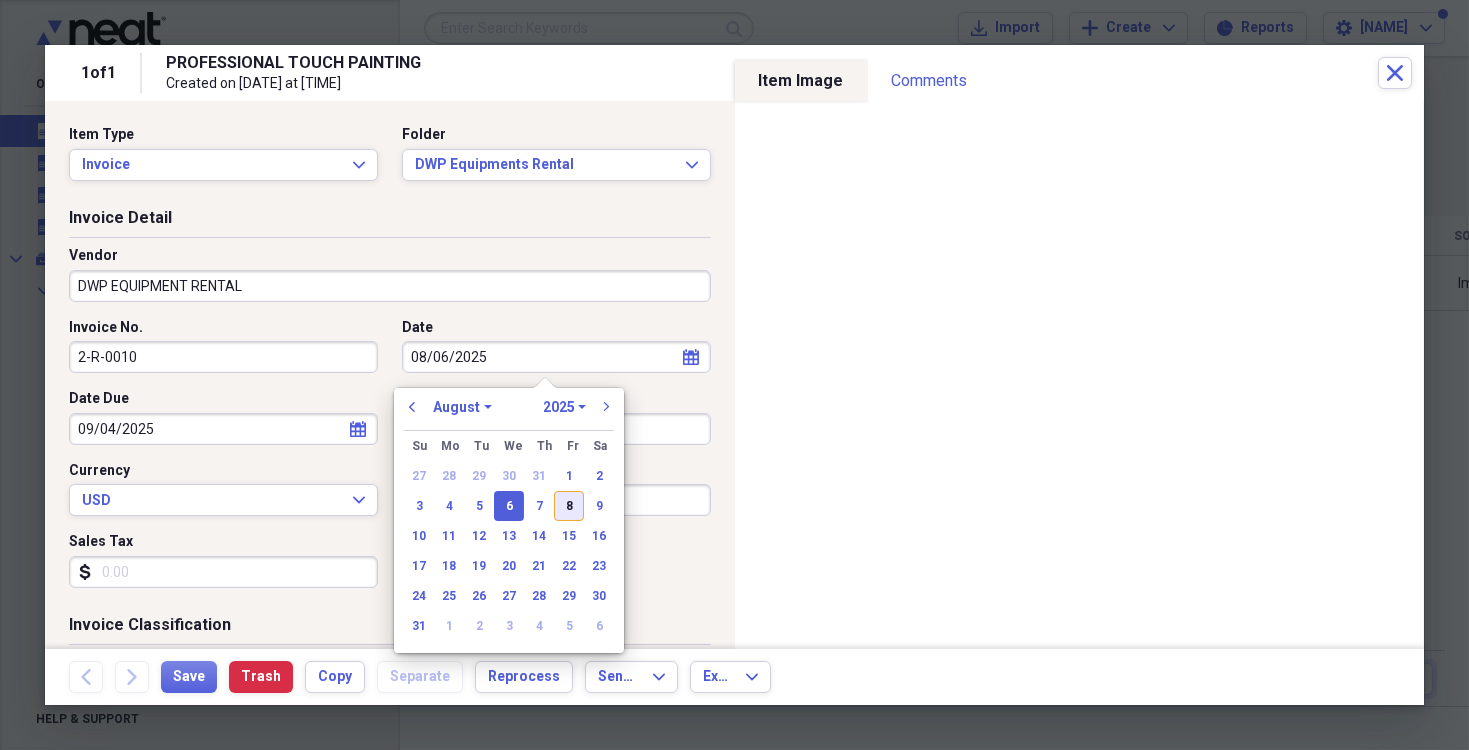 click on "8" at bounding box center [569, 506] 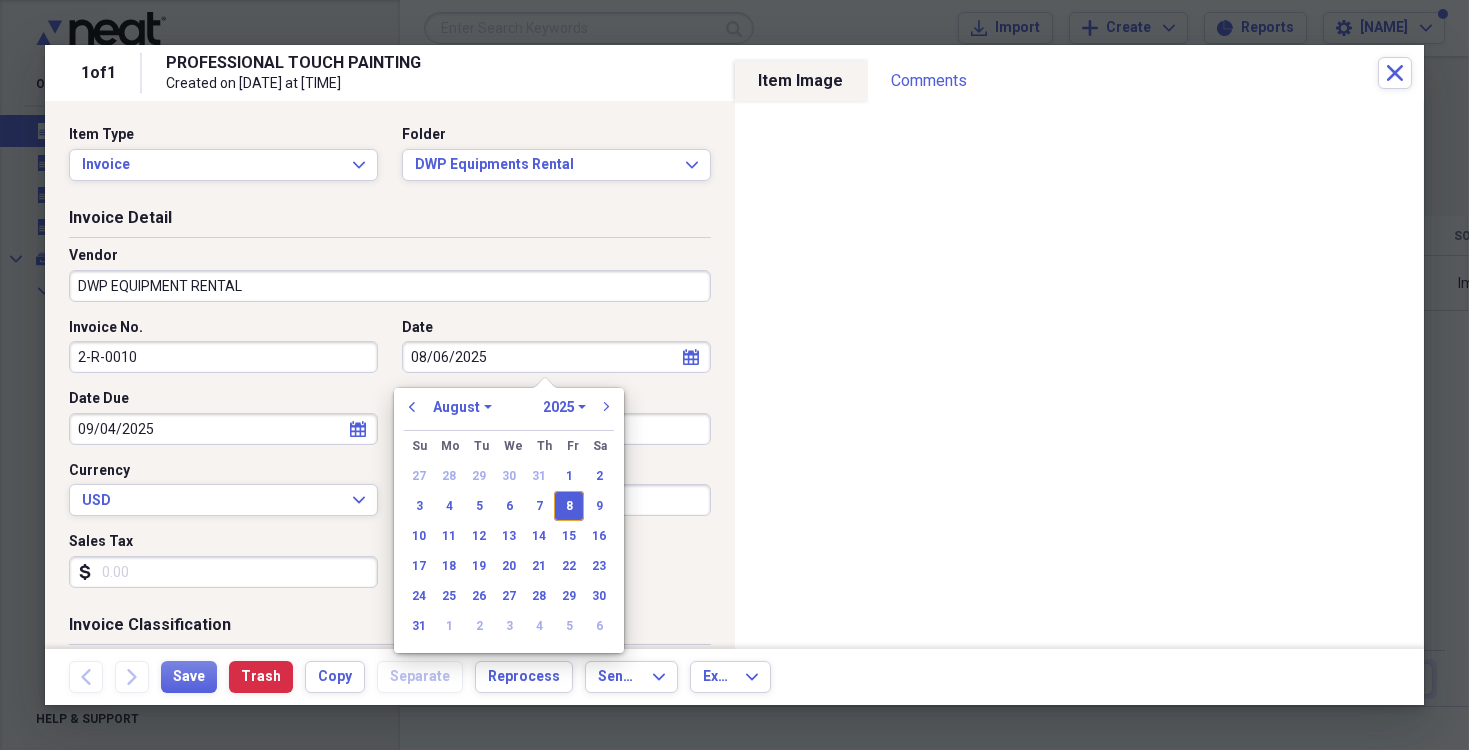 type on "08/08/2025" 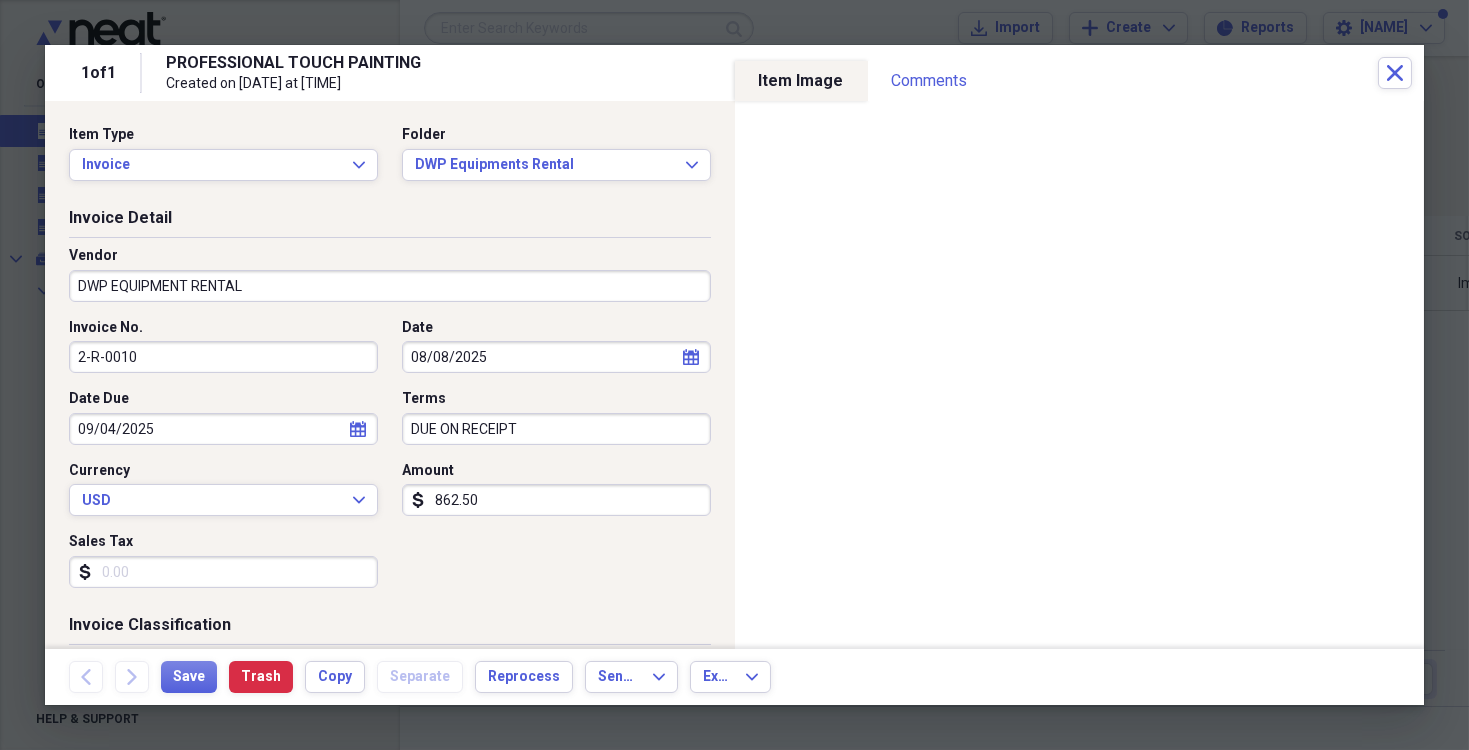 click on "862.50" at bounding box center (556, 500) 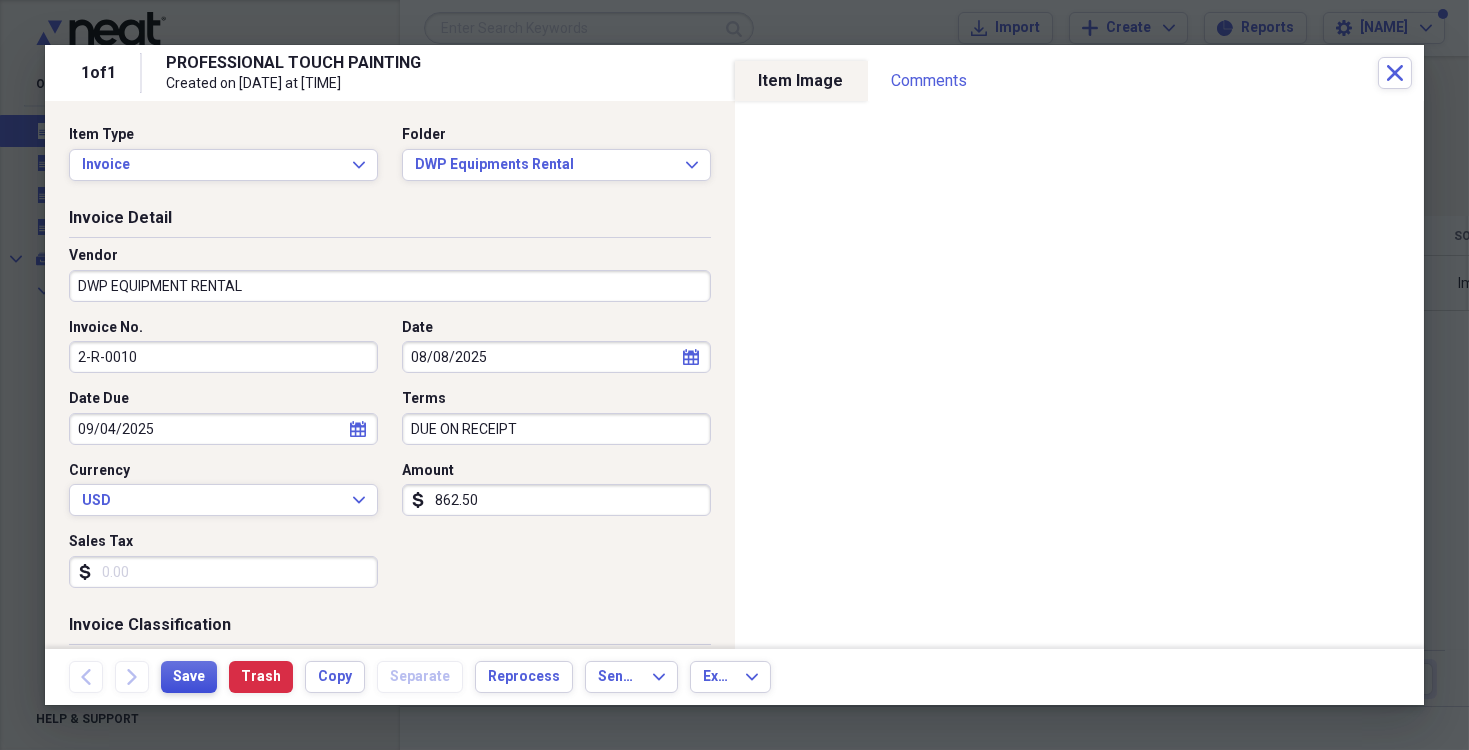 click on "Save" at bounding box center [189, 677] 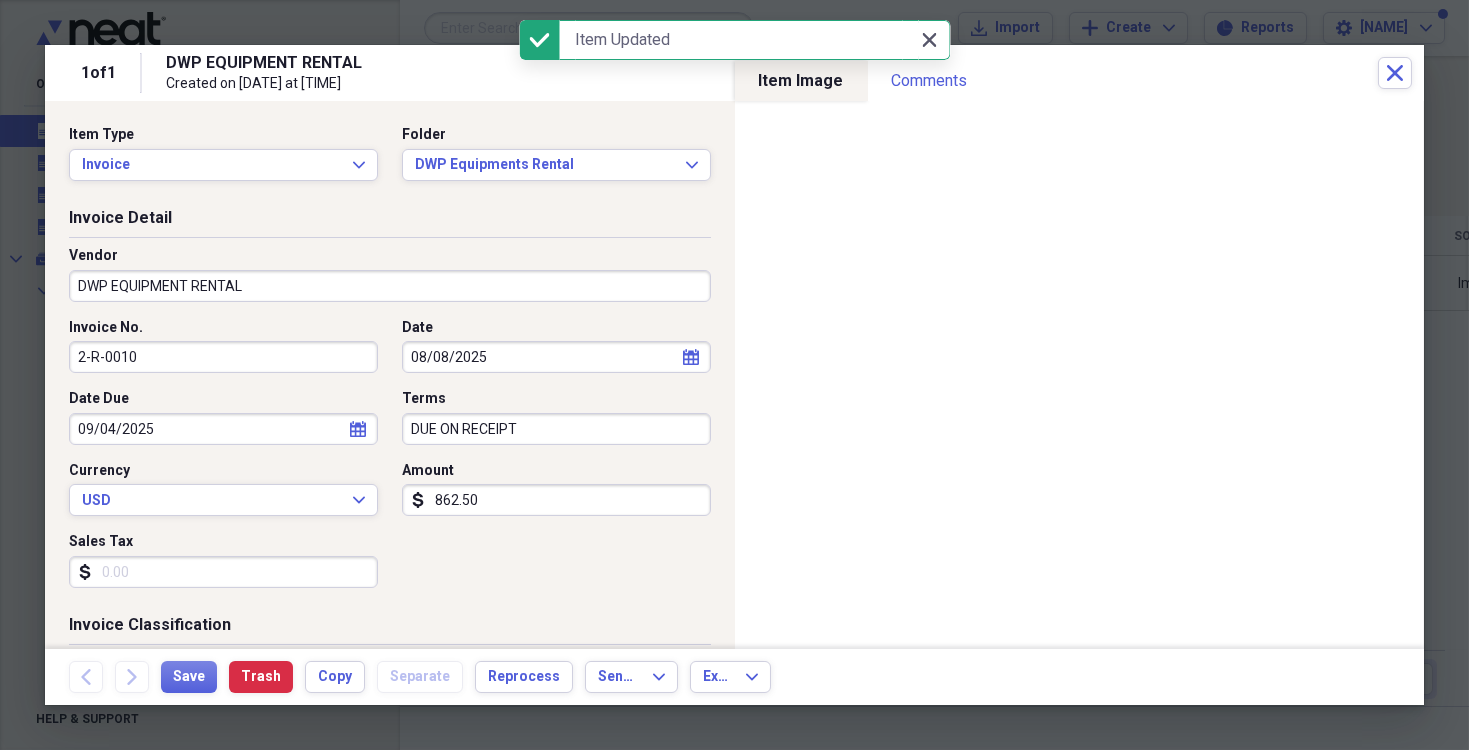 click on "Close" 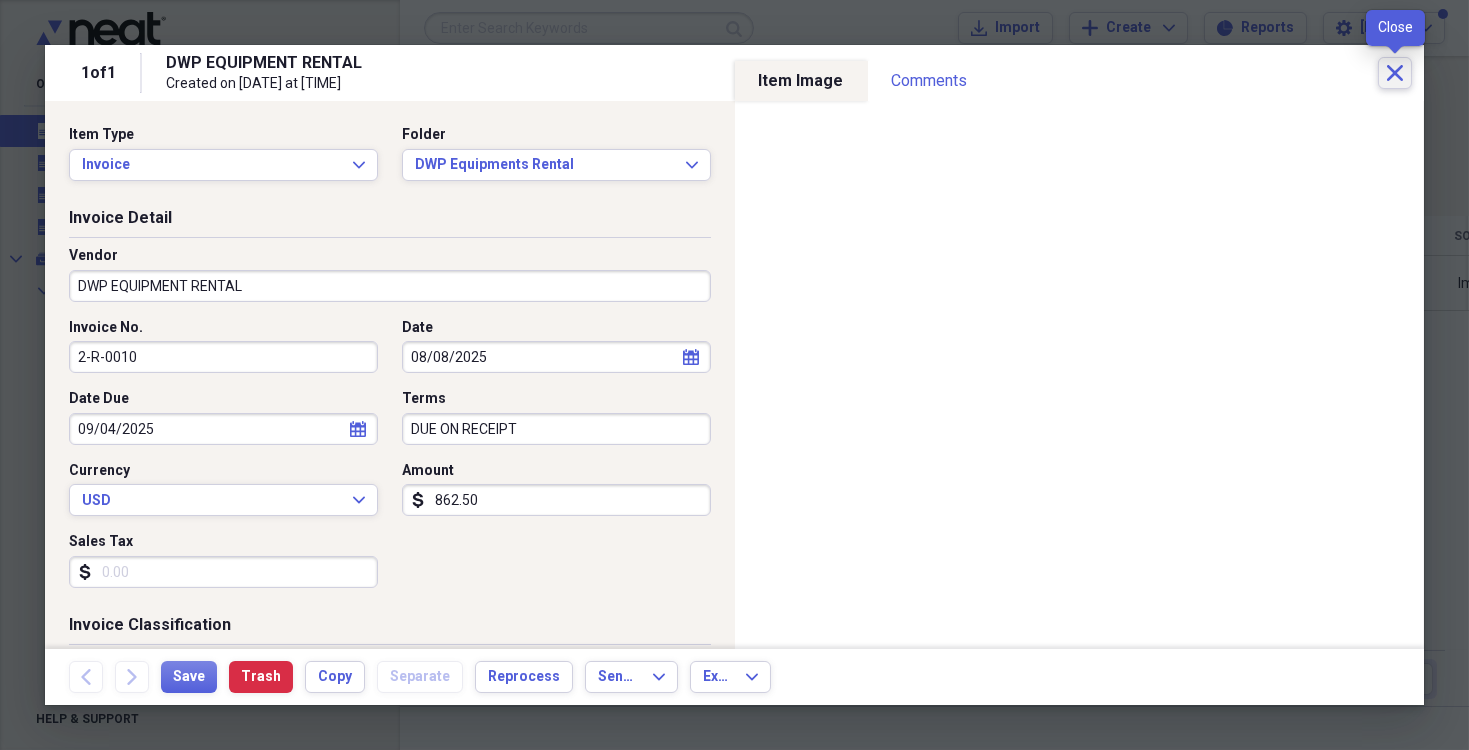 click on "Close" 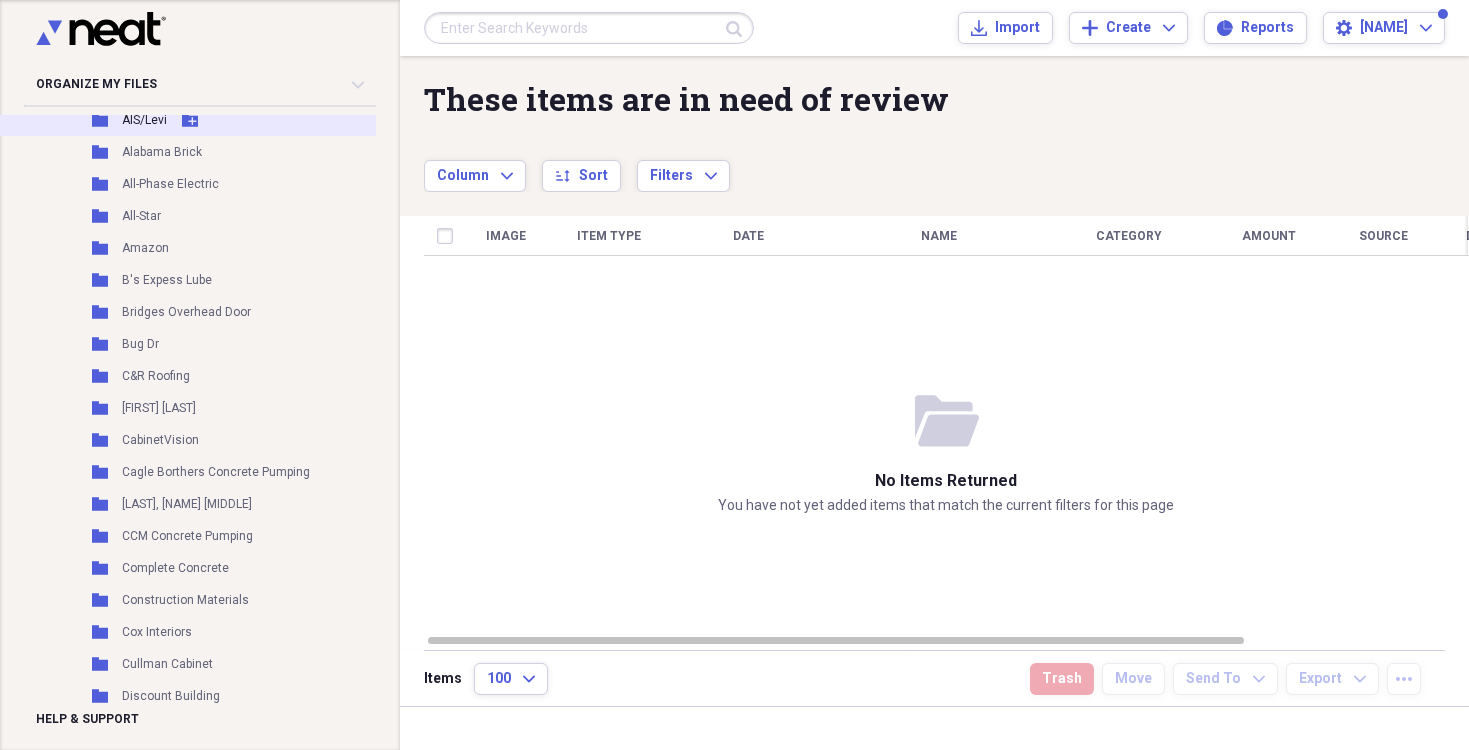 scroll, scrollTop: 300, scrollLeft: 0, axis: vertical 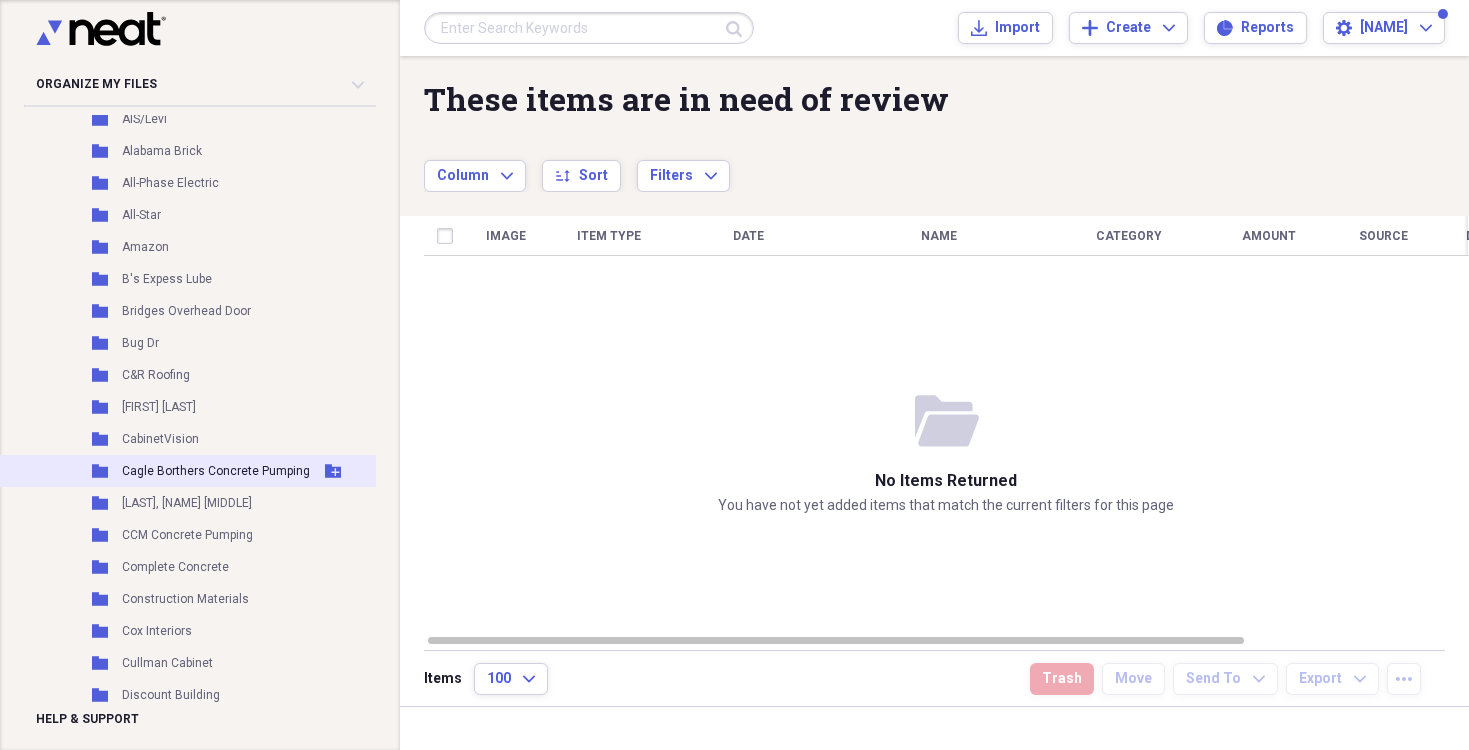 click on "Cagle Borthers Concrete Pumping" at bounding box center [216, 471] 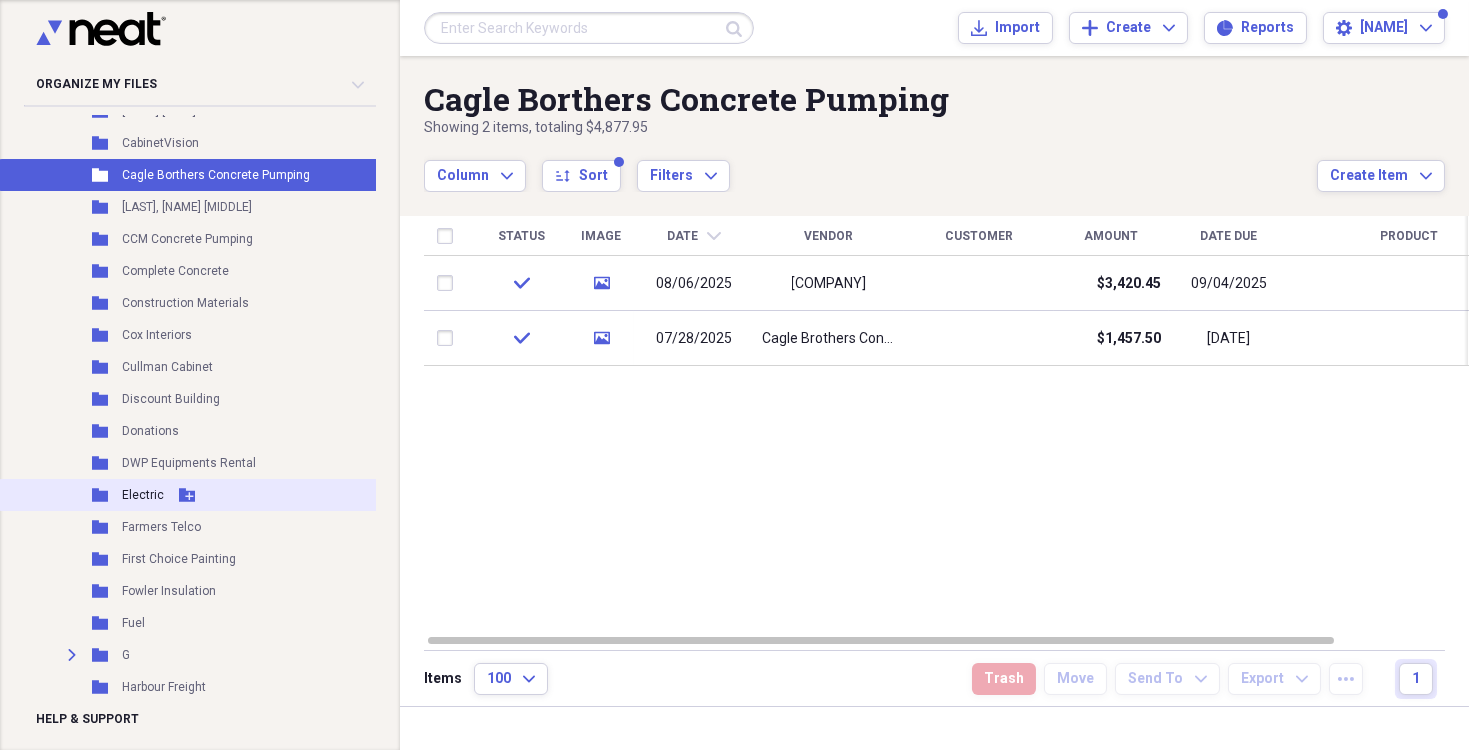 scroll, scrollTop: 600, scrollLeft: 0, axis: vertical 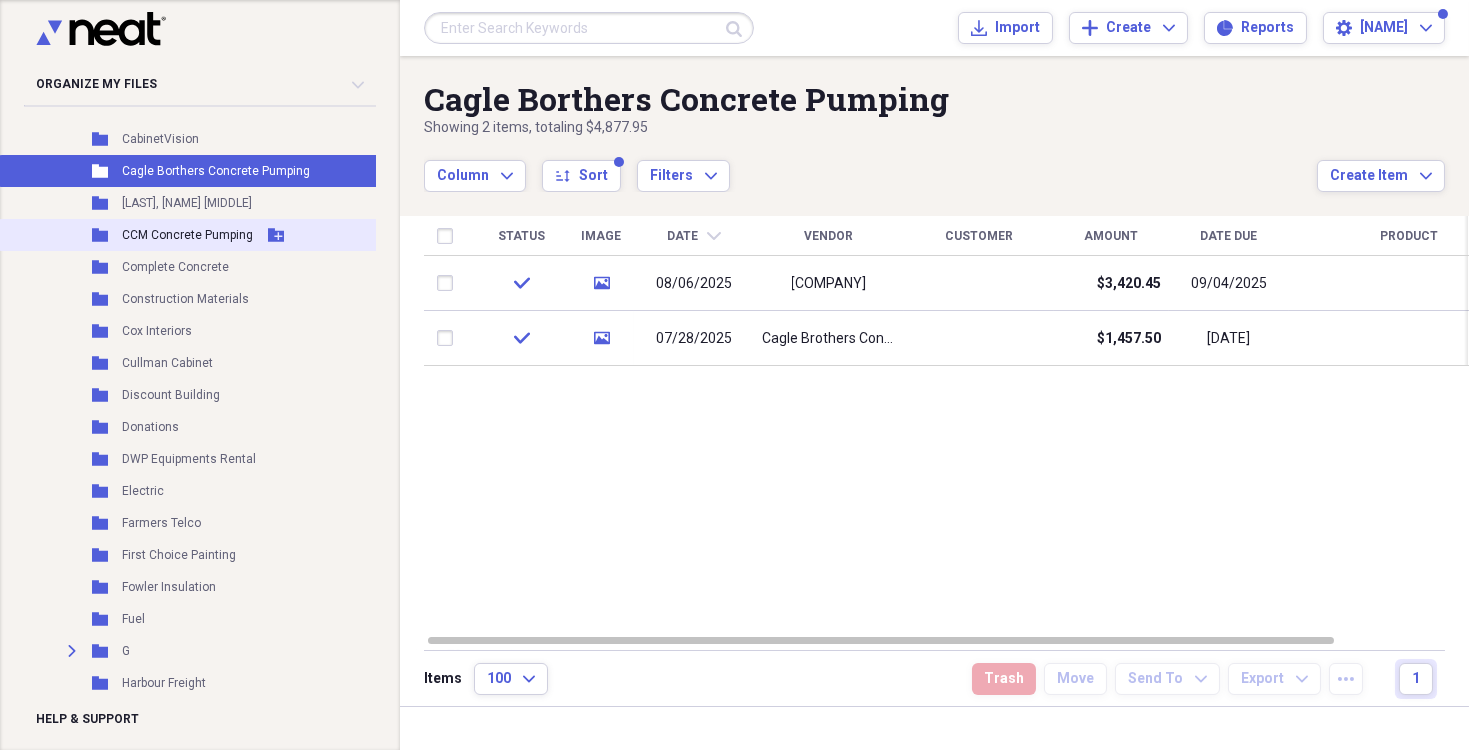 click on "CCM Concrete Pumping" at bounding box center [187, 235] 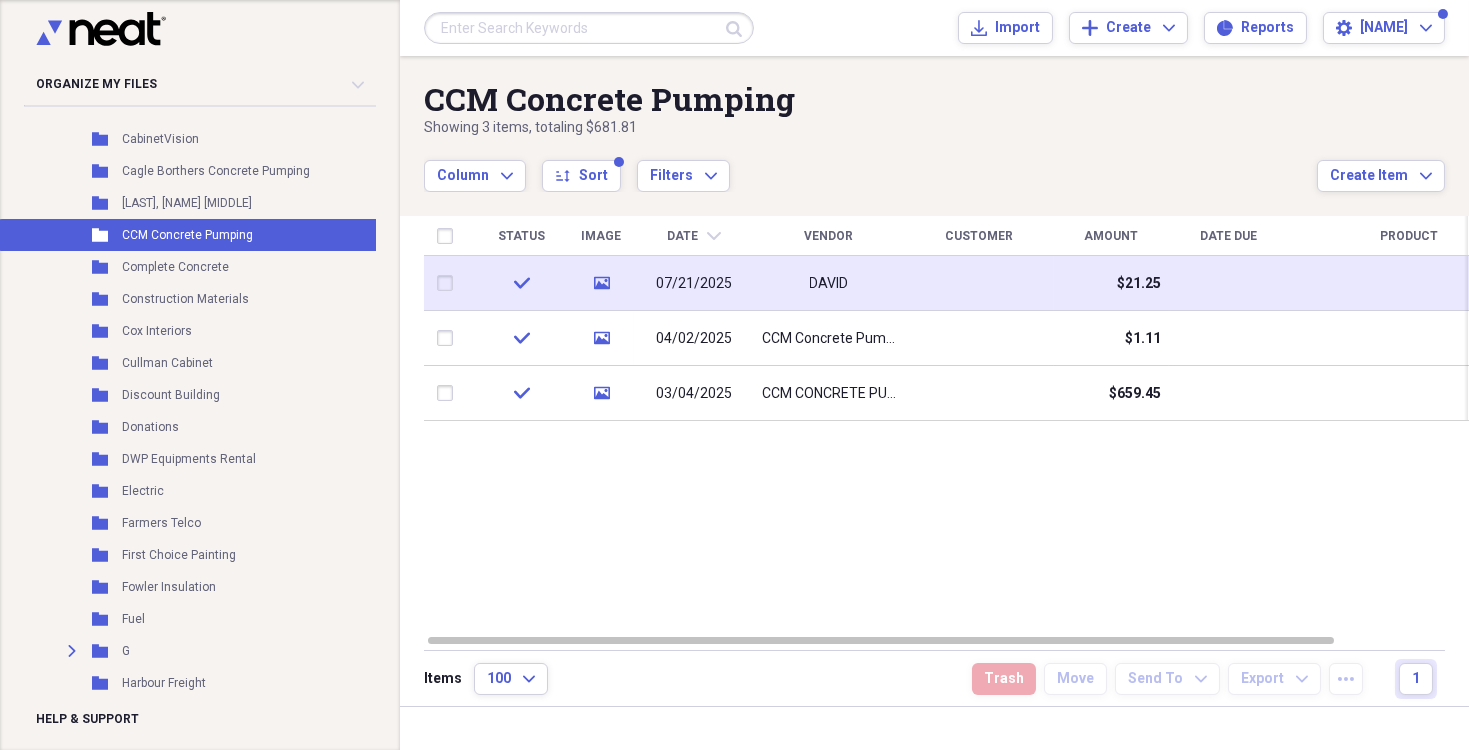 click on "DAVID" at bounding box center [829, 283] 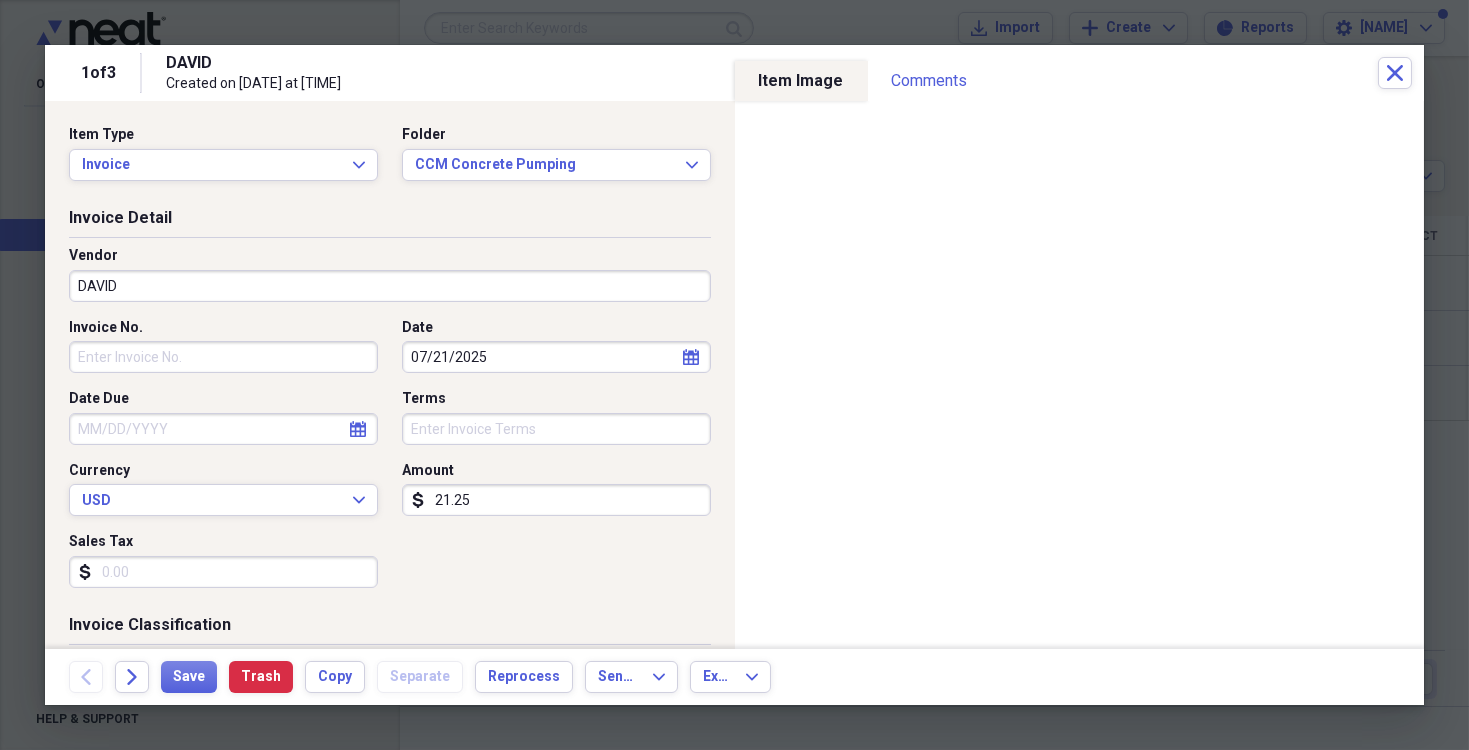 click on "Invoice No." at bounding box center (223, 357) 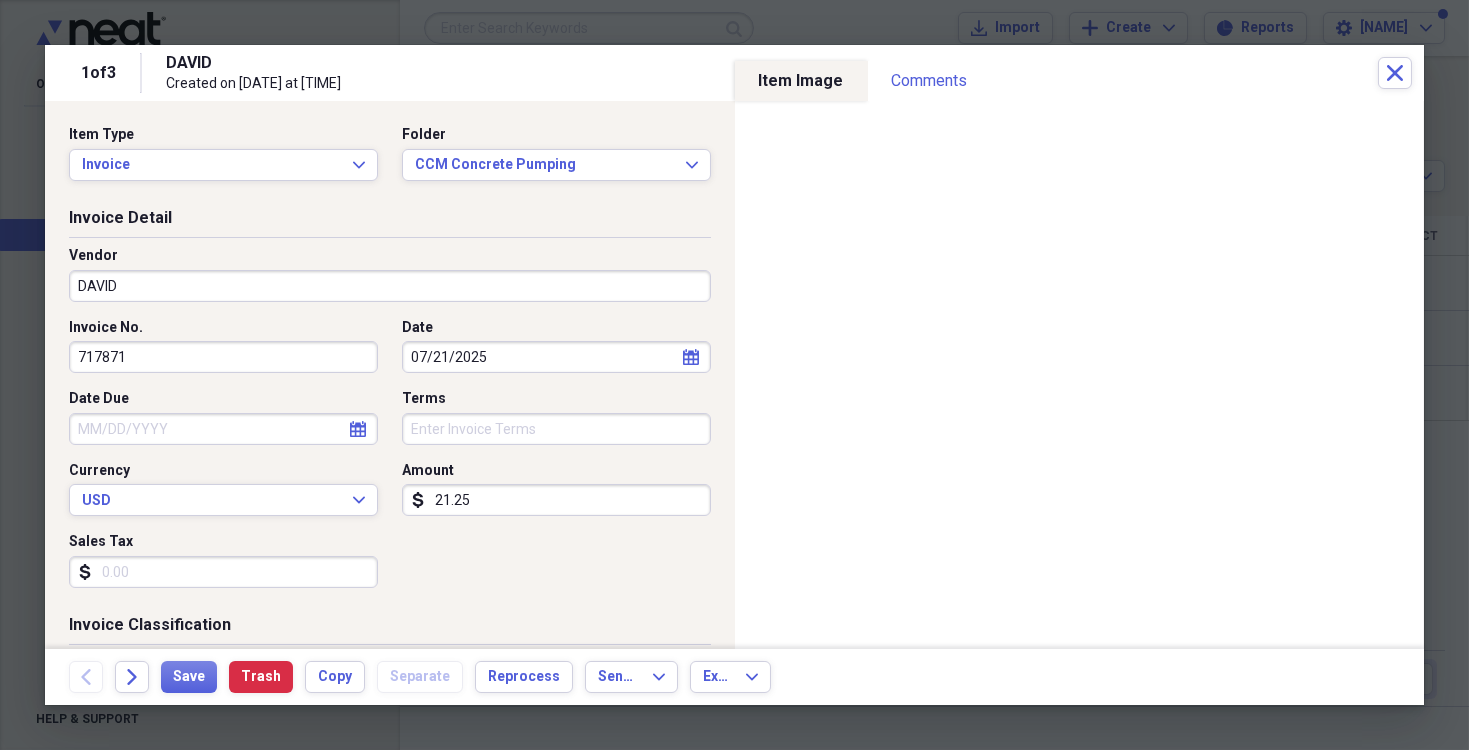 type on "717871" 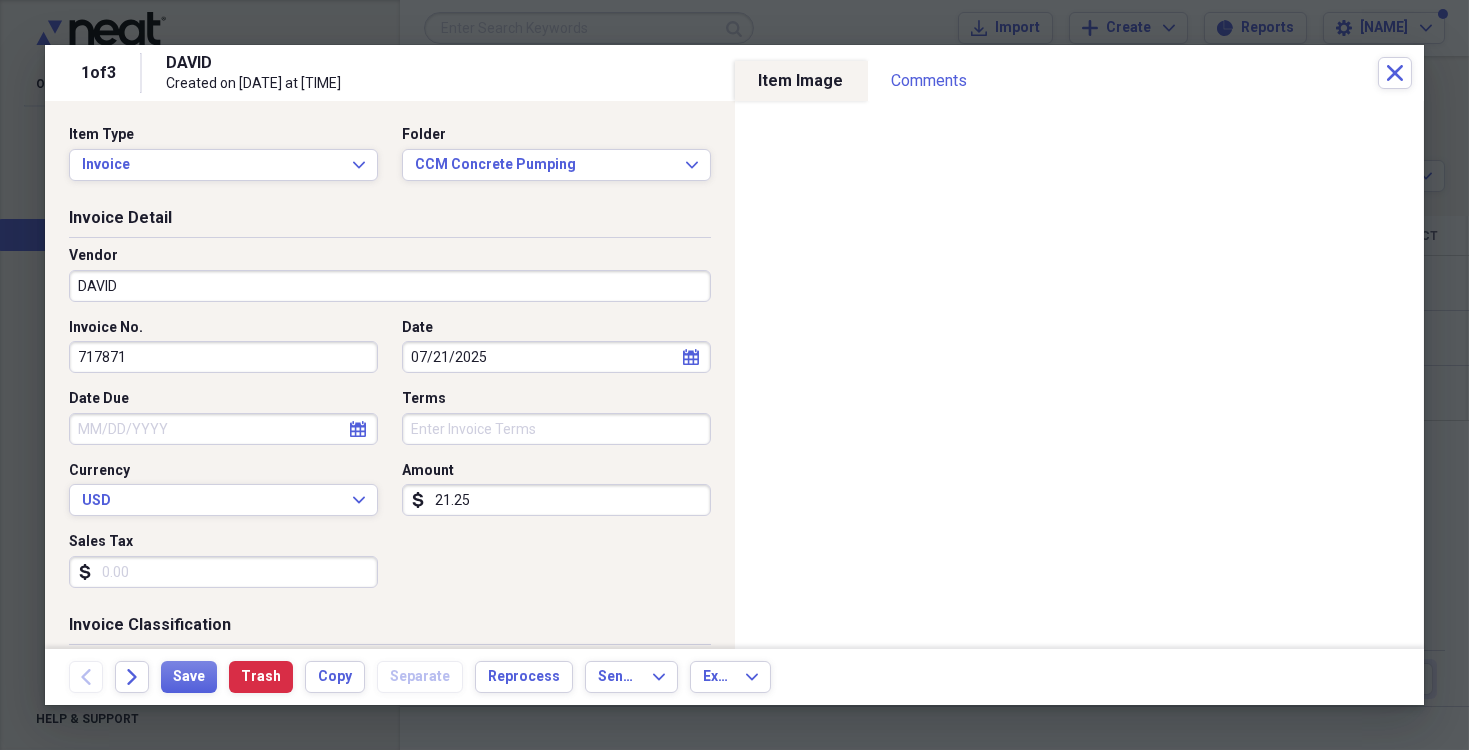 select on "6" 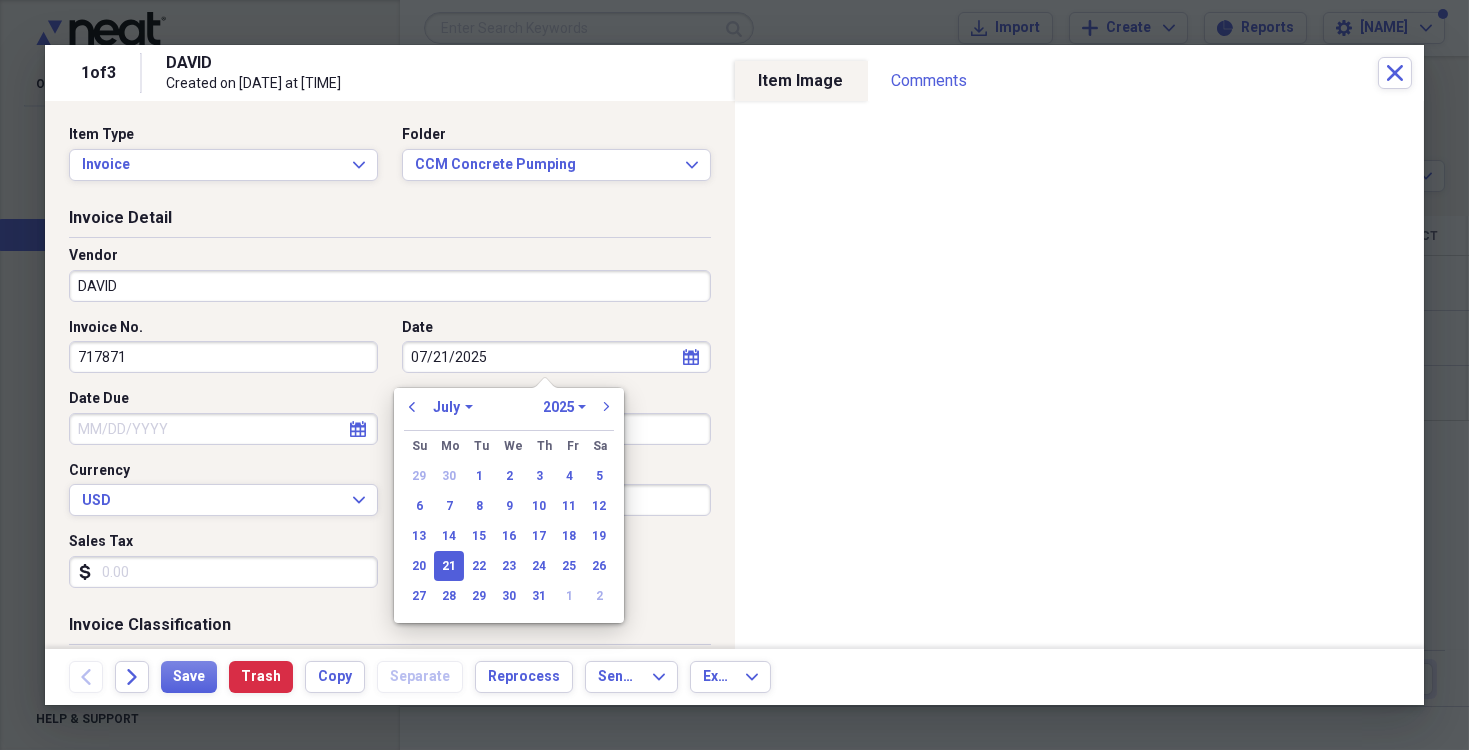 click on "21" at bounding box center (449, 566) 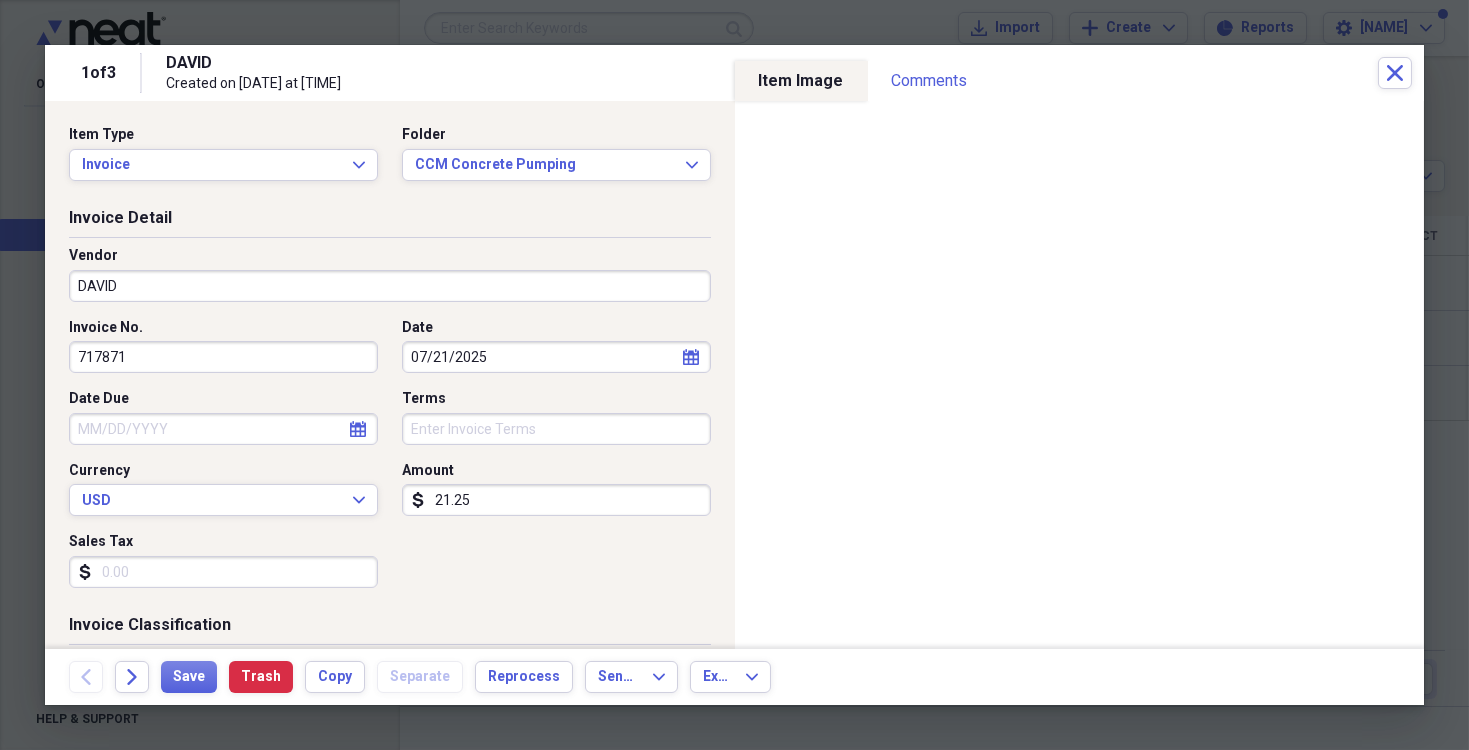 click on "21.25" at bounding box center (556, 500) 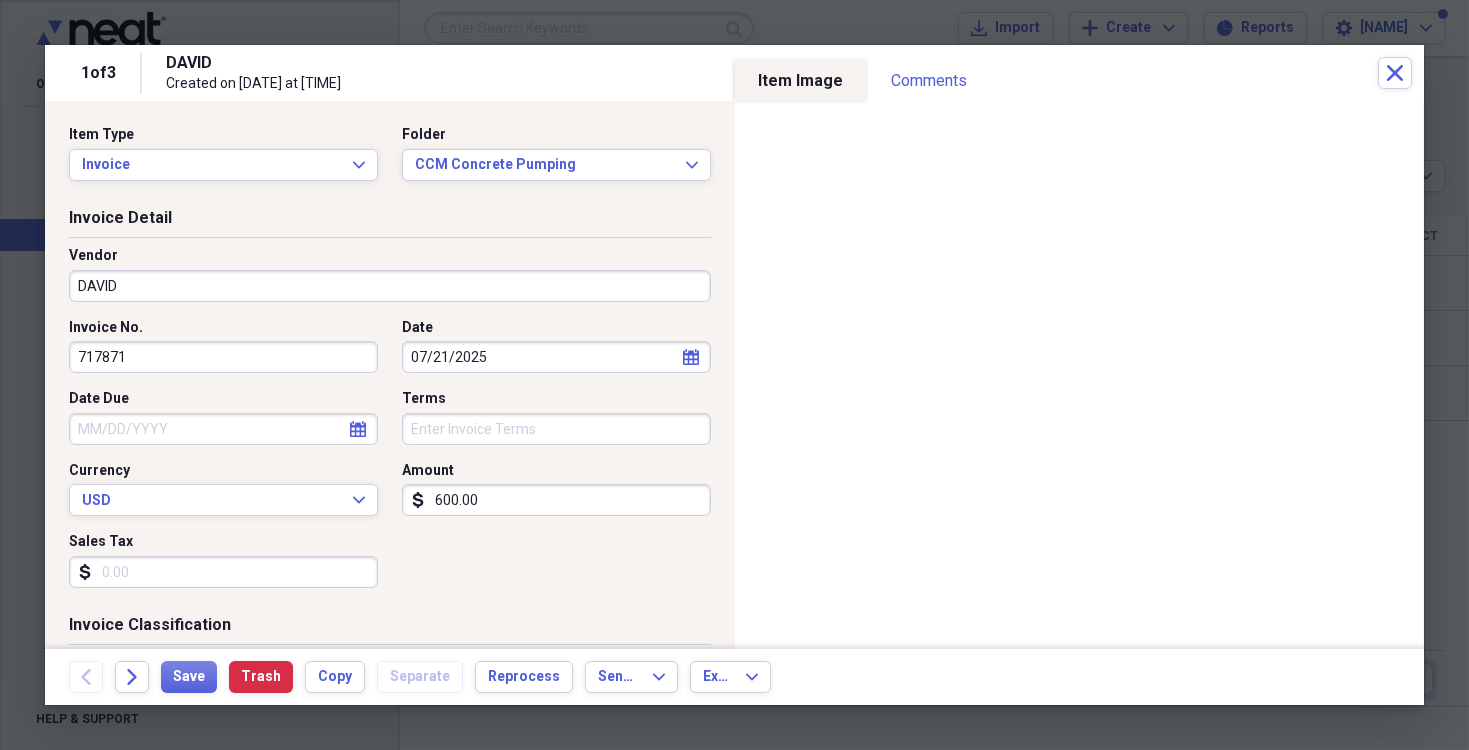 type on "600.00" 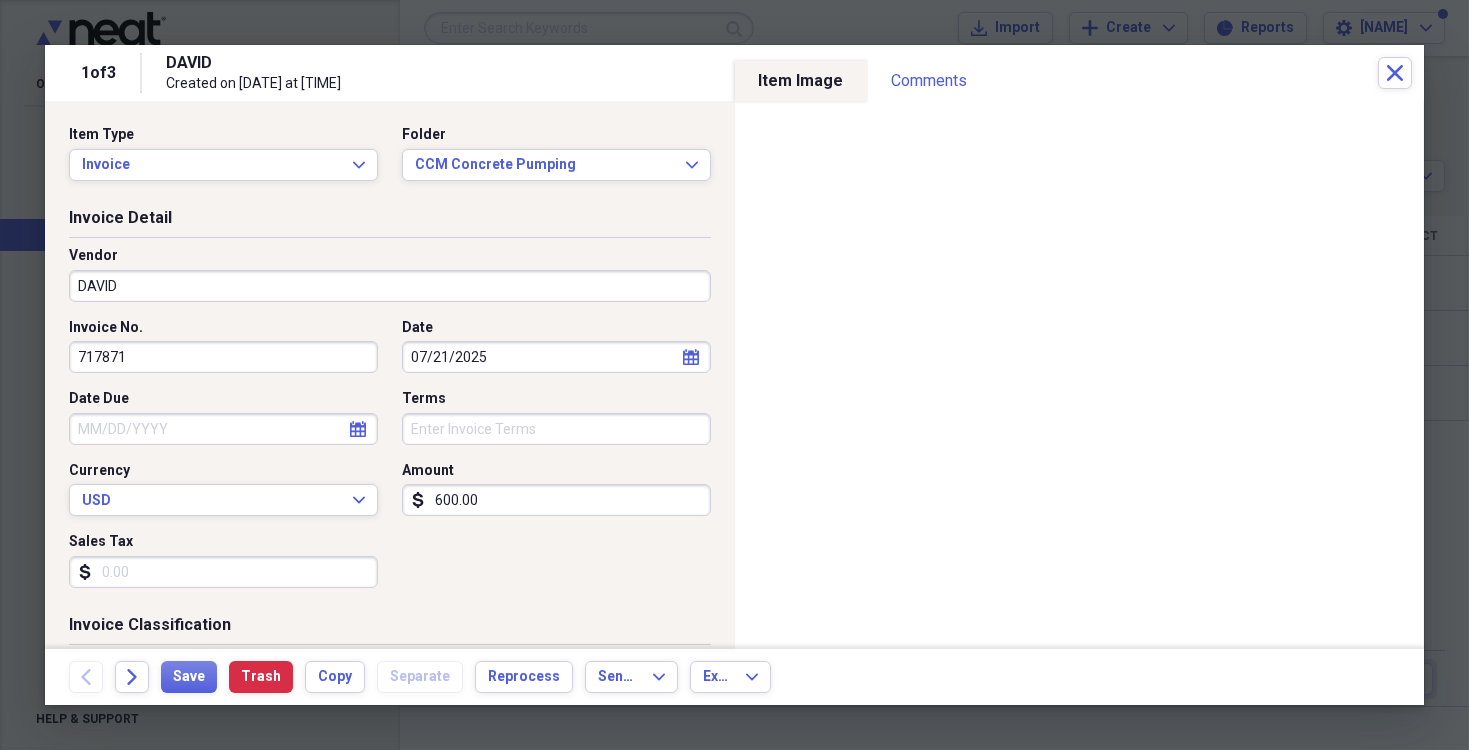 click on "DAVID" at bounding box center [390, 286] 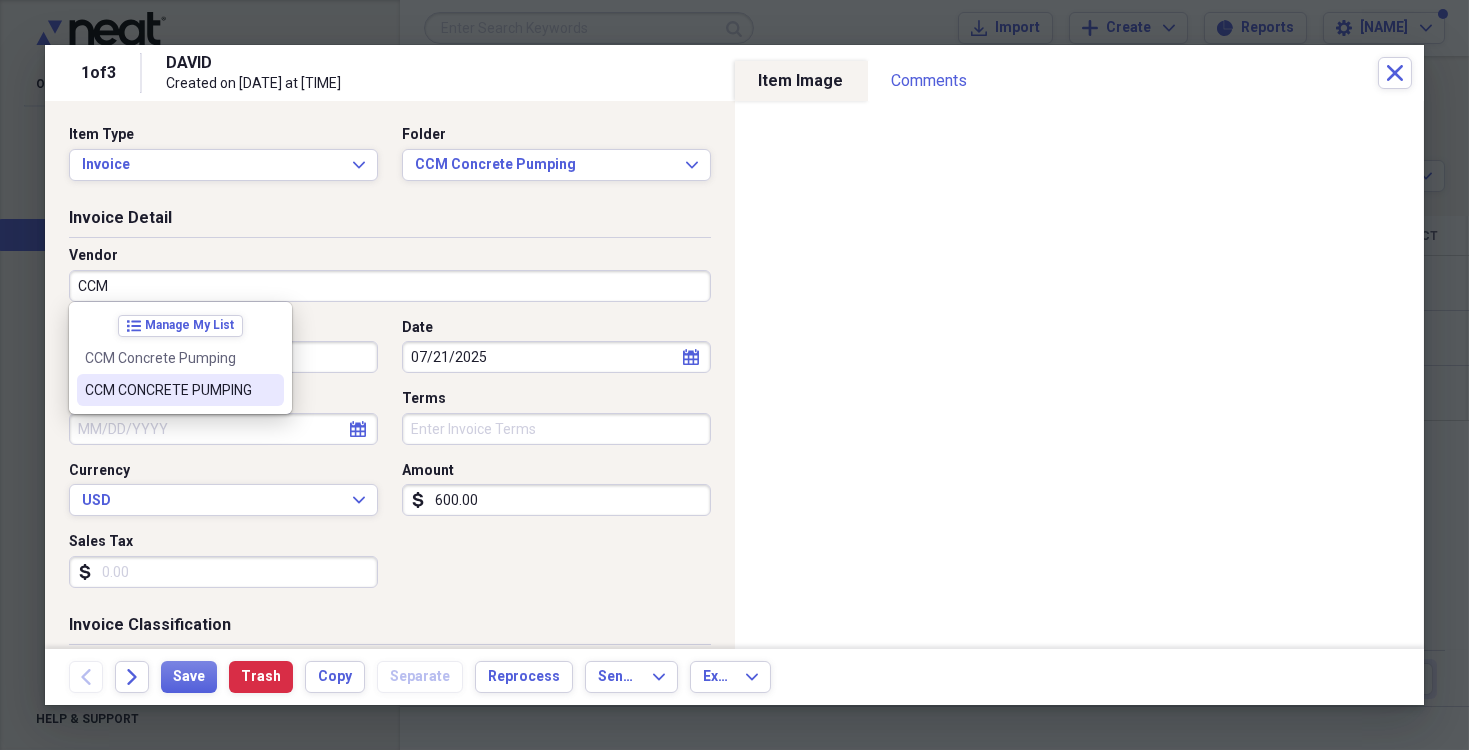click on "CCM CONCRETE PUMPING" at bounding box center (168, 390) 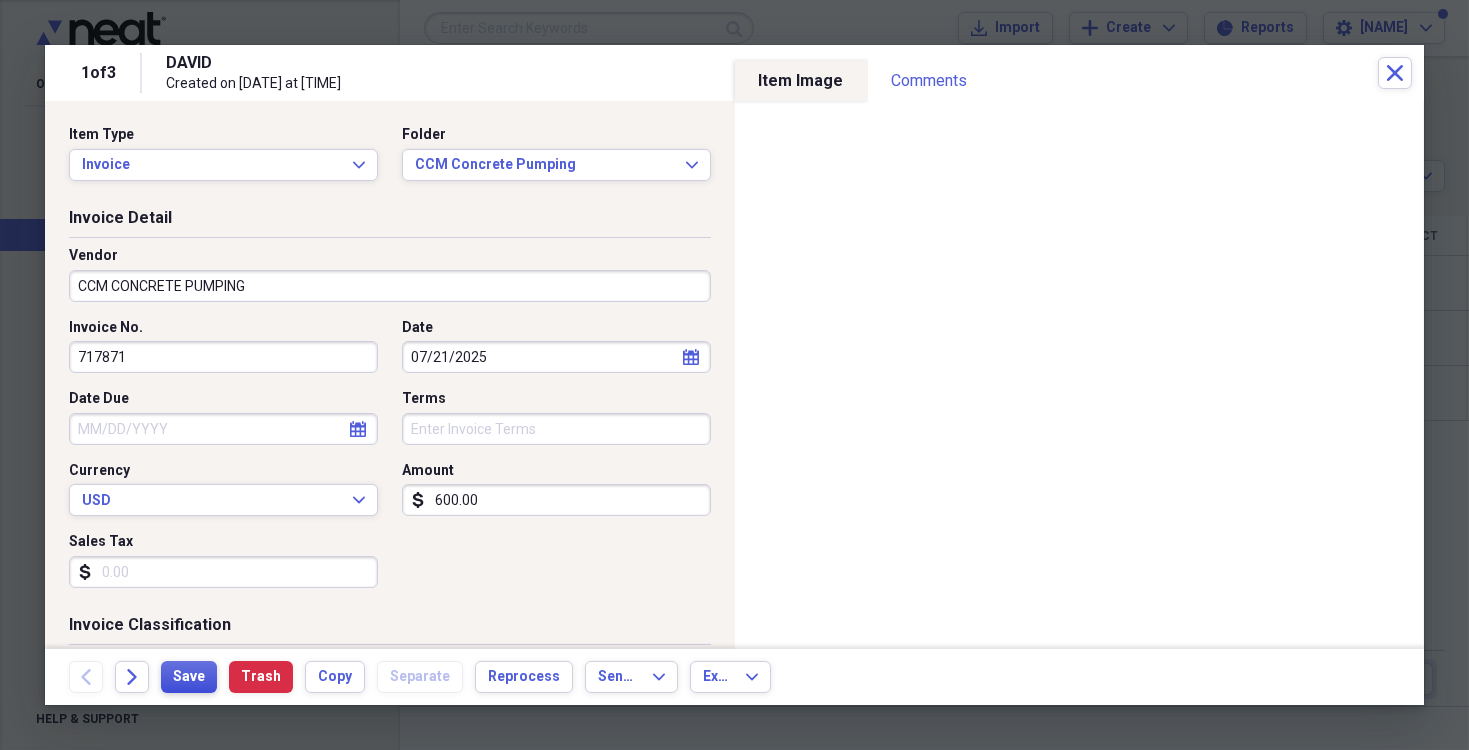 click on "Save" at bounding box center (189, 677) 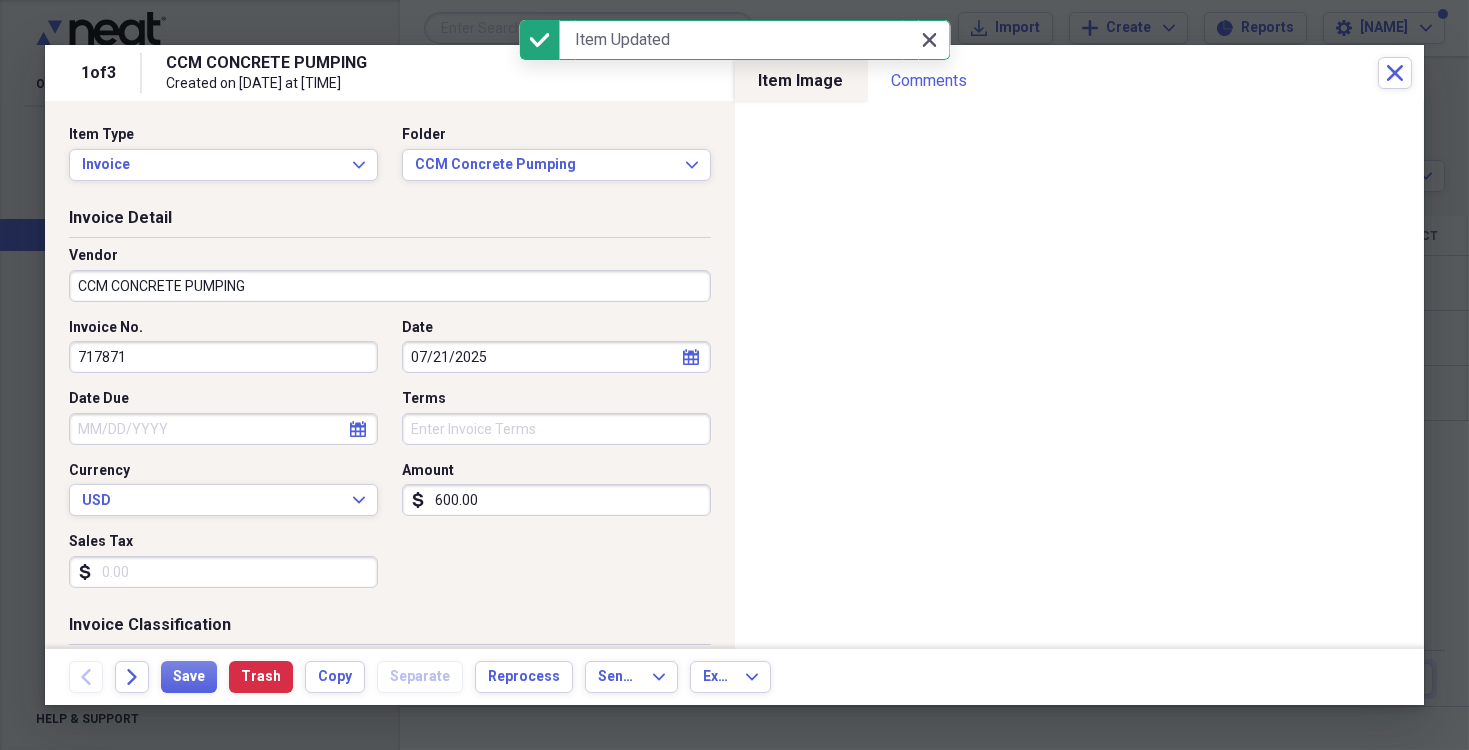 click on "Close Close" at bounding box center [930, 40] 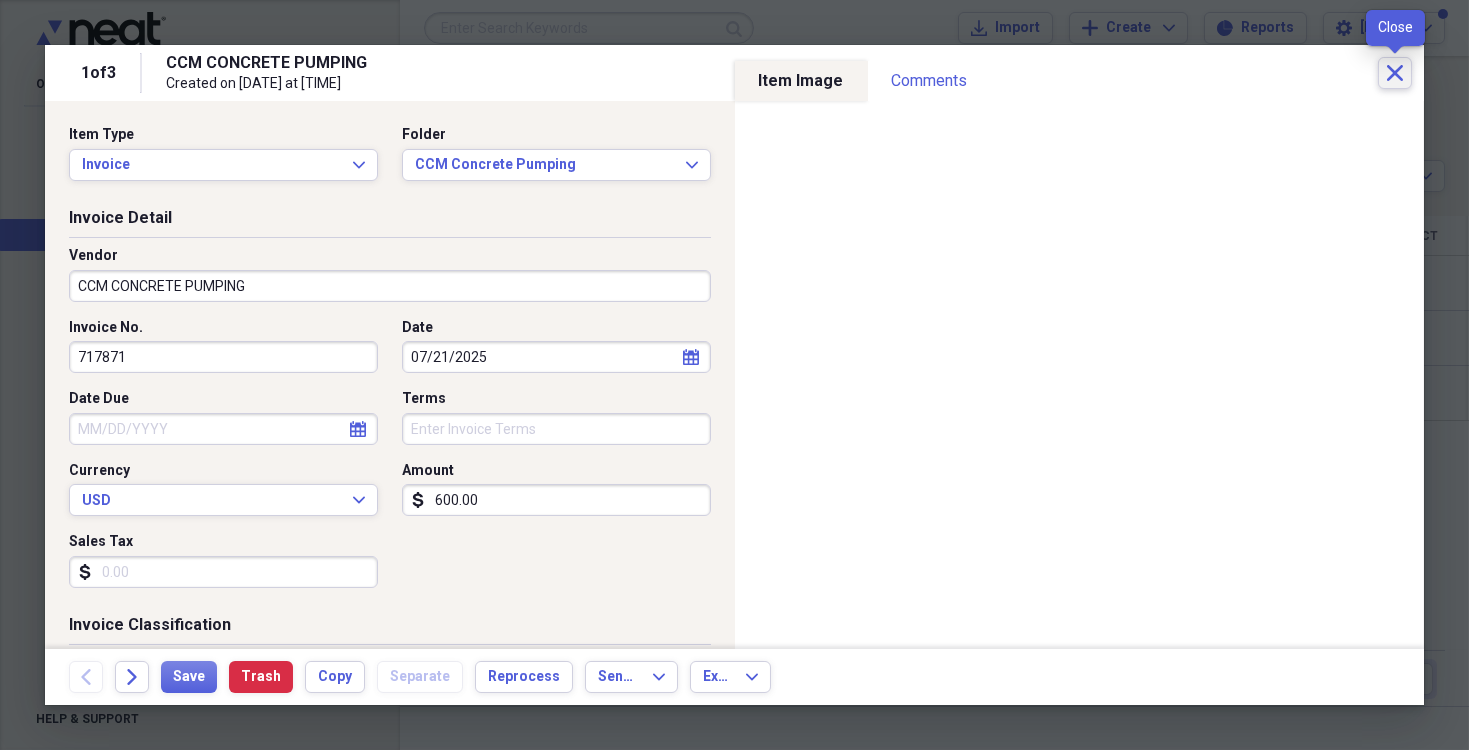 click 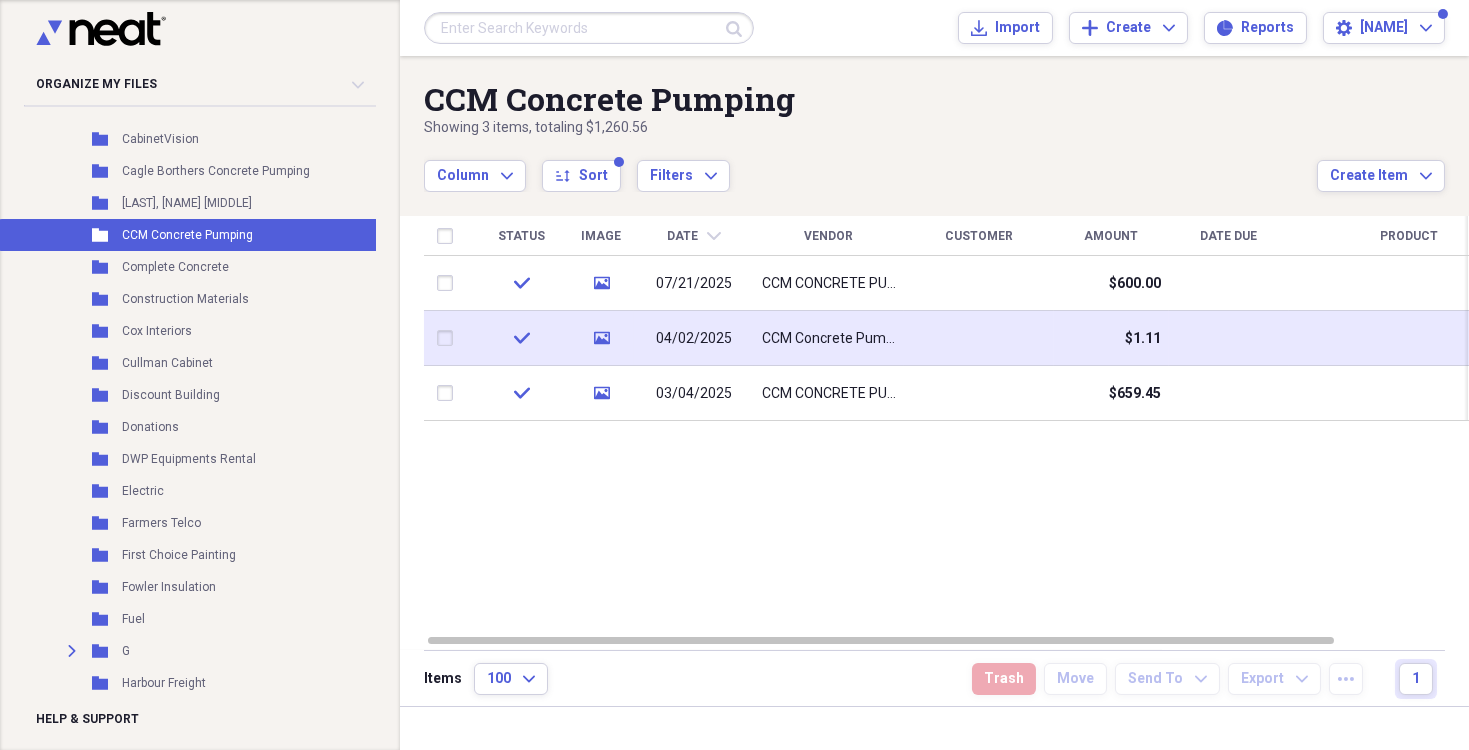 click on "CCM Concrete Pumping" at bounding box center [829, 339] 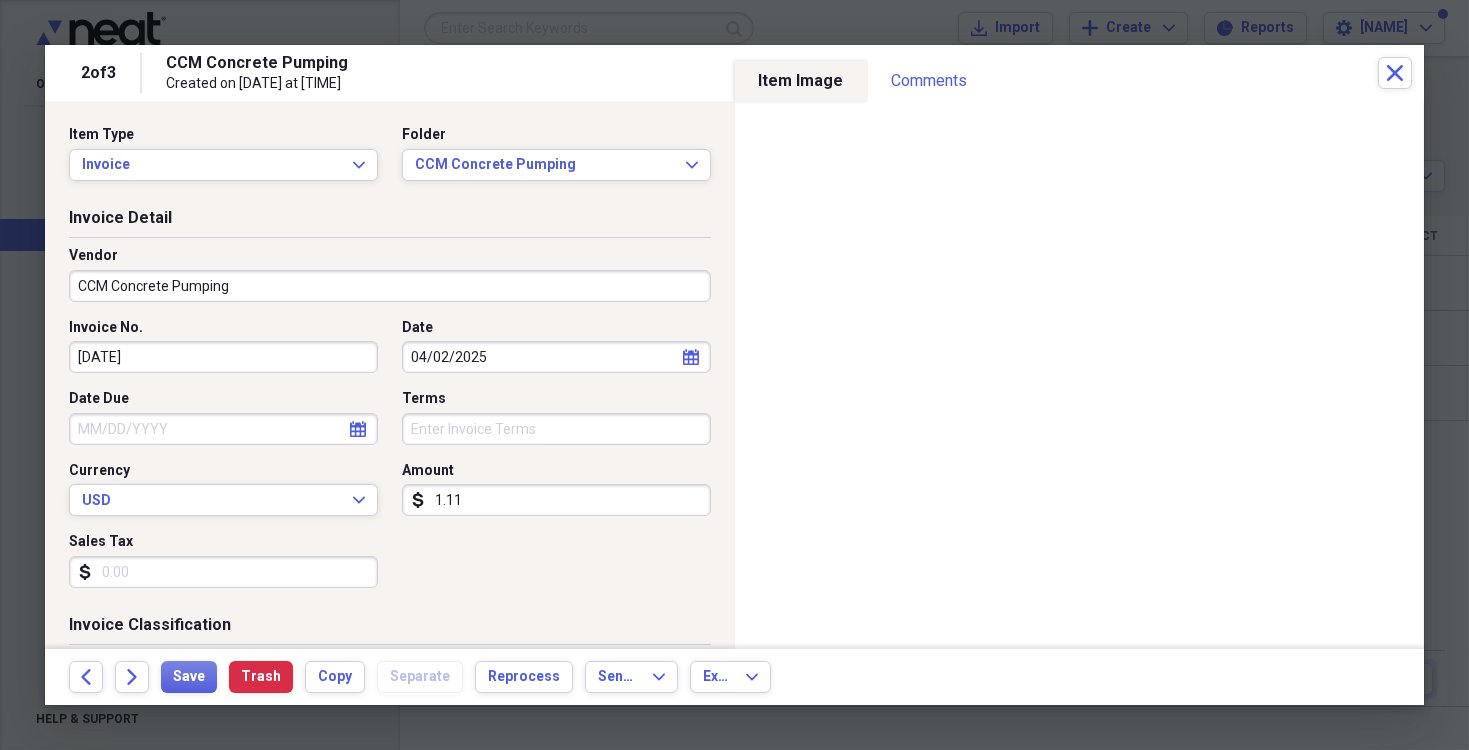 click on "1.11" at bounding box center (556, 500) 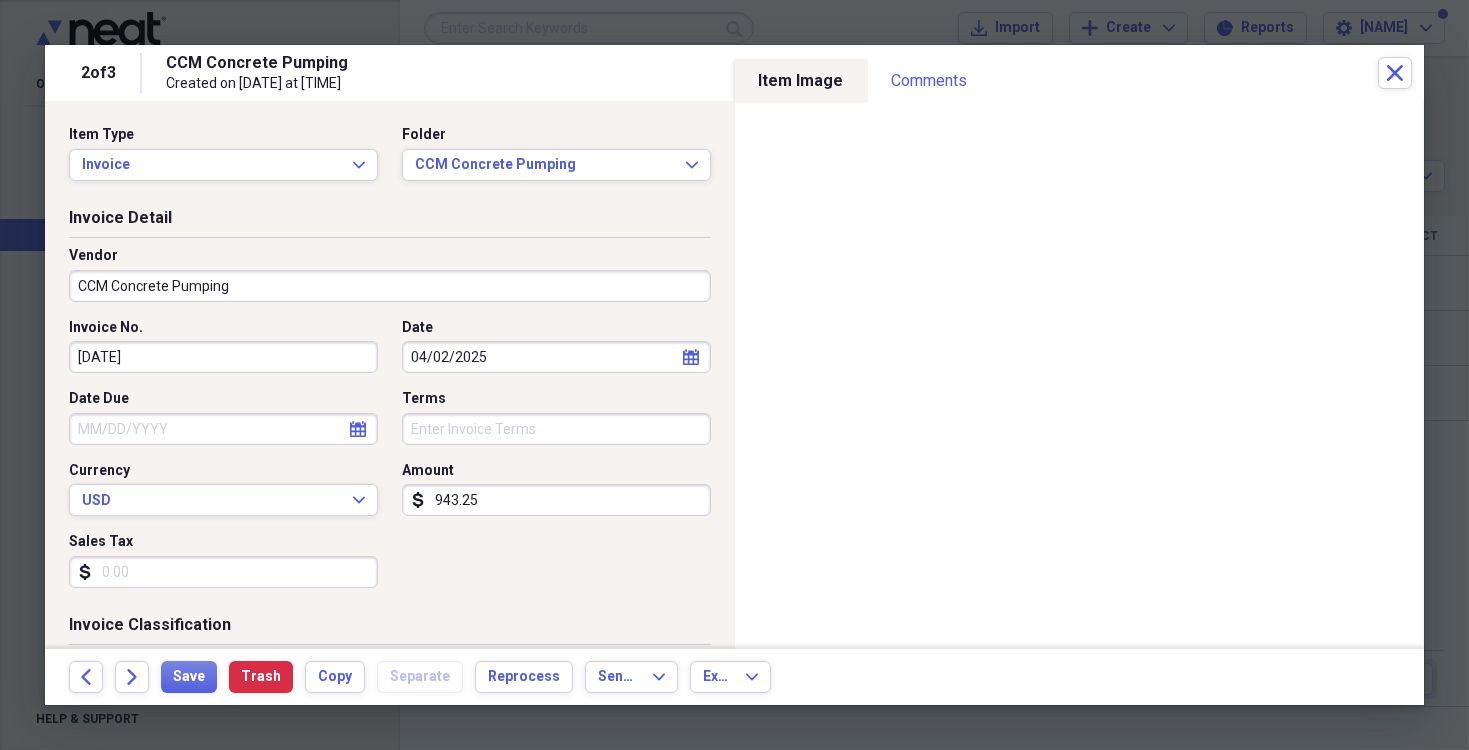 type on "943.25" 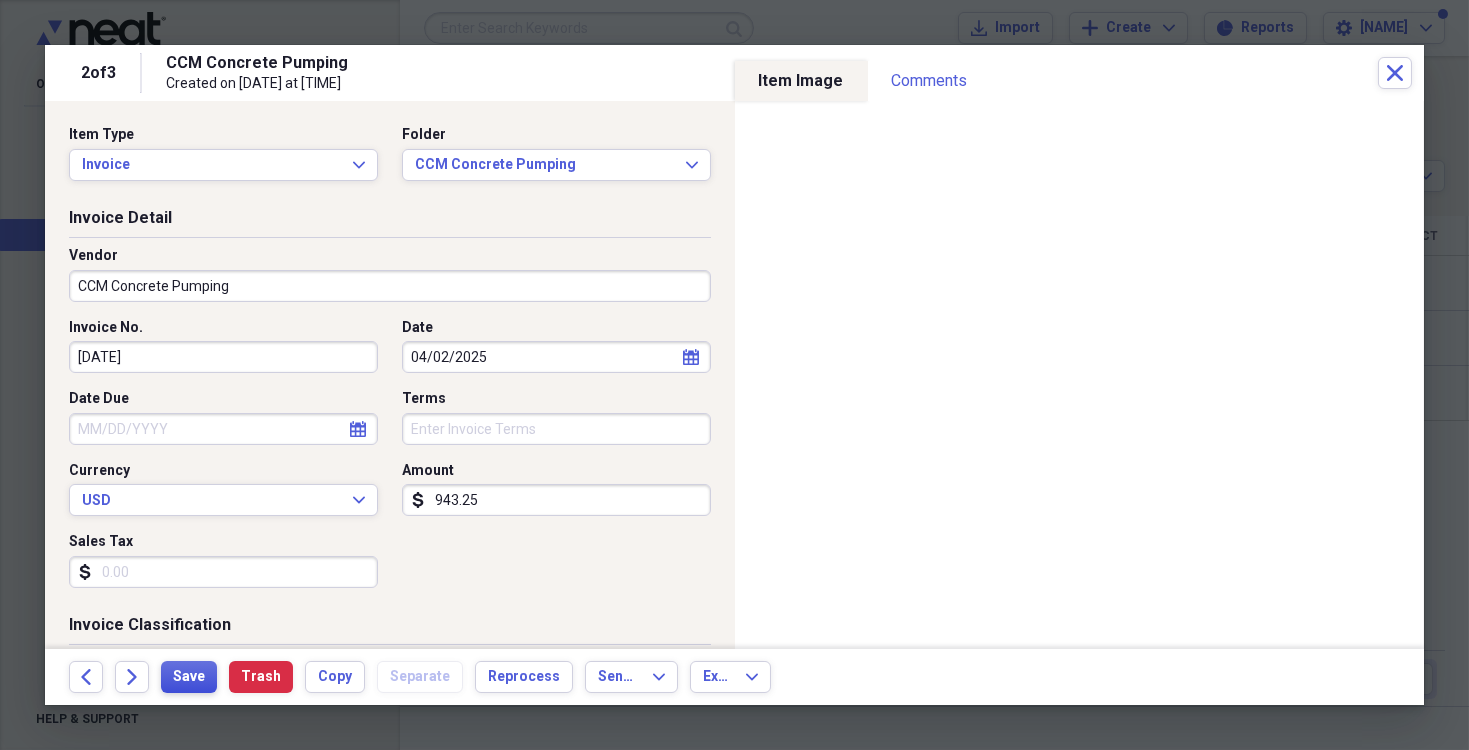 click on "Save" at bounding box center (189, 677) 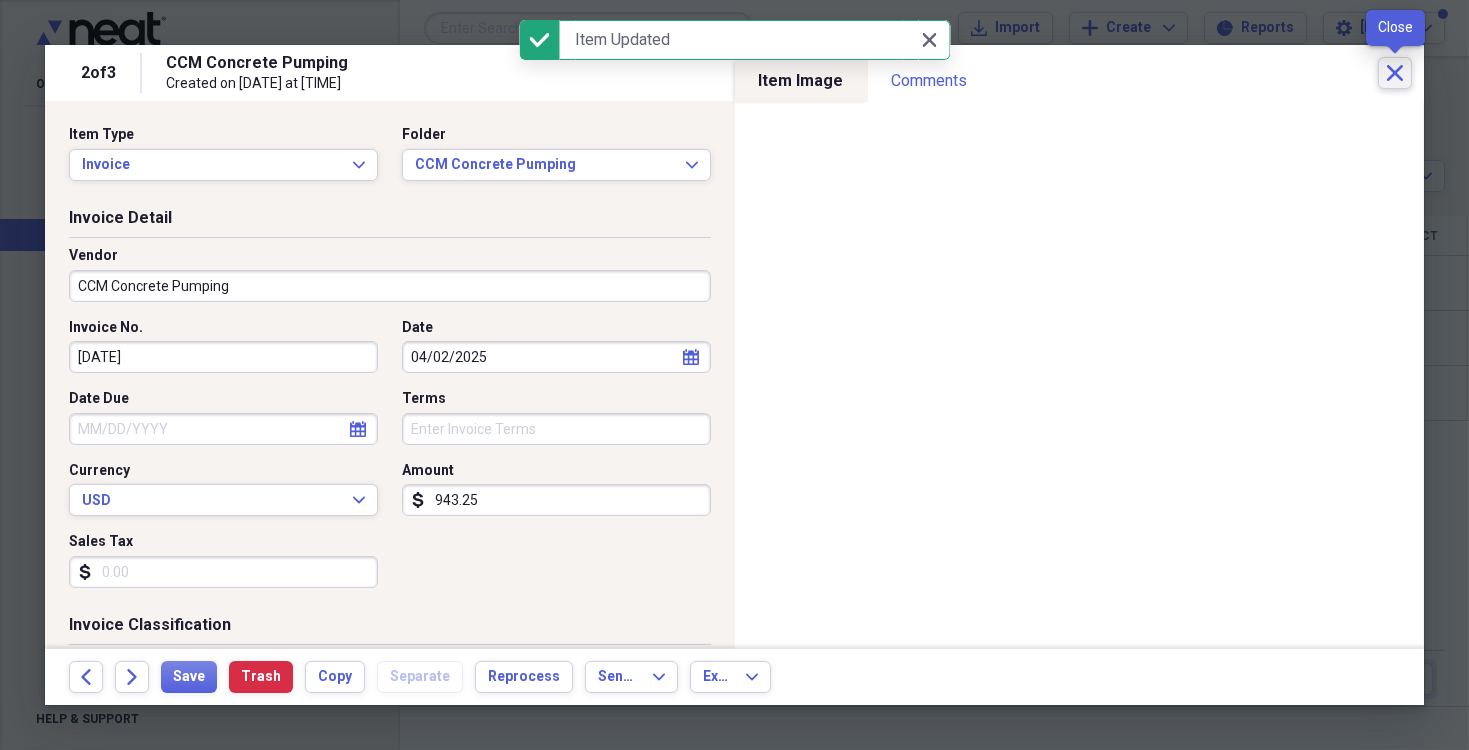 click on "Close" at bounding box center [1395, 73] 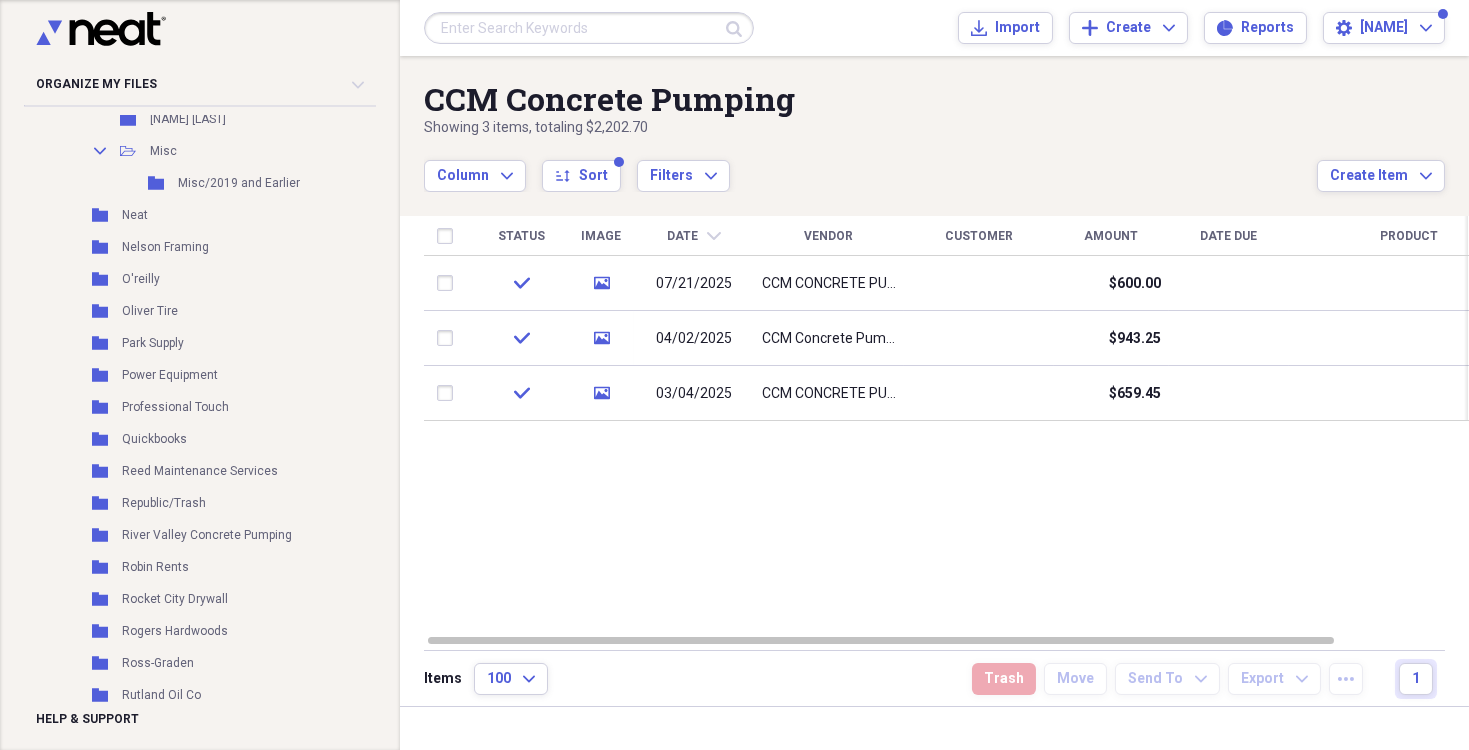 scroll, scrollTop: 2700, scrollLeft: 0, axis: vertical 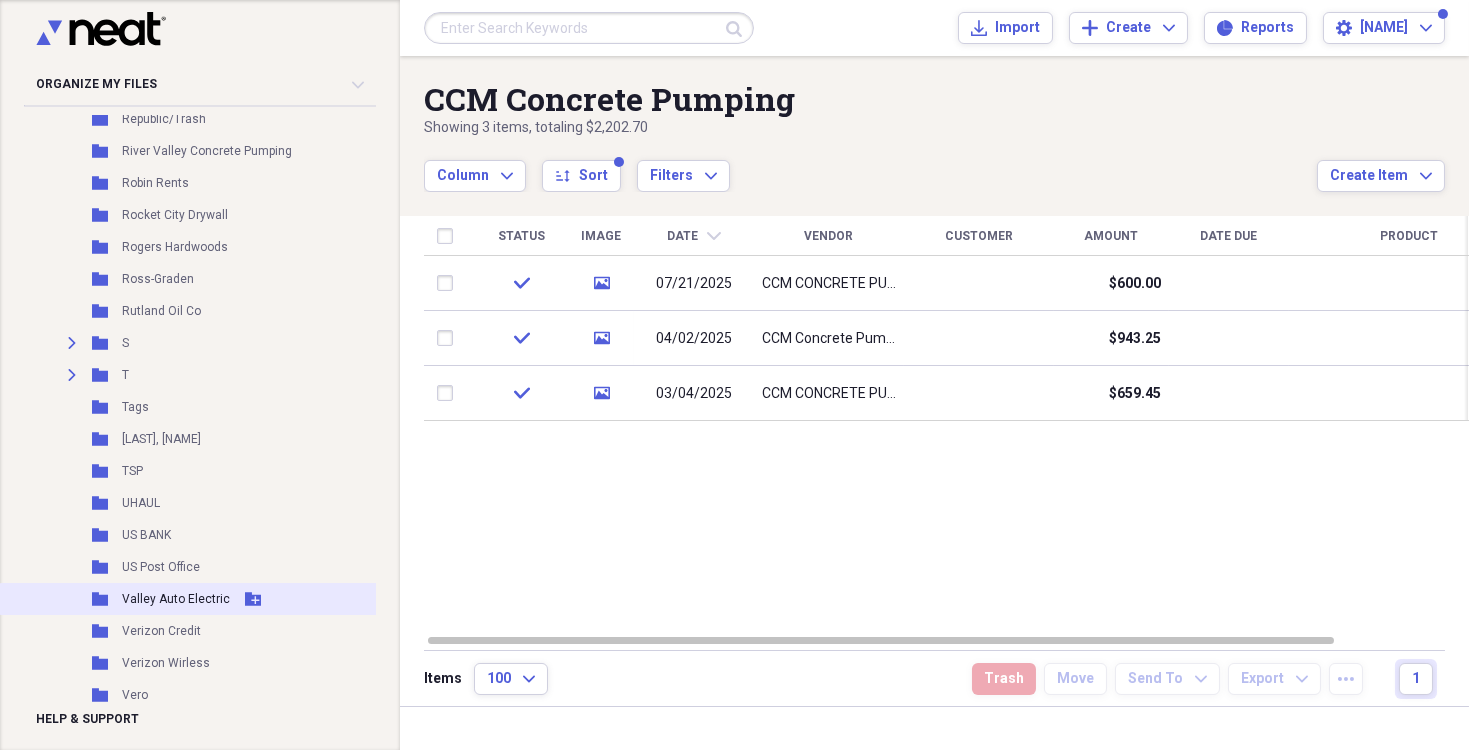 click on "Valley Auto Electric" at bounding box center [176, 599] 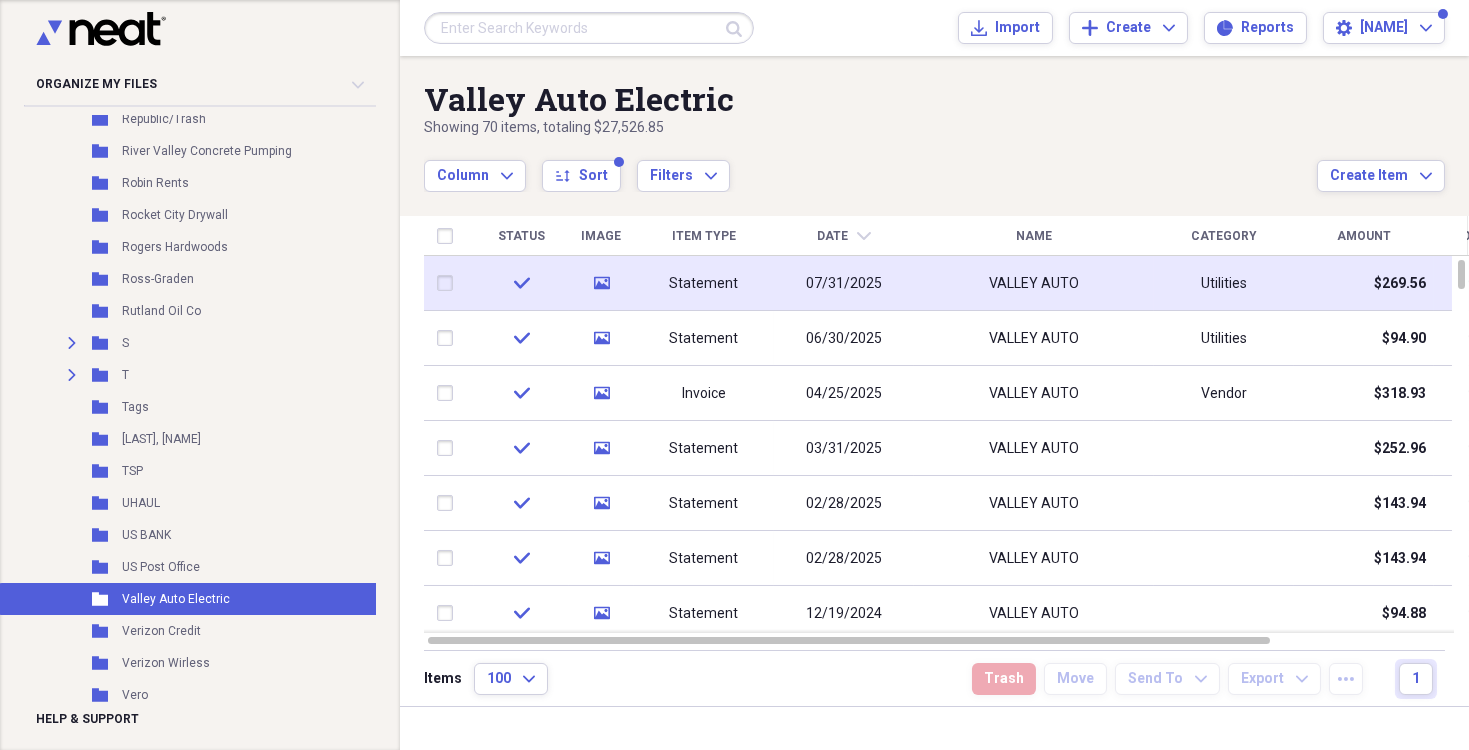 click on "Statement" at bounding box center [704, 284] 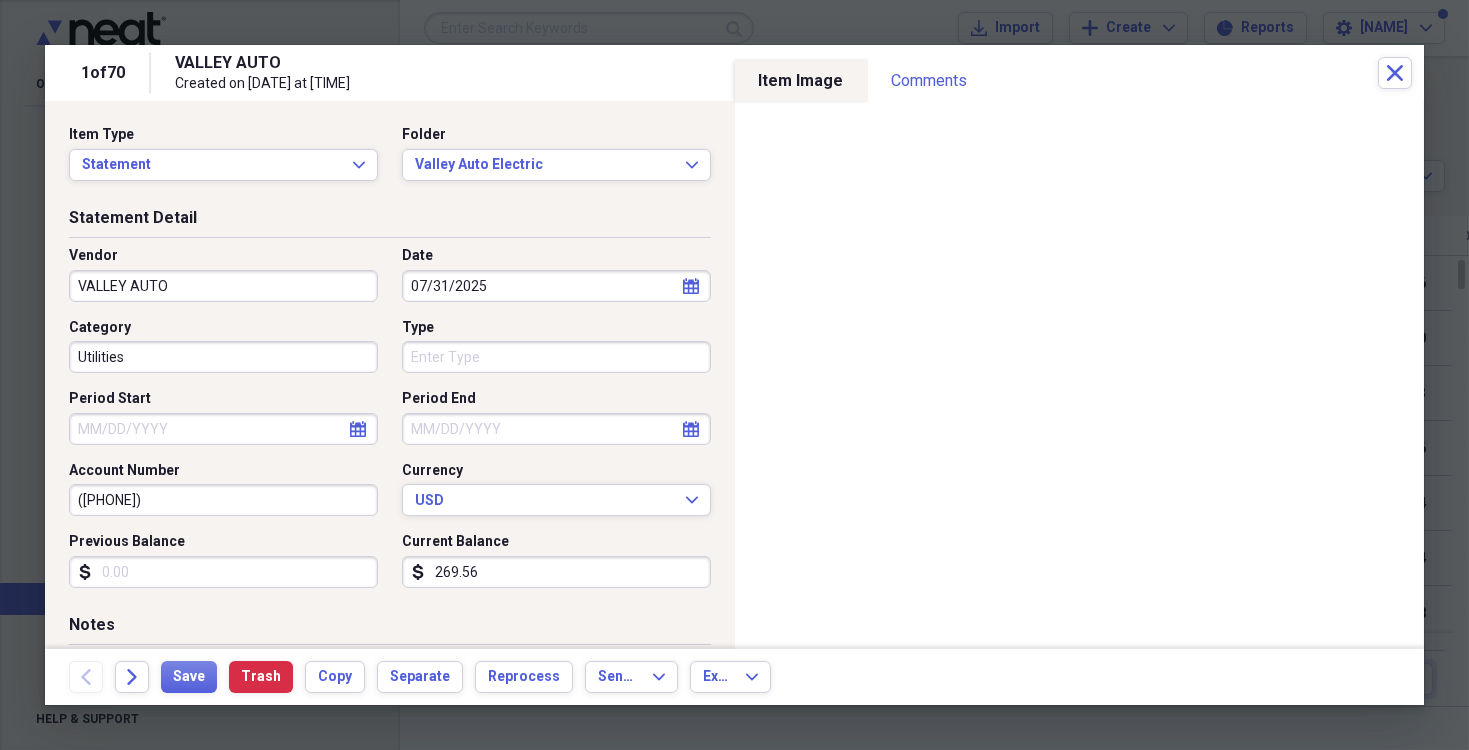 click on "269.56" at bounding box center [556, 572] 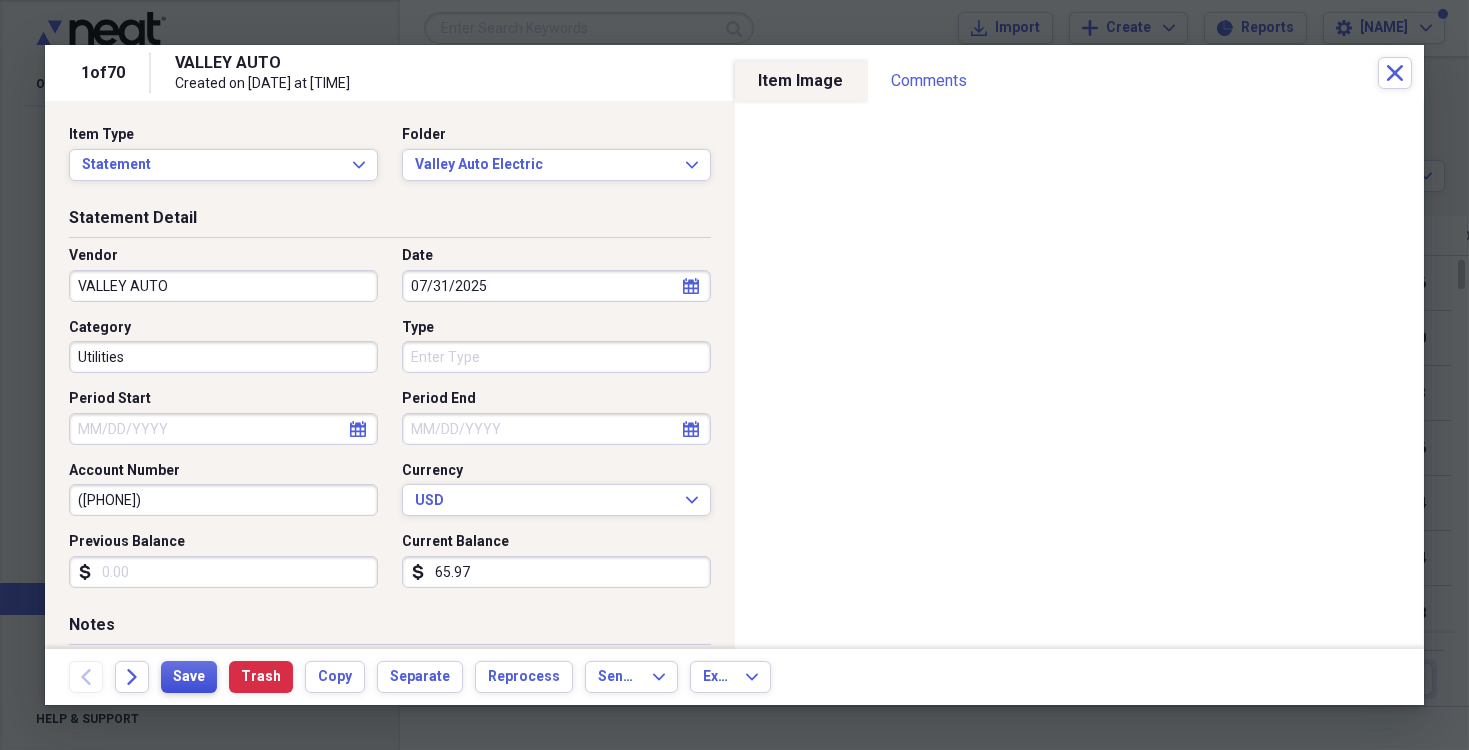 type on "65.97" 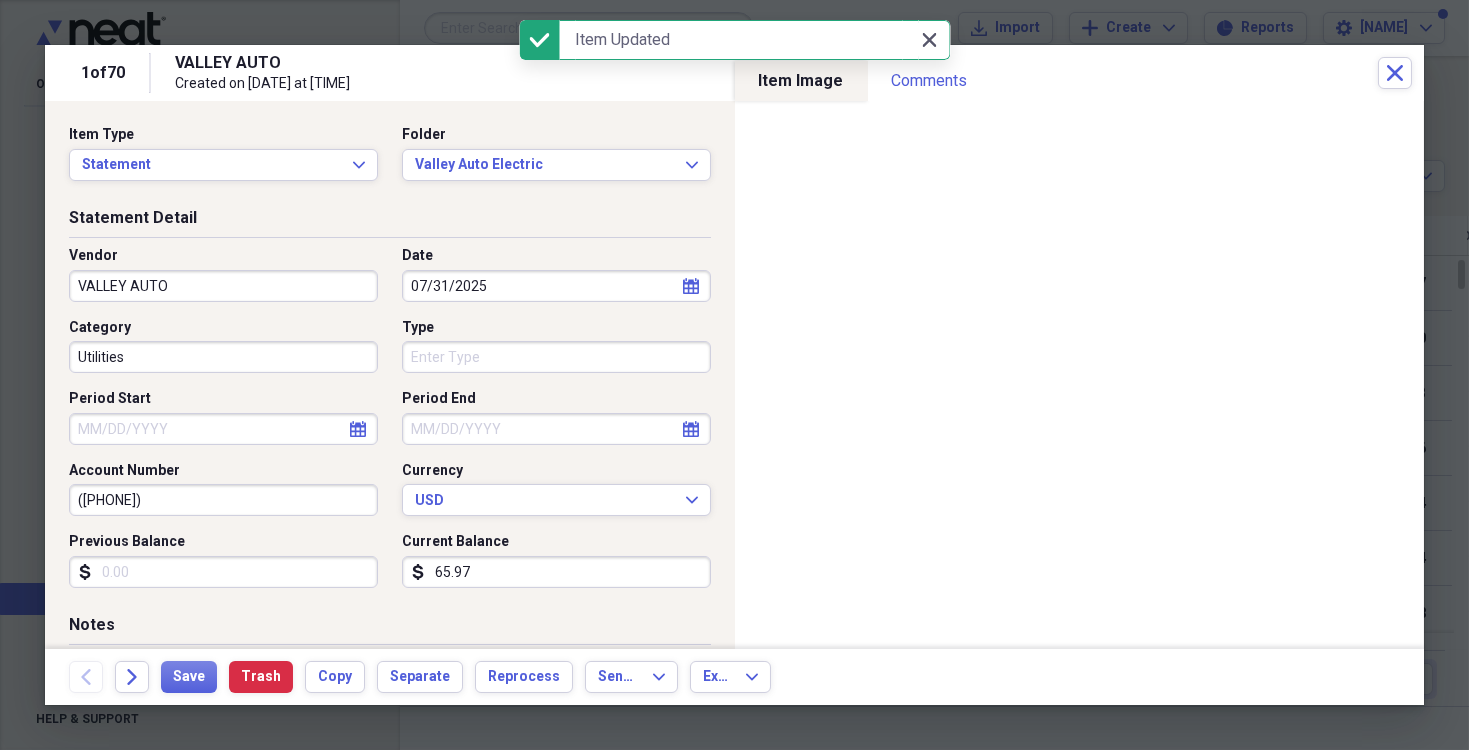 click 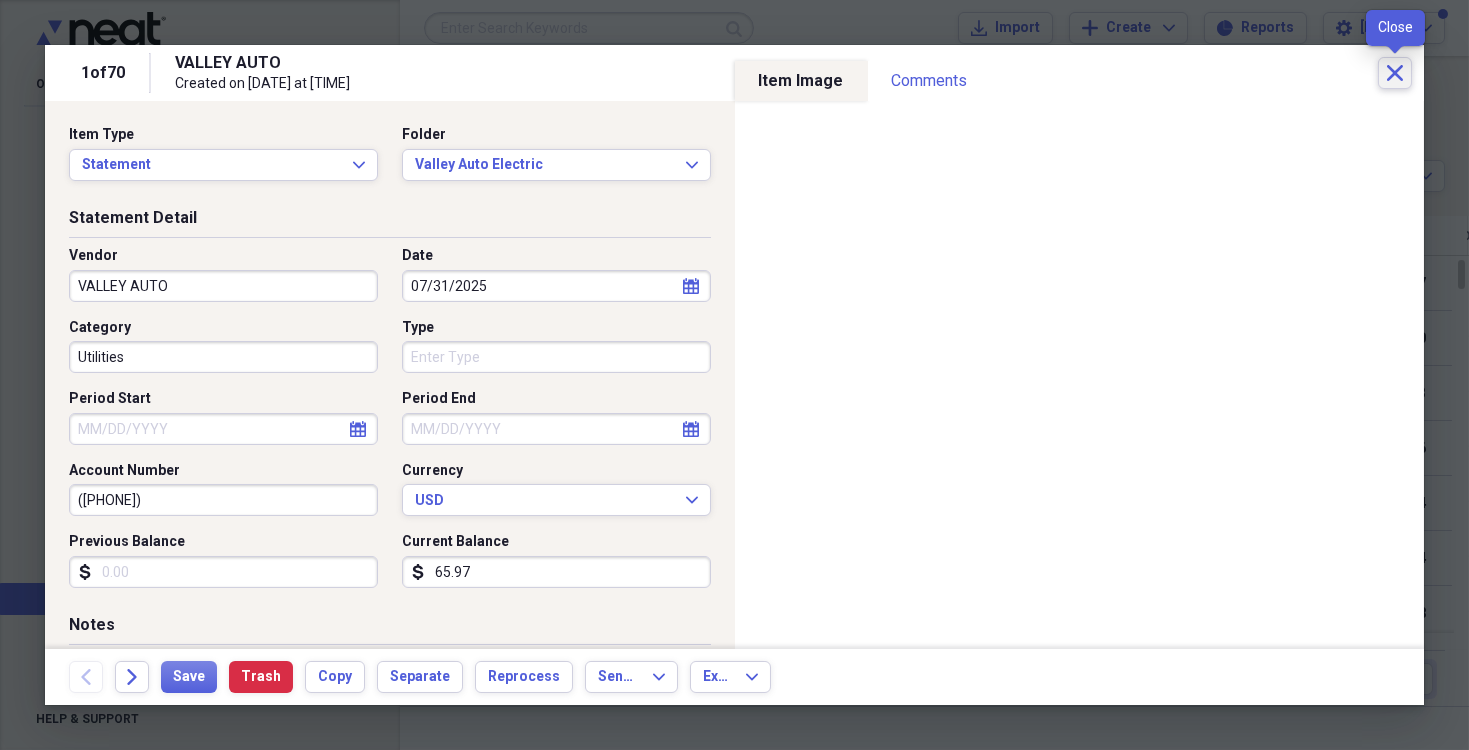 click on "Close" at bounding box center [1395, 73] 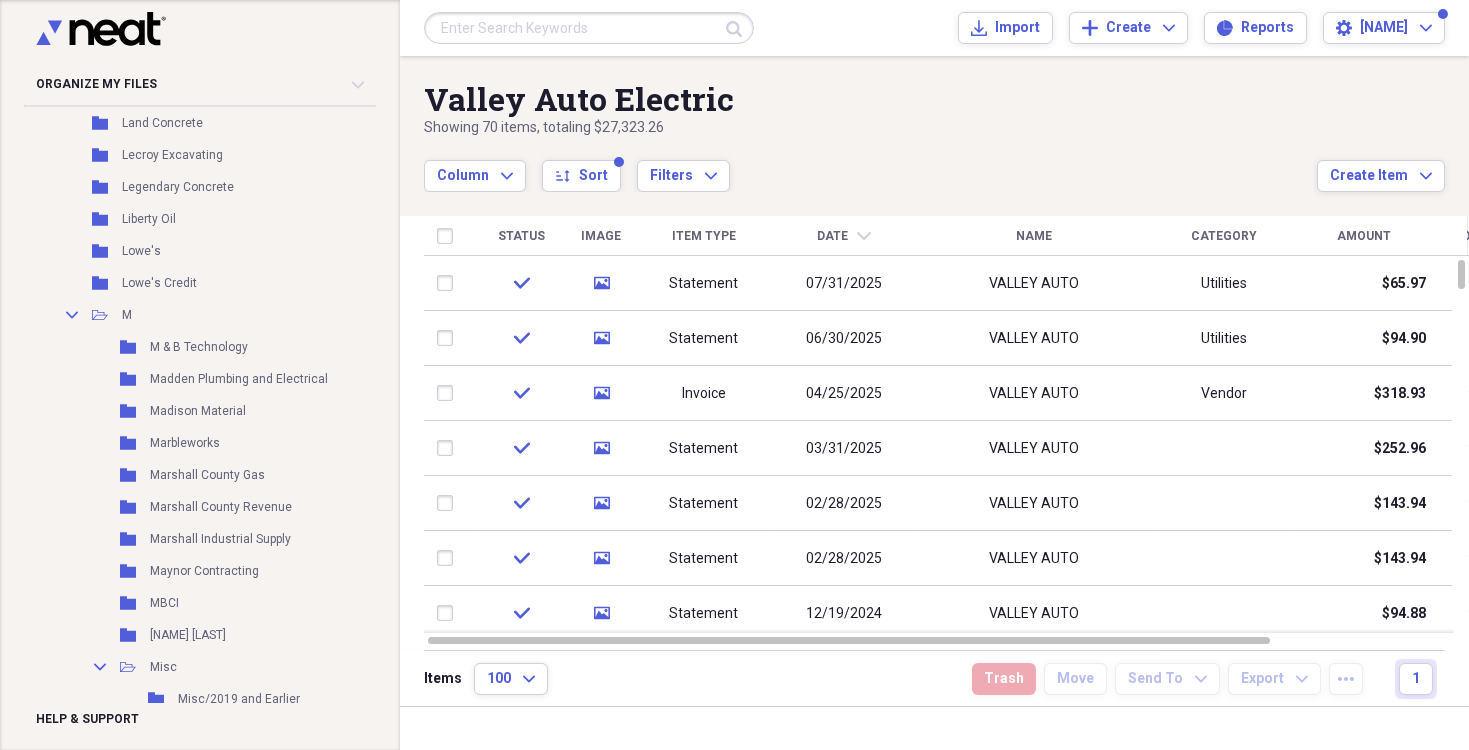scroll, scrollTop: 2100, scrollLeft: 0, axis: vertical 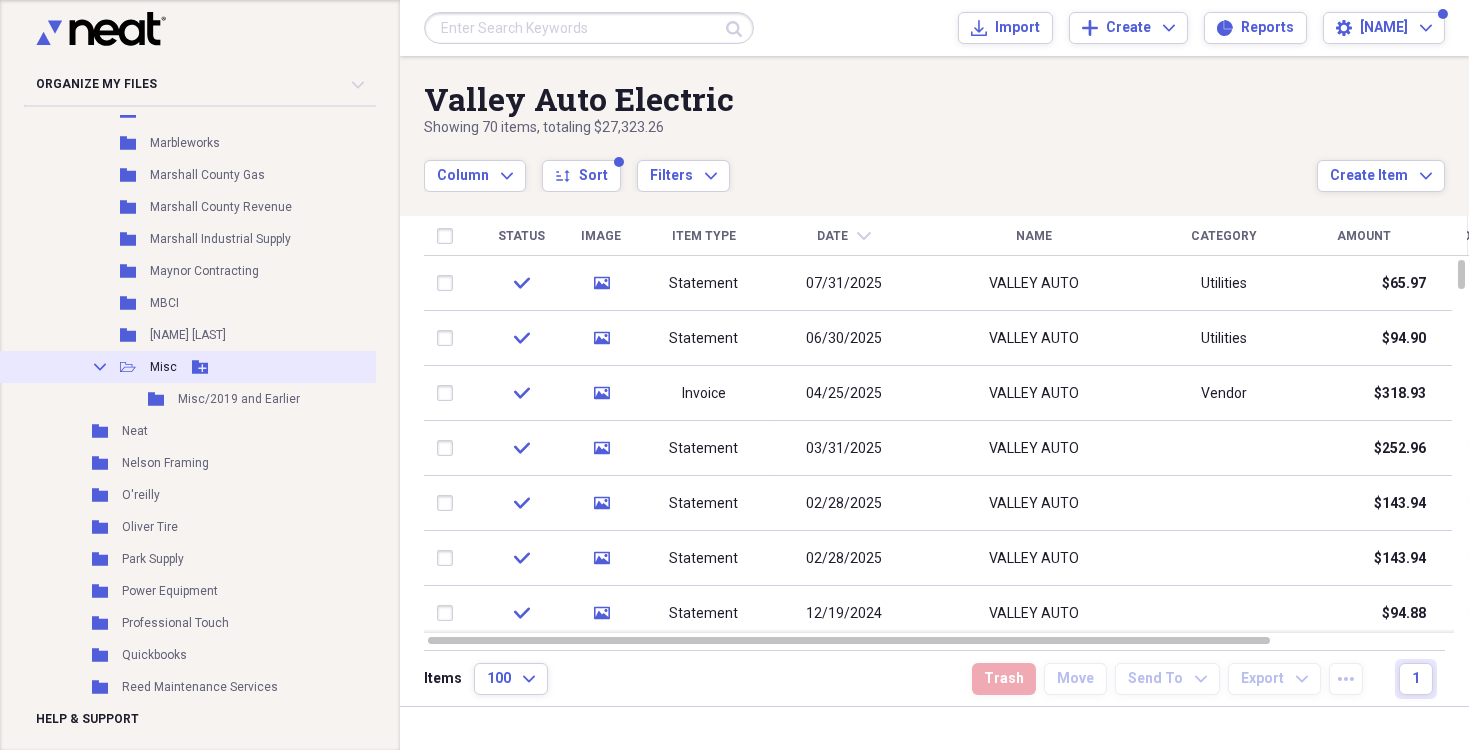 click on "Misc" at bounding box center (163, 367) 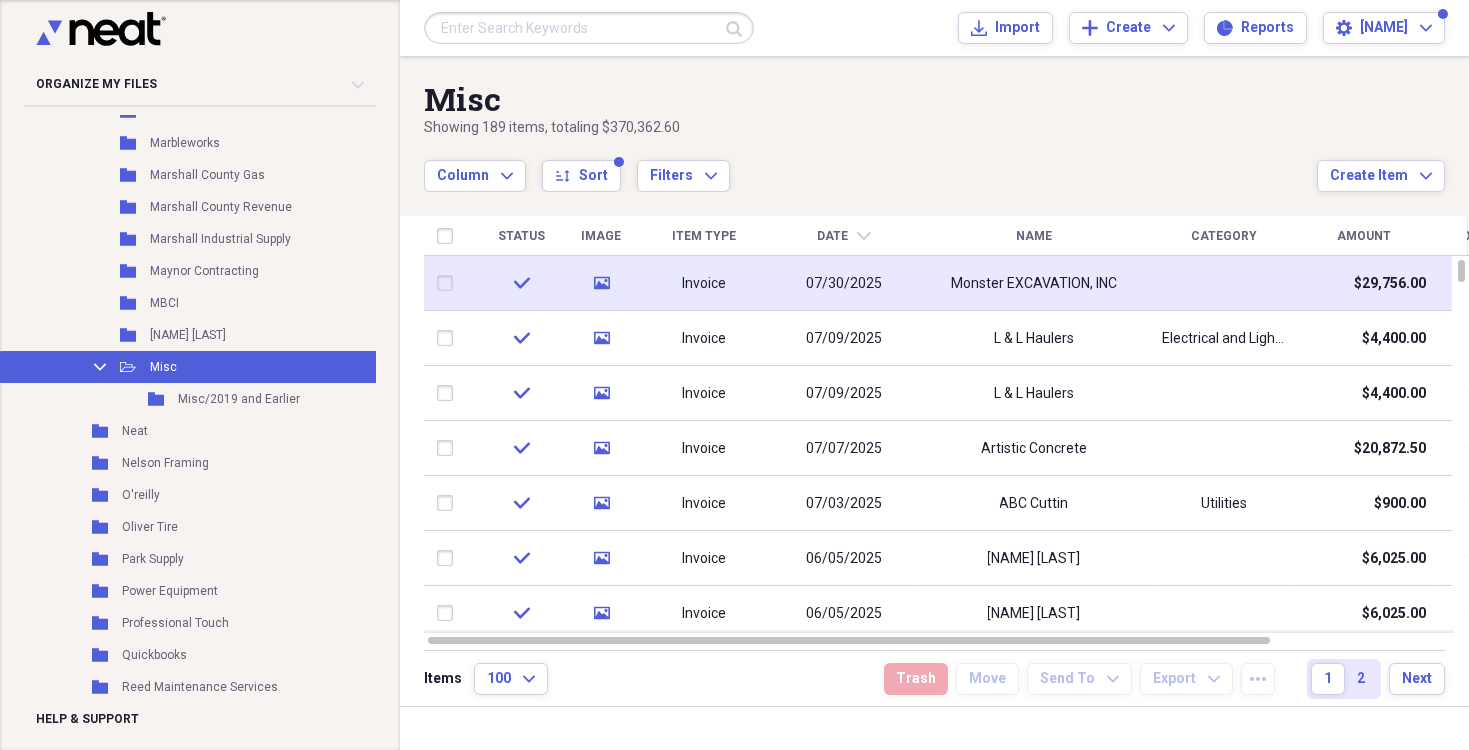 click on "Monster EXCAVATION, INC" at bounding box center [1034, 284] 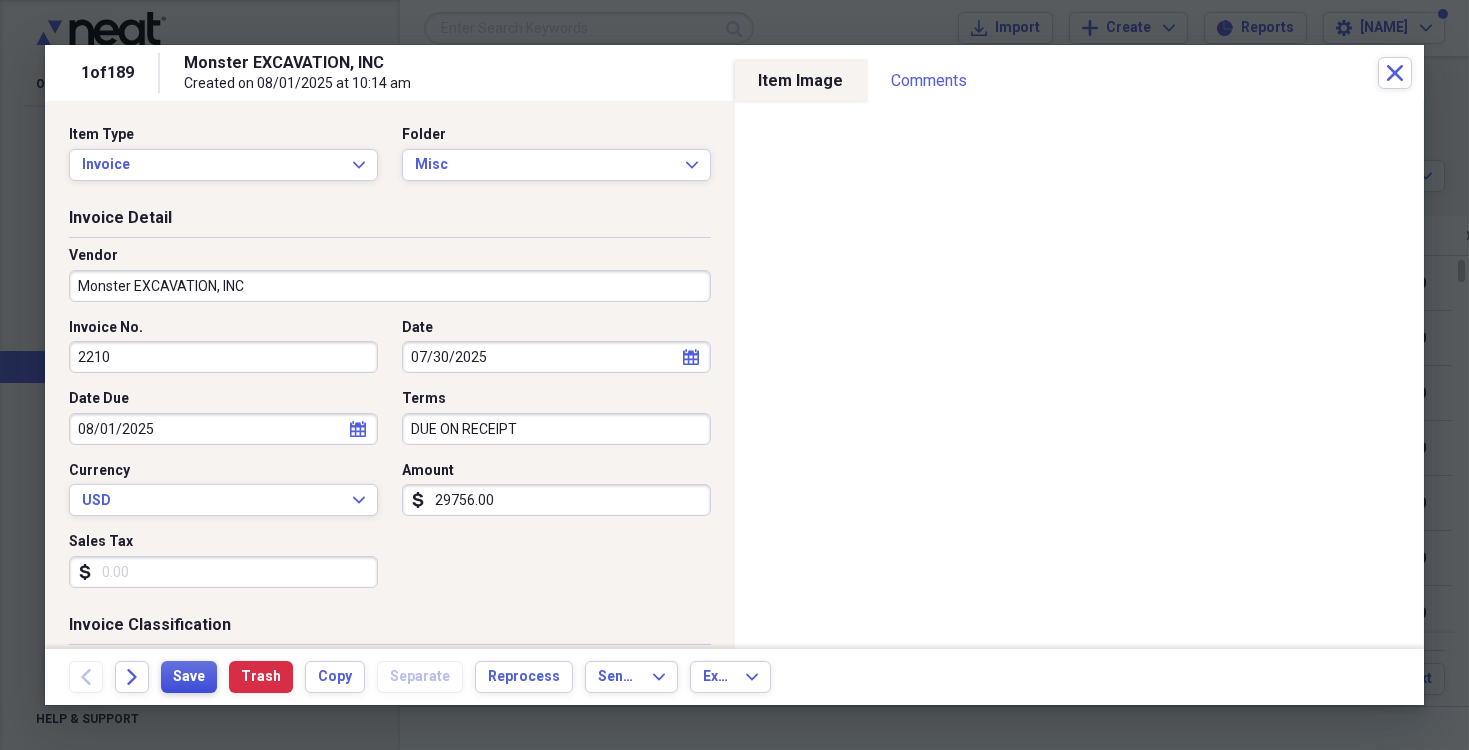 click on "Save" at bounding box center (189, 677) 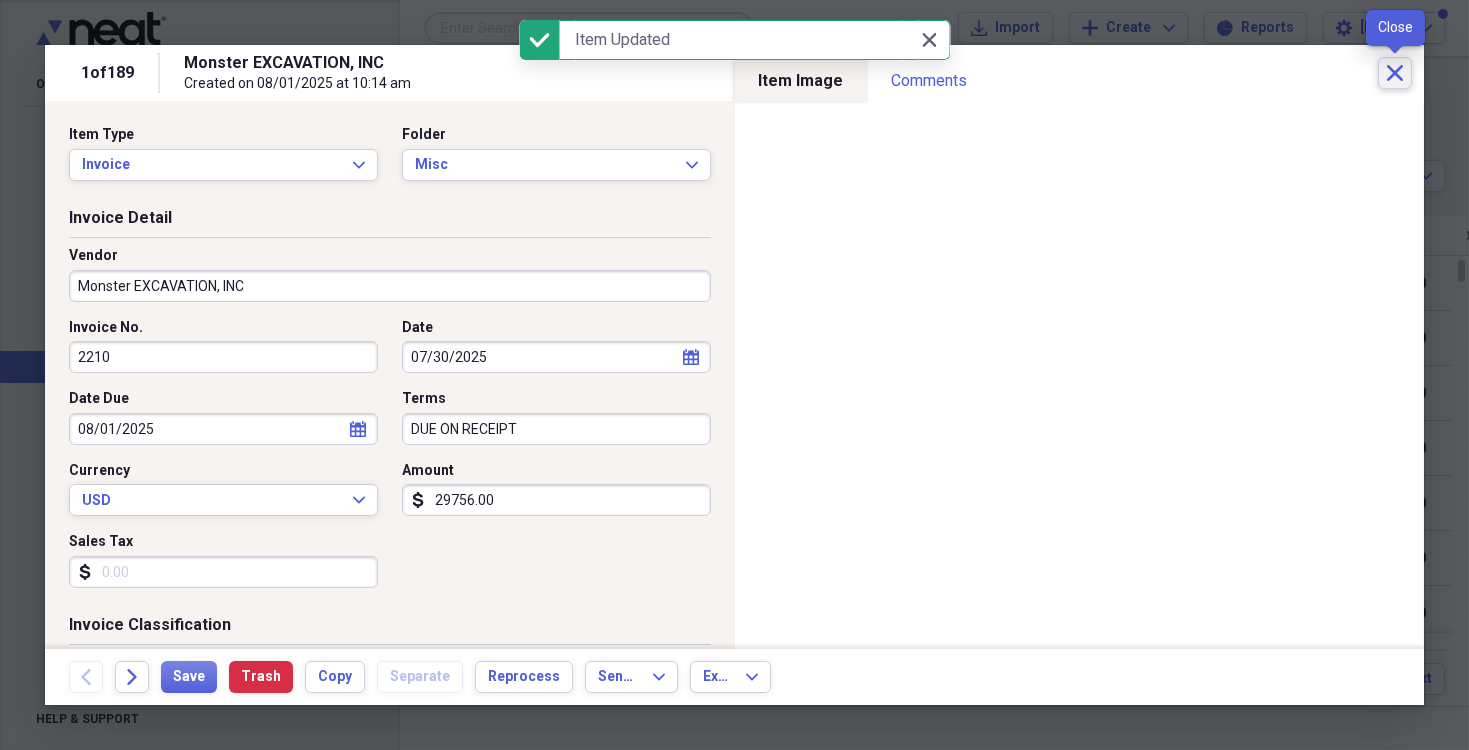 click on "Close" at bounding box center [1395, 73] 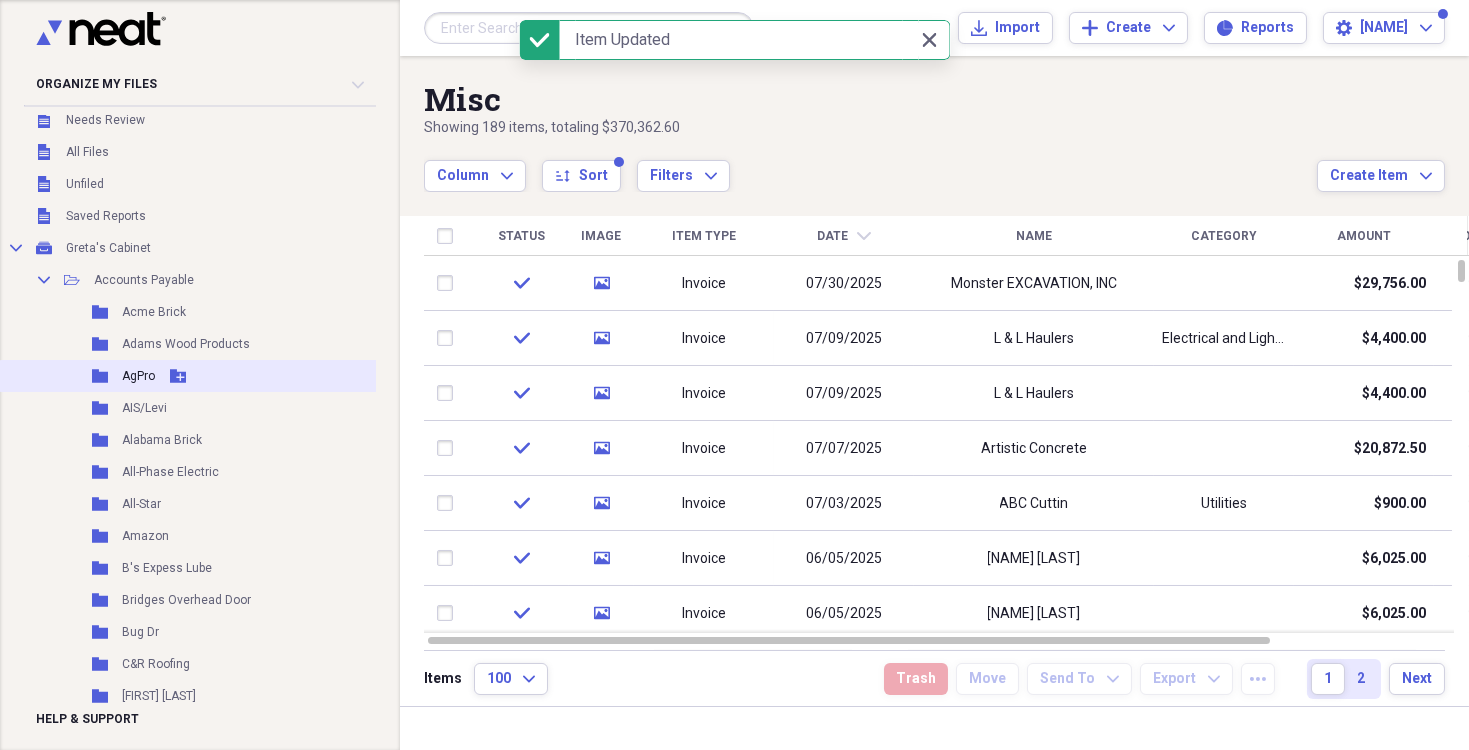 scroll, scrollTop: 0, scrollLeft: 0, axis: both 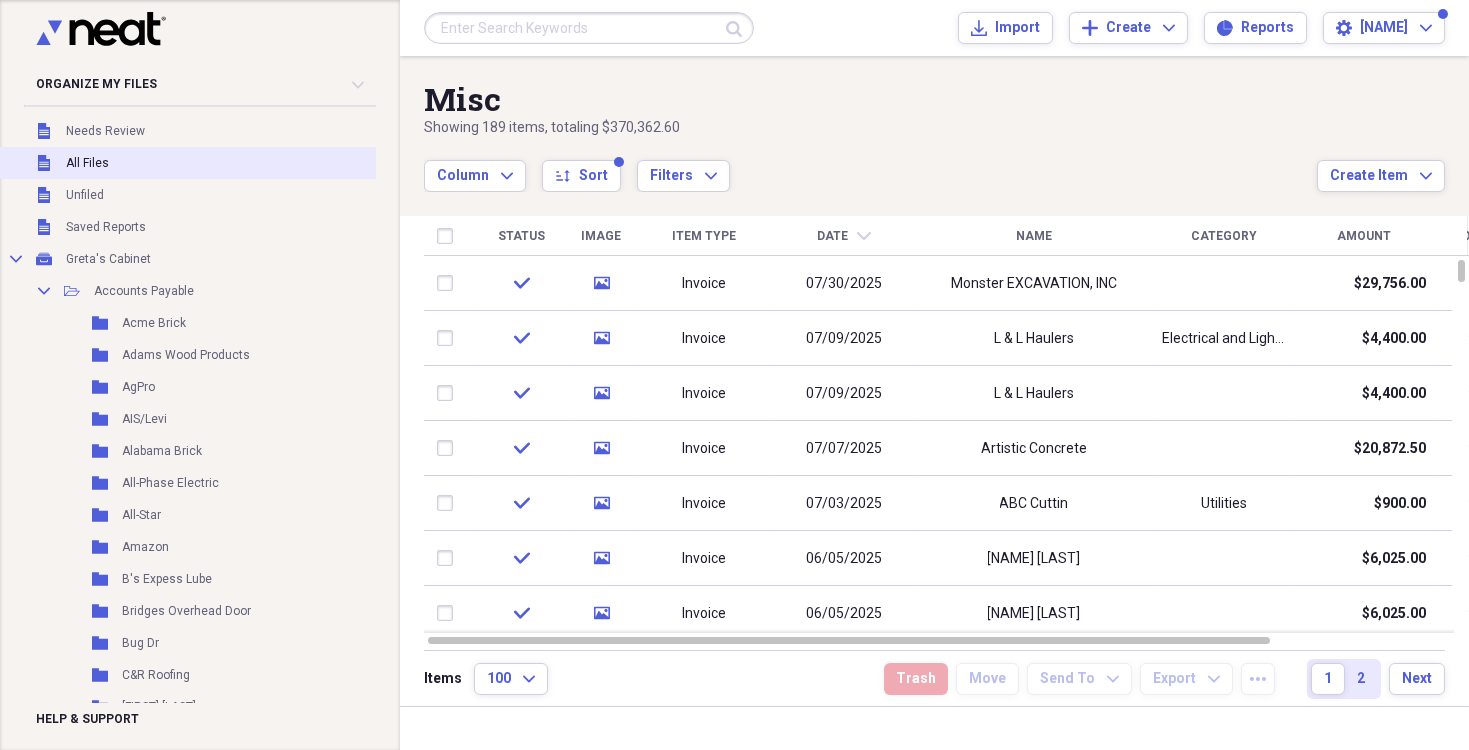 click on "Unfiled All Files" at bounding box center (194, 163) 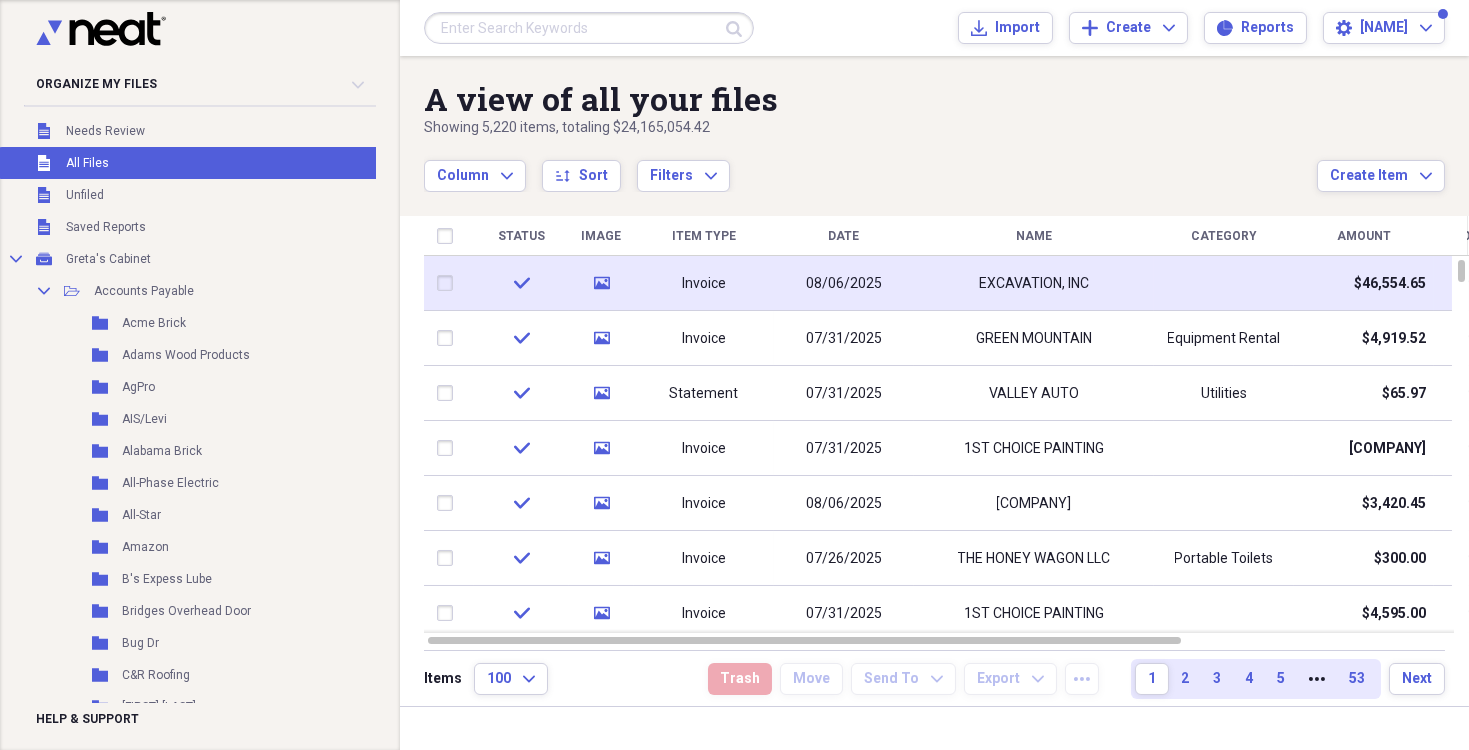 click on "EXCAVATION, INC" at bounding box center [1034, 283] 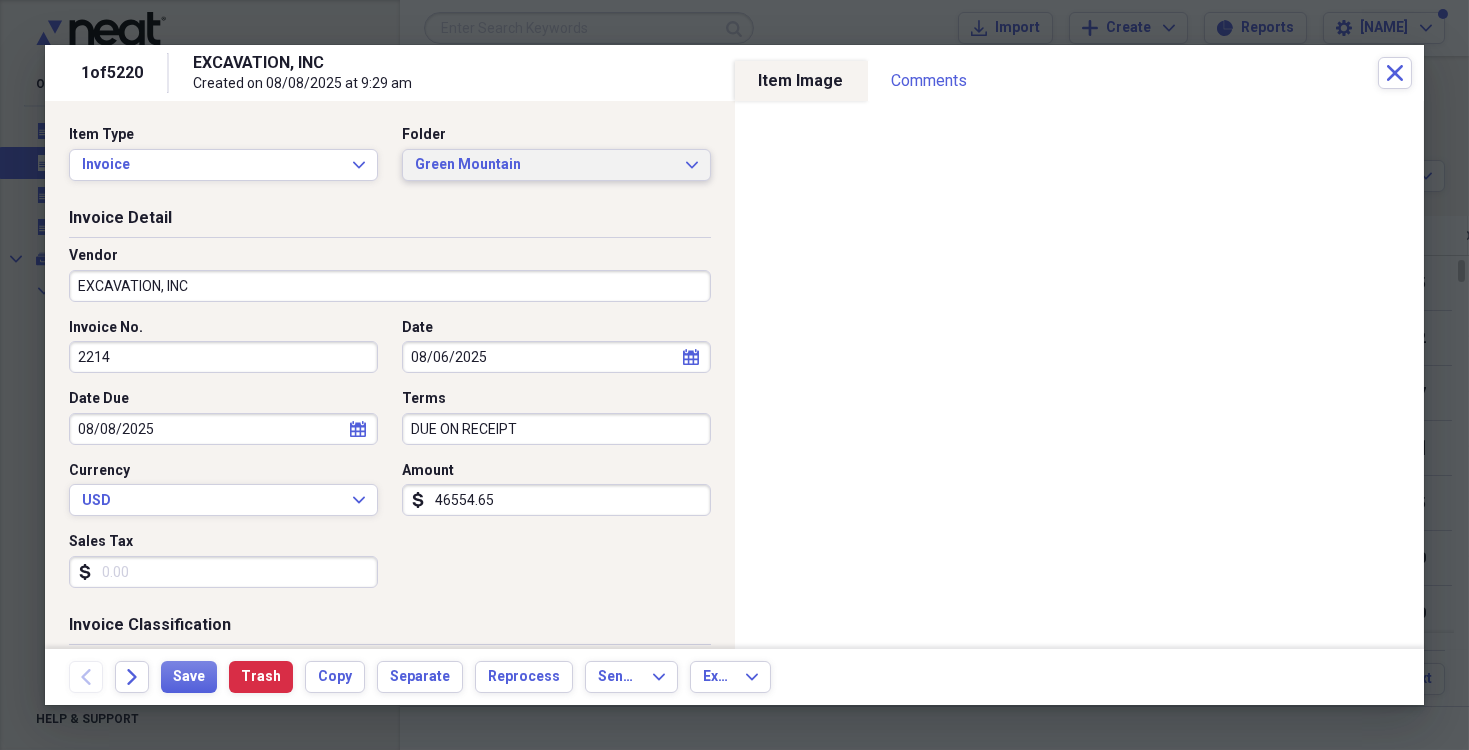 click on "Expand" 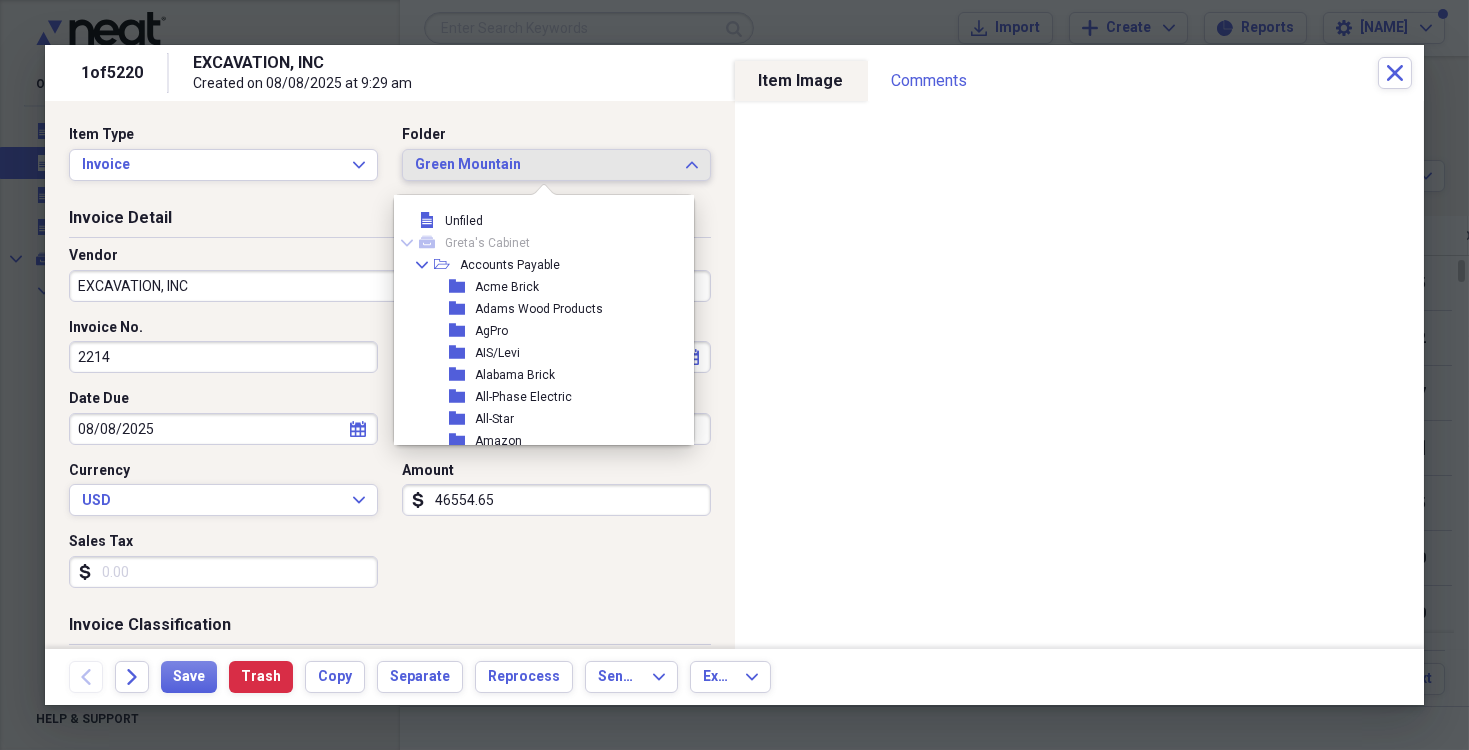 scroll, scrollTop: 715, scrollLeft: 0, axis: vertical 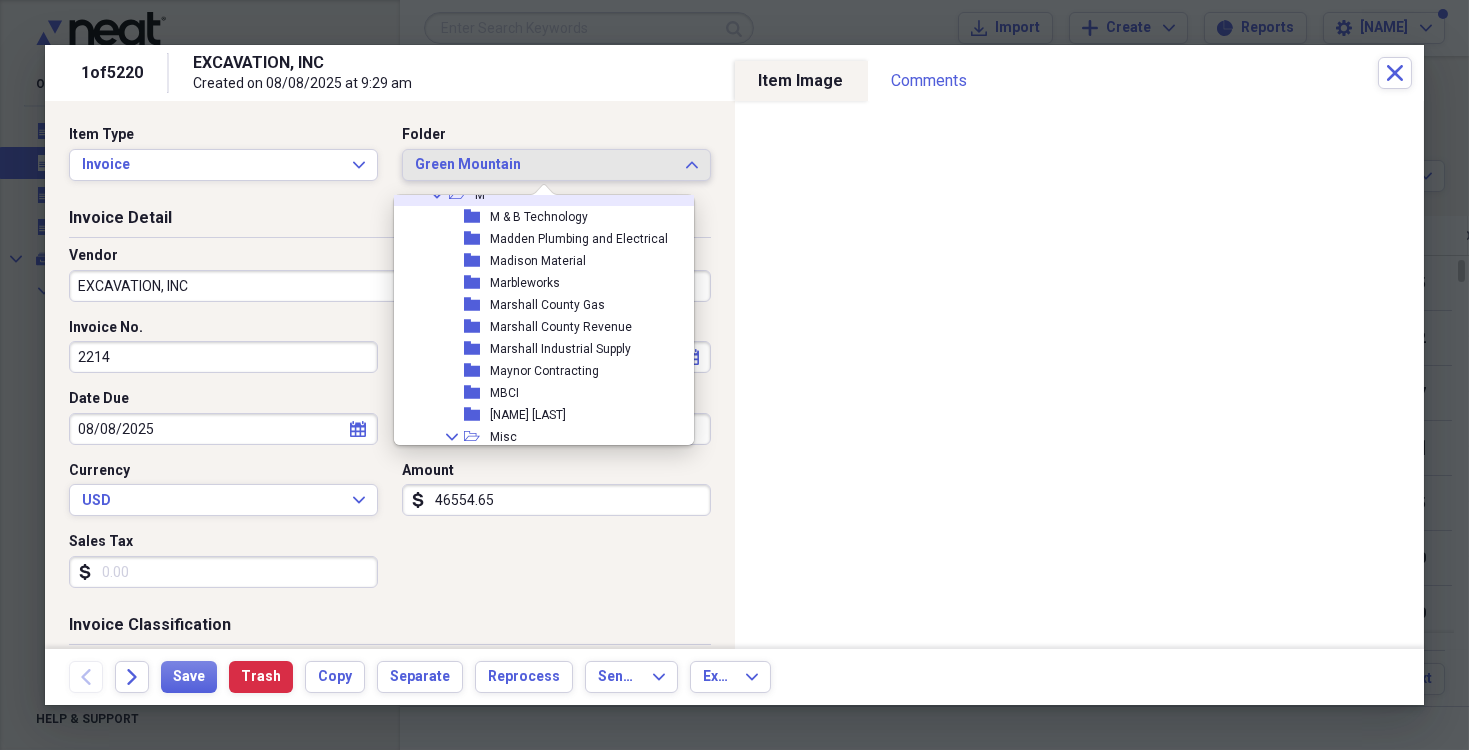 click on "M" at bounding box center (480, 195) 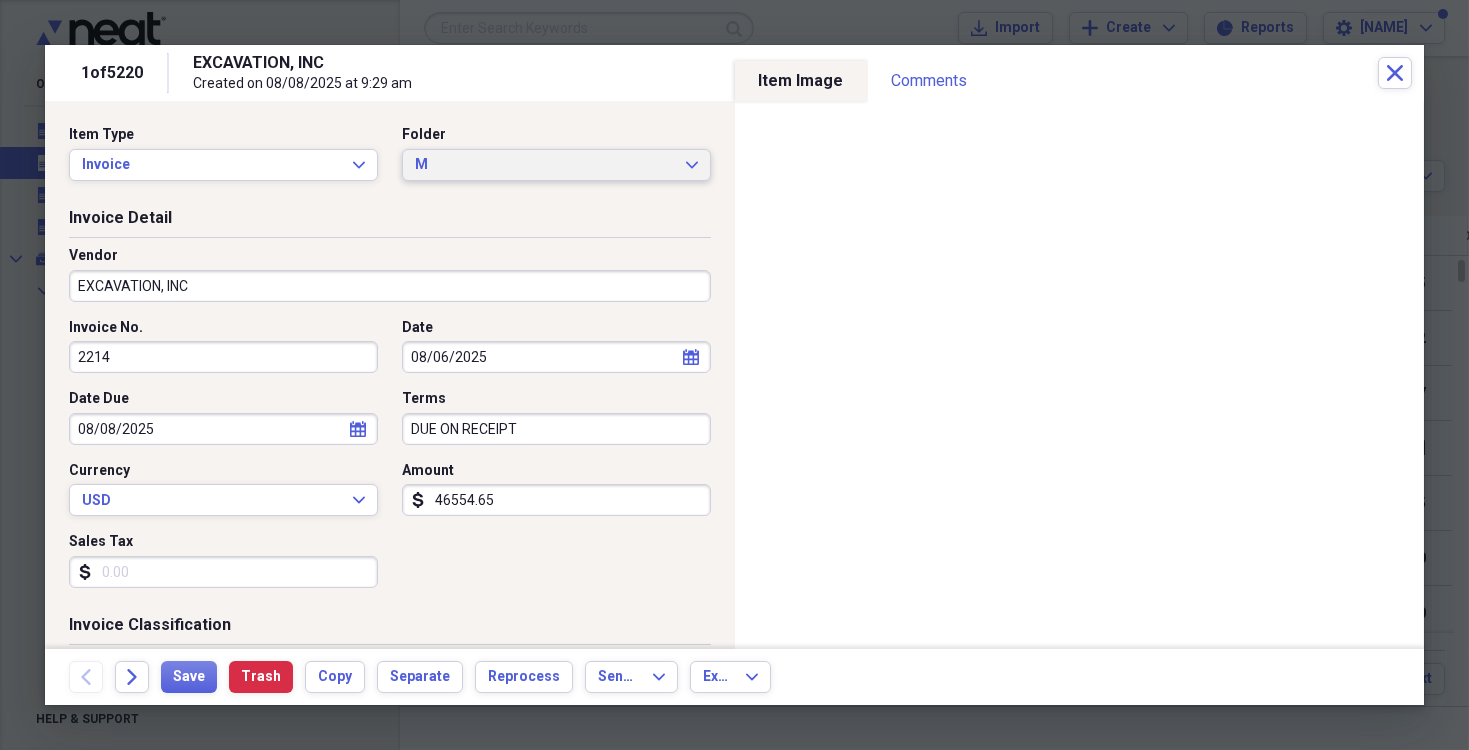 click on "Expand" 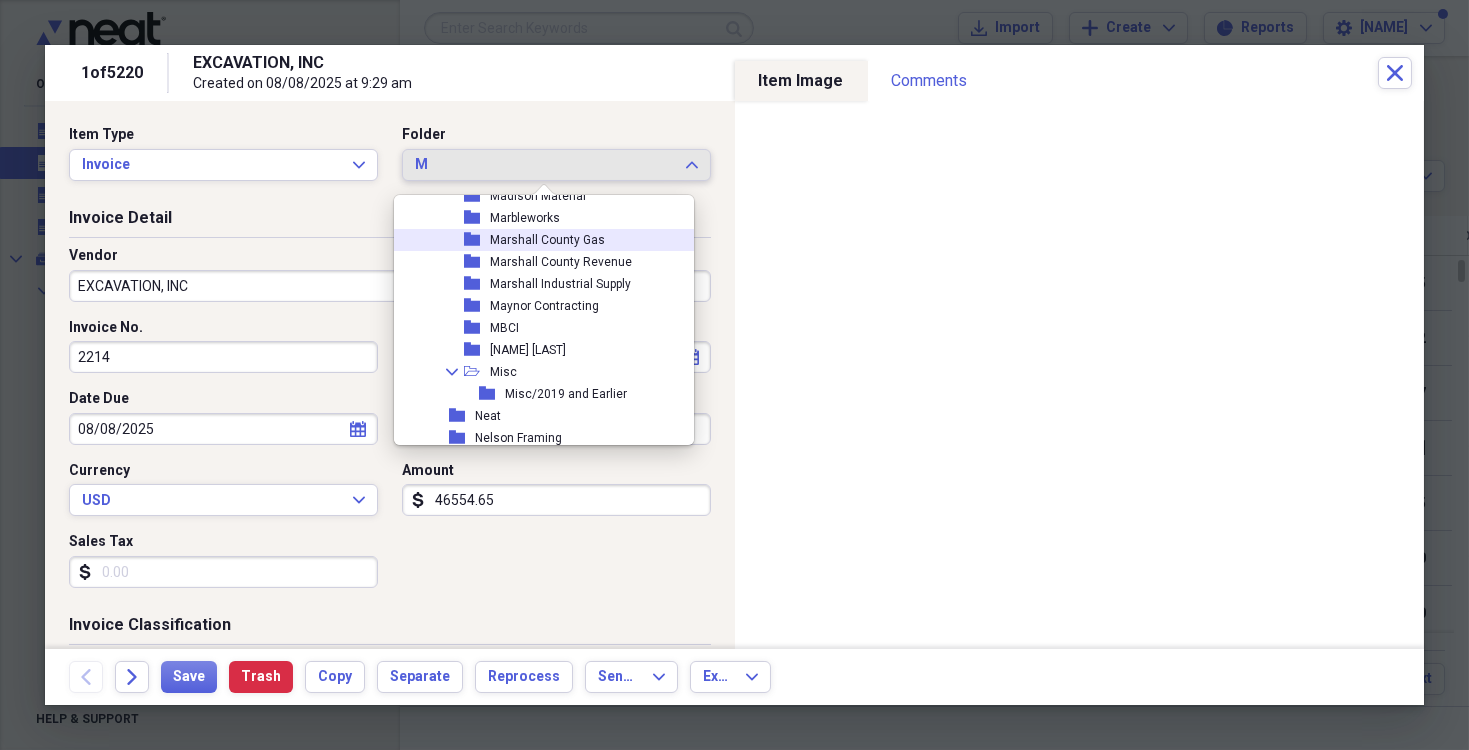 scroll, scrollTop: 1662, scrollLeft: 0, axis: vertical 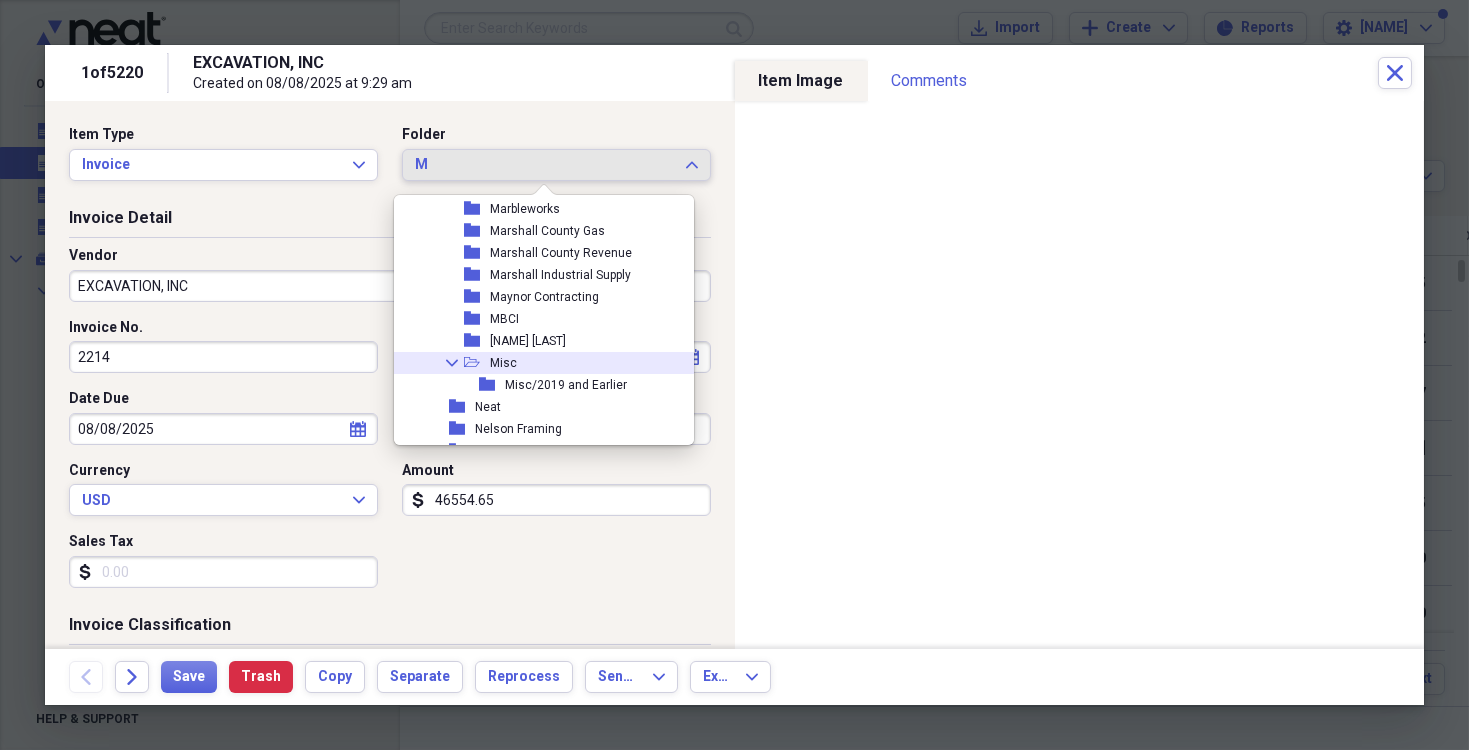 click on "Misc" at bounding box center [503, 363] 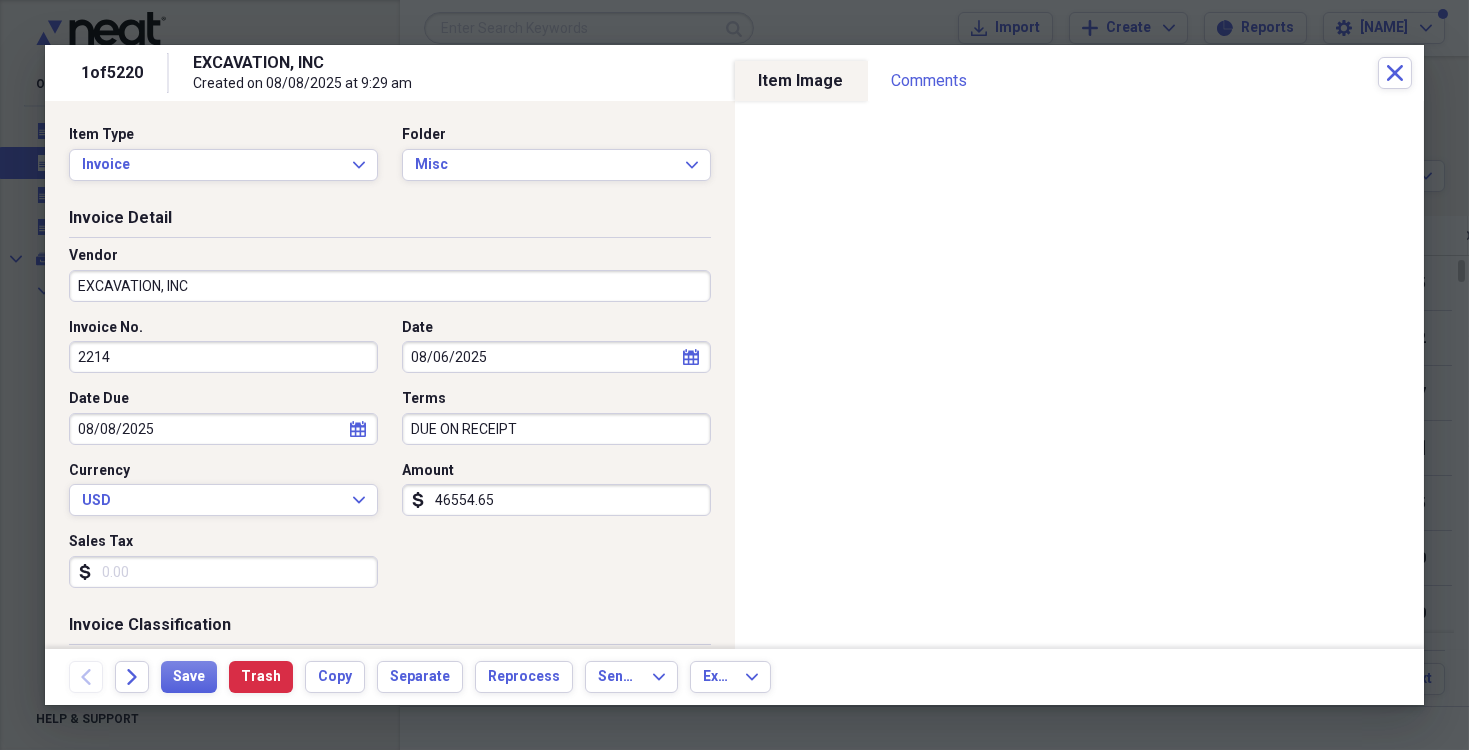 click on "EXCAVATION, INC" at bounding box center (390, 286) 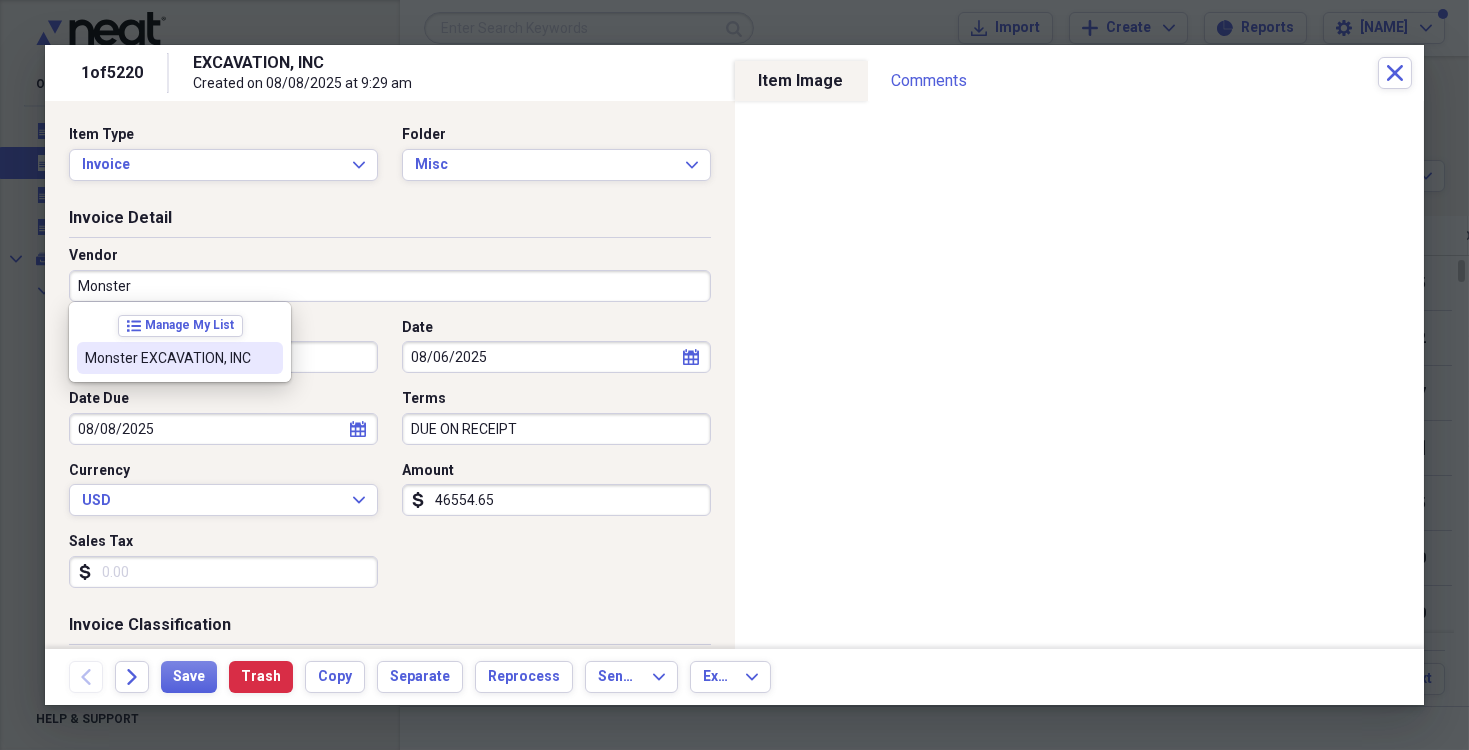 click on "Monster EXCAVATION, INC" at bounding box center [168, 358] 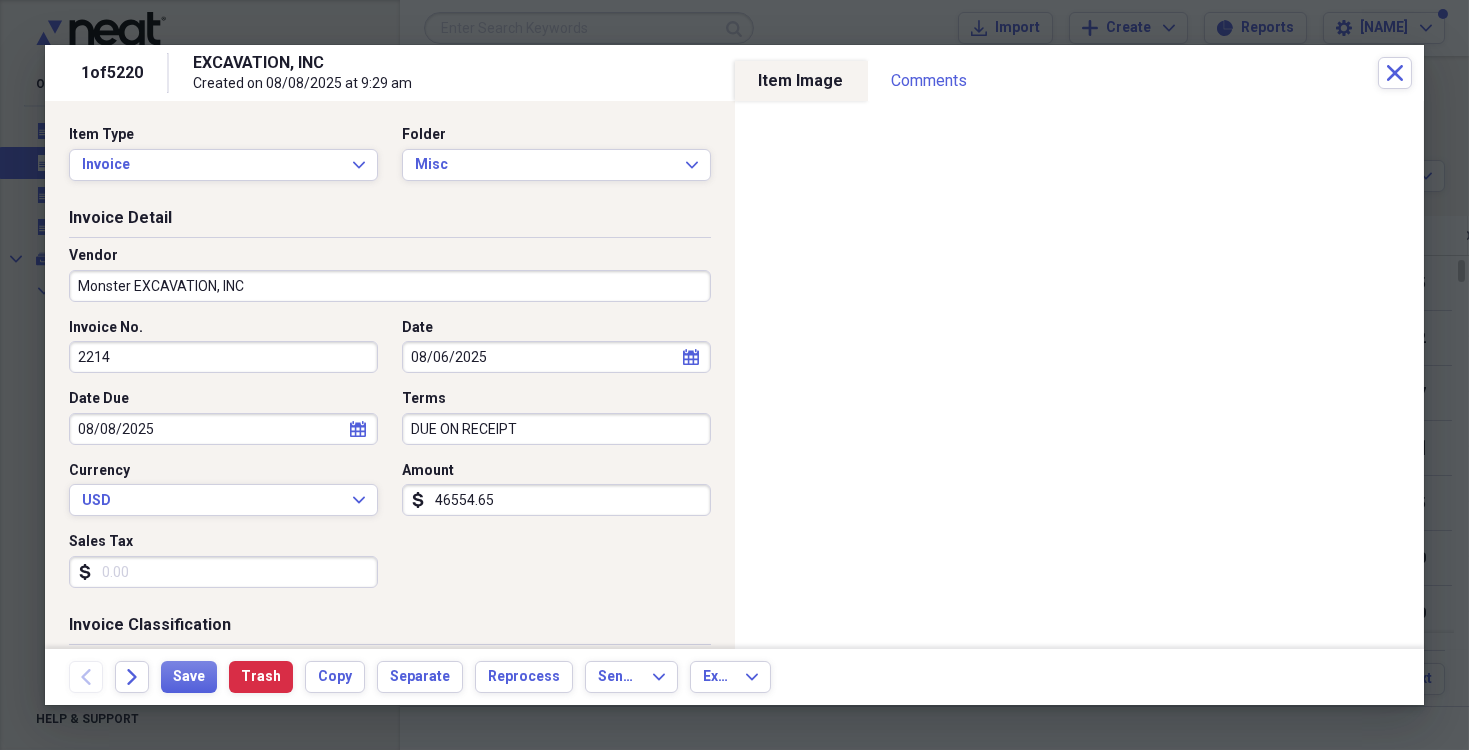 click on "Monster EXCAVATION, INC" at bounding box center [390, 286] 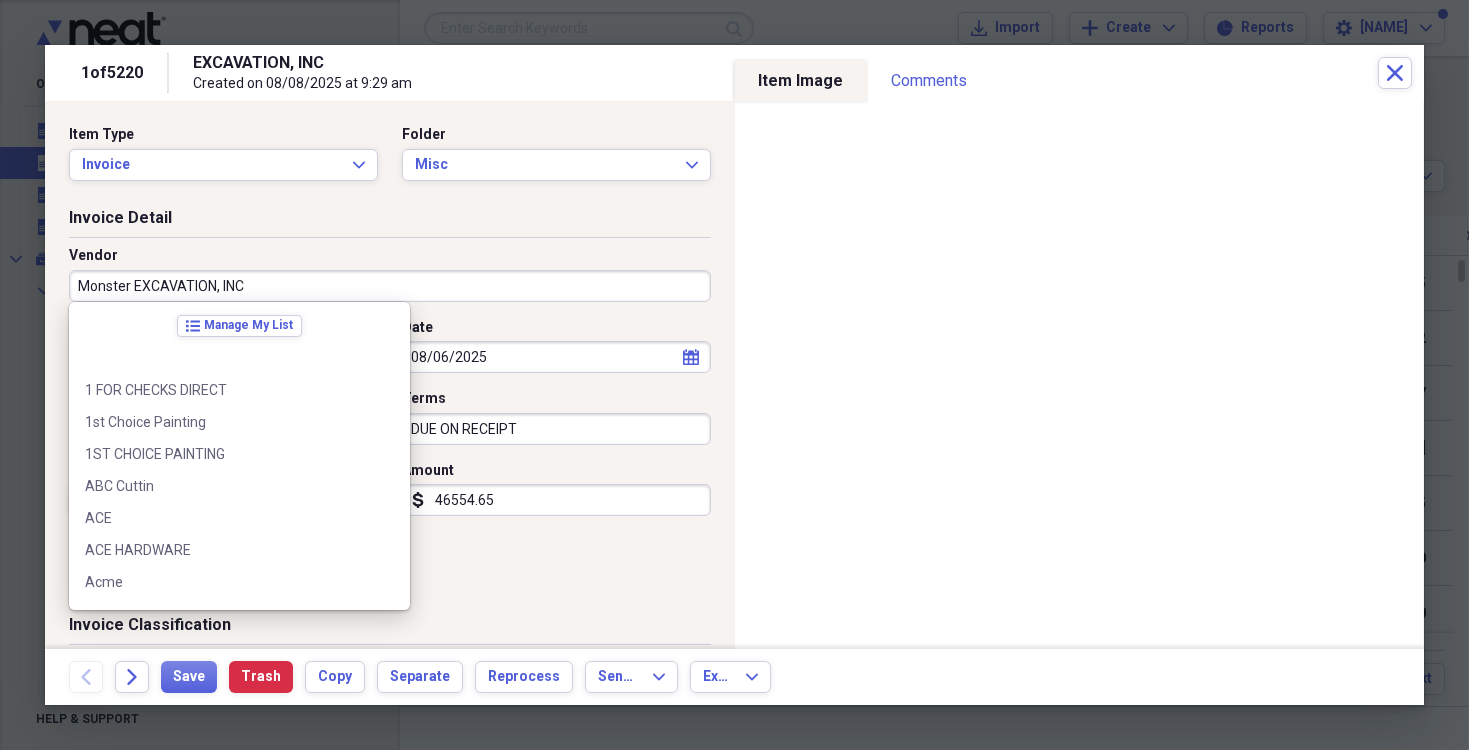scroll, scrollTop: 10169, scrollLeft: 0, axis: vertical 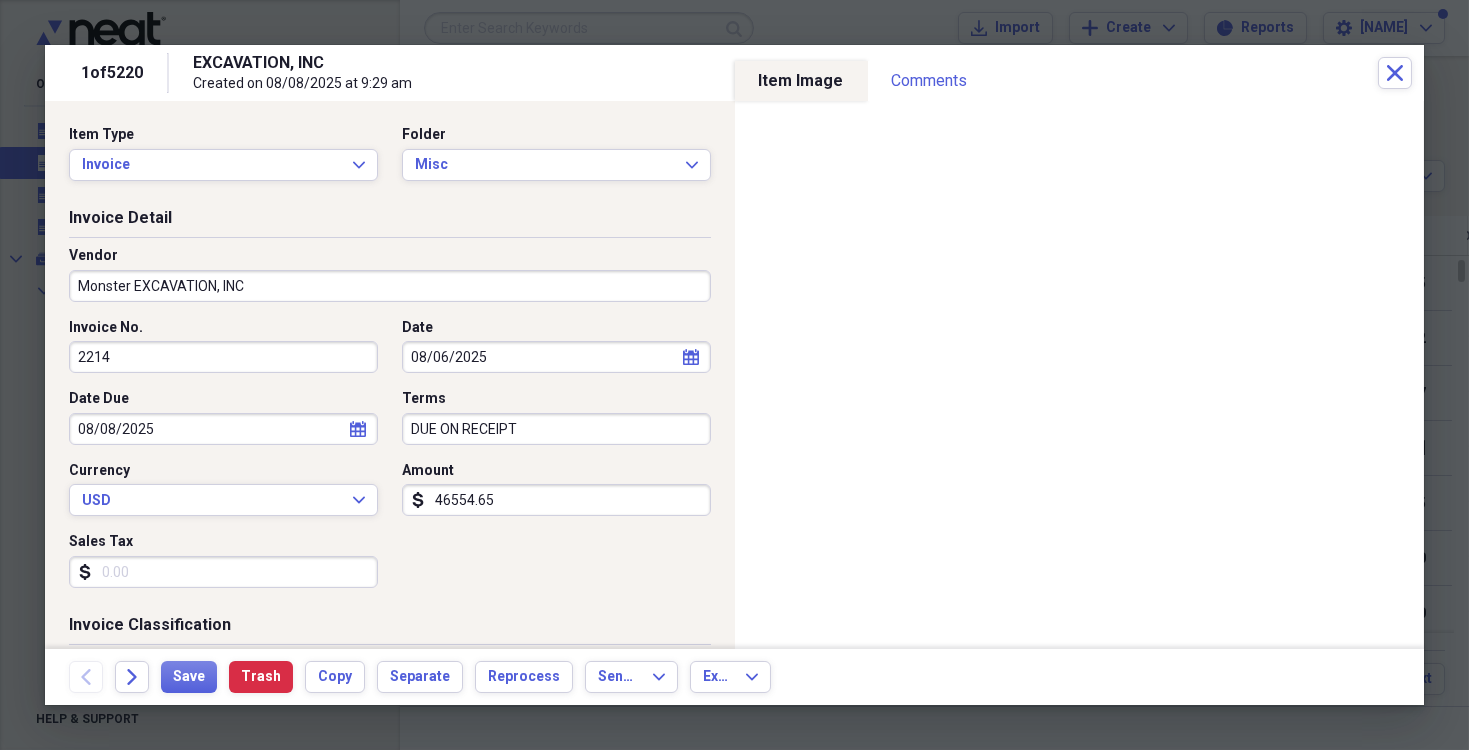 click on "Invoice No. [NUMBER] Date [DATE] calendar Calendar Date Due [DATE] calendar Calendar Terms DUE ON RECEIPT Currency USD Expand Amount dollar-sign [AMOUNT] Sales Tax dollar-sign" at bounding box center [390, 461] 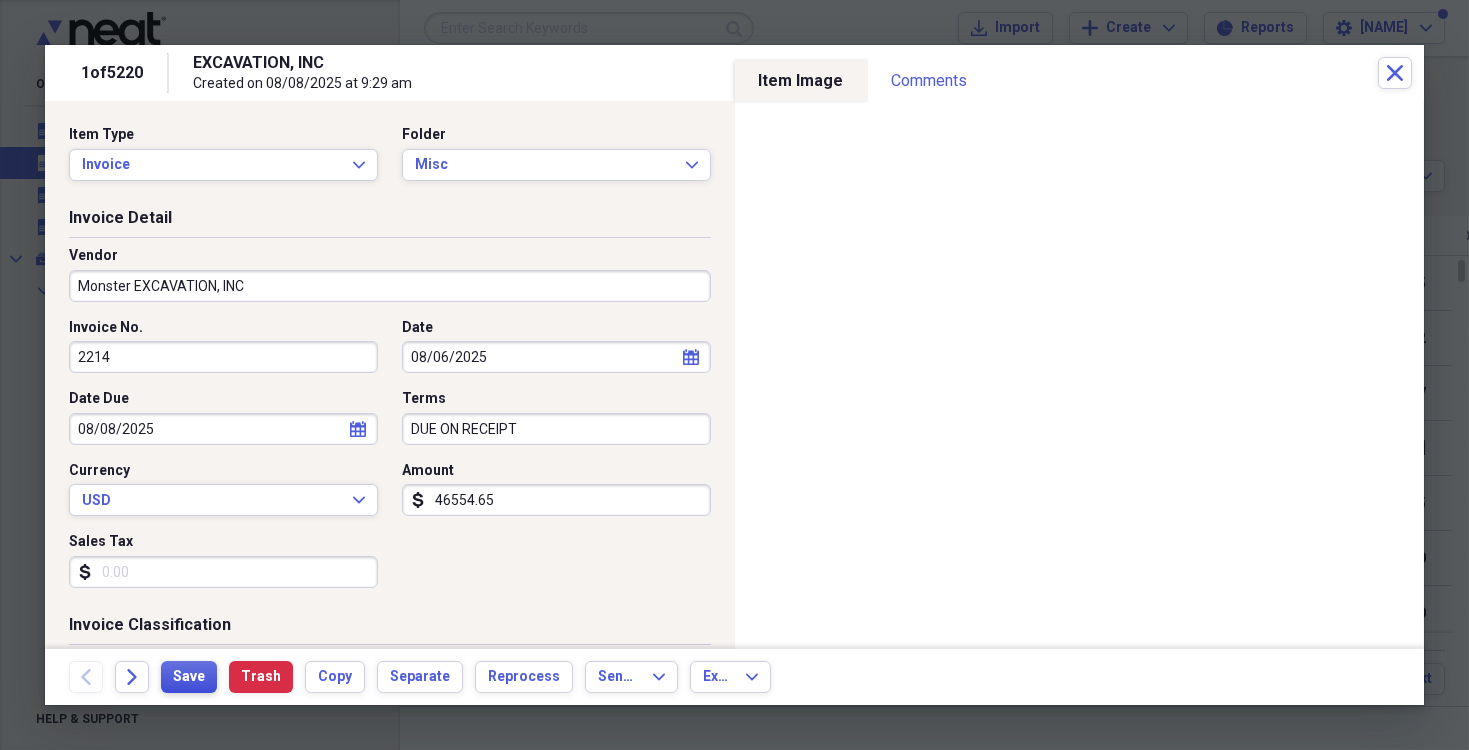 click on "Save" at bounding box center (189, 677) 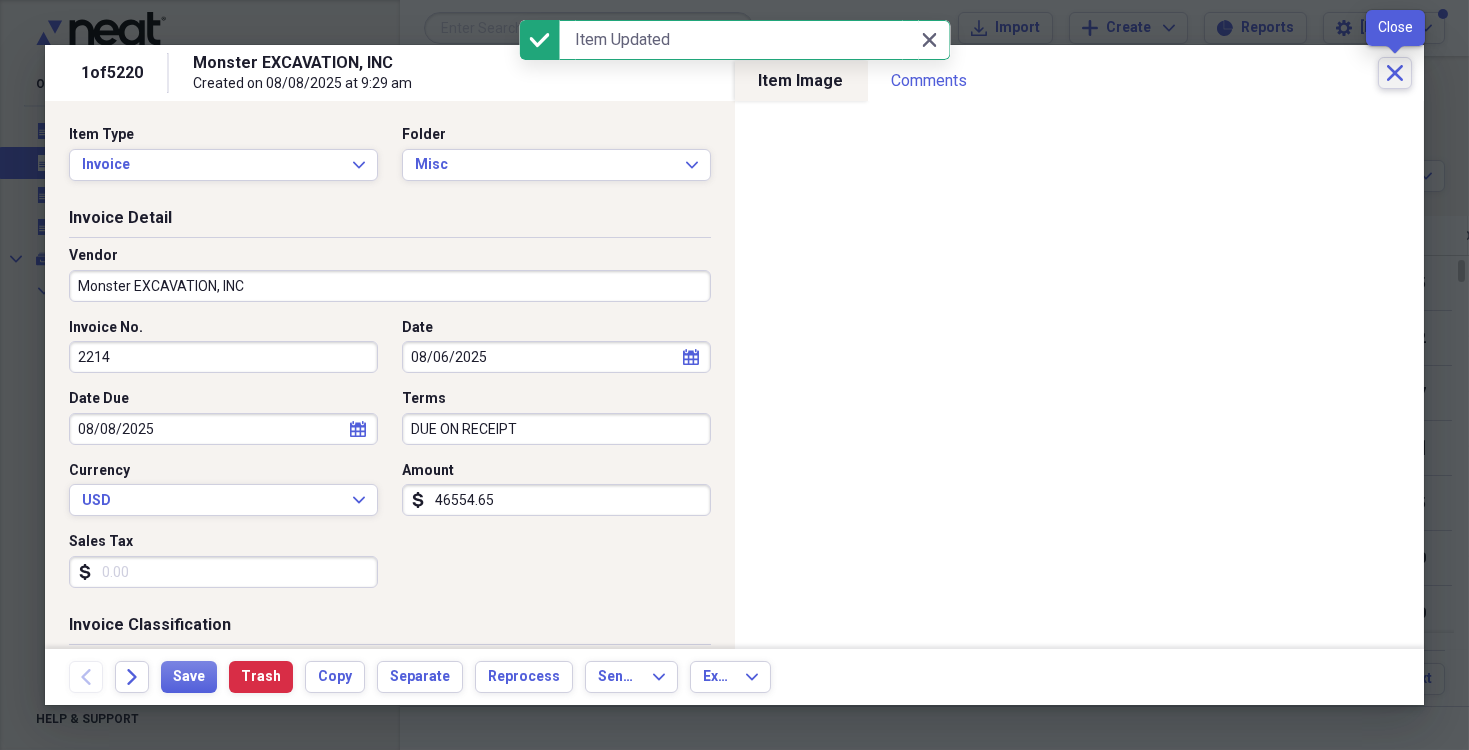 click on "Close" 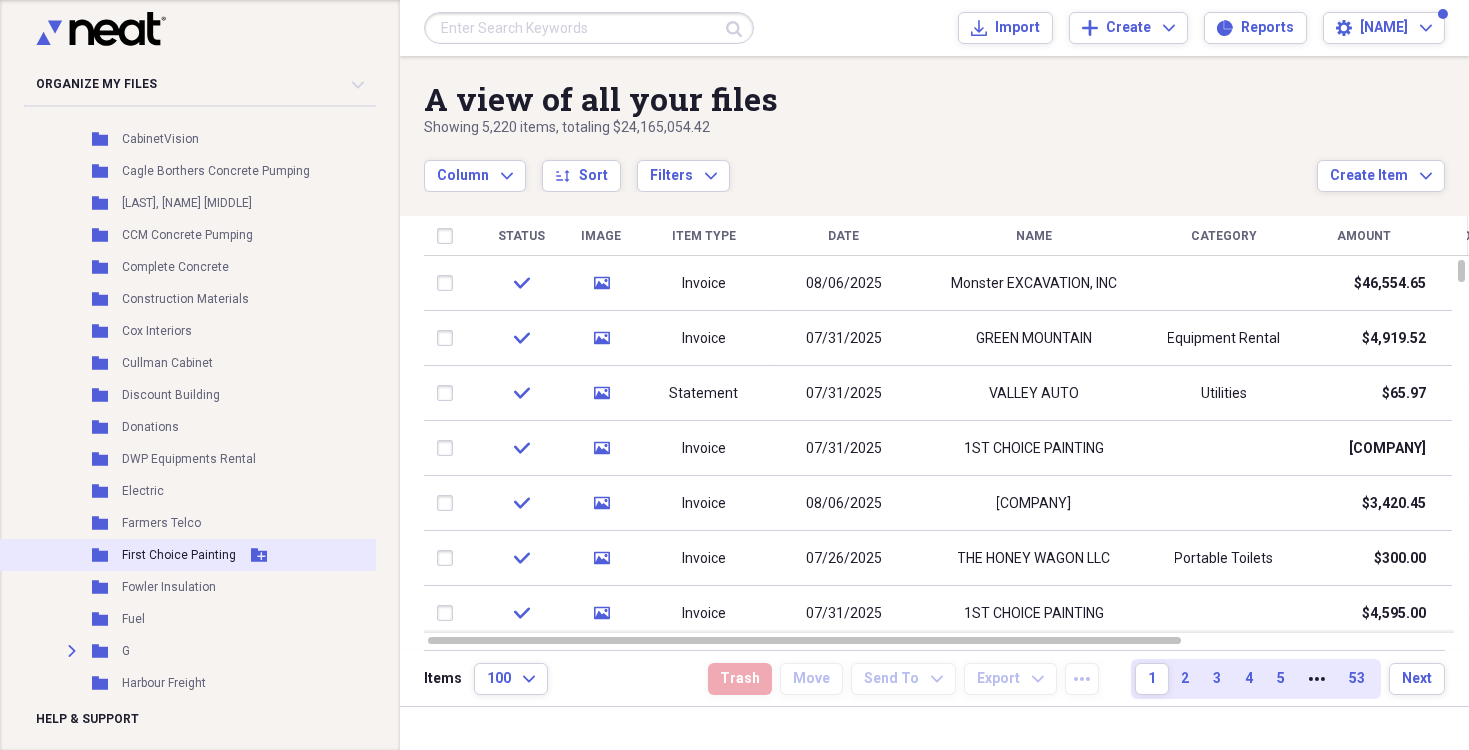 scroll, scrollTop: 900, scrollLeft: 0, axis: vertical 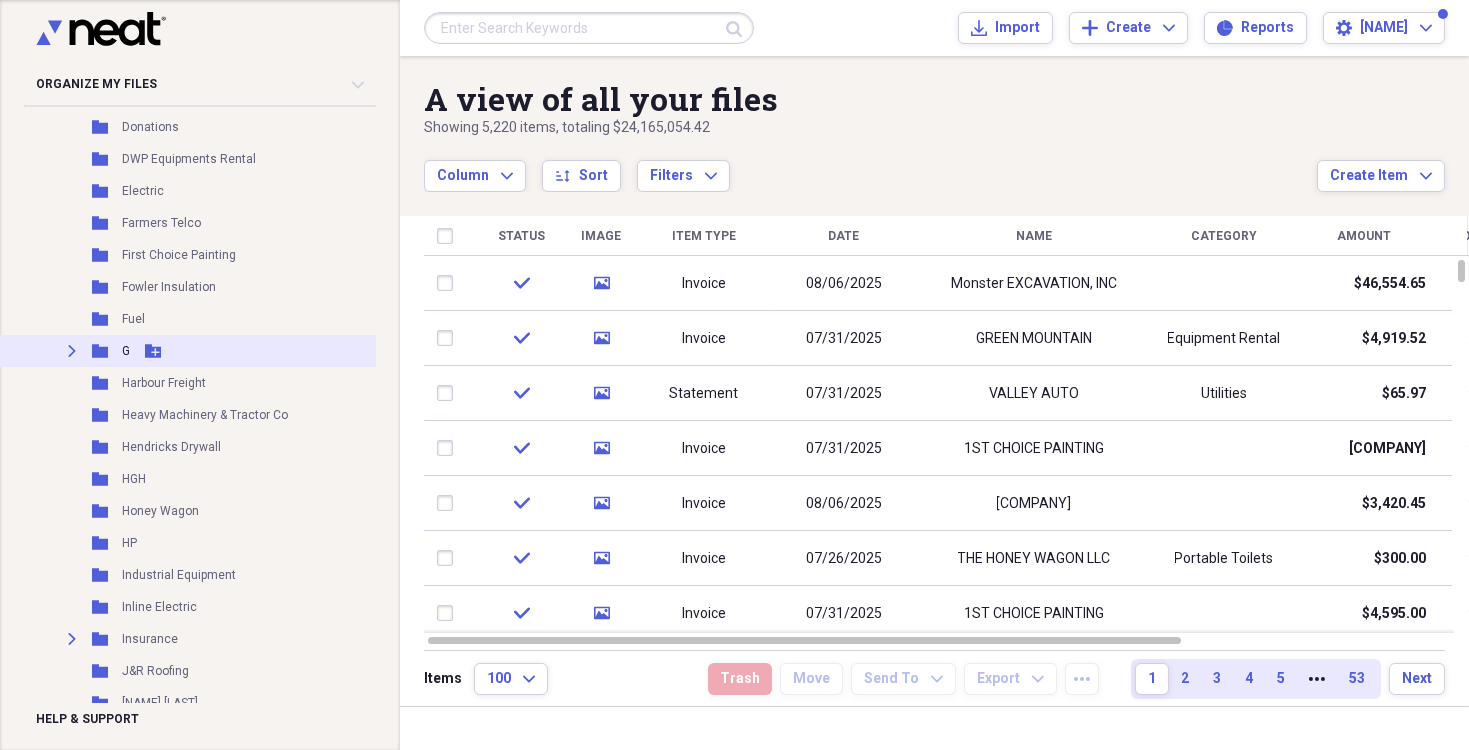 click on "Expand" 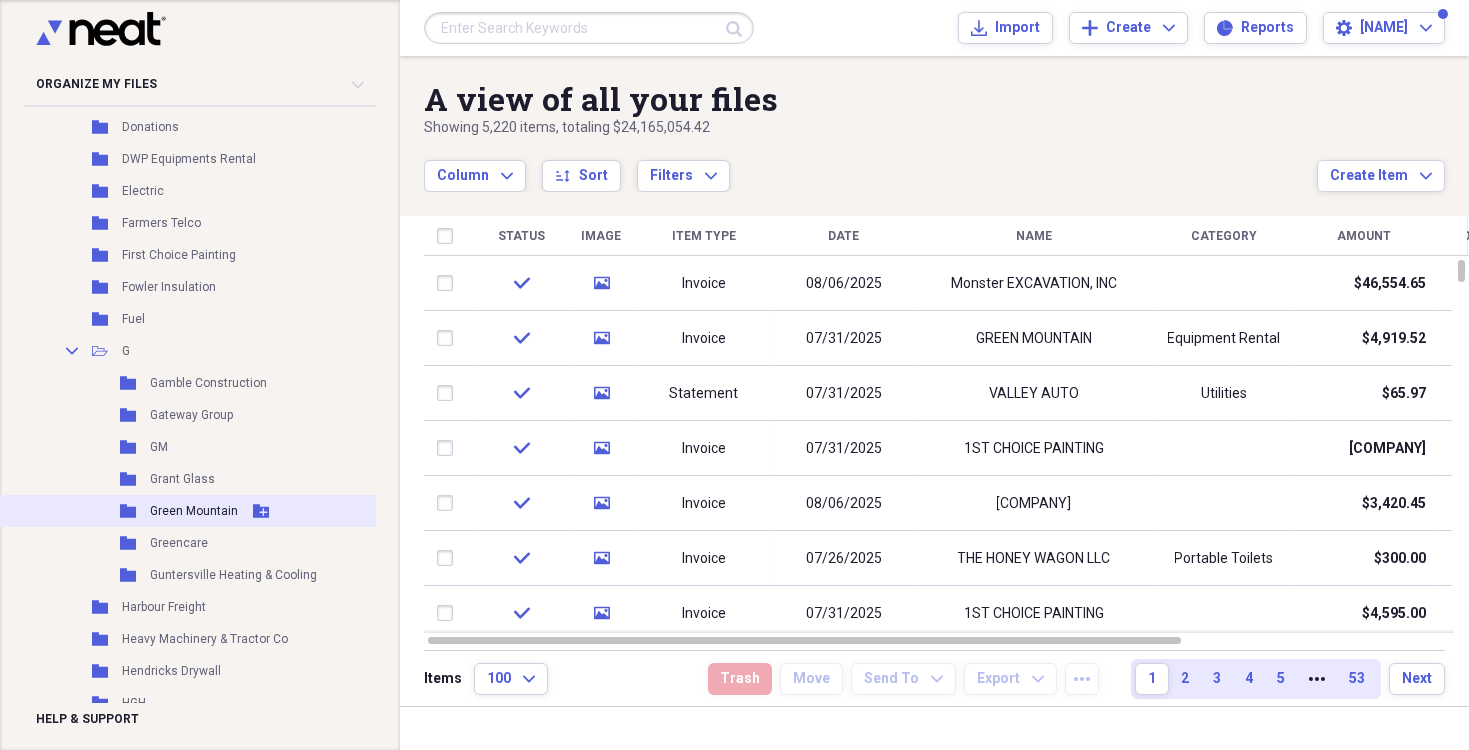 click on "Green Mountain" at bounding box center (194, 511) 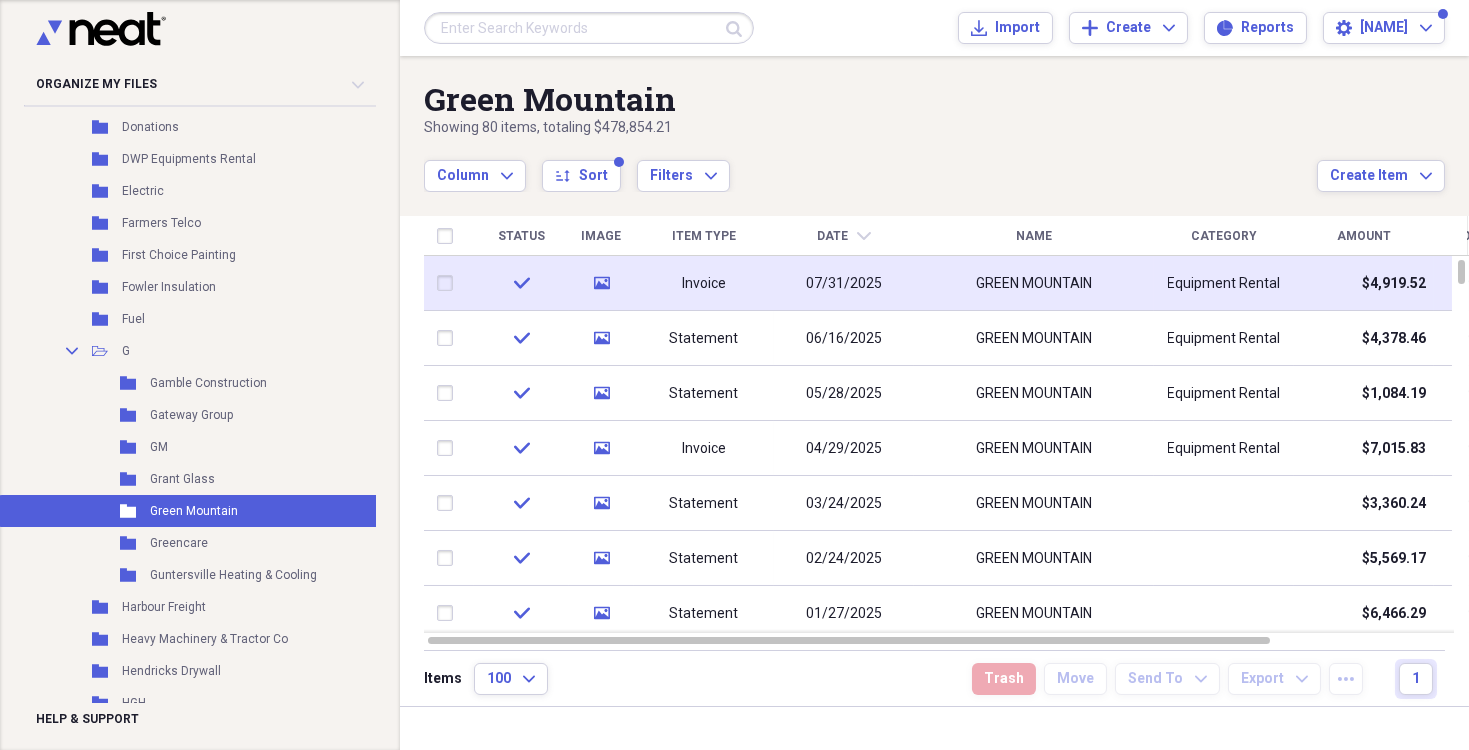 click on "GREEN MOUNTAIN" at bounding box center [1034, 284] 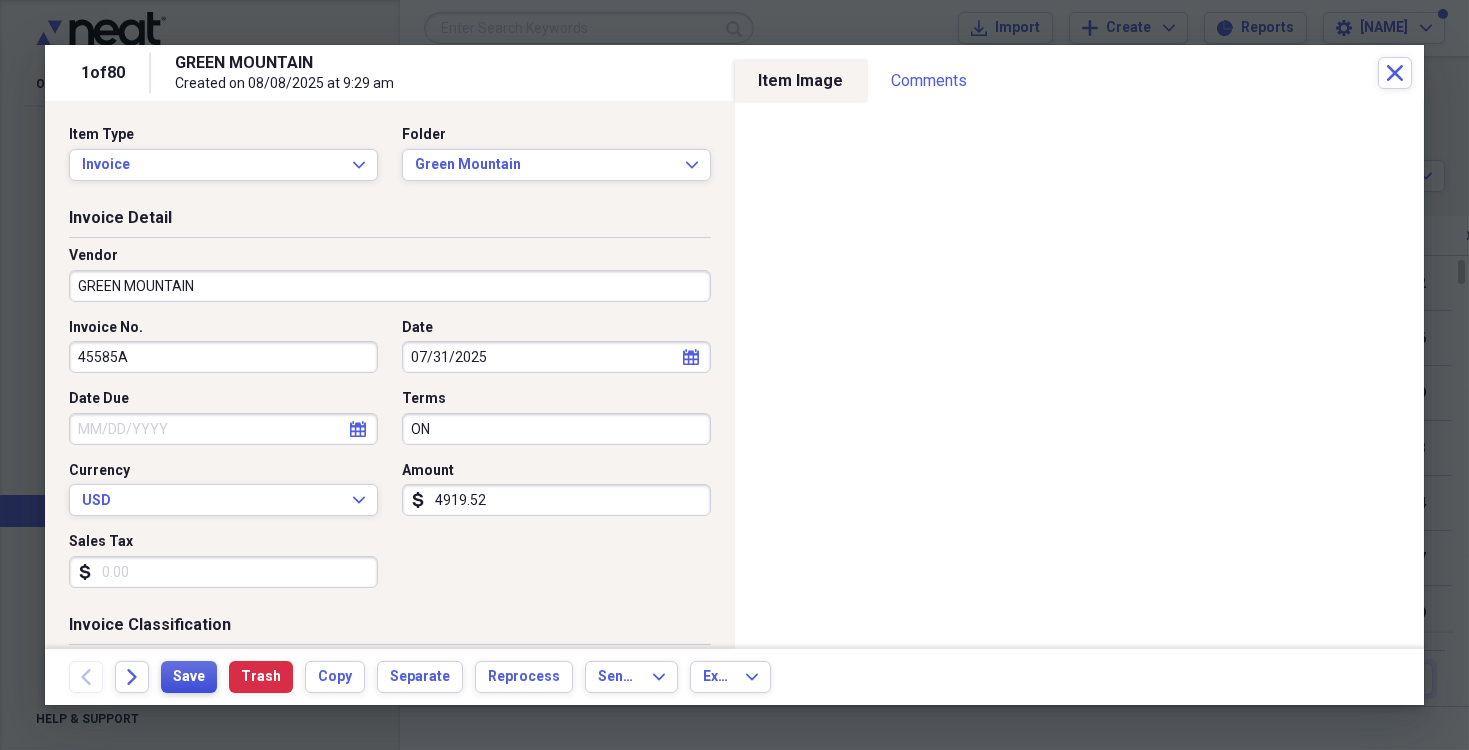 click on "Save" at bounding box center (189, 677) 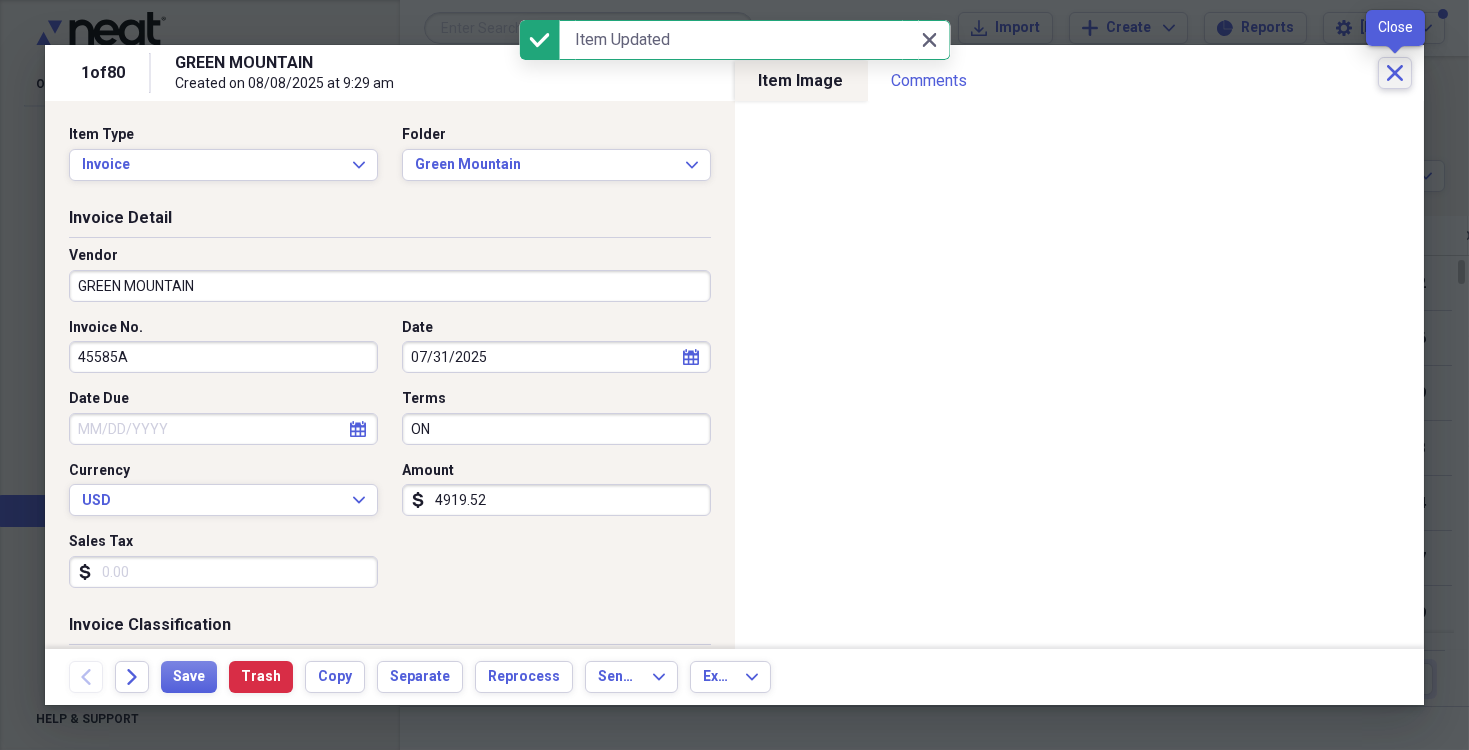 click on "Close" 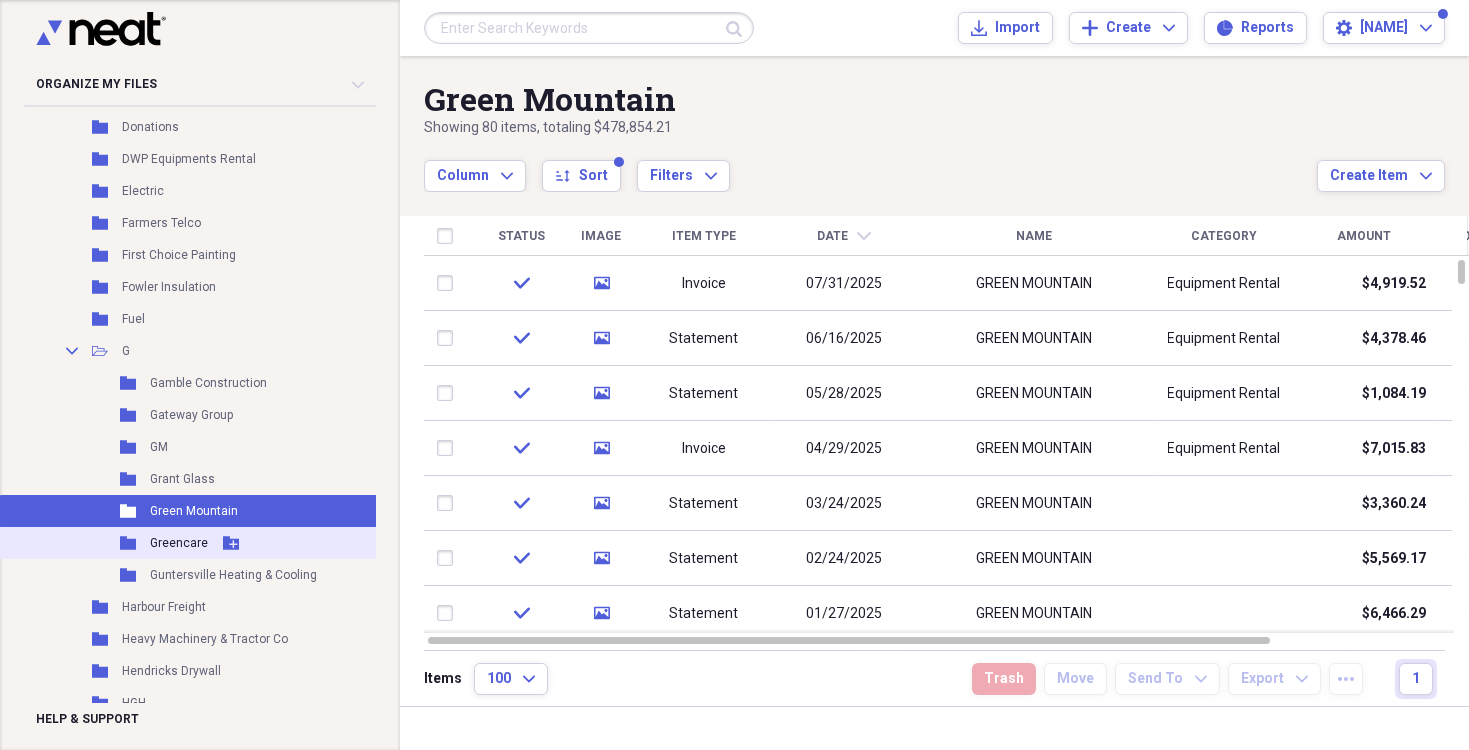 click on "Greencare" at bounding box center (179, 543) 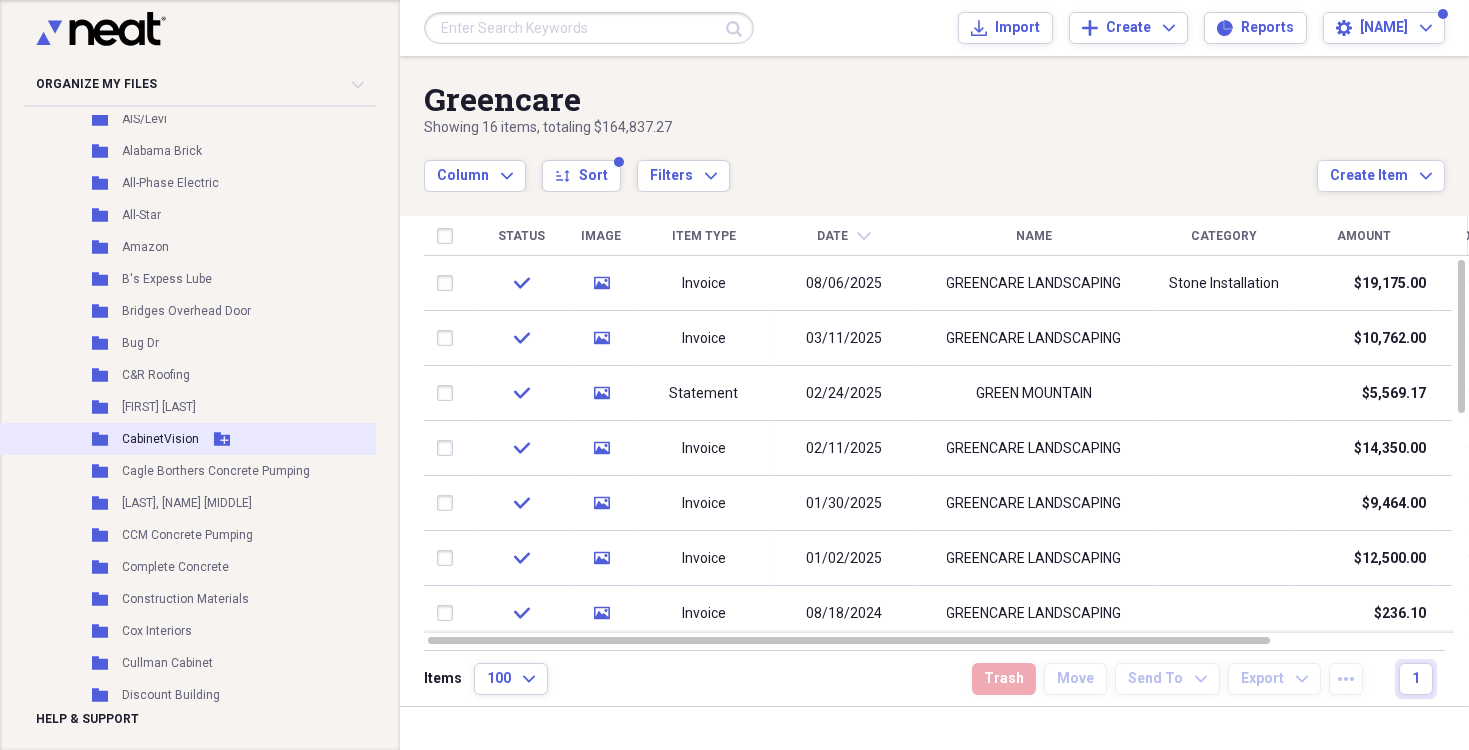 scroll, scrollTop: 600, scrollLeft: 0, axis: vertical 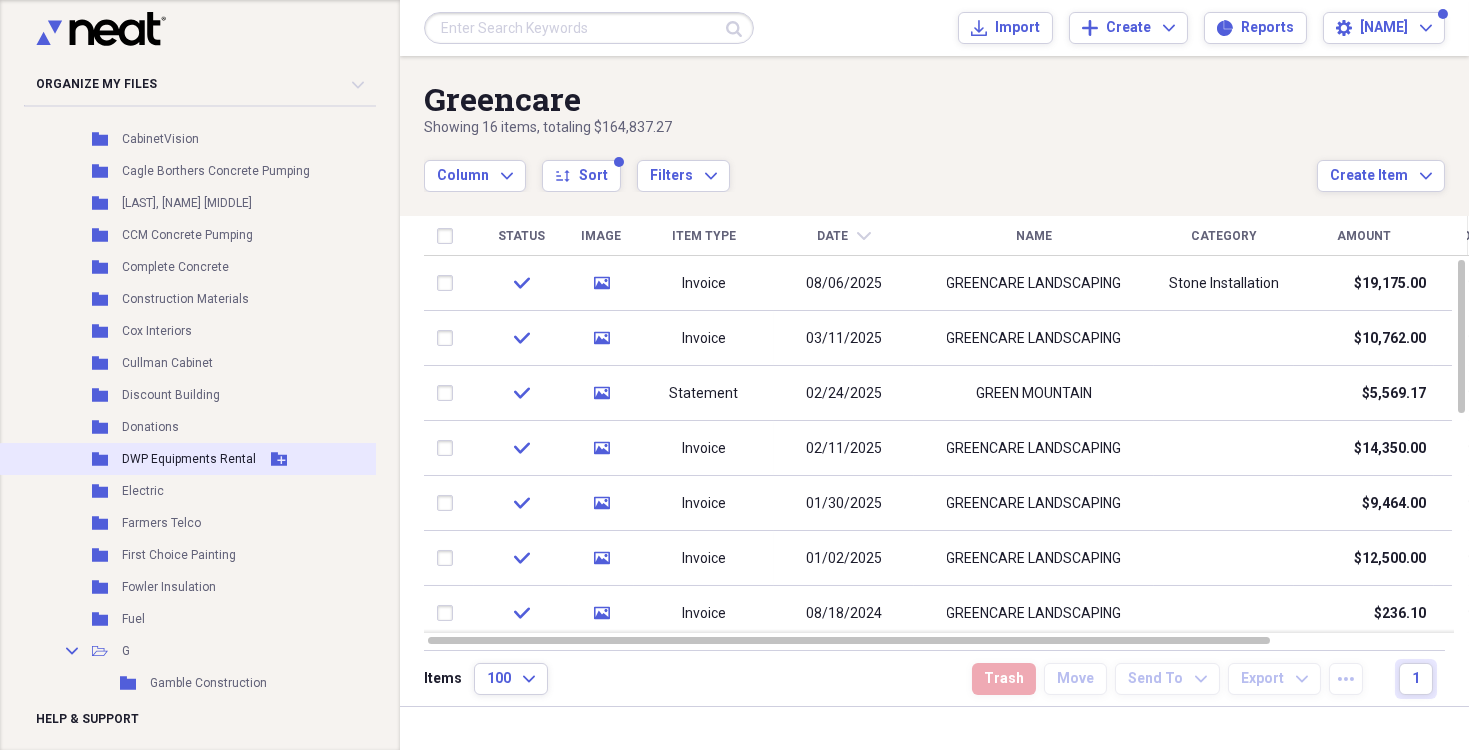click on "DWP Equipments Rental" at bounding box center (189, 459) 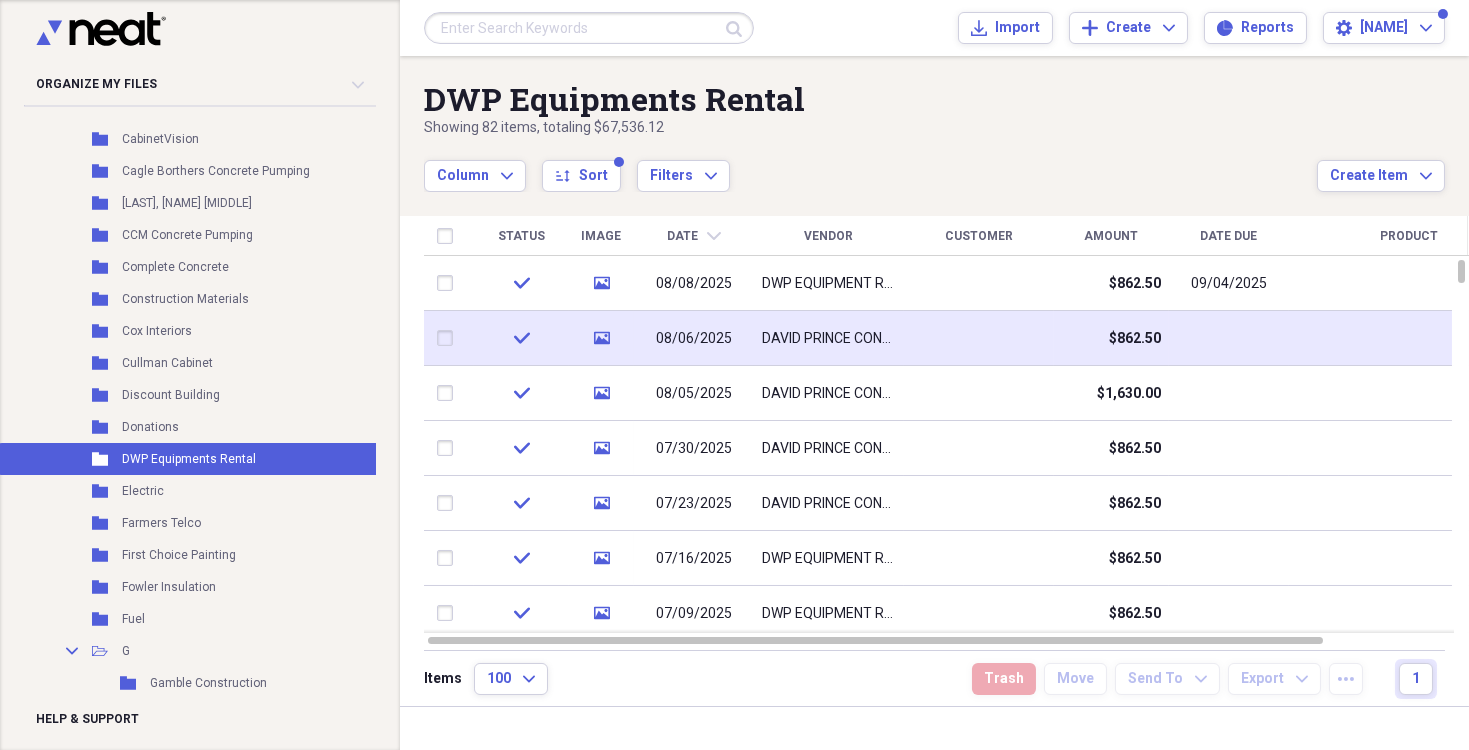 click on "08/06/2025" at bounding box center [694, 338] 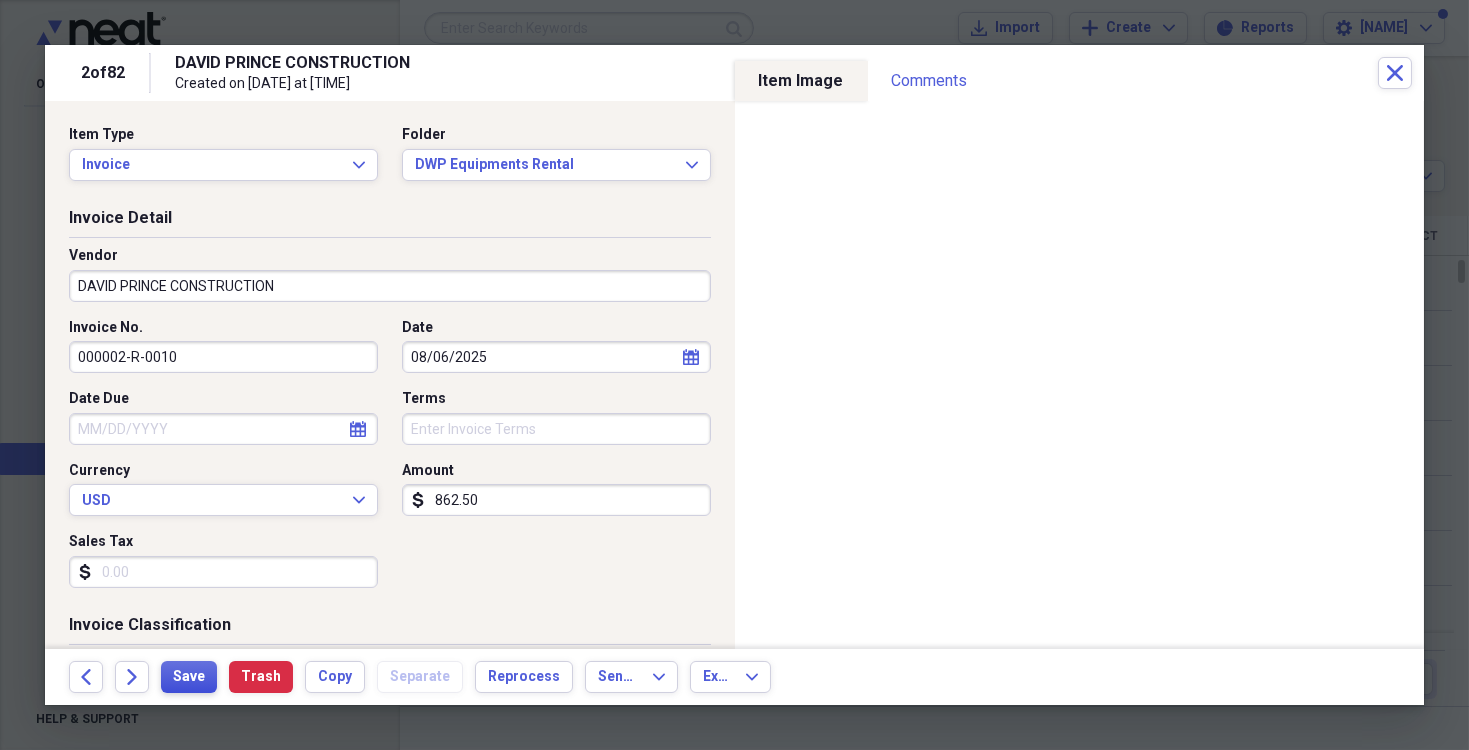 click on "Save" at bounding box center [189, 677] 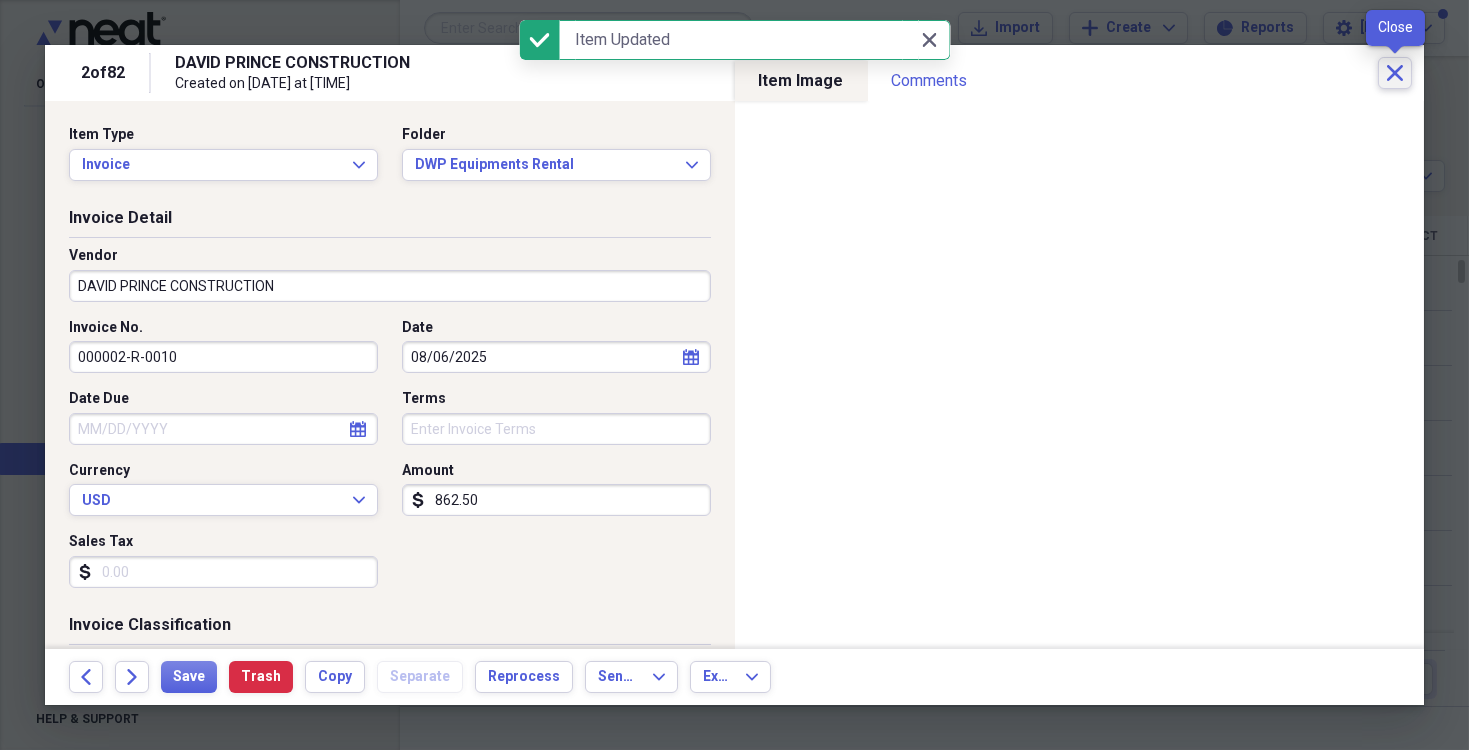 click on "Close" 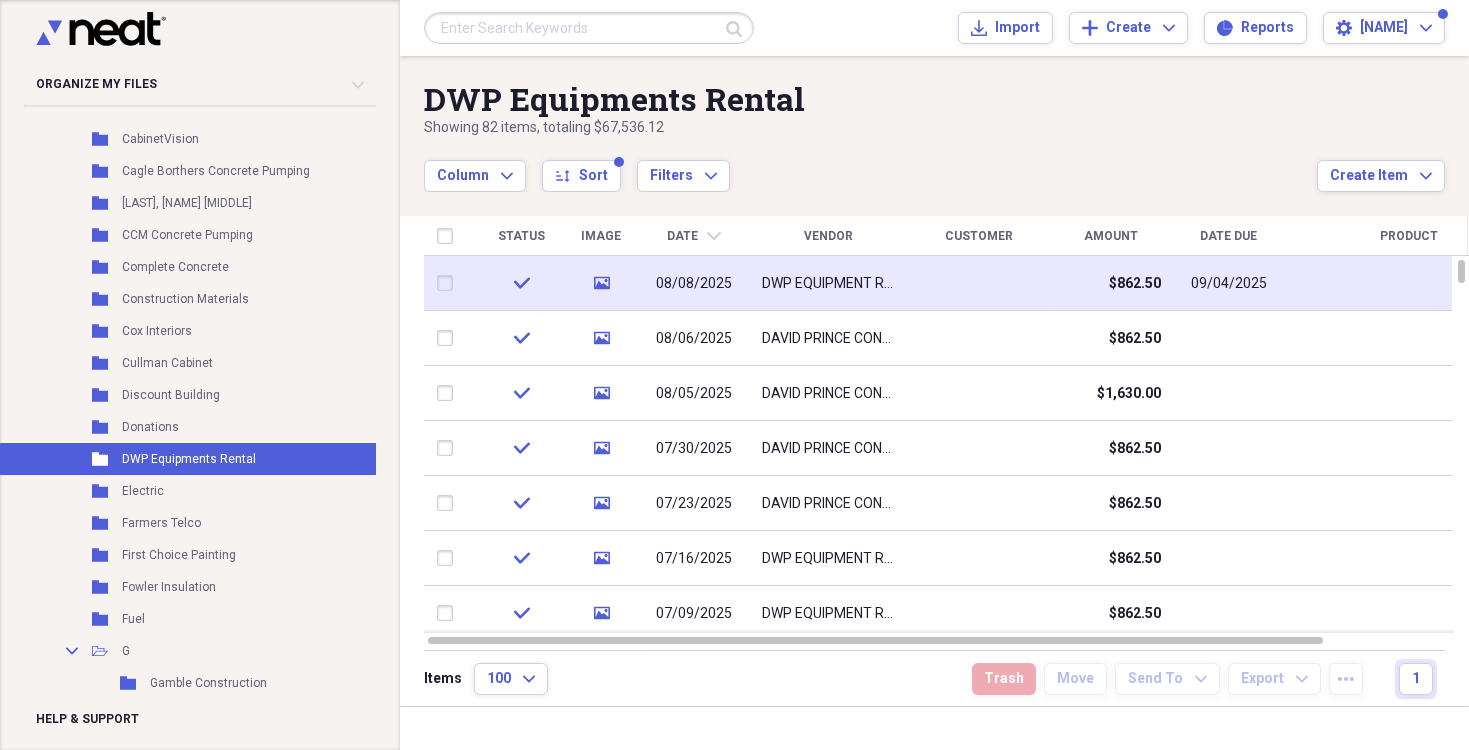 click at bounding box center (979, 283) 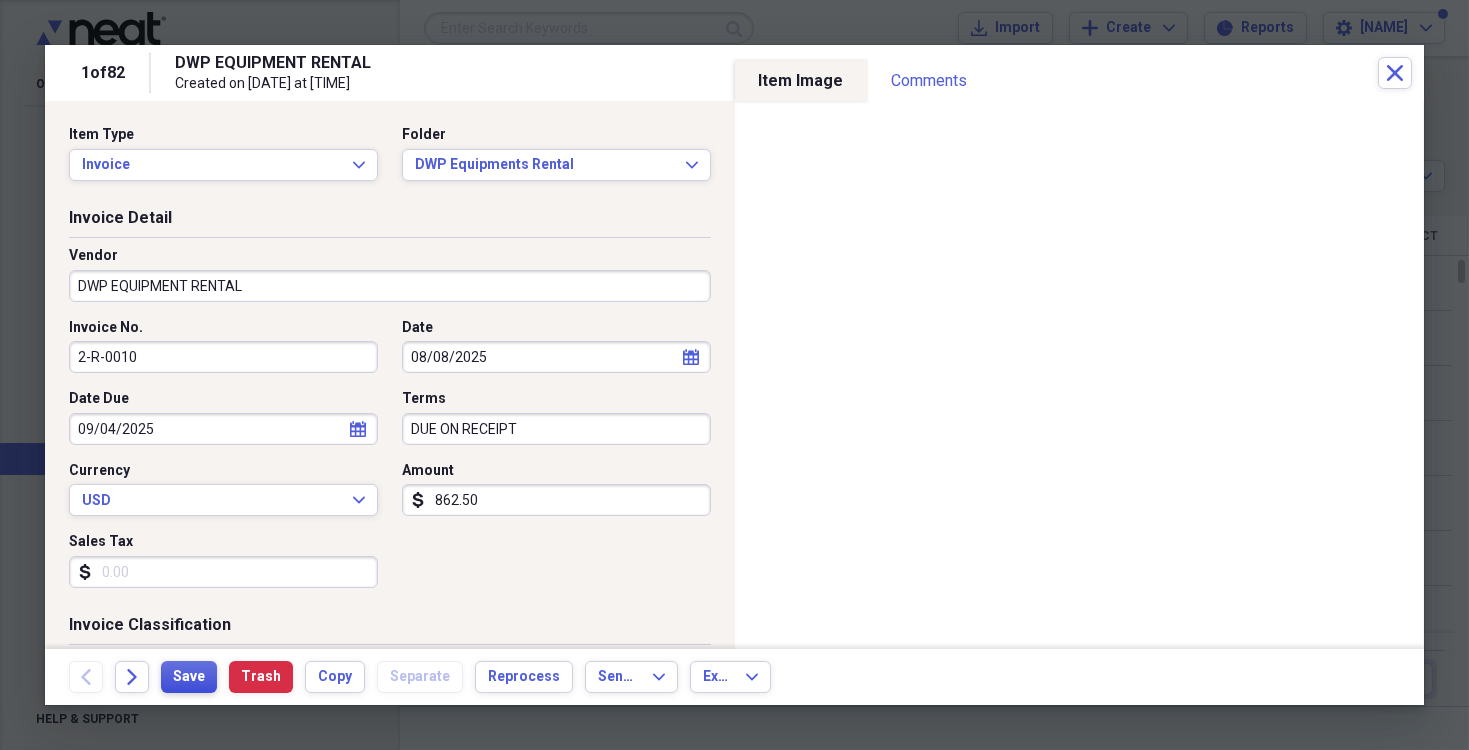 click on "Save" at bounding box center [189, 677] 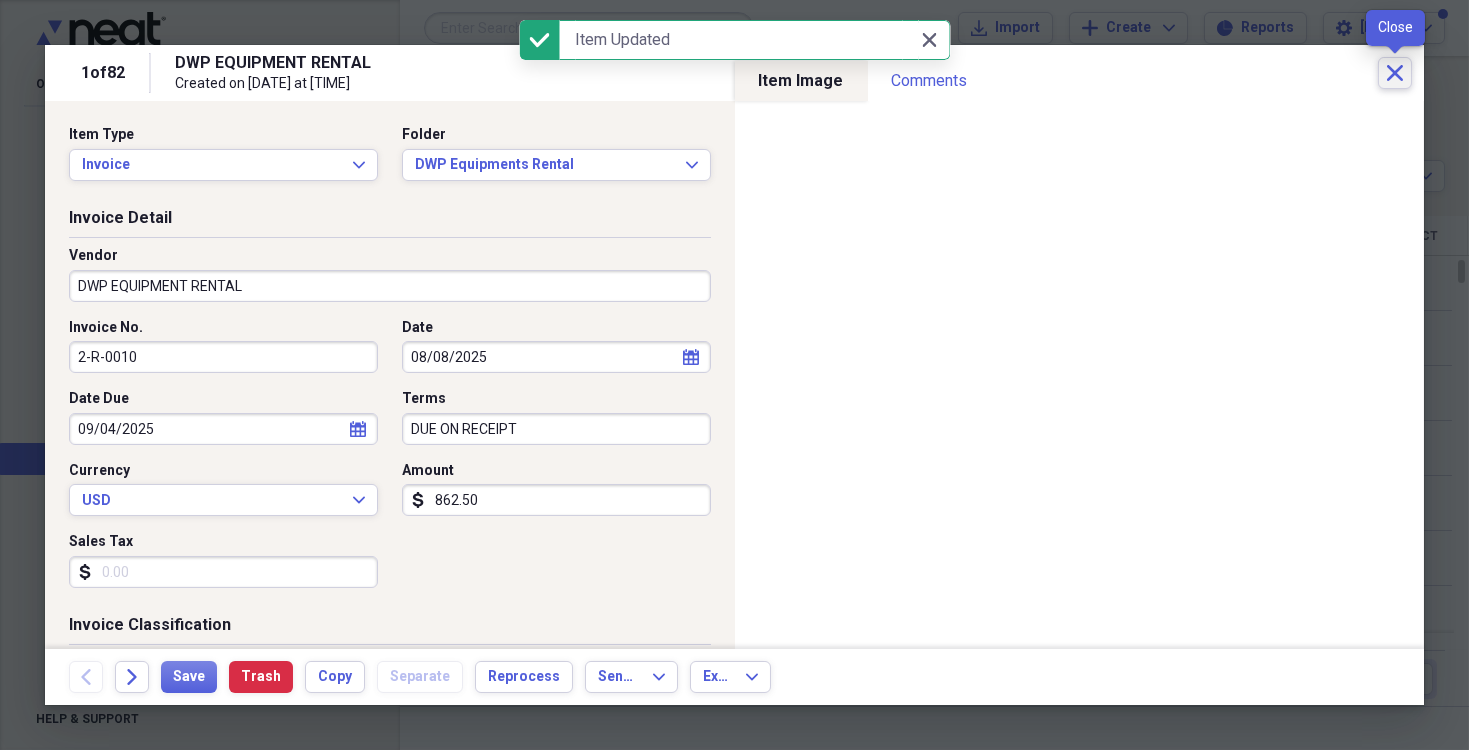 click on "Close" at bounding box center [1395, 73] 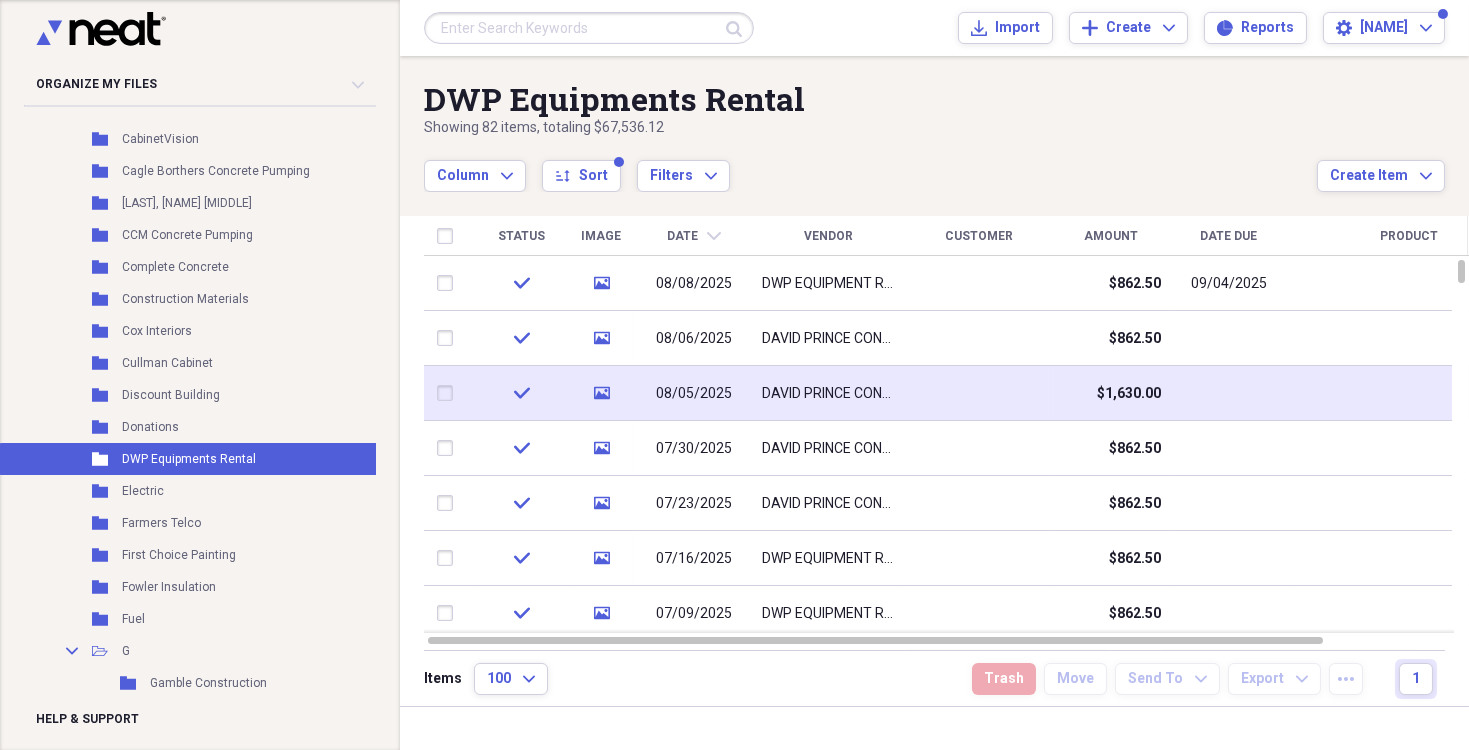 click on "DAVID PRINCE CONSTRUCTION" at bounding box center [829, 393] 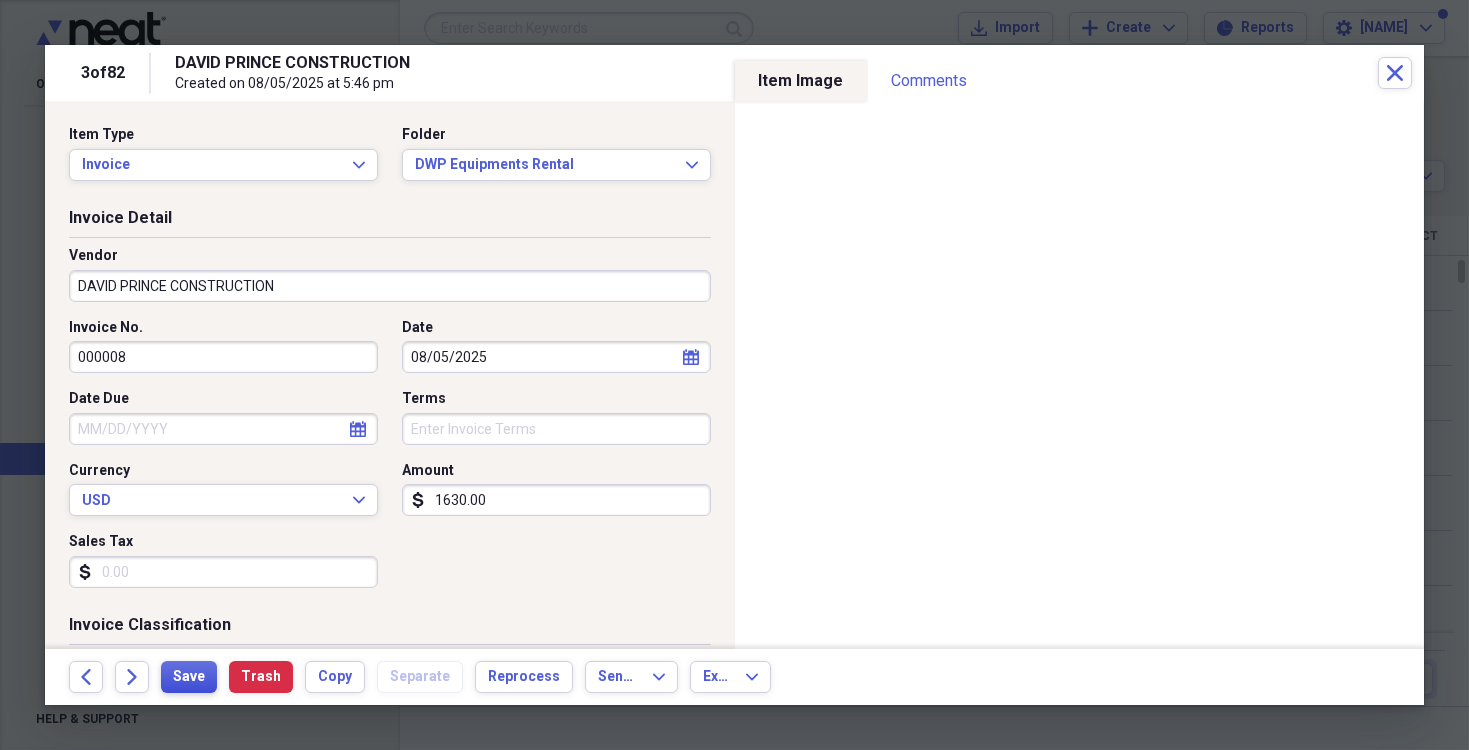 click on "Save" at bounding box center [189, 677] 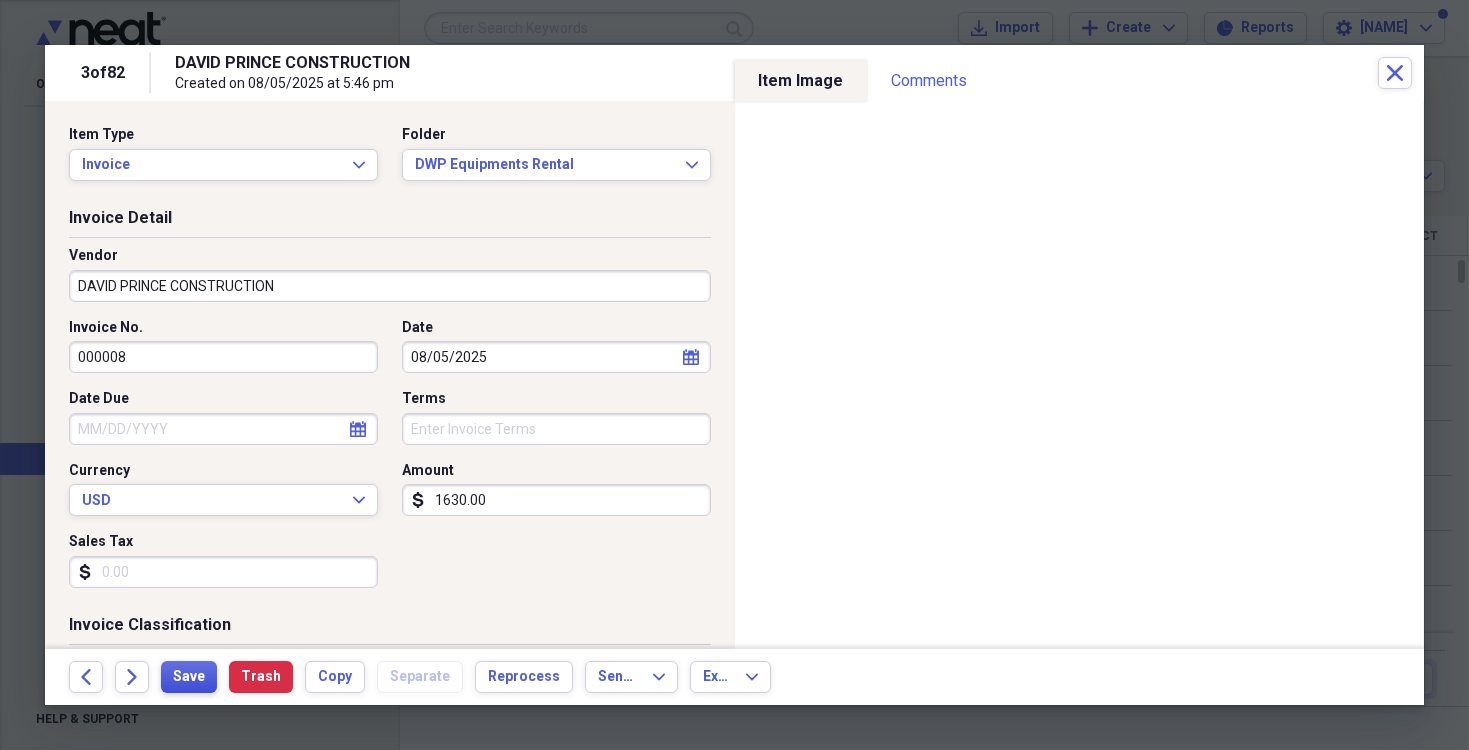 click on "Save" at bounding box center [189, 677] 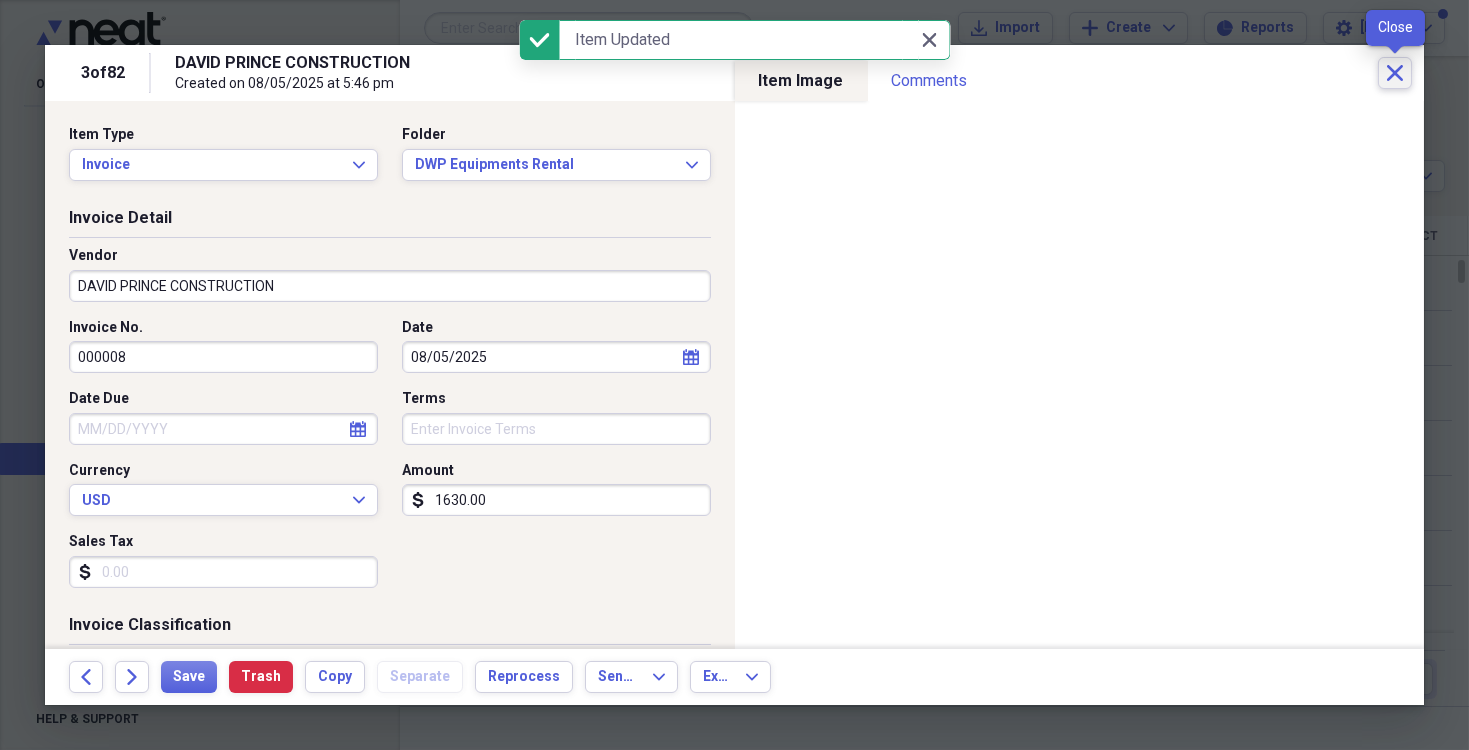click 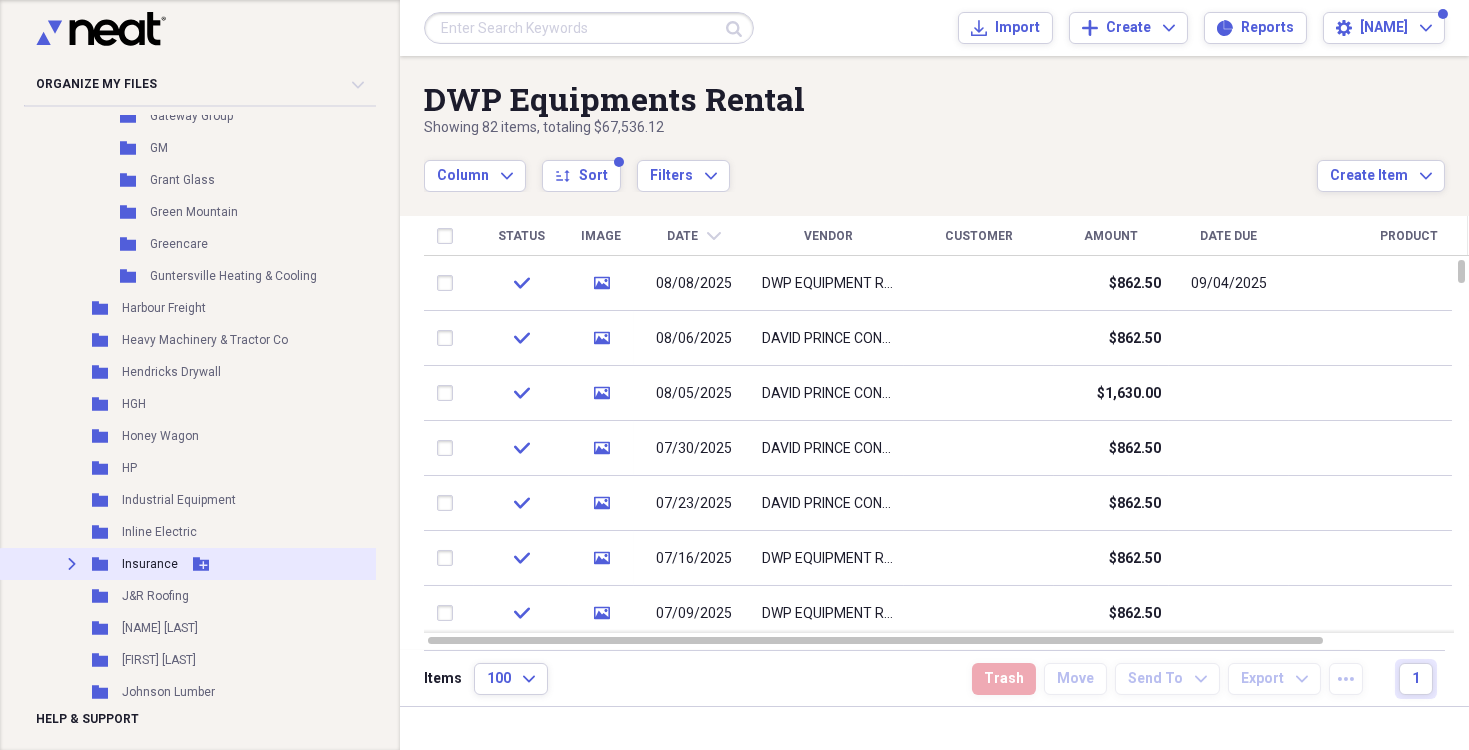 scroll, scrollTop: 1200, scrollLeft: 0, axis: vertical 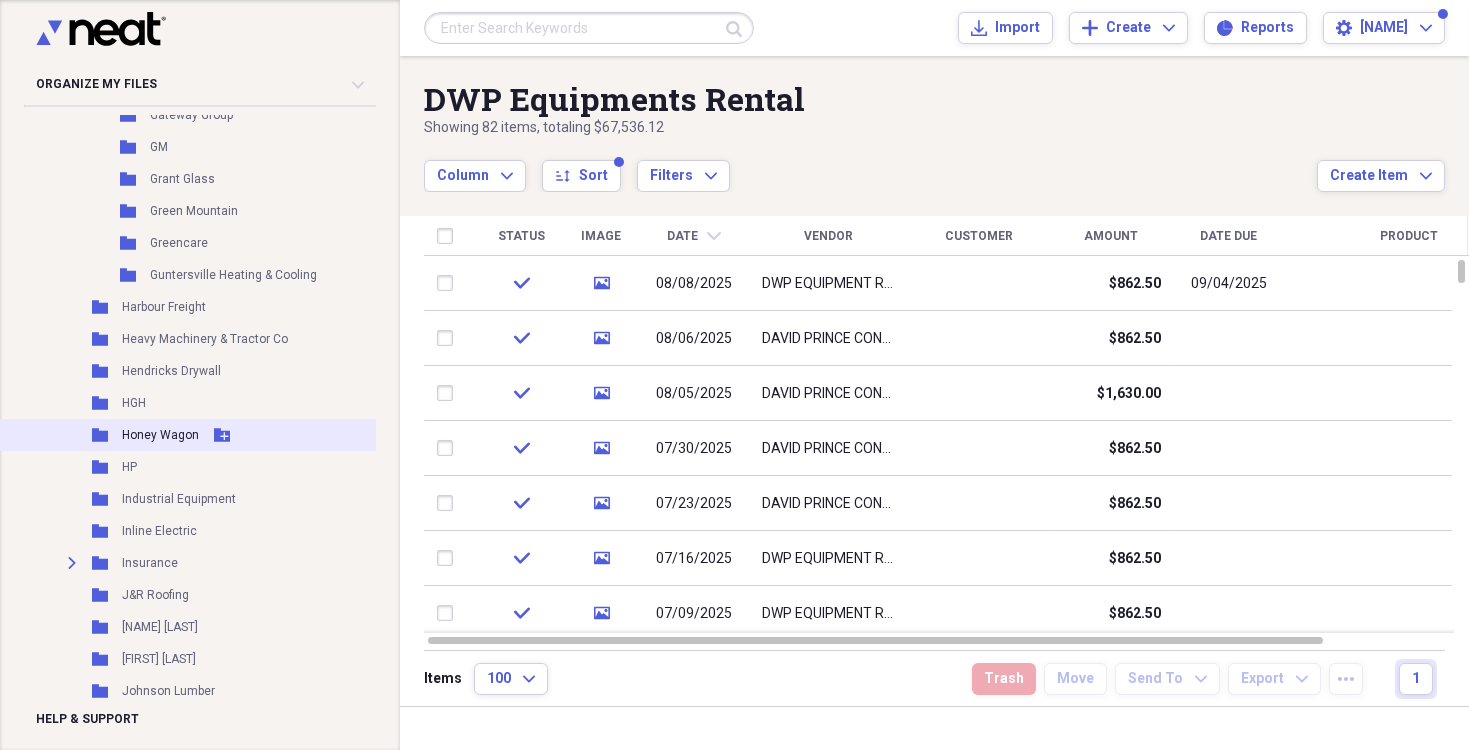 click on "Honey Wagon" at bounding box center [160, 435] 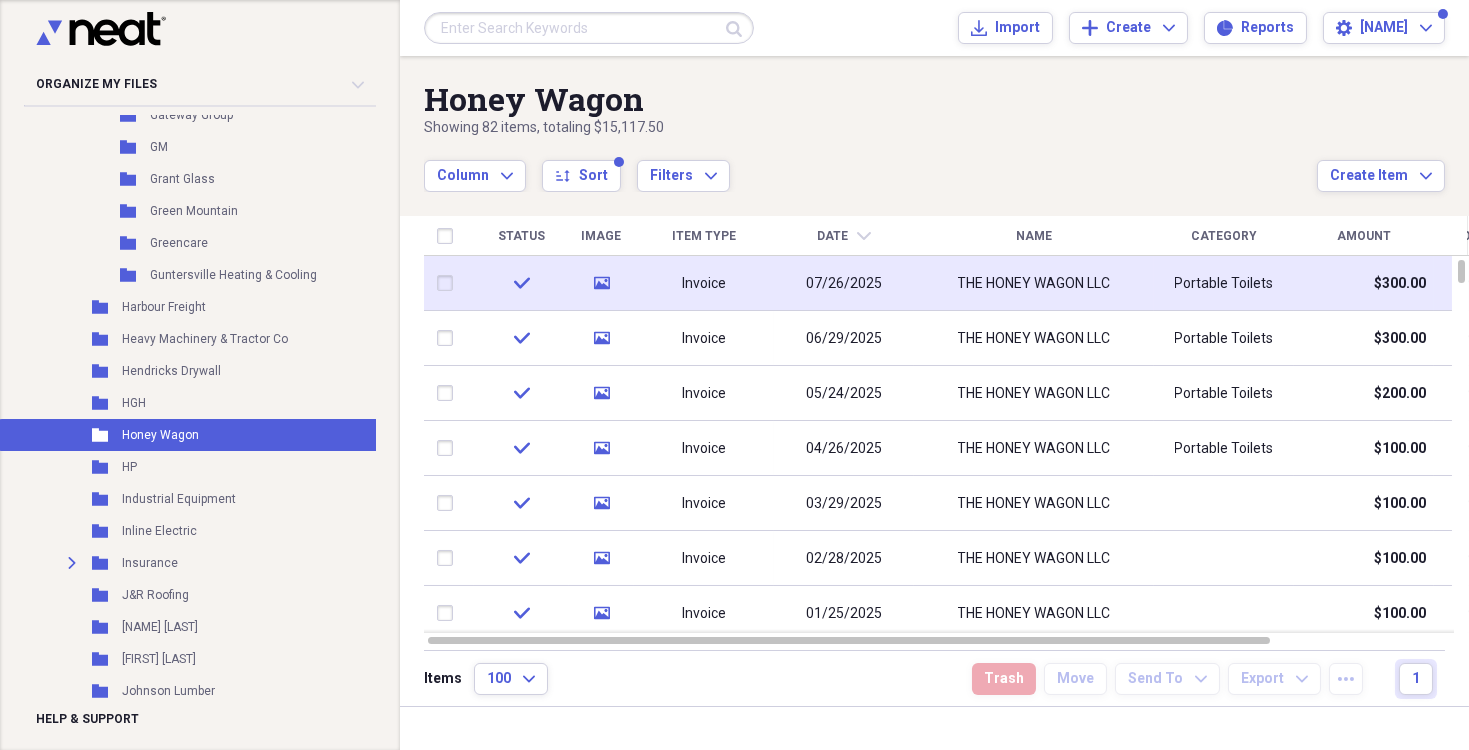click on "THE HONEY WAGON LLC" at bounding box center (1034, 284) 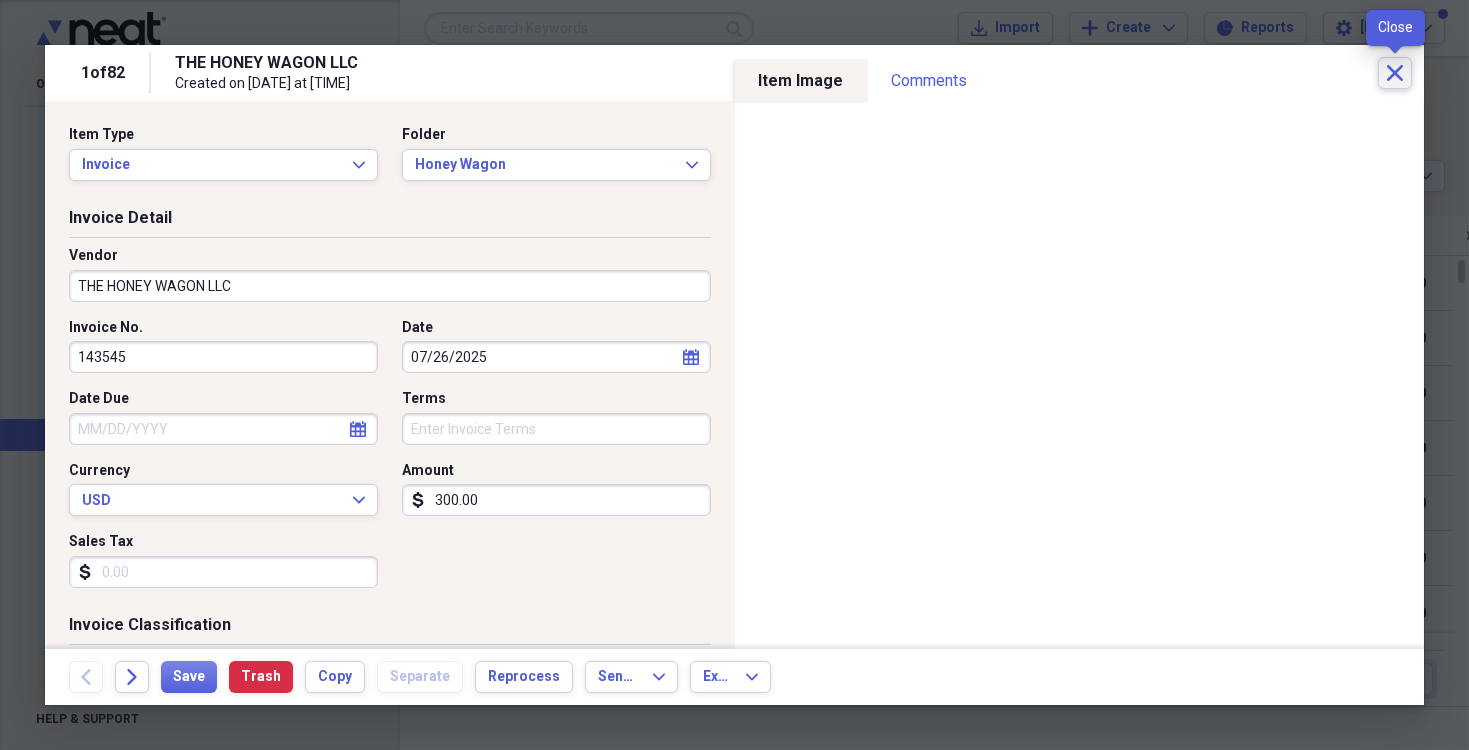 click on "Close" 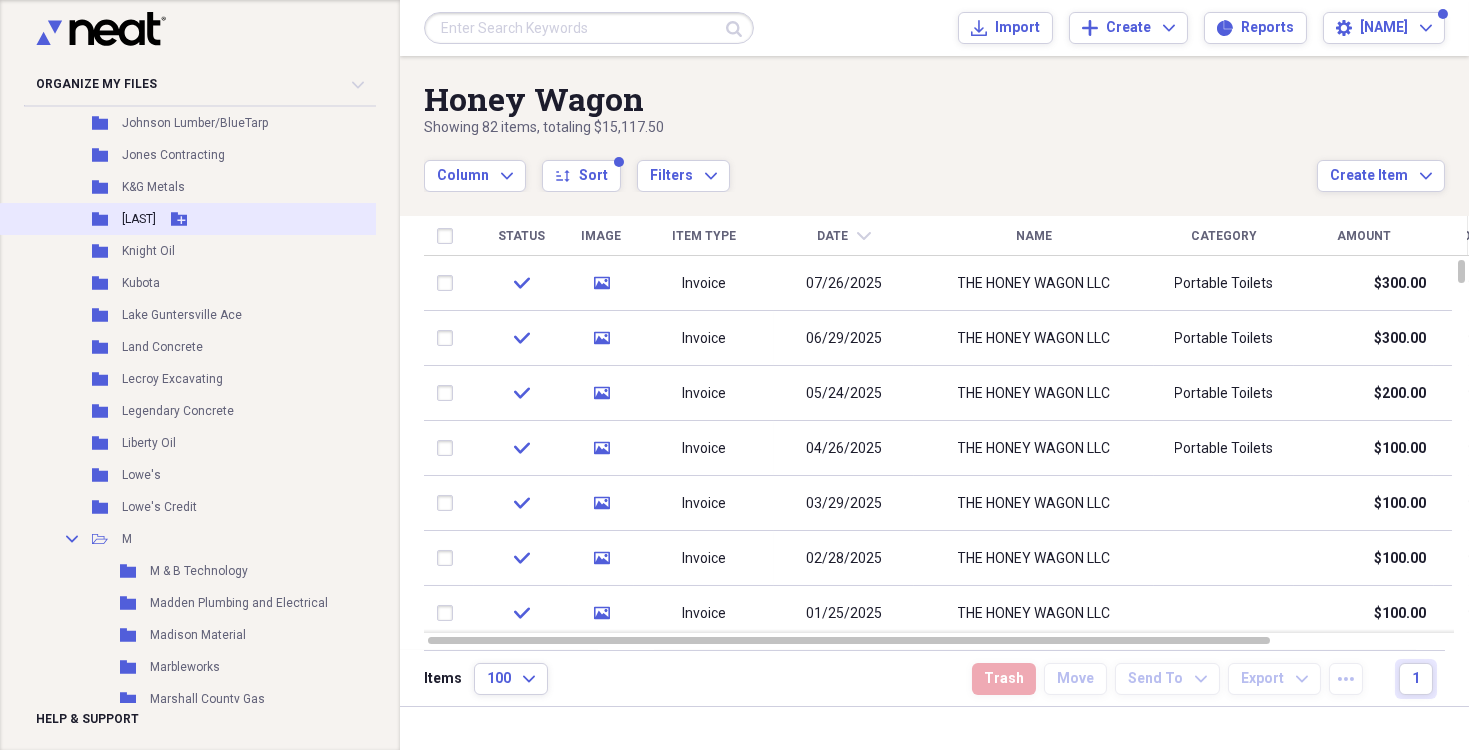 scroll, scrollTop: 2100, scrollLeft: 0, axis: vertical 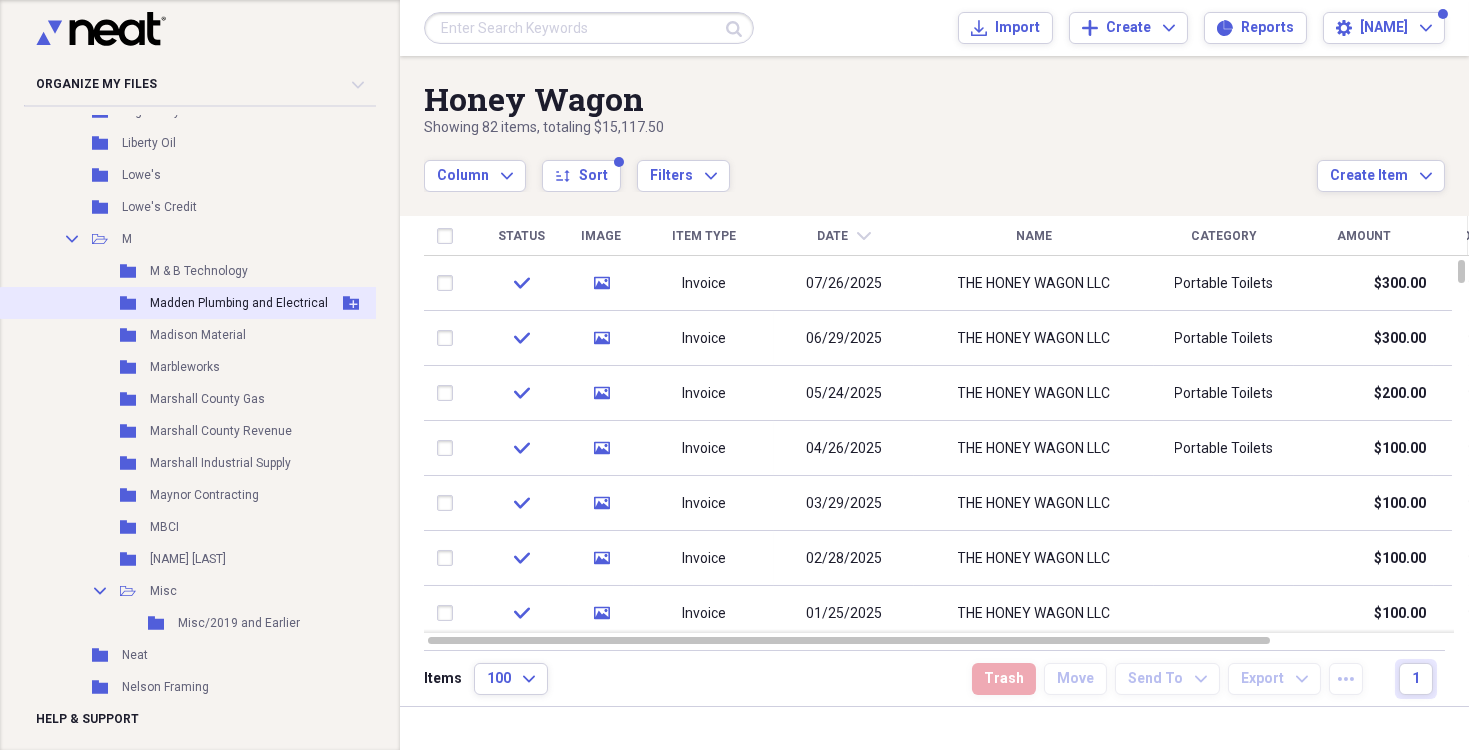 click on "Madden Plumbing and Electrical" at bounding box center [239, 303] 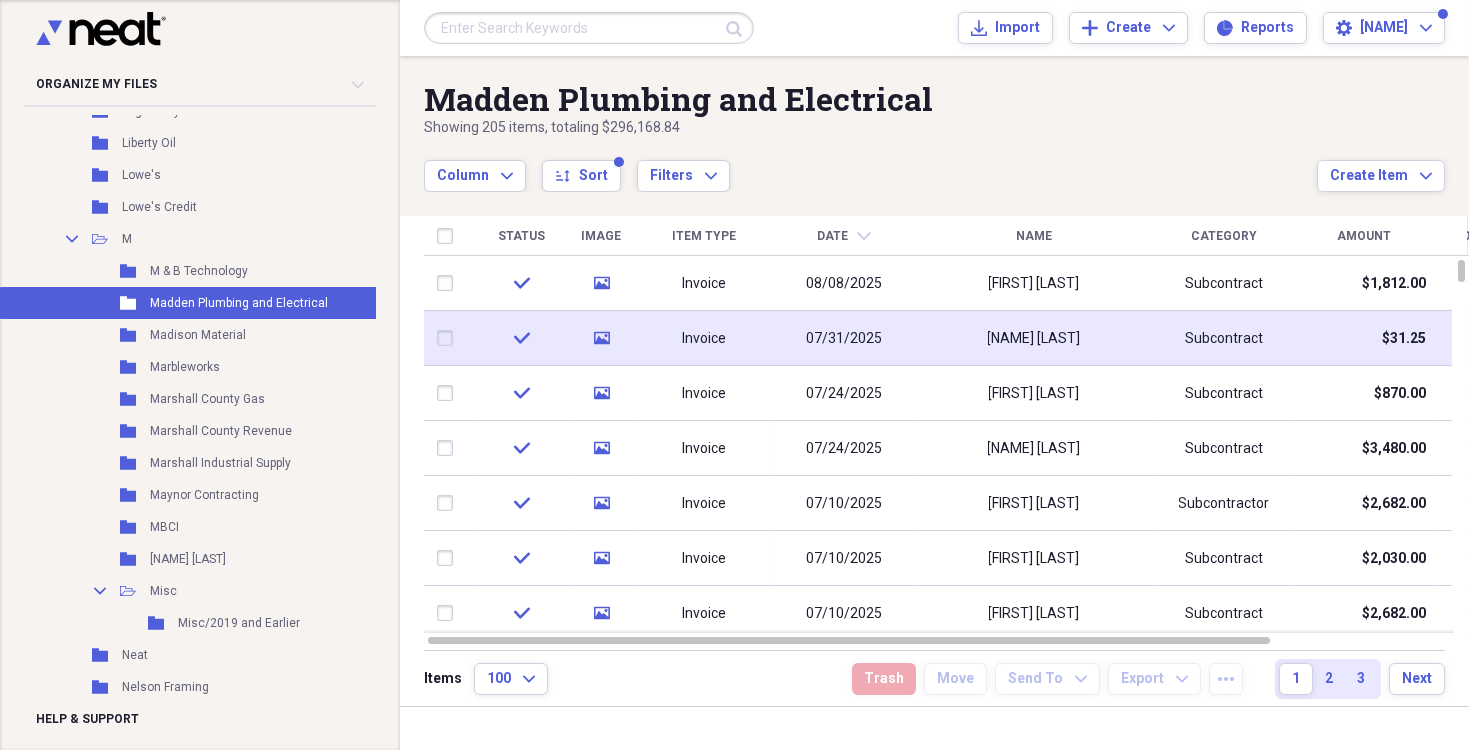 click on "Invoice" at bounding box center (704, 339) 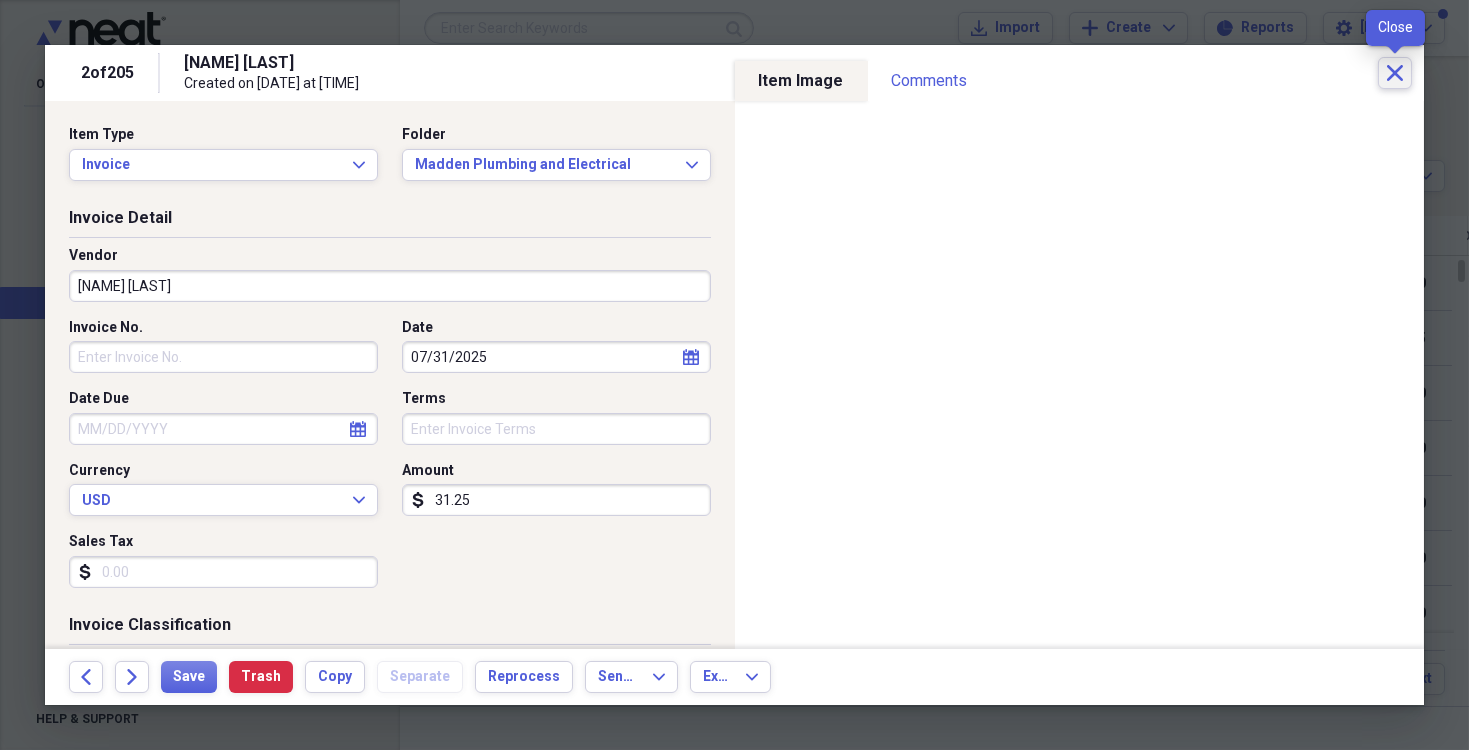 click on "Close" at bounding box center [1395, 73] 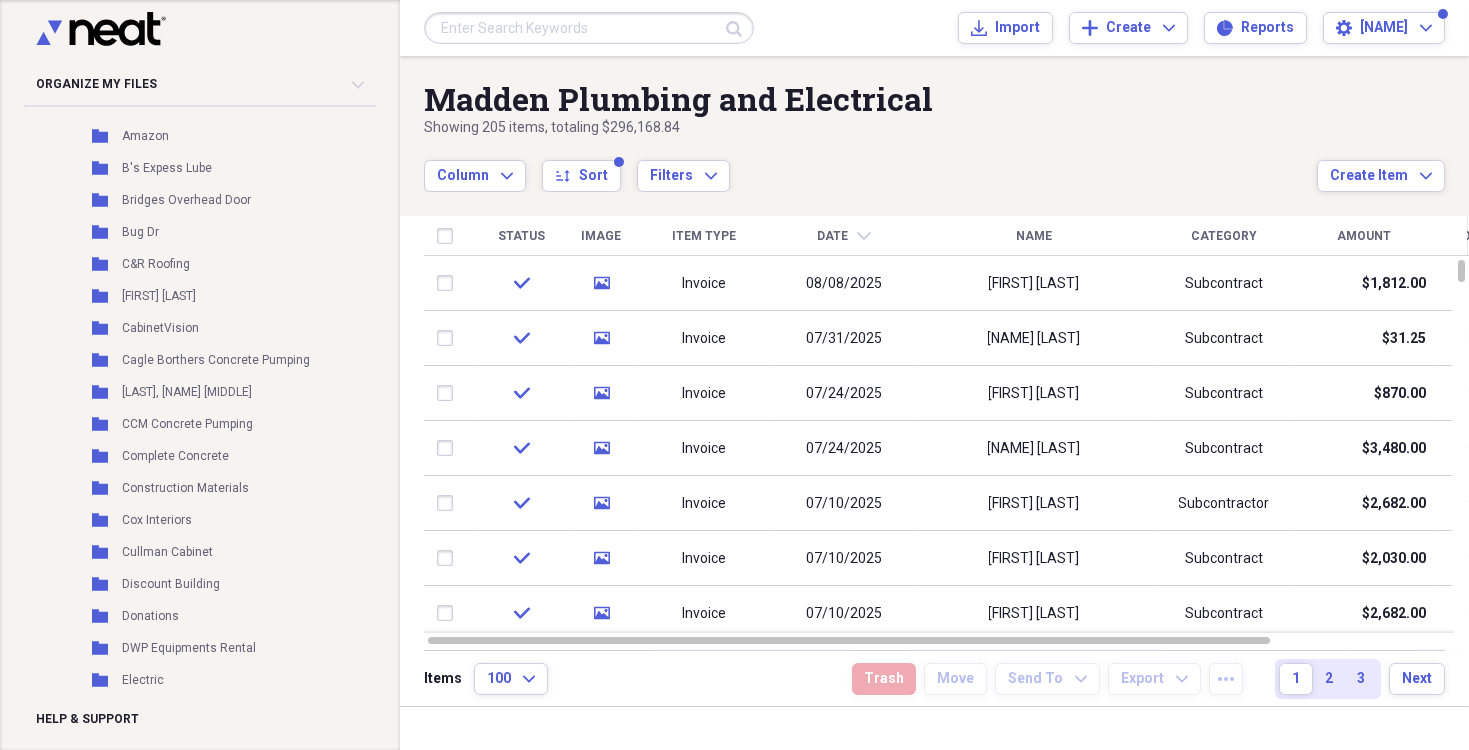 scroll, scrollTop: 0, scrollLeft: 0, axis: both 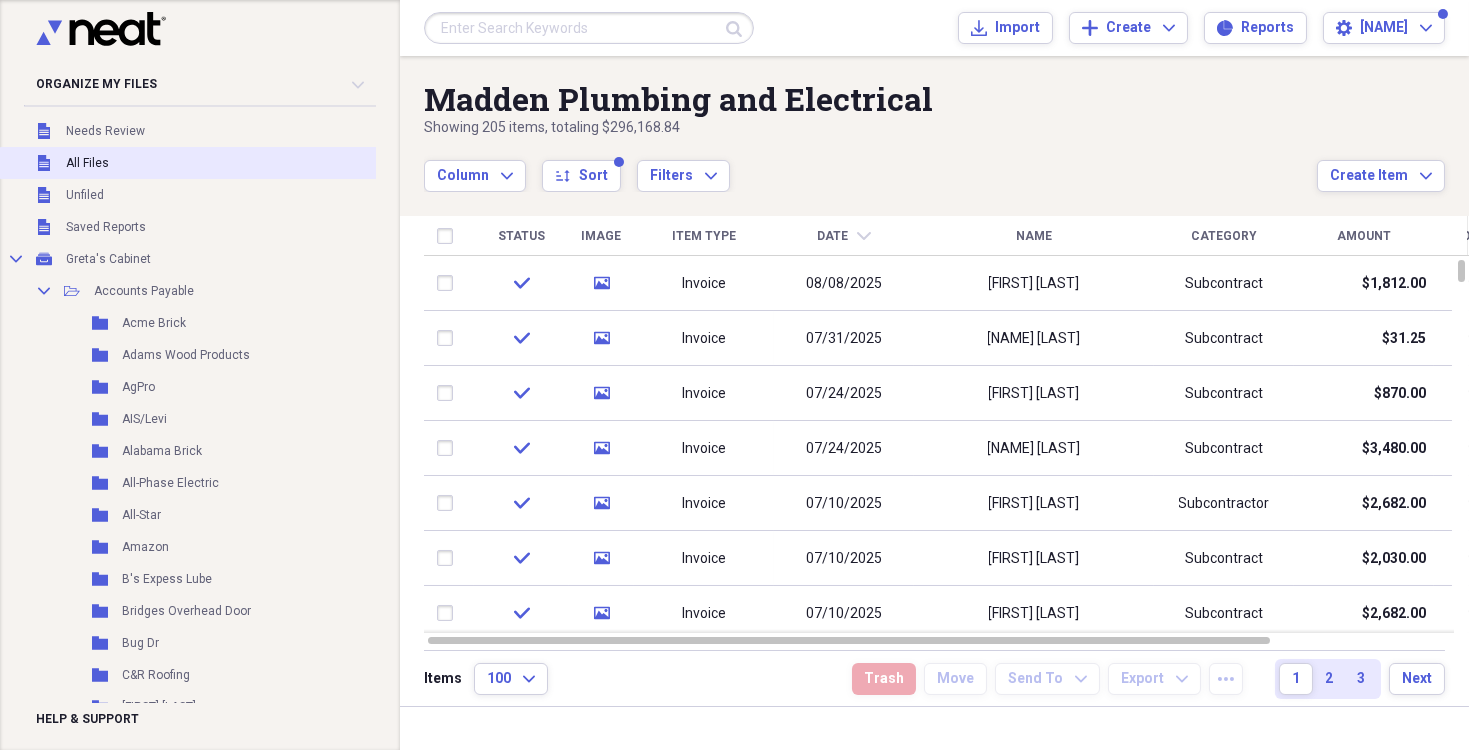 click on "Unfiled All Files" at bounding box center [194, 163] 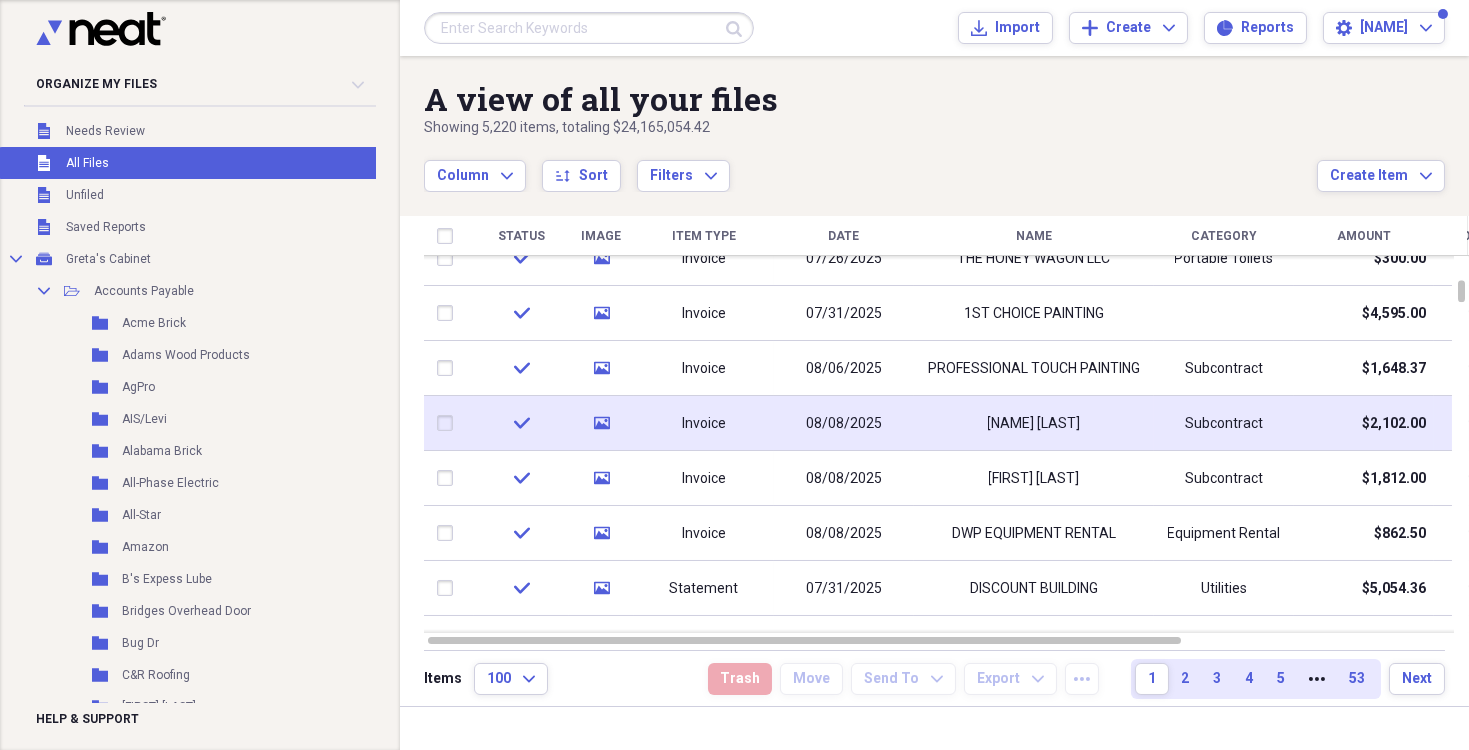 click on "[NAME] [LAST]" at bounding box center [1034, 424] 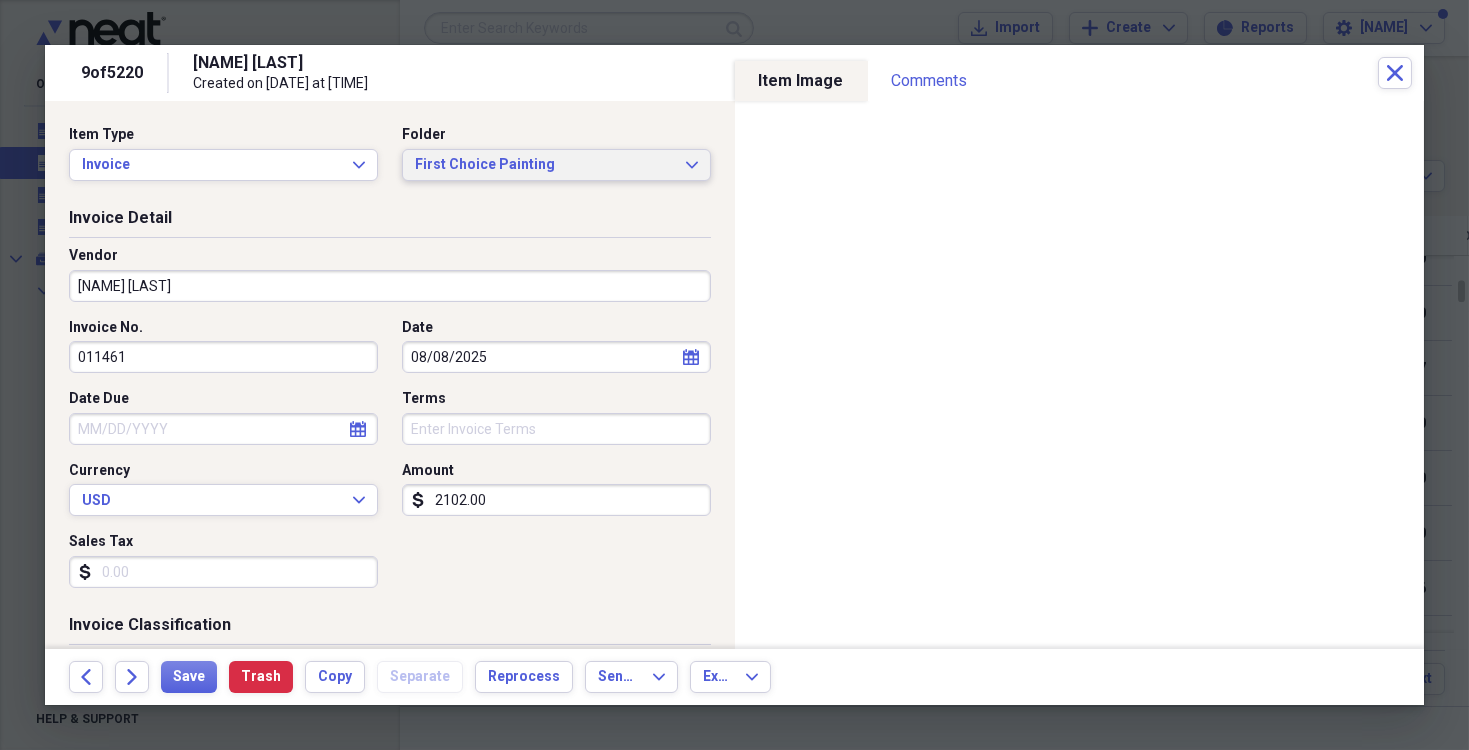 click 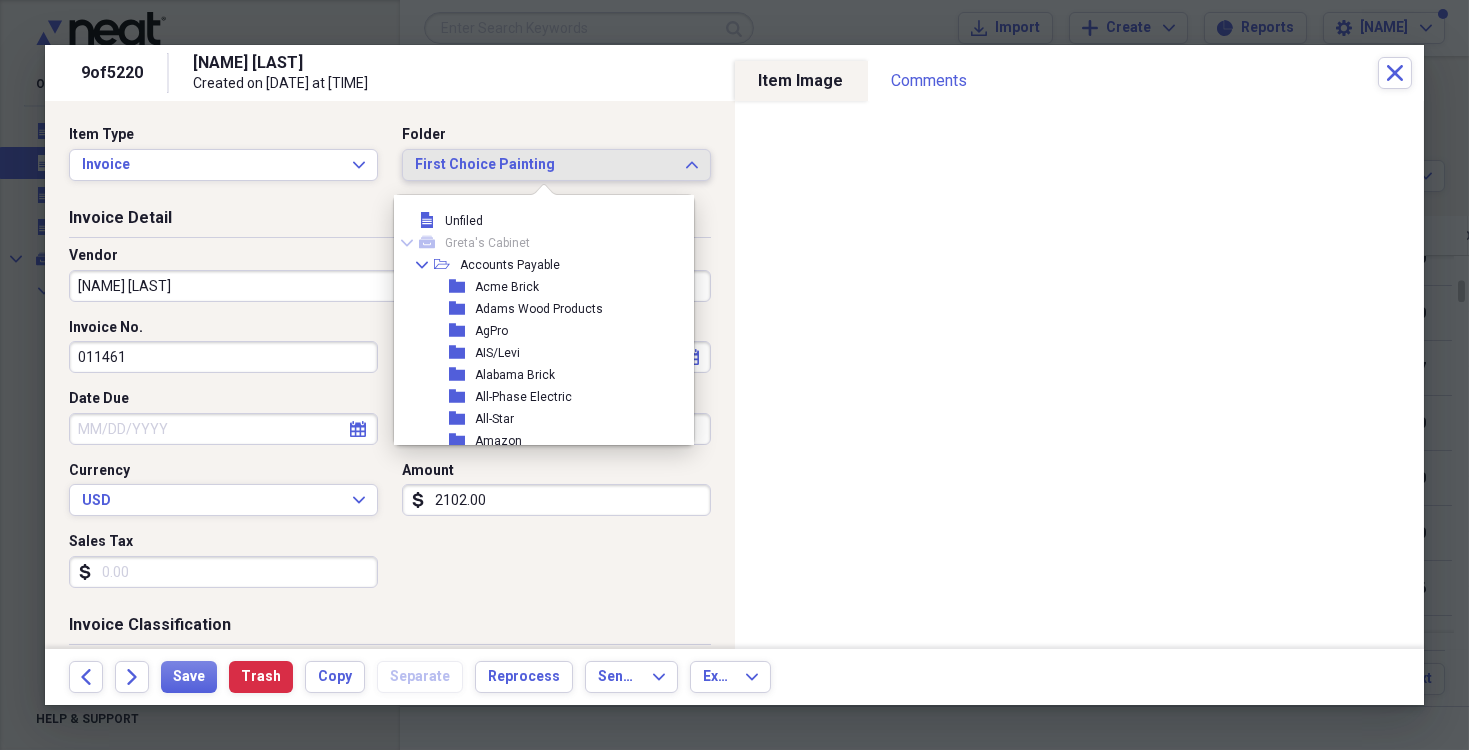 scroll, scrollTop: 538, scrollLeft: 0, axis: vertical 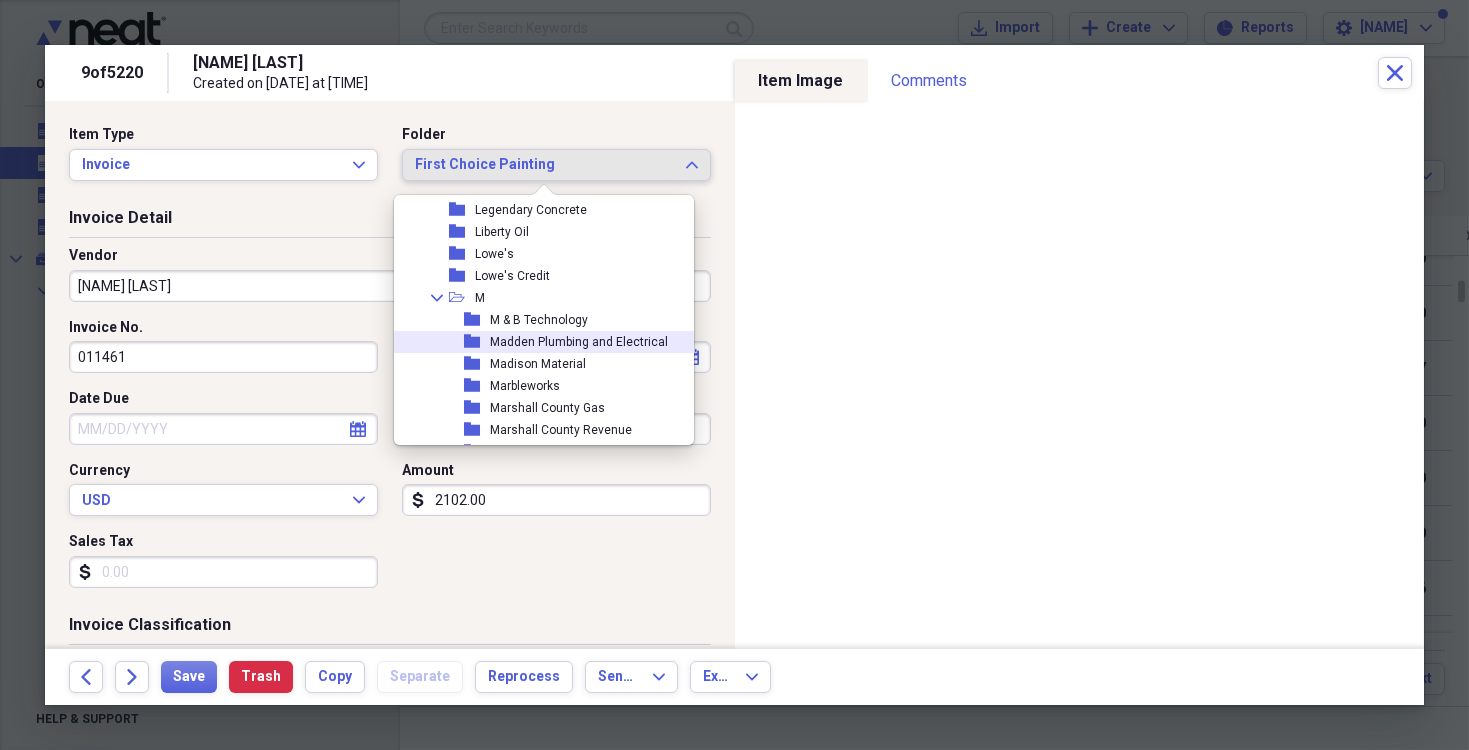 click on "Madden Plumbing and Electrical" at bounding box center (579, 342) 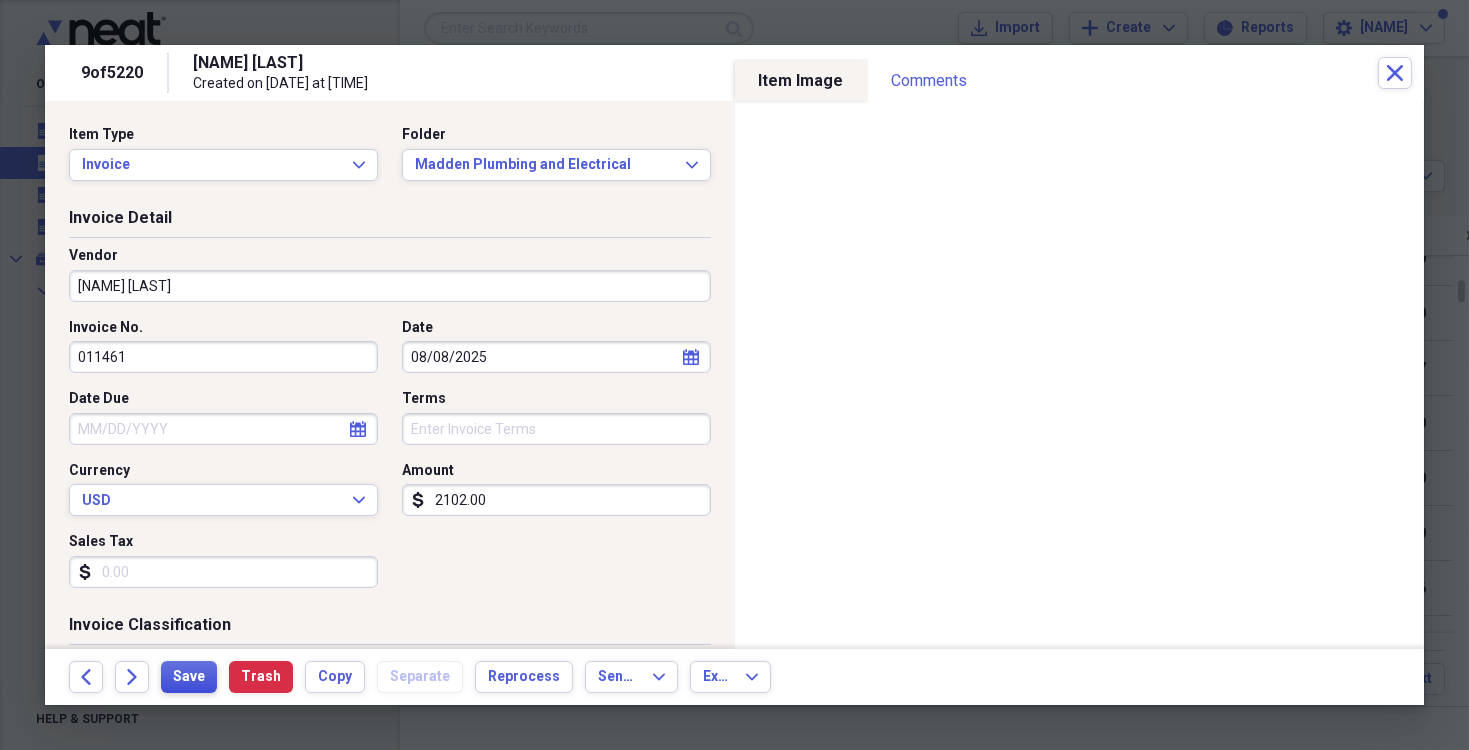 click on "Save" at bounding box center [189, 677] 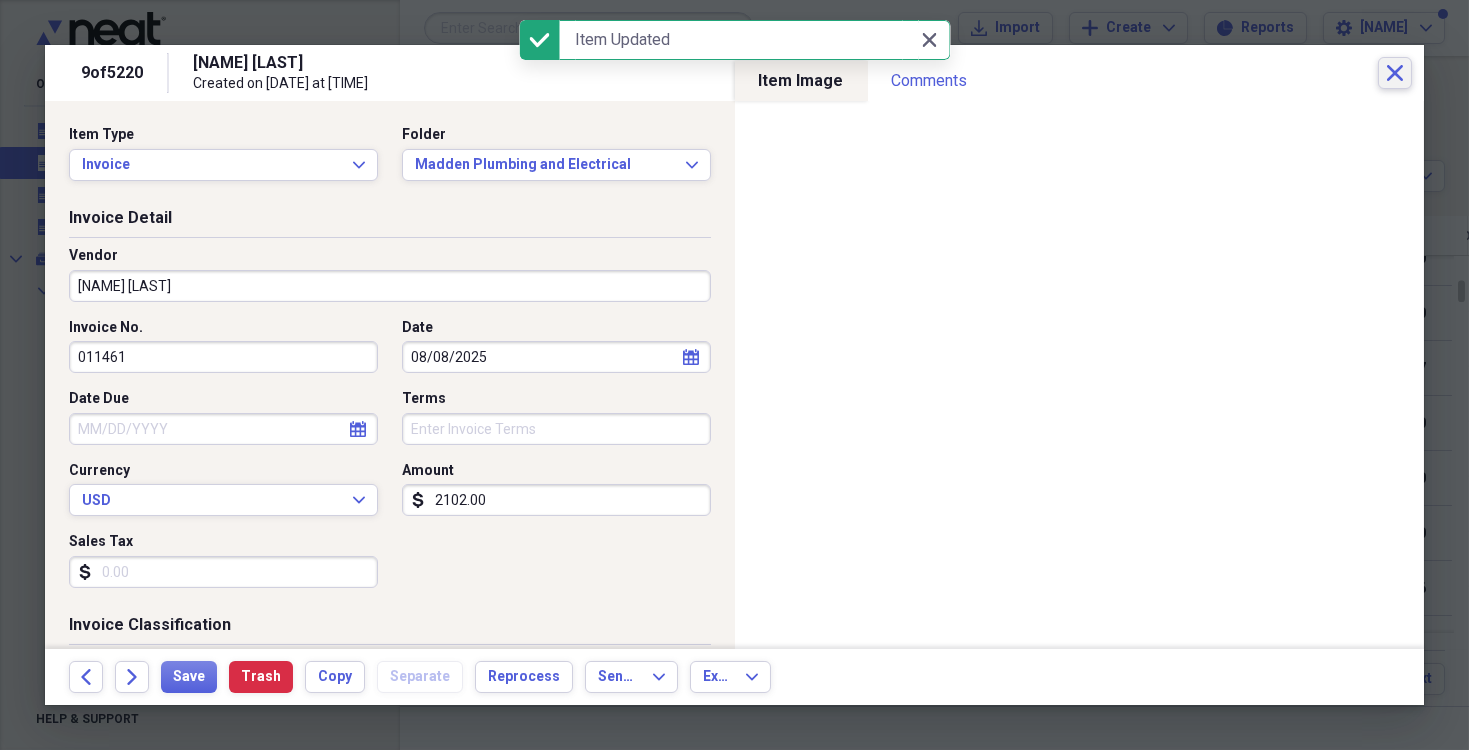 click on "Close" 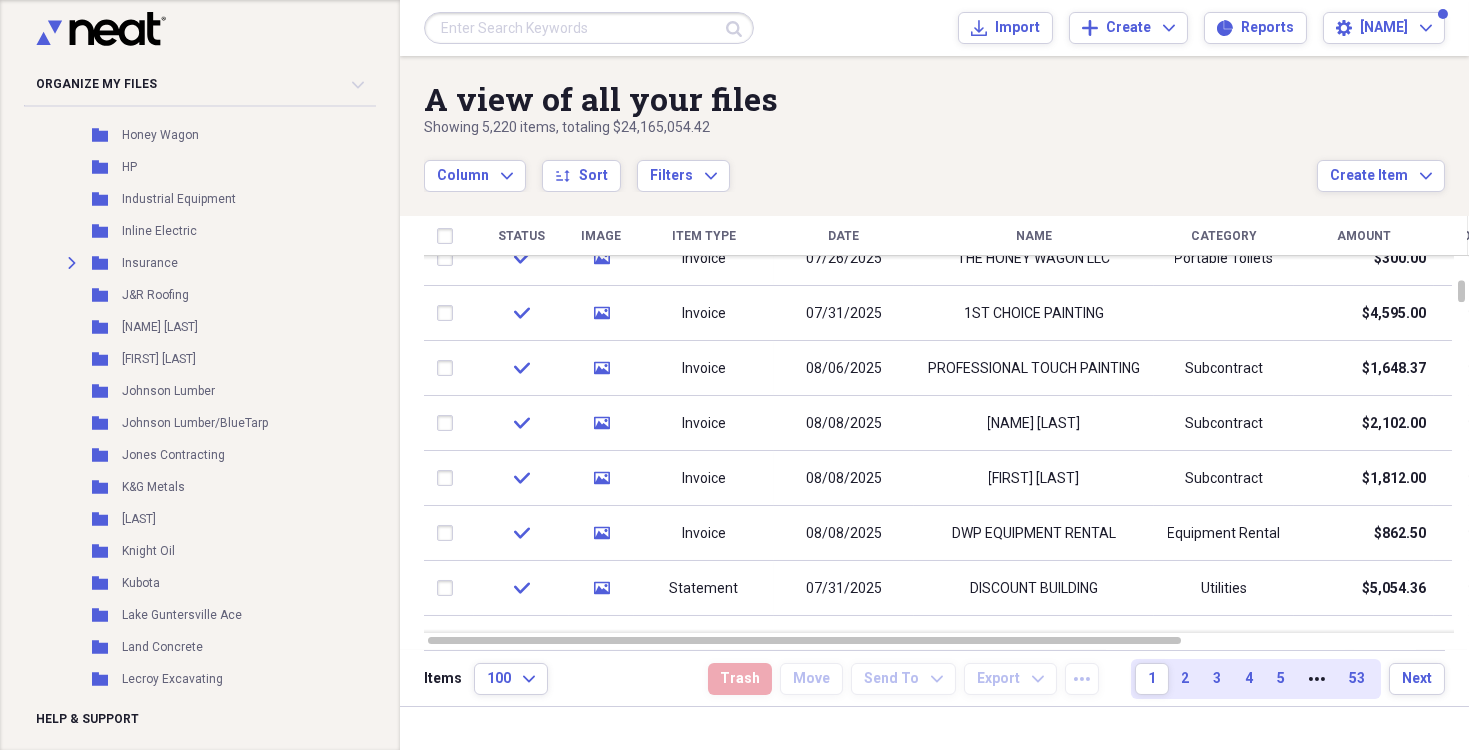 scroll, scrollTop: 1800, scrollLeft: 0, axis: vertical 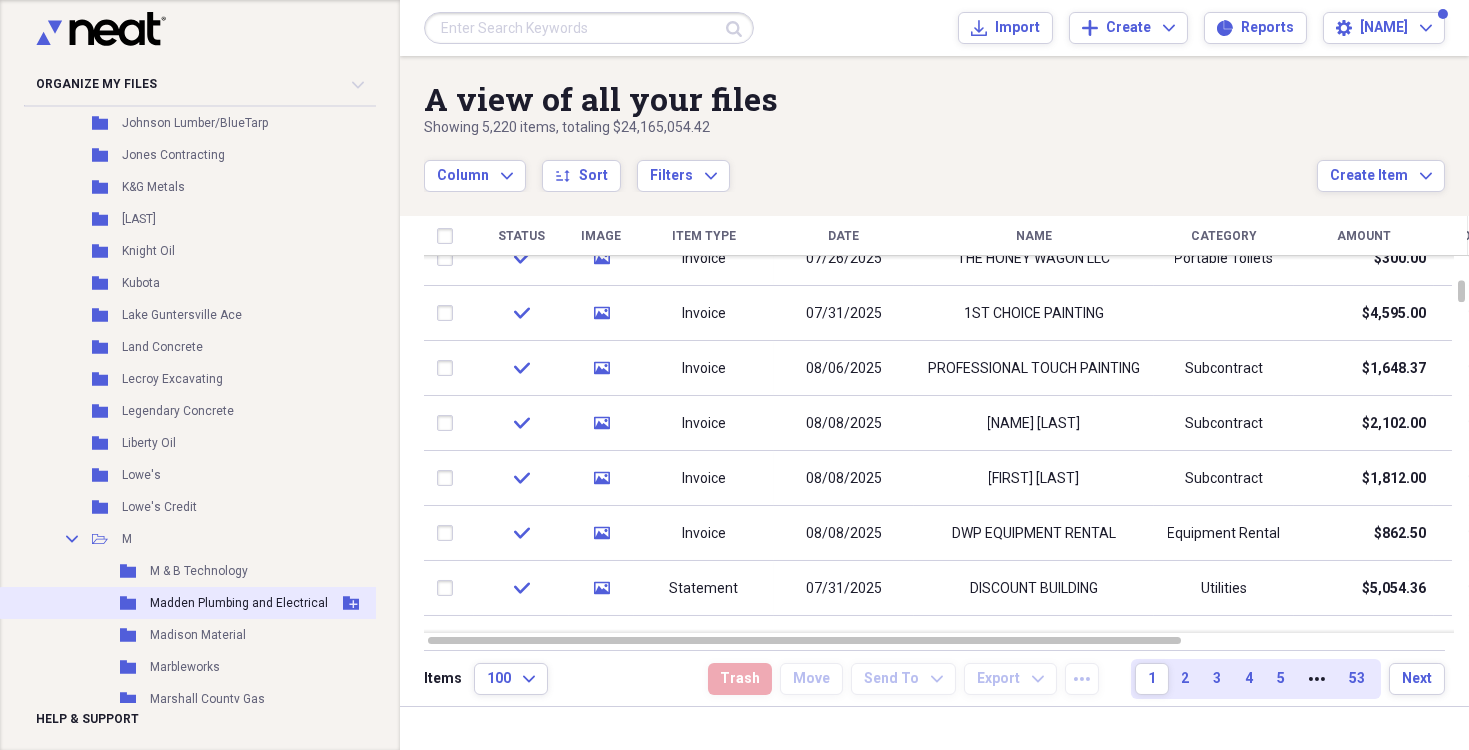 click on "Folder Madden Plumbing and Electrical Add Folder" at bounding box center [194, 603] 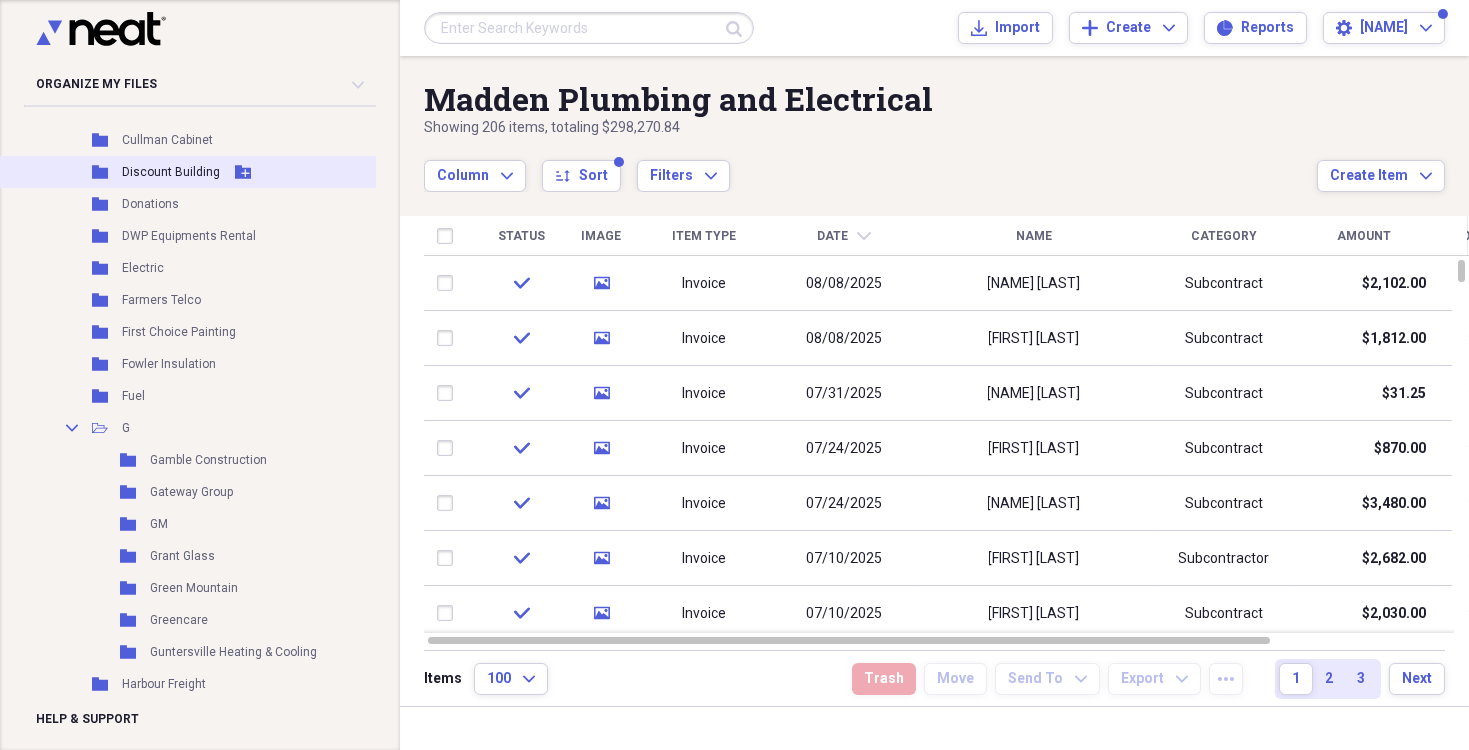 scroll, scrollTop: 600, scrollLeft: 0, axis: vertical 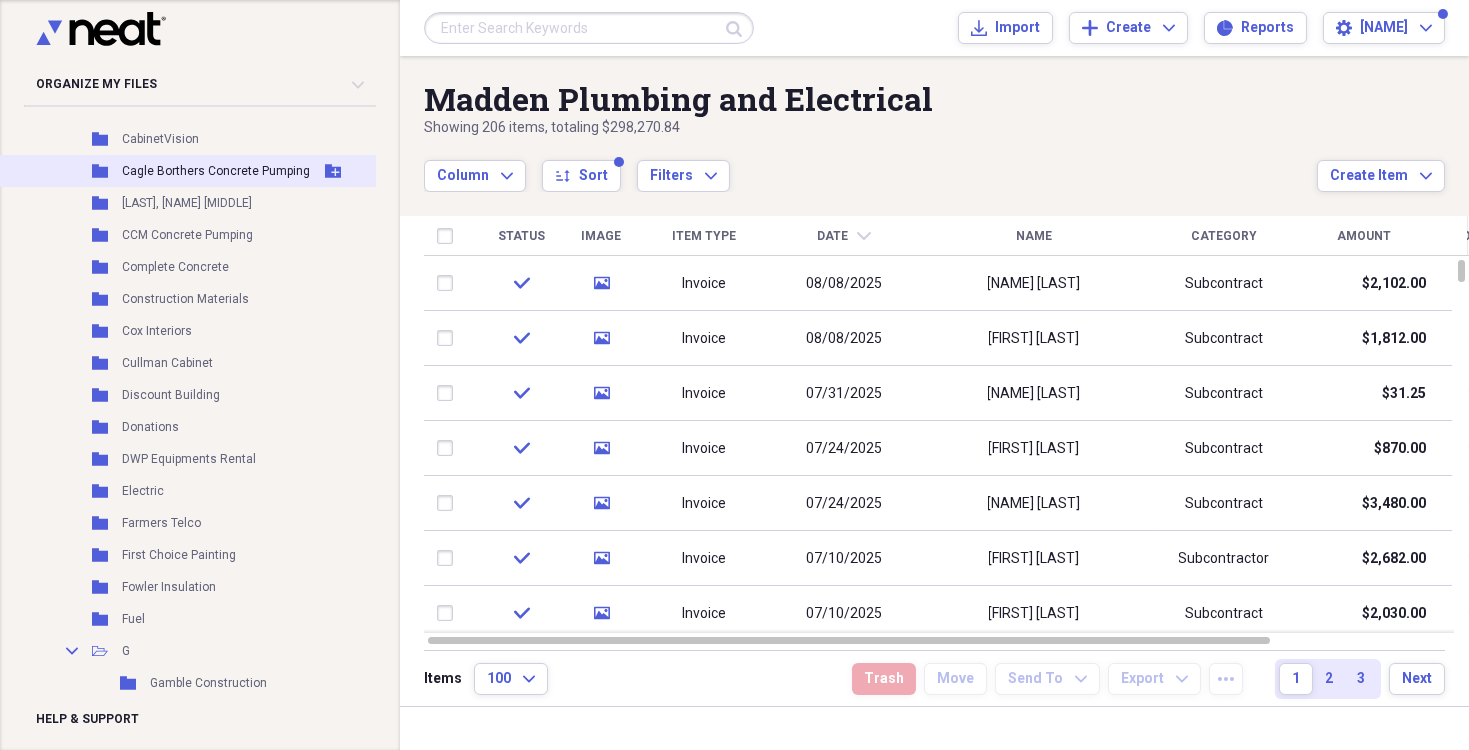 click on "Cagle Borthers Concrete Pumping" at bounding box center (216, 171) 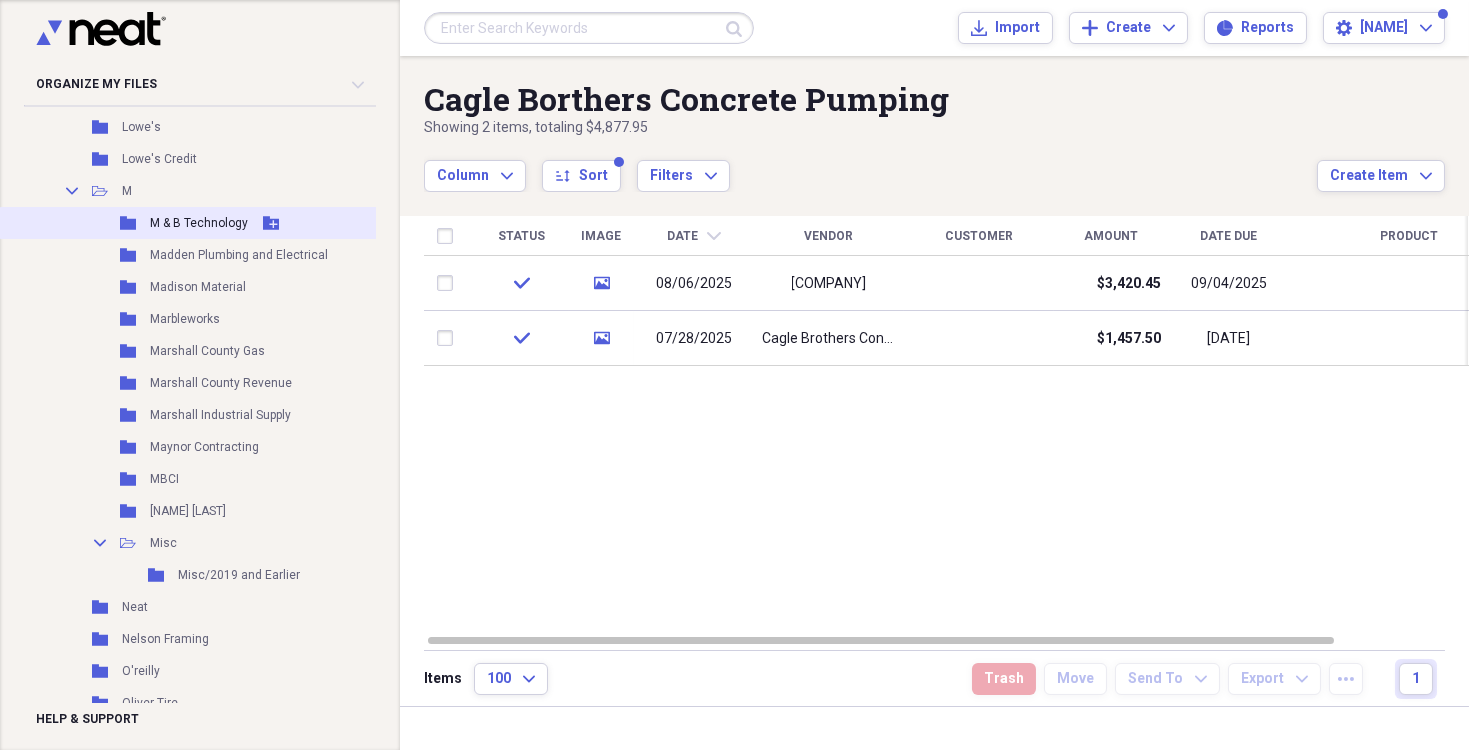 scroll, scrollTop: 2400, scrollLeft: 0, axis: vertical 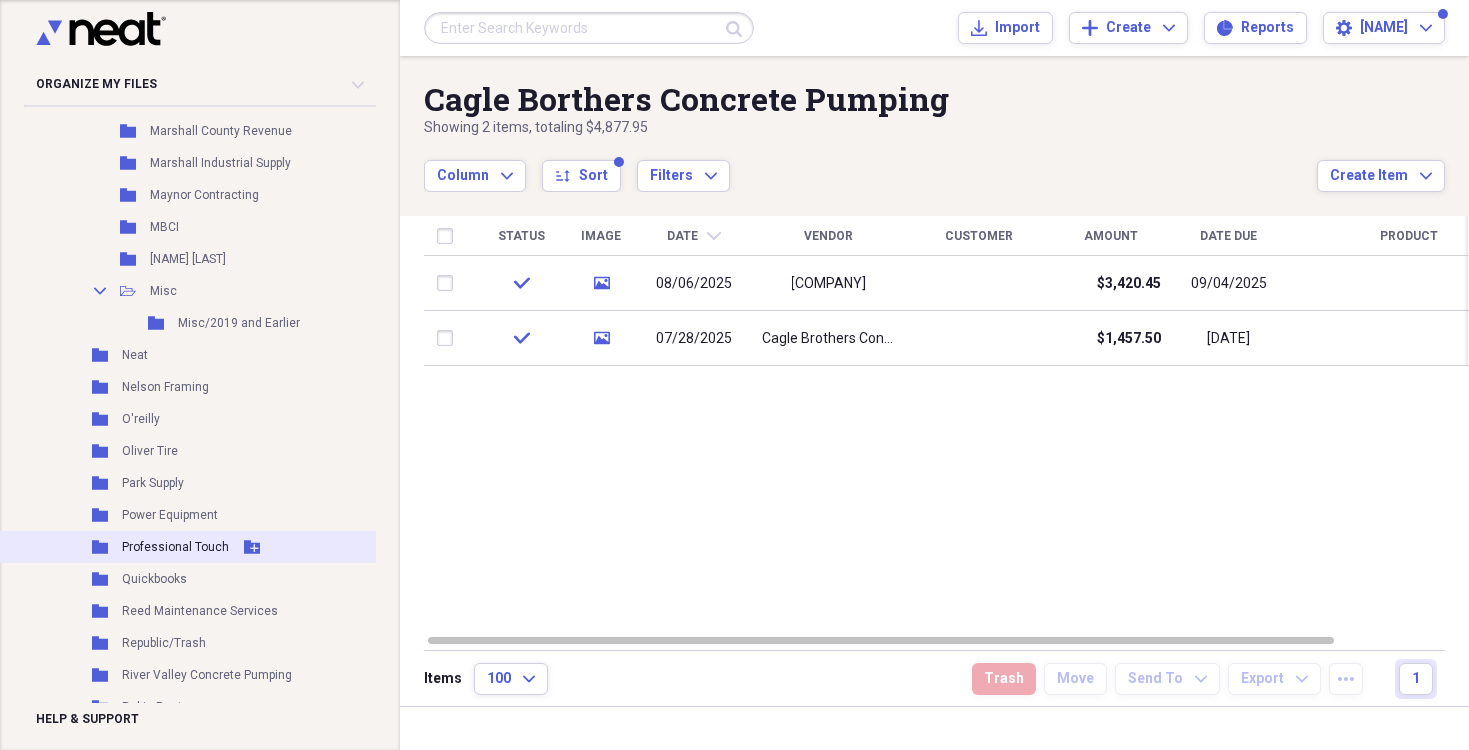 click on "Professional Touch" at bounding box center (175, 547) 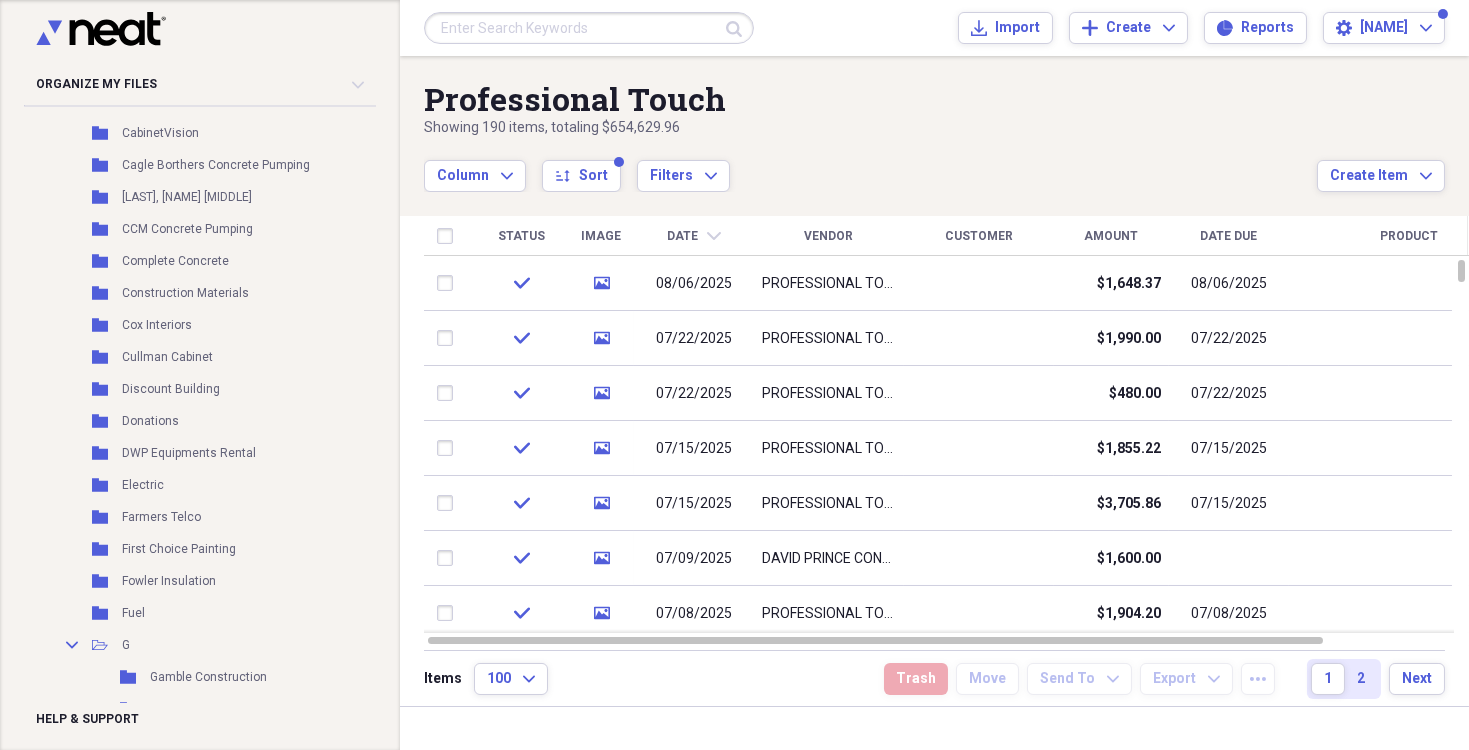 scroll, scrollTop: 600, scrollLeft: 0, axis: vertical 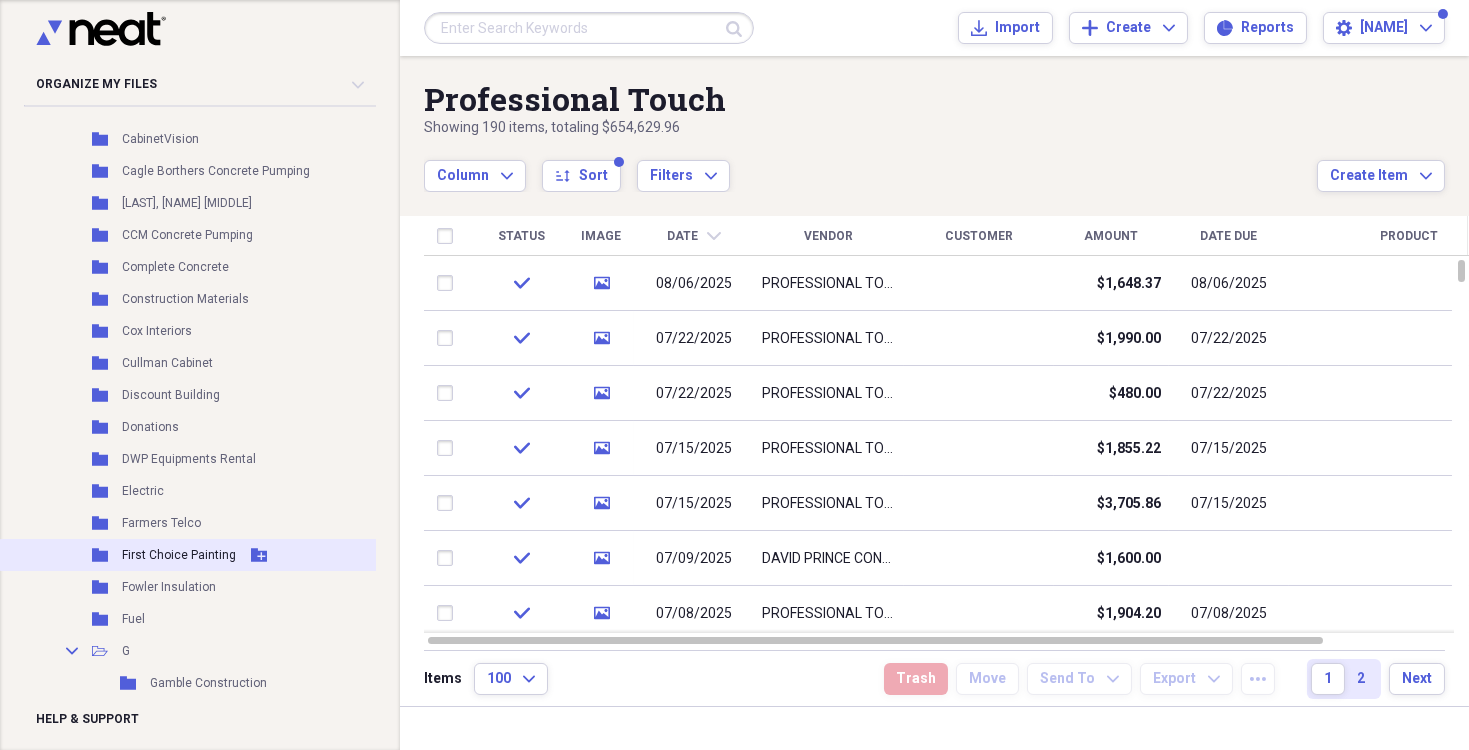 click on "Folder First Choice Painting Add Folder" at bounding box center [194, 555] 